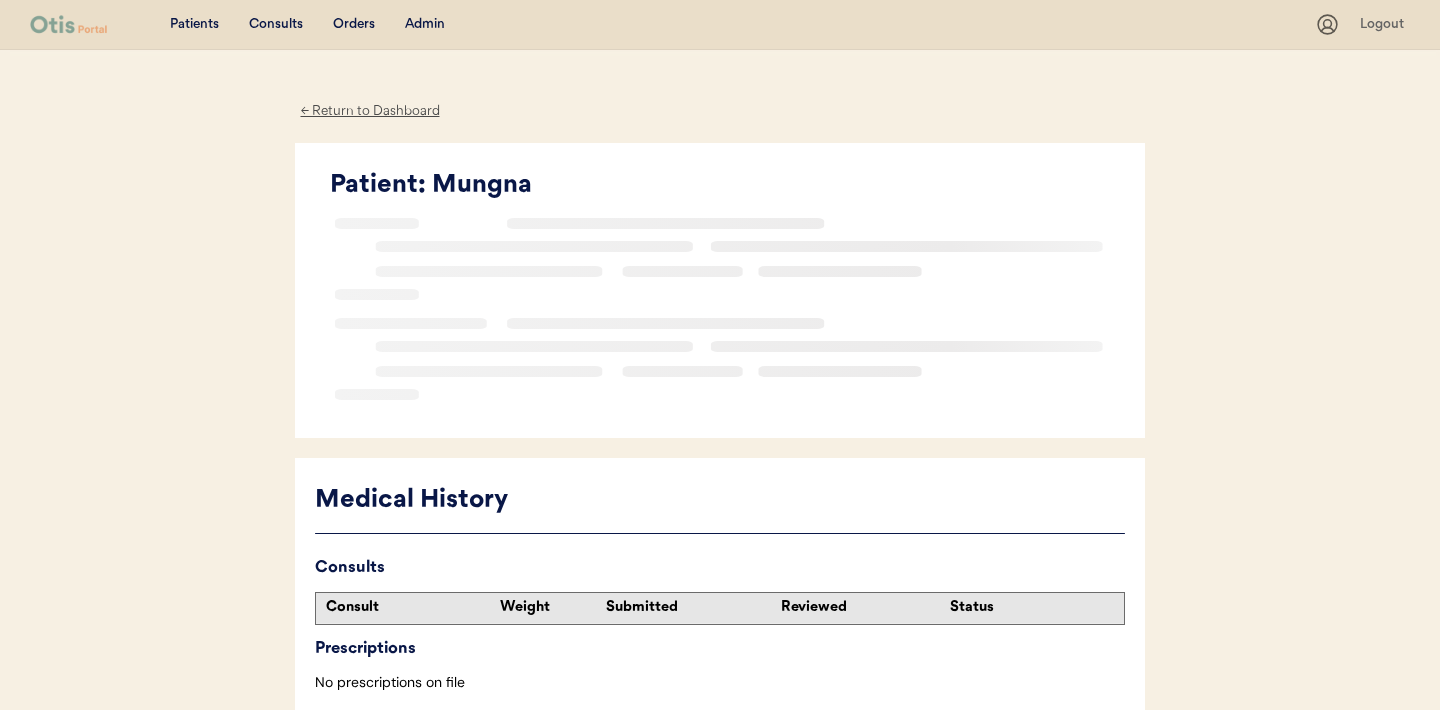 scroll, scrollTop: 0, scrollLeft: 0, axis: both 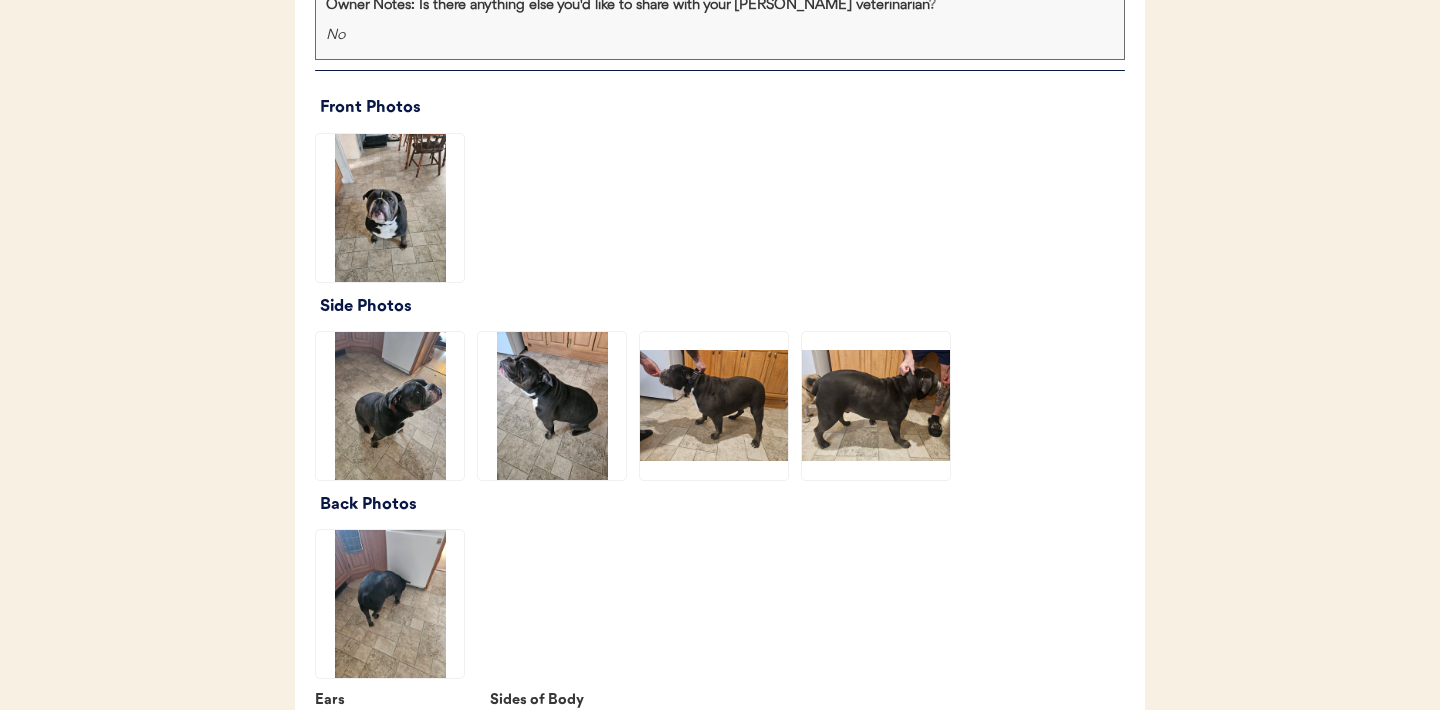 click 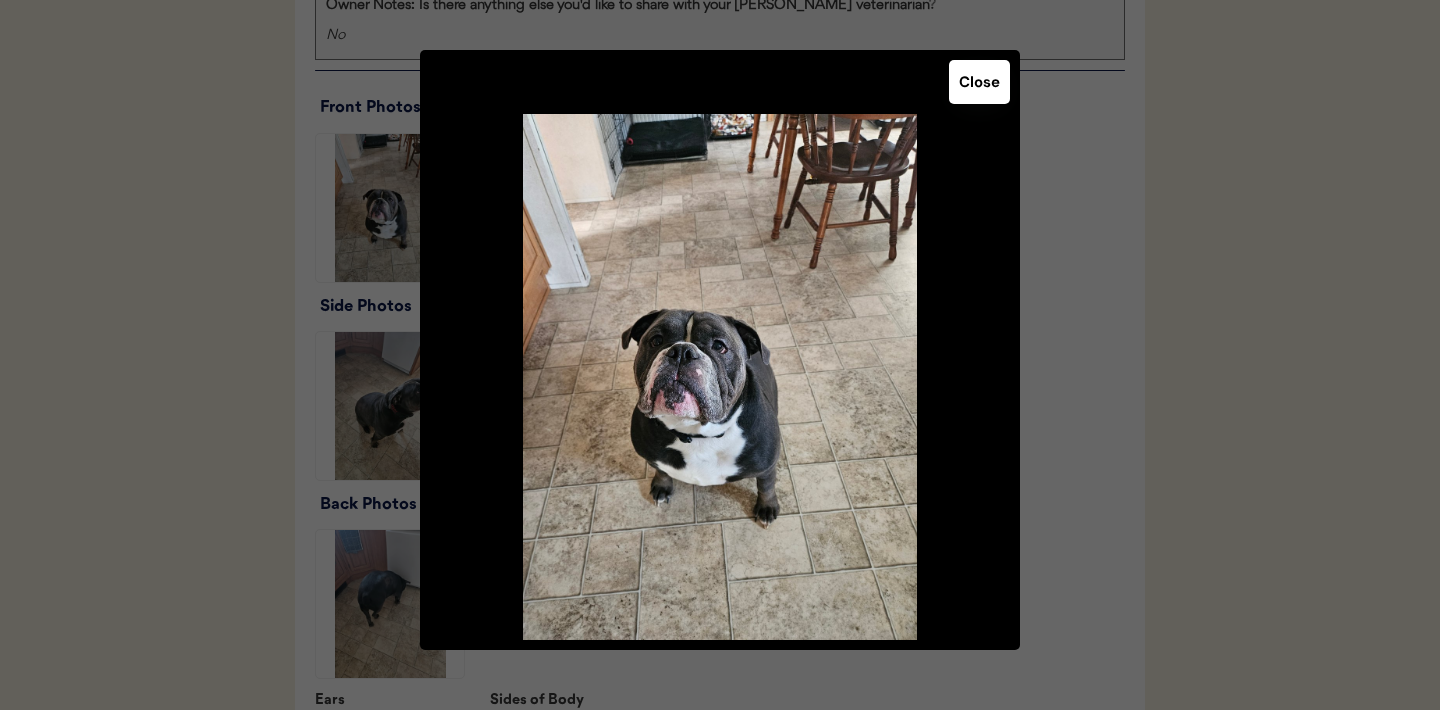 click on "Close" at bounding box center (979, 82) 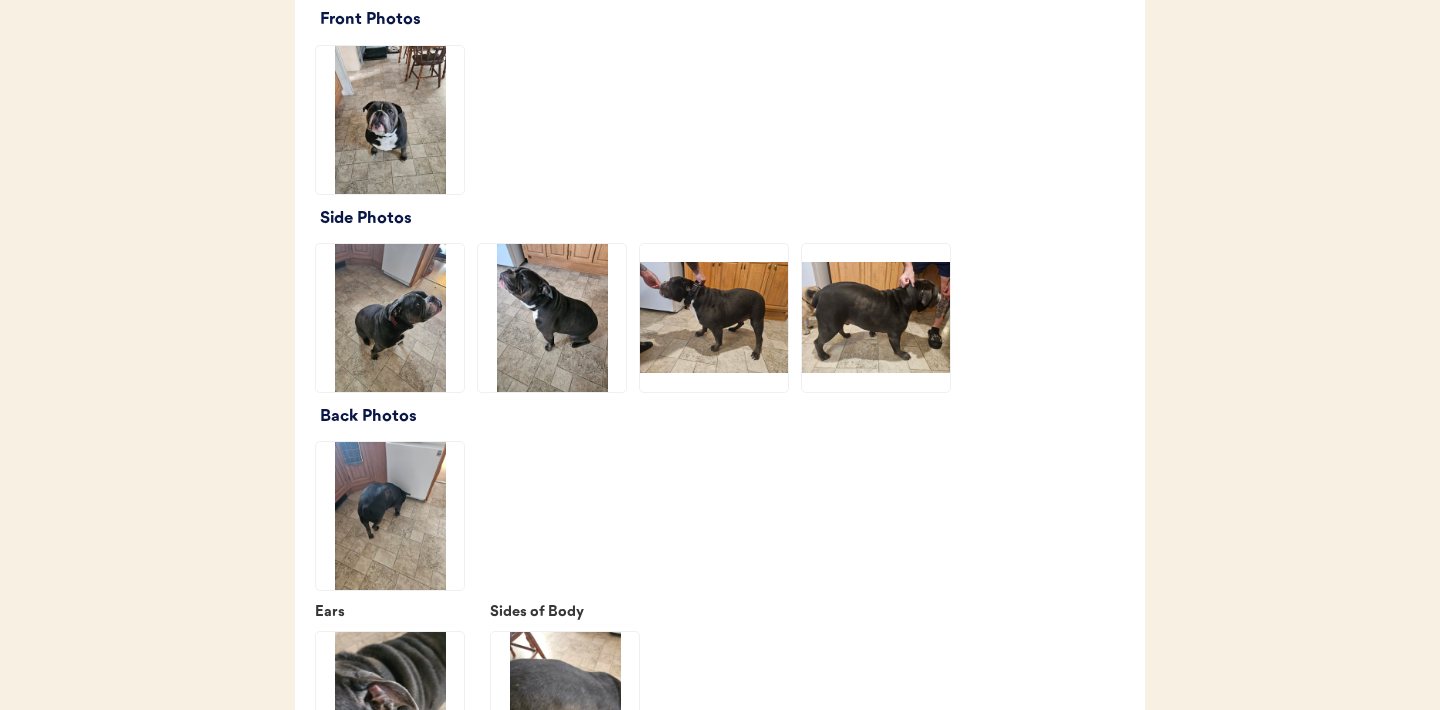 scroll, scrollTop: 2470, scrollLeft: 0, axis: vertical 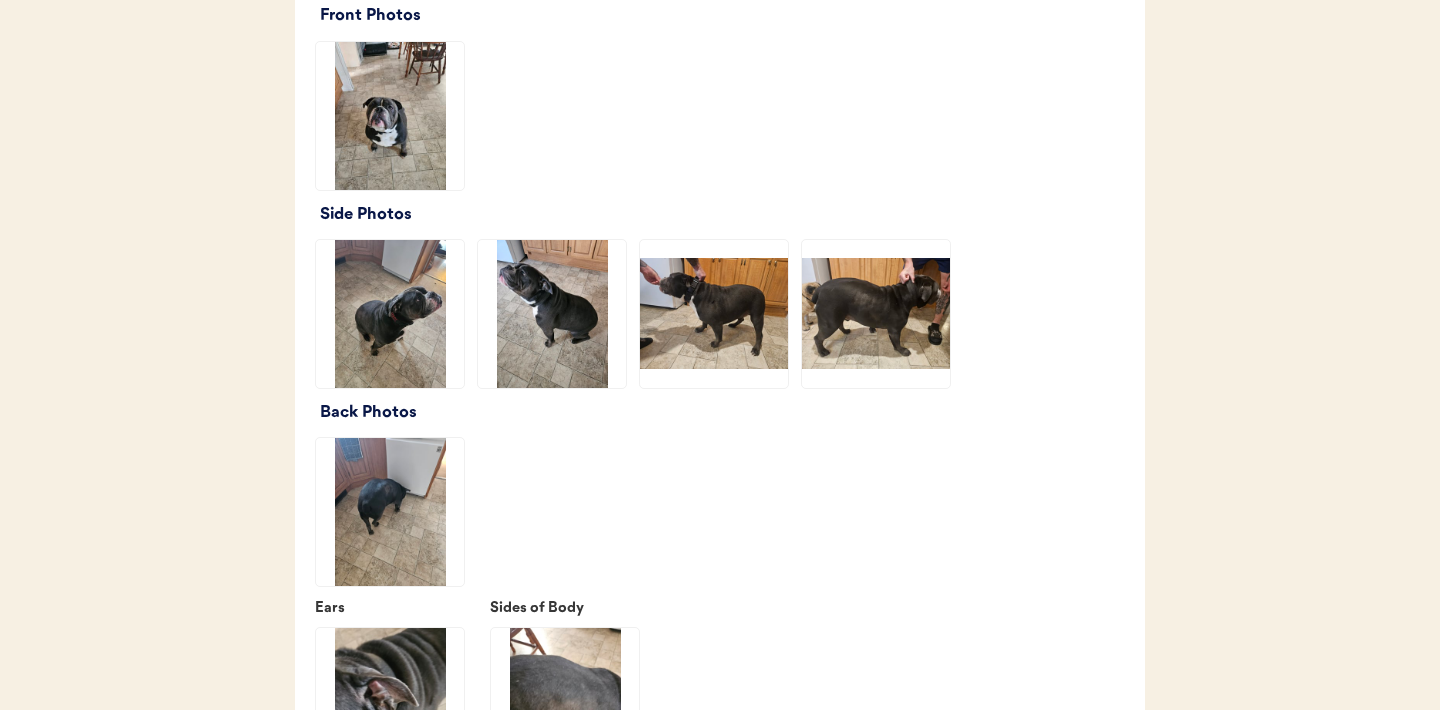 click 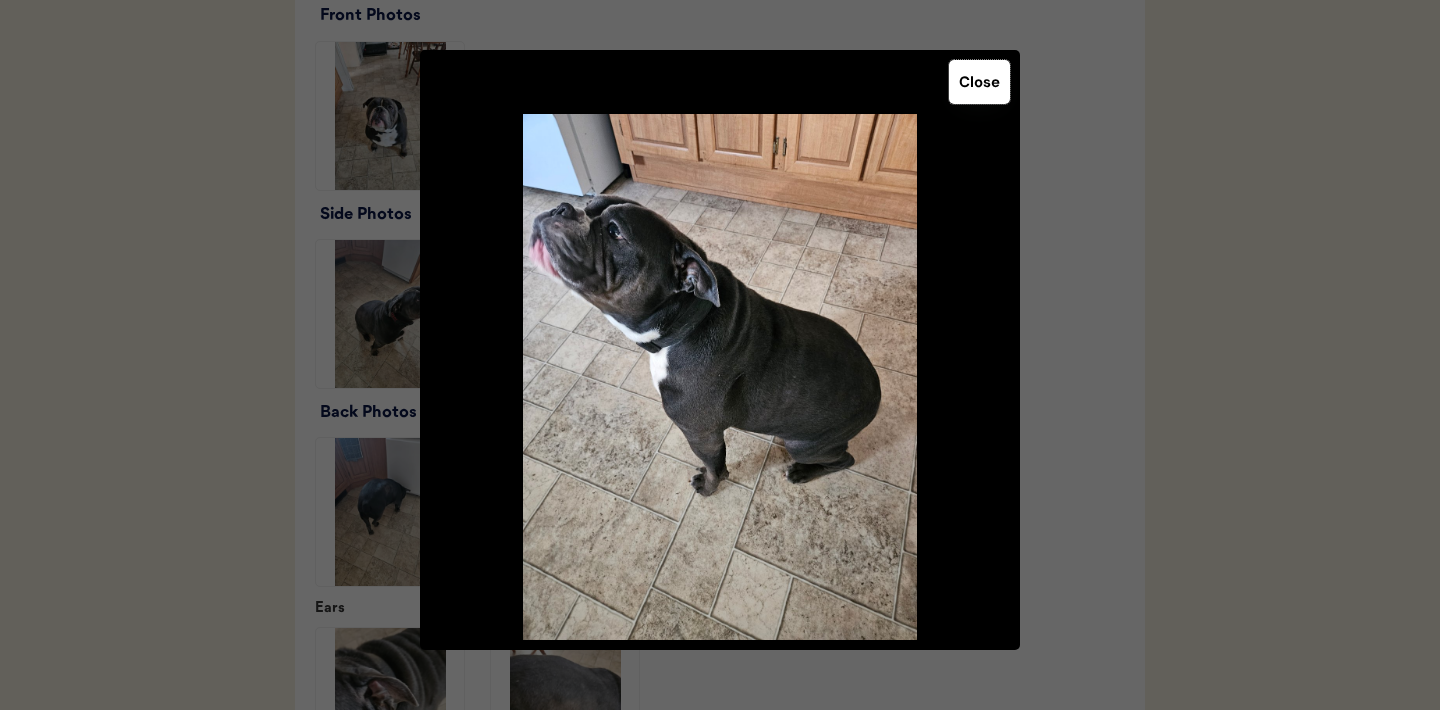 click on "Close" at bounding box center (979, 82) 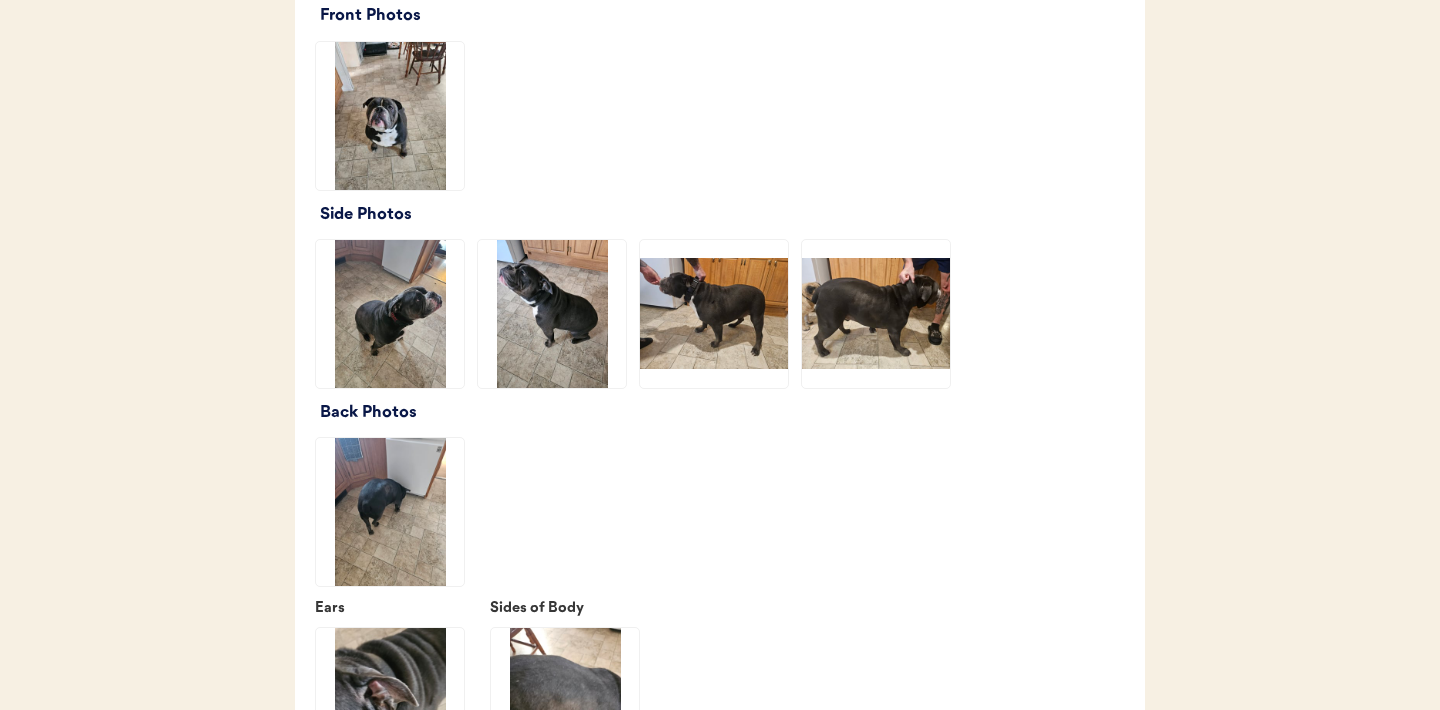 click 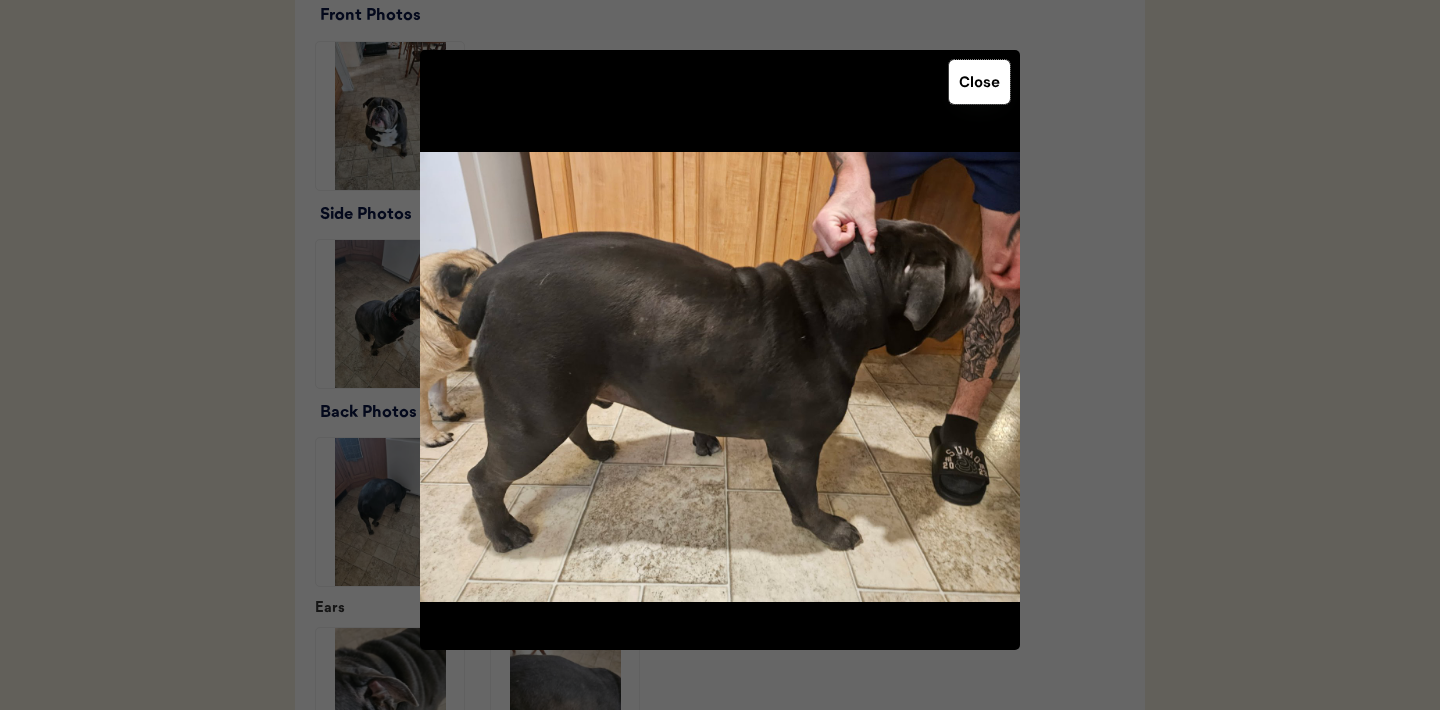 click on "Close" at bounding box center (979, 82) 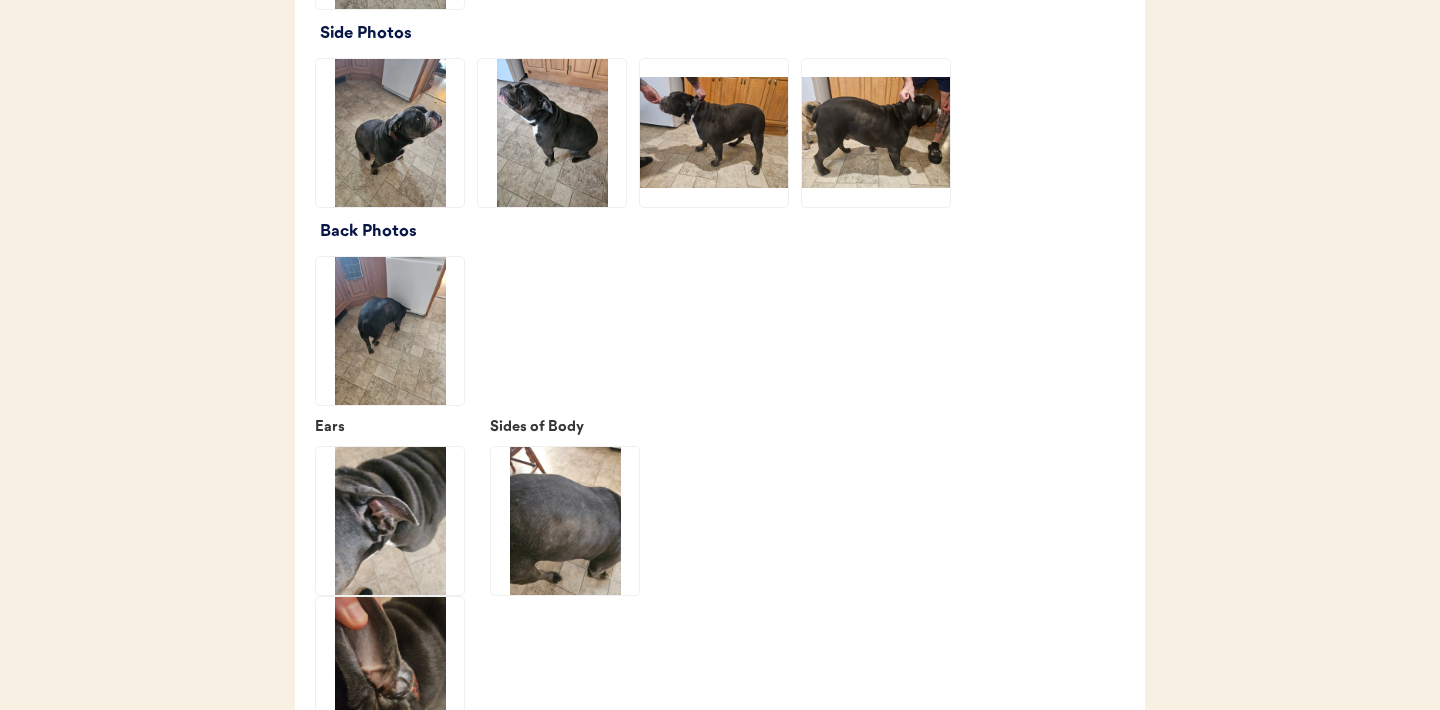 scroll, scrollTop: 2728, scrollLeft: 0, axis: vertical 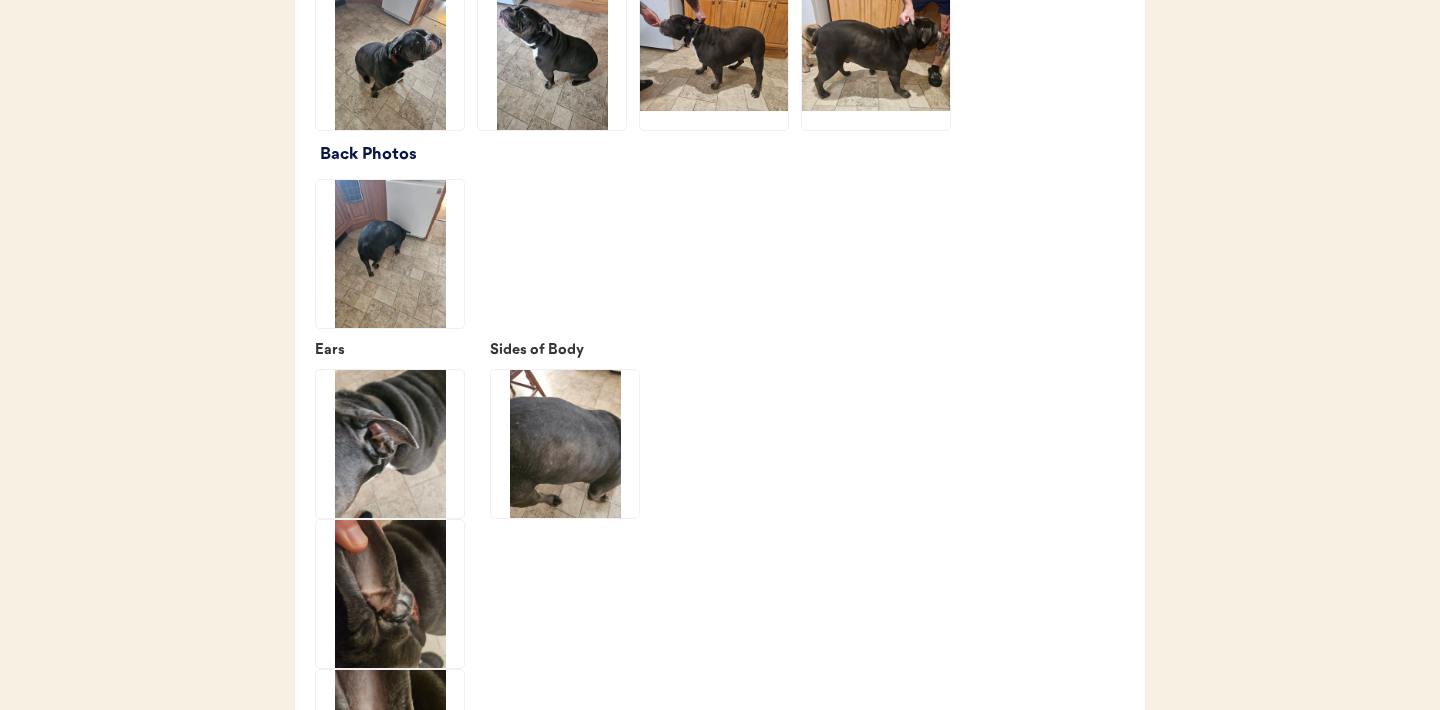 click 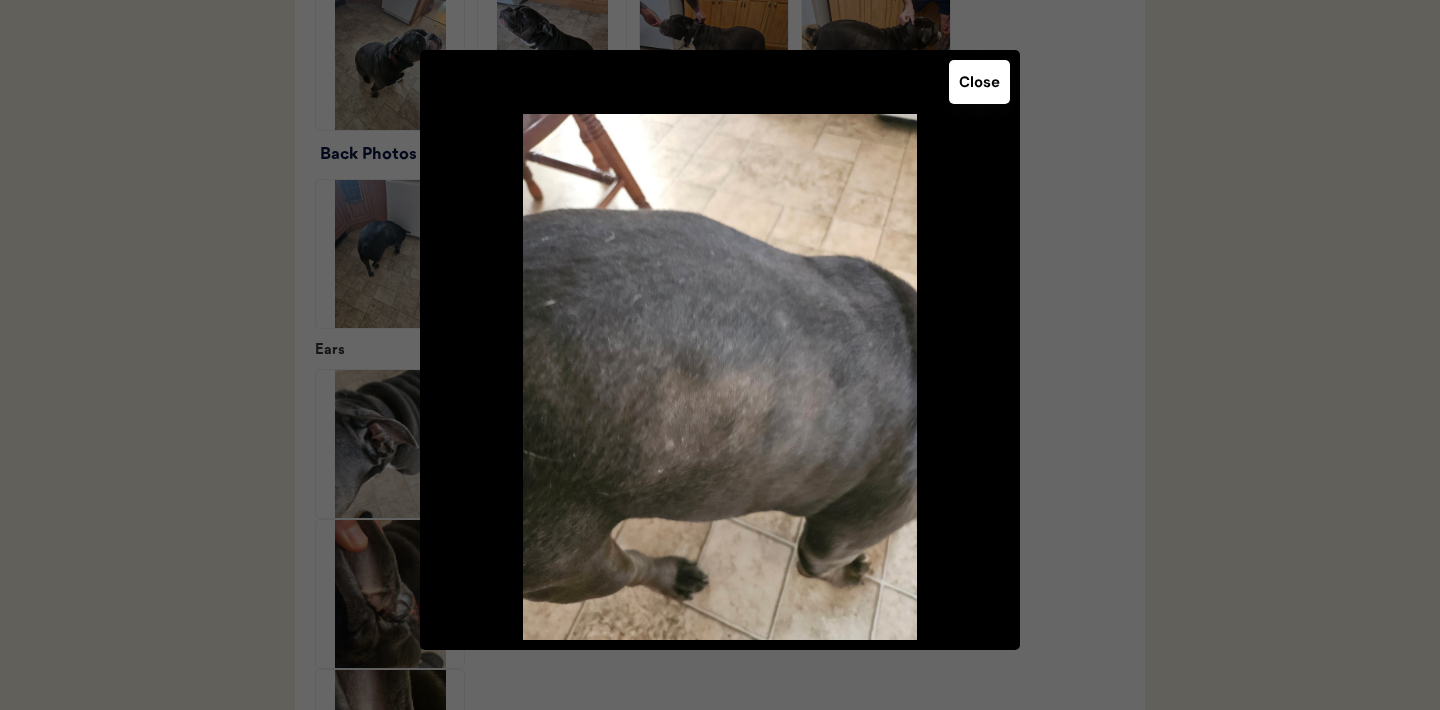 click on "Close" at bounding box center (979, 82) 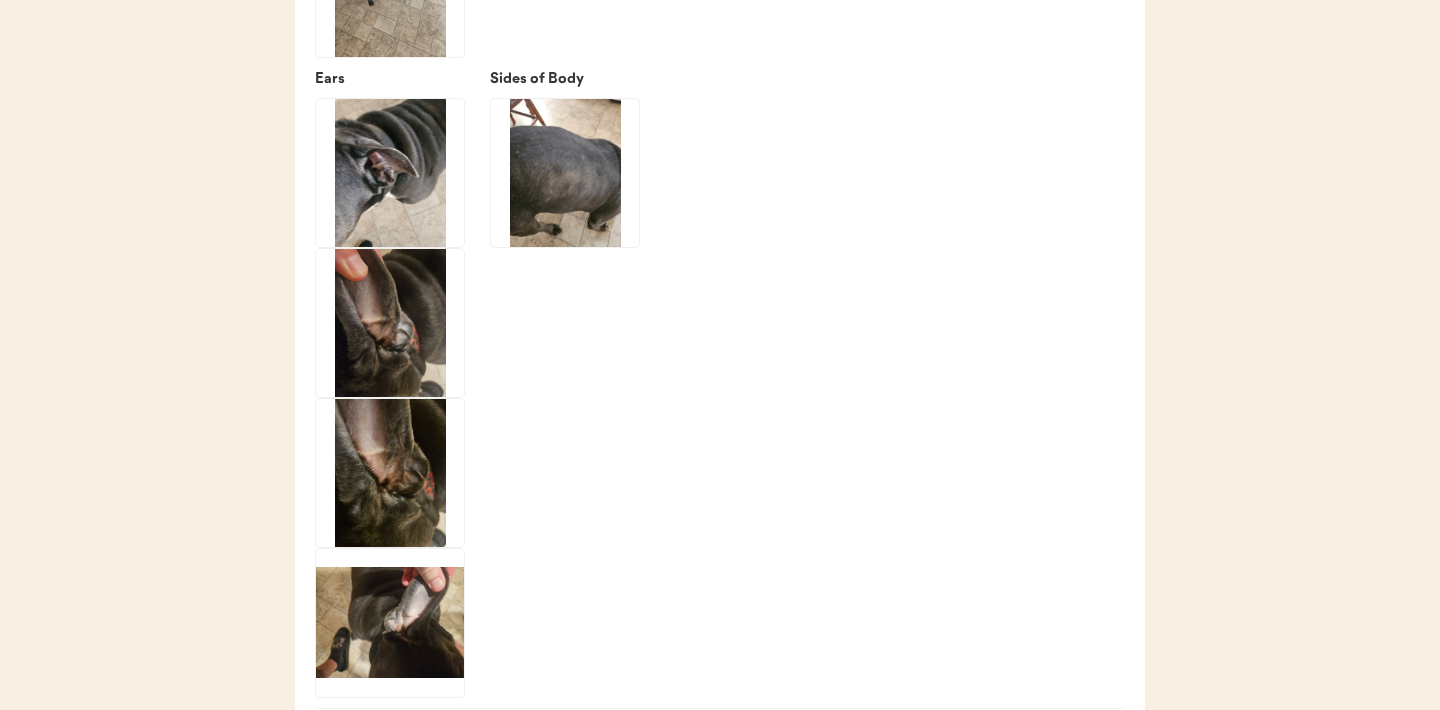 scroll, scrollTop: 3000, scrollLeft: 0, axis: vertical 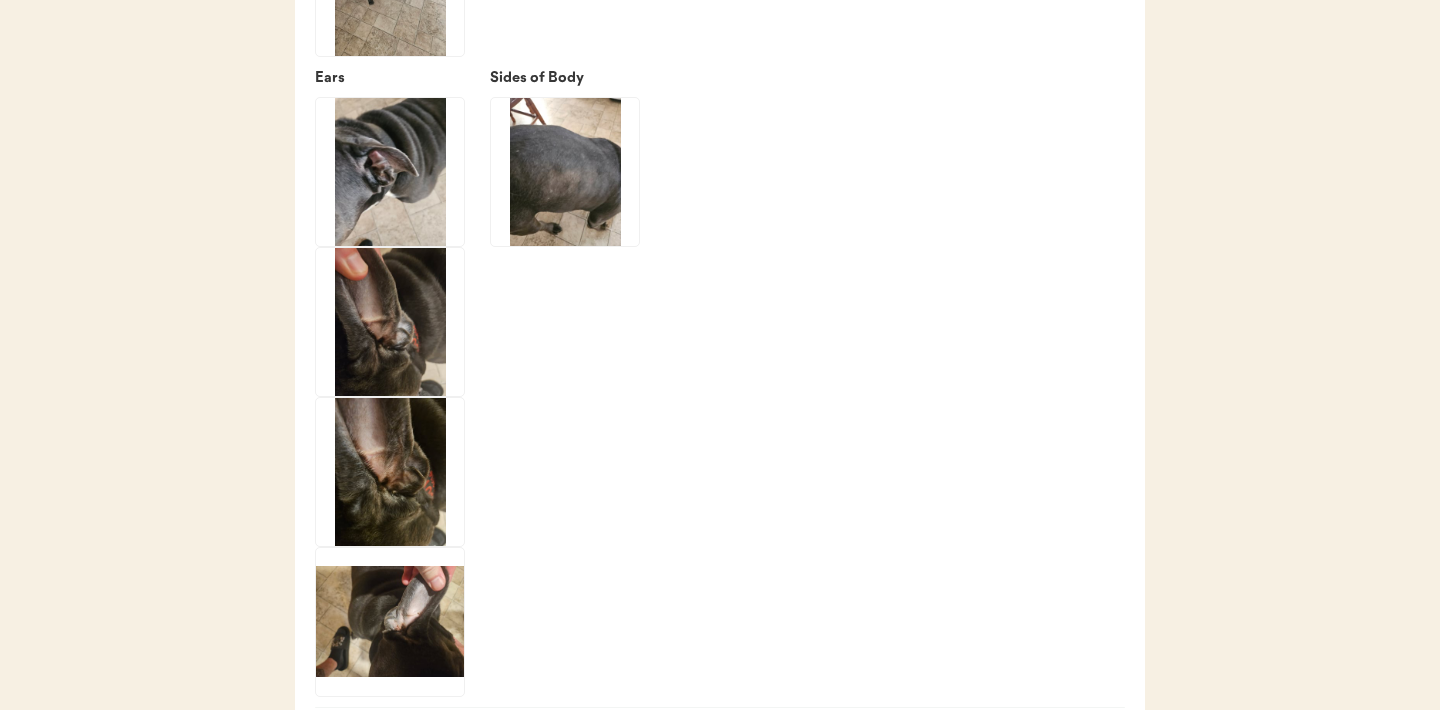 click 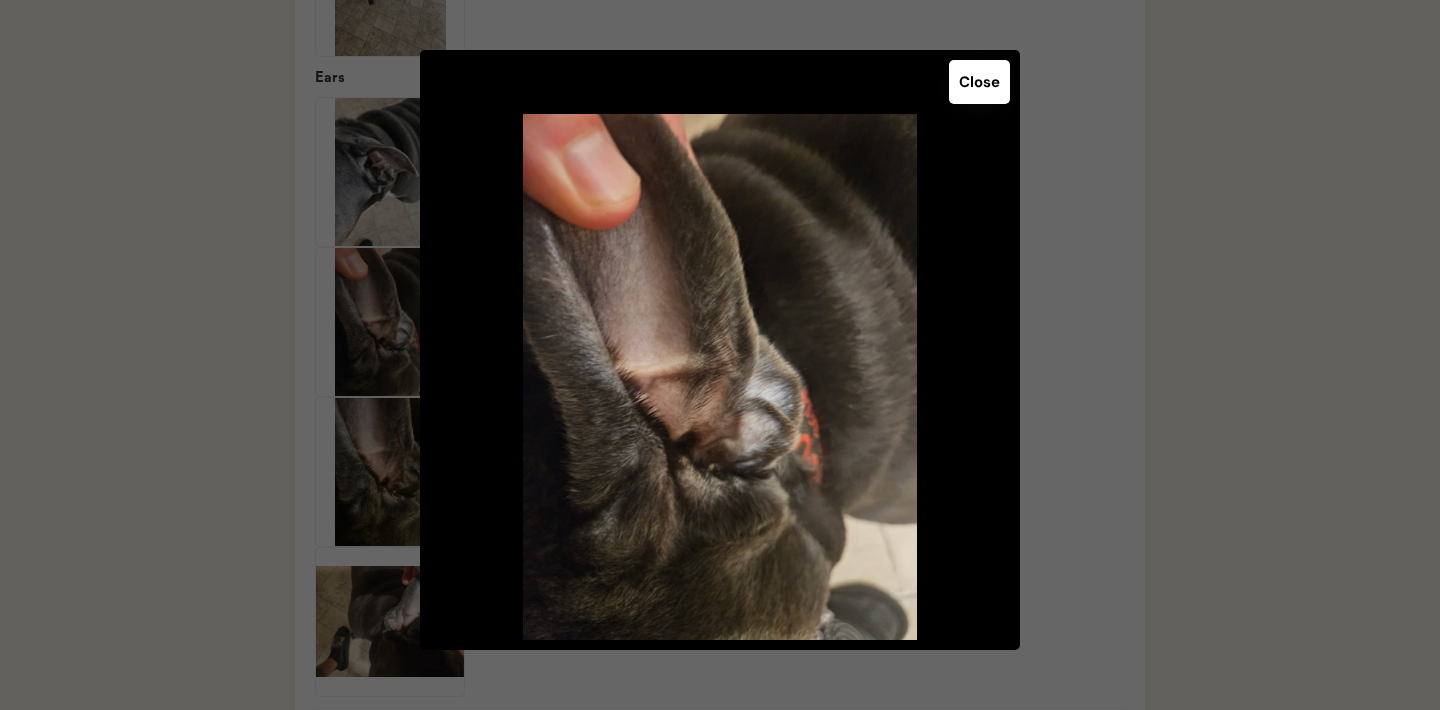 click on "Close" at bounding box center [979, 82] 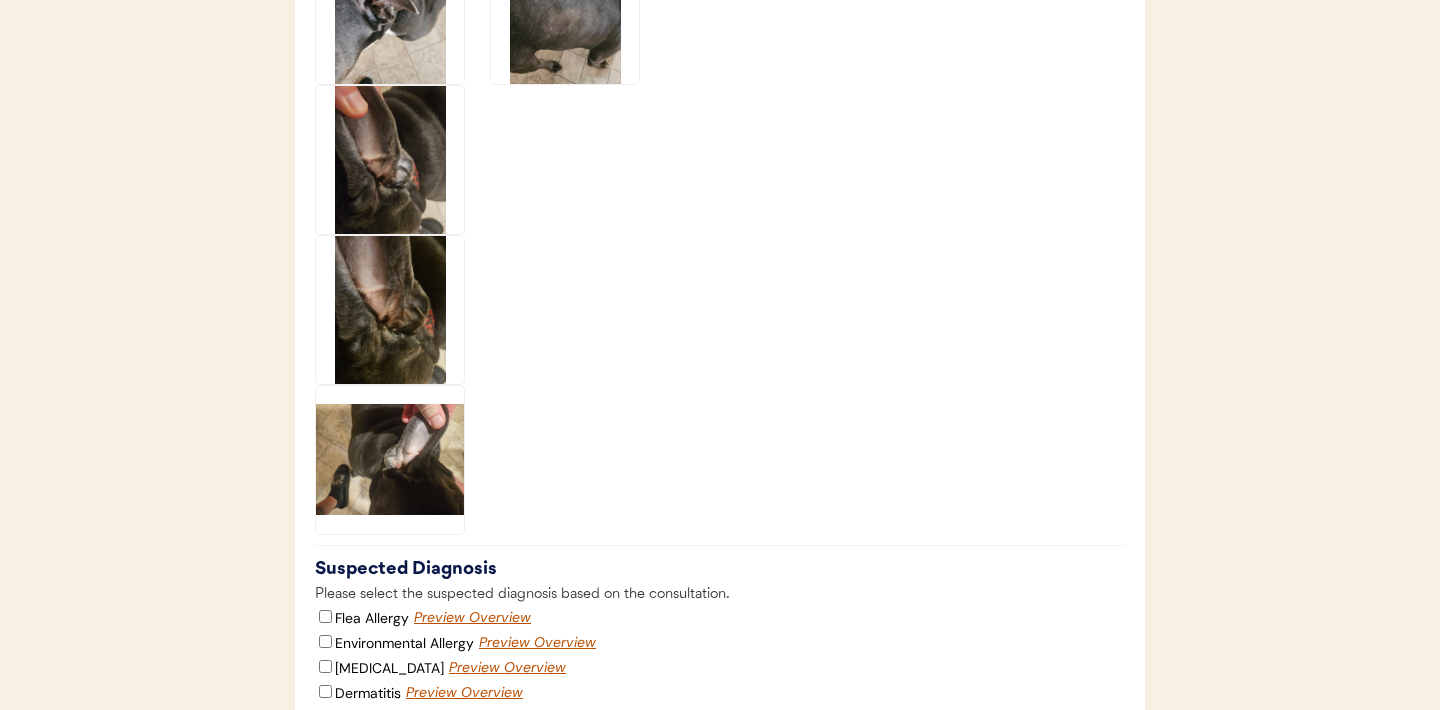 scroll, scrollTop: 3187, scrollLeft: 0, axis: vertical 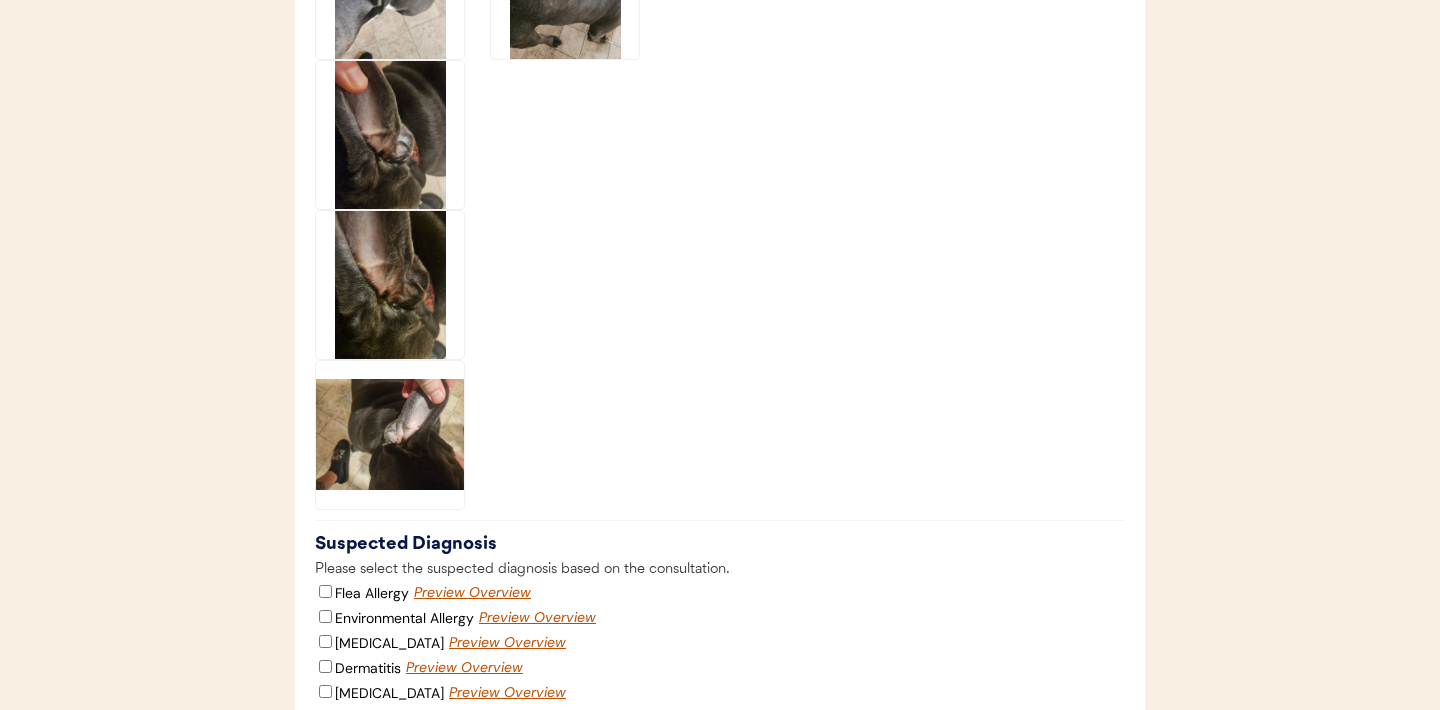 click 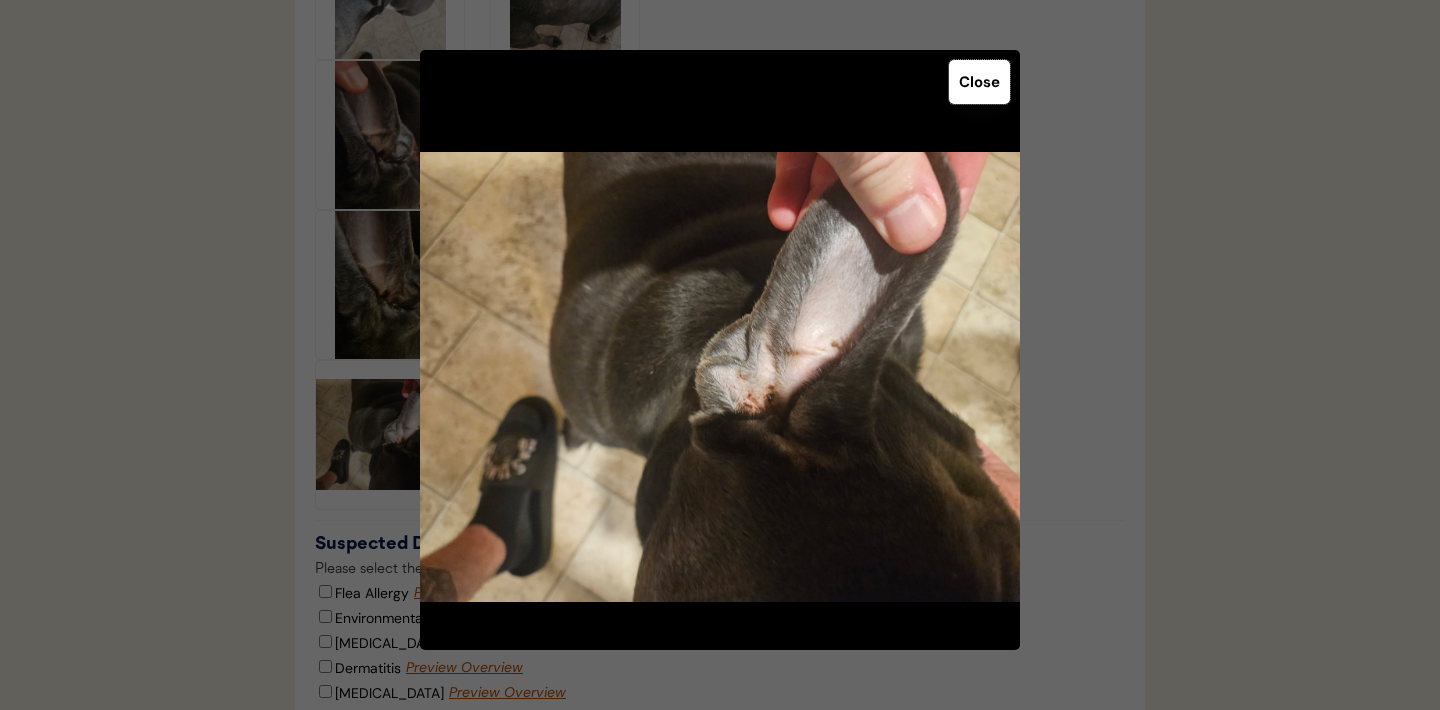 click on "Close" at bounding box center [979, 82] 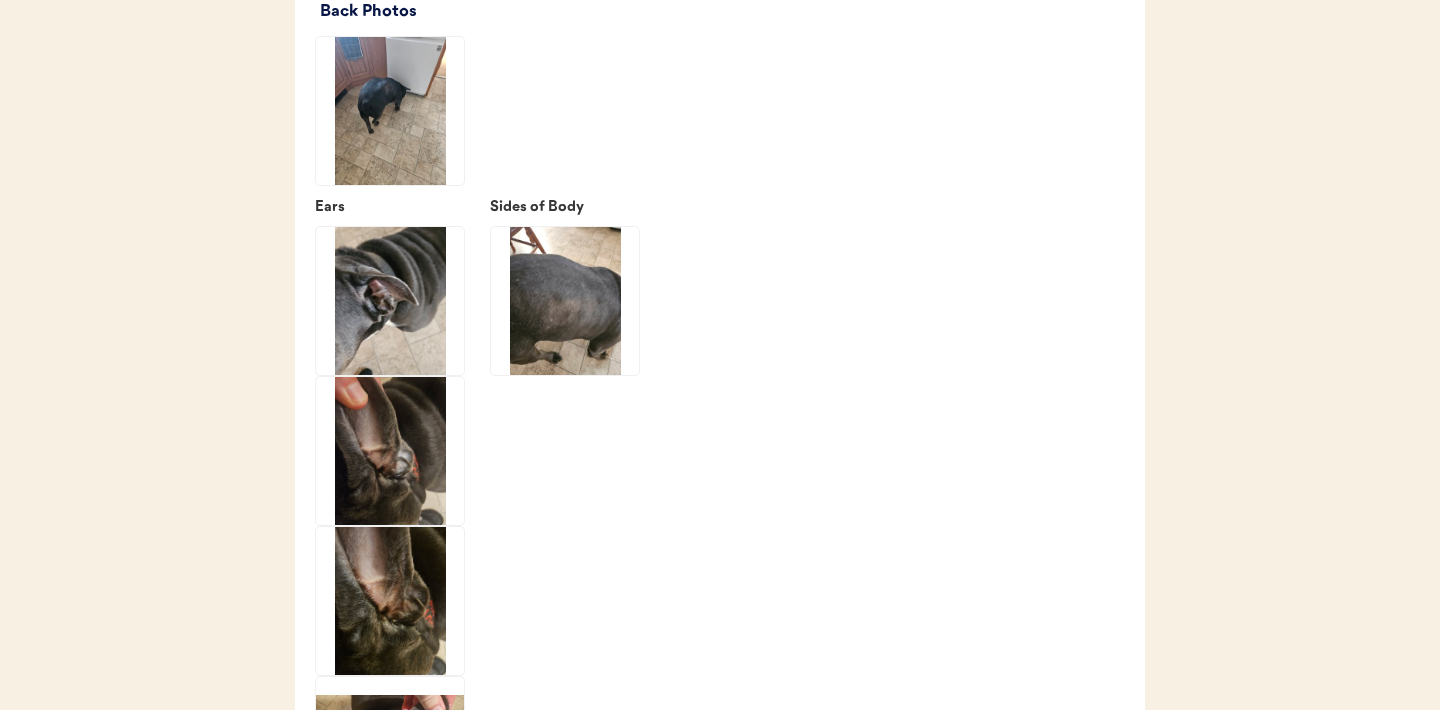 scroll, scrollTop: 2874, scrollLeft: 0, axis: vertical 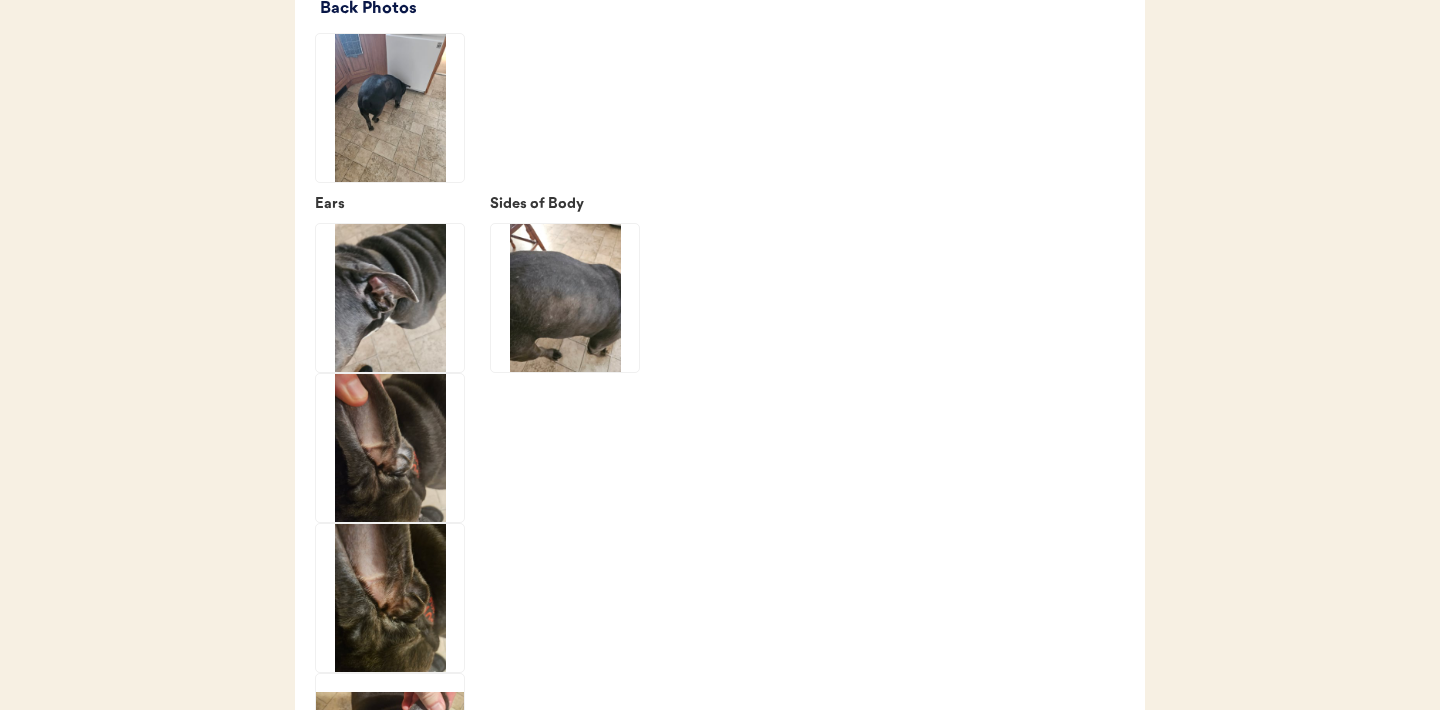 click 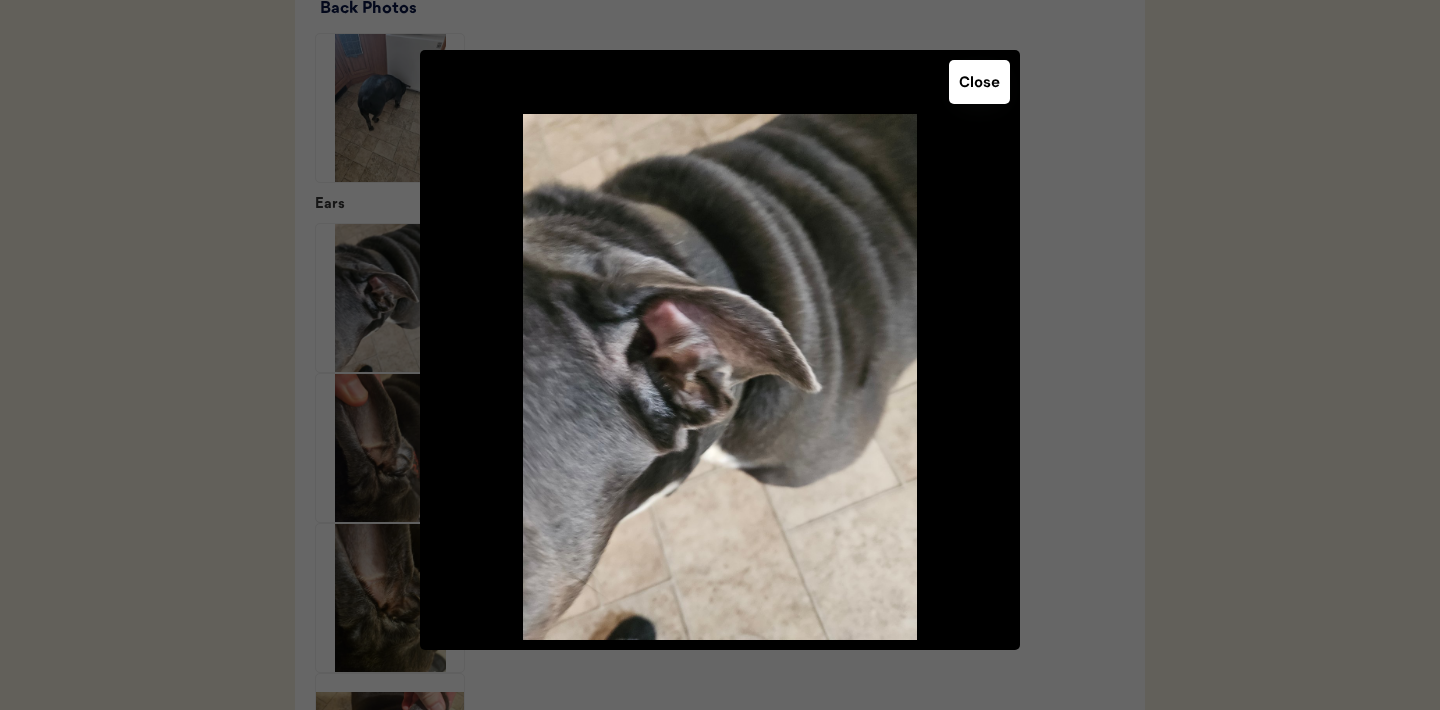 click on "Close" at bounding box center [979, 82] 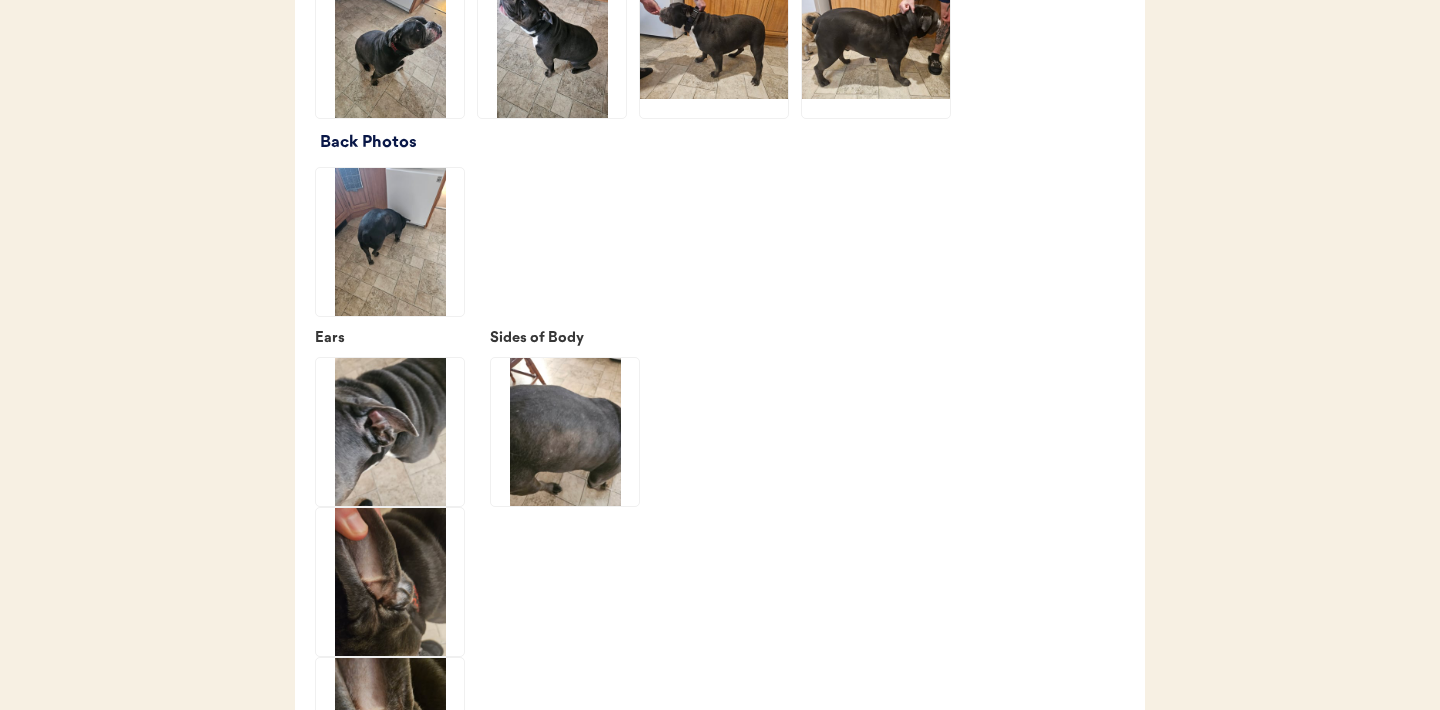 scroll, scrollTop: 2729, scrollLeft: 0, axis: vertical 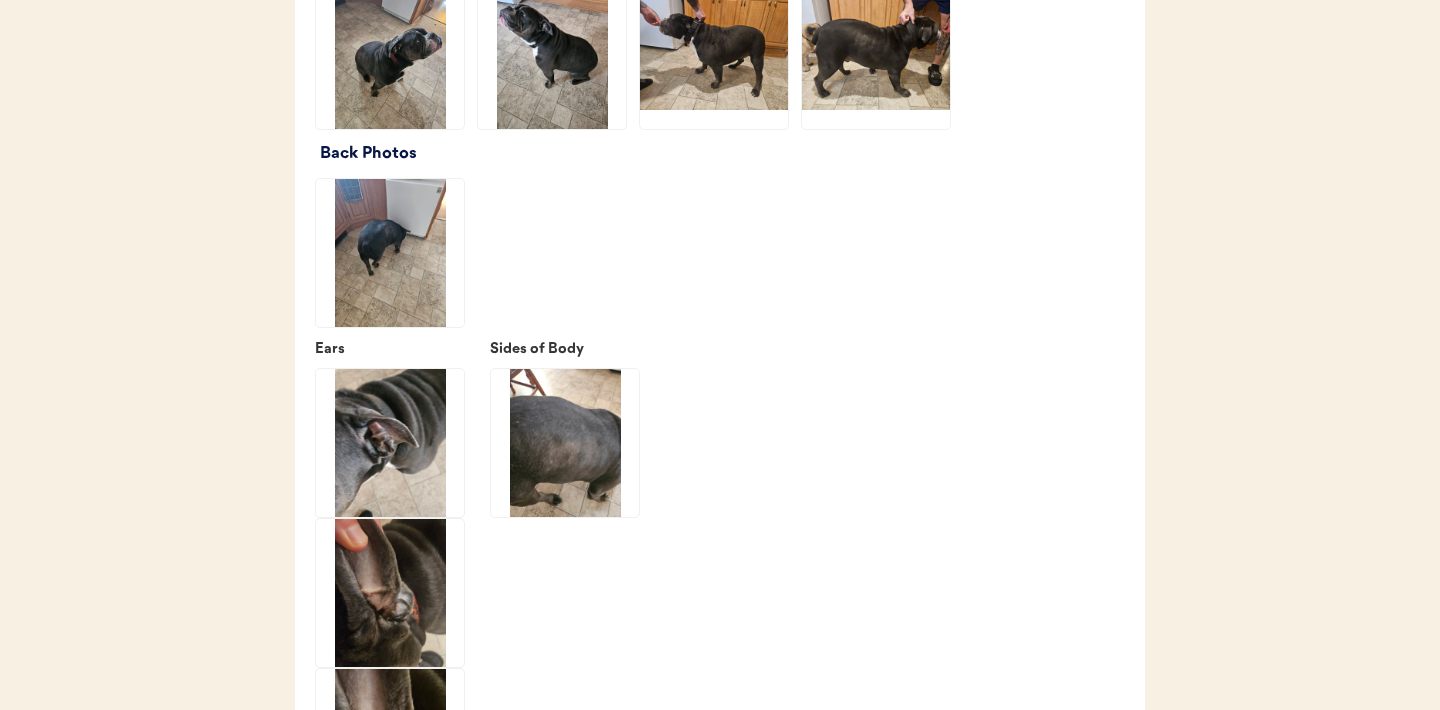 click 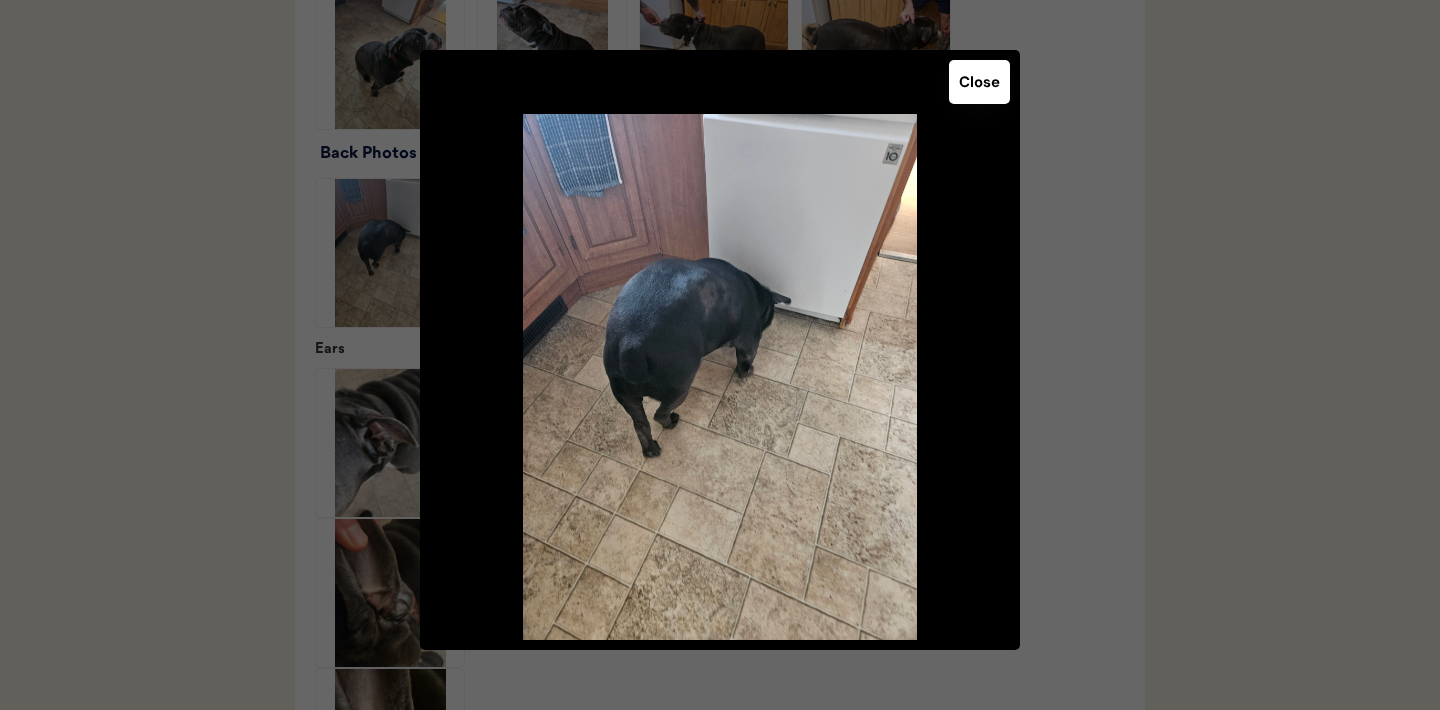 click on "Close" at bounding box center [979, 82] 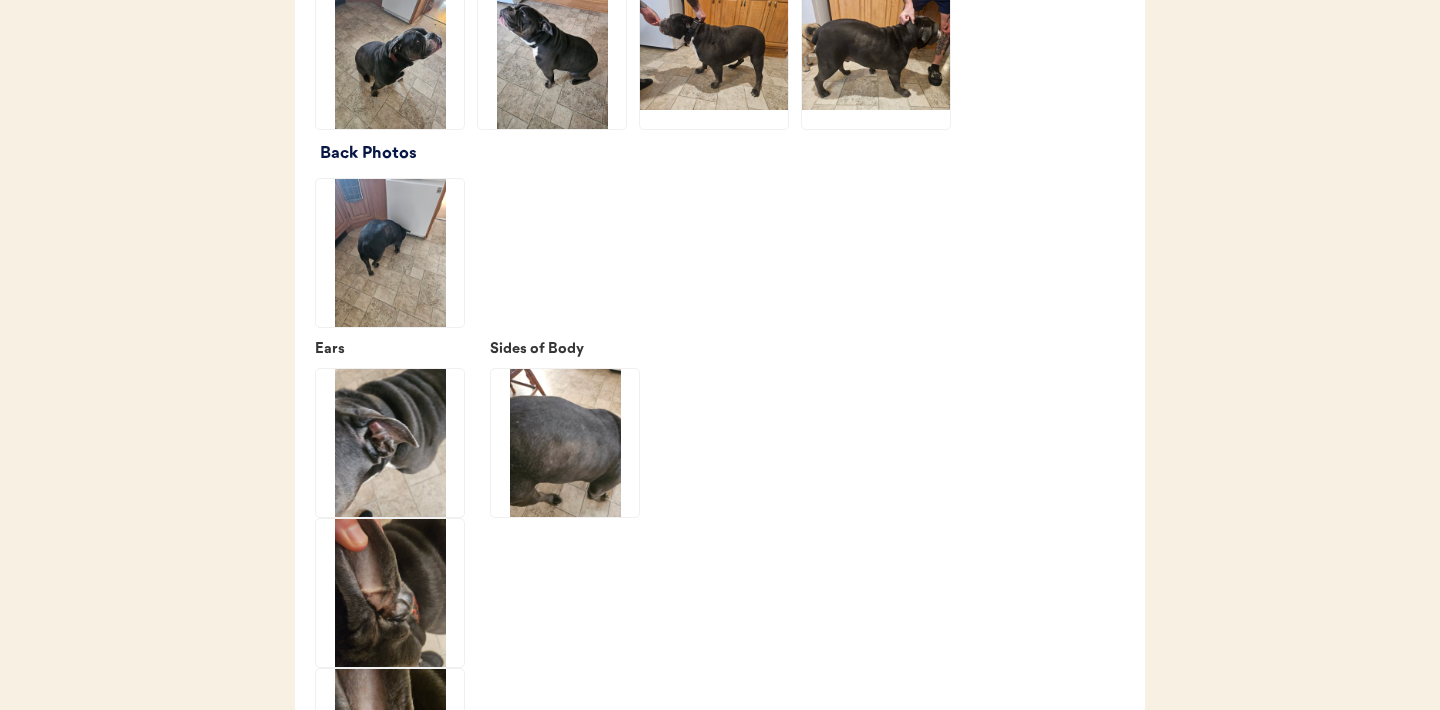 scroll, scrollTop: 2605, scrollLeft: 0, axis: vertical 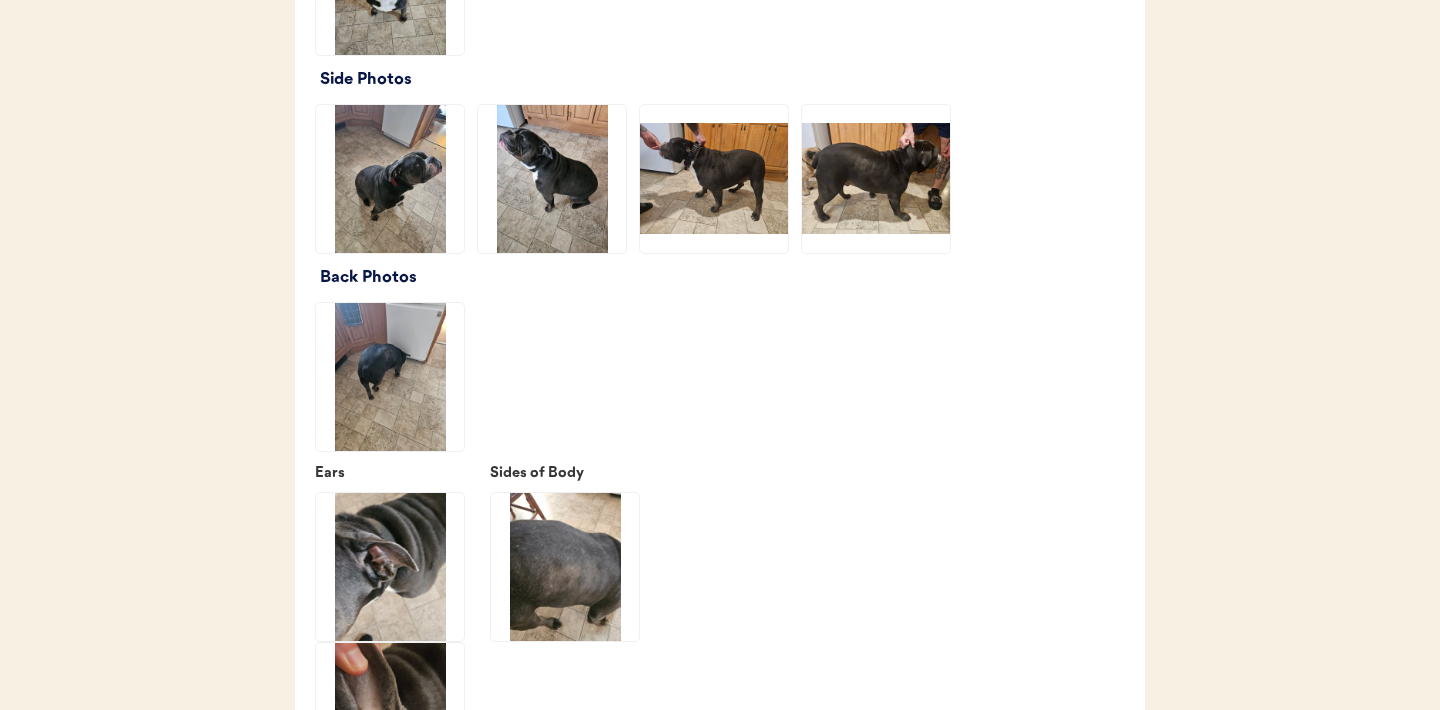 click 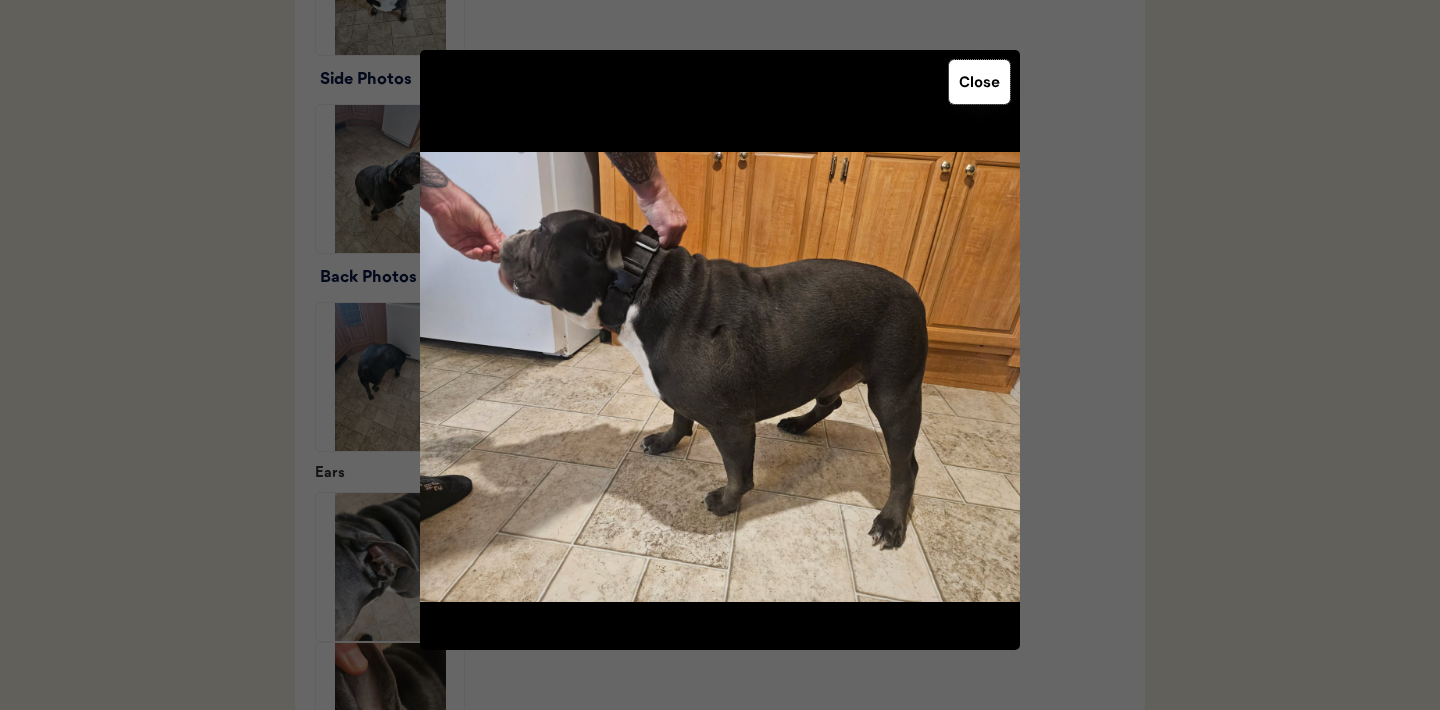 click on "Close" at bounding box center (979, 82) 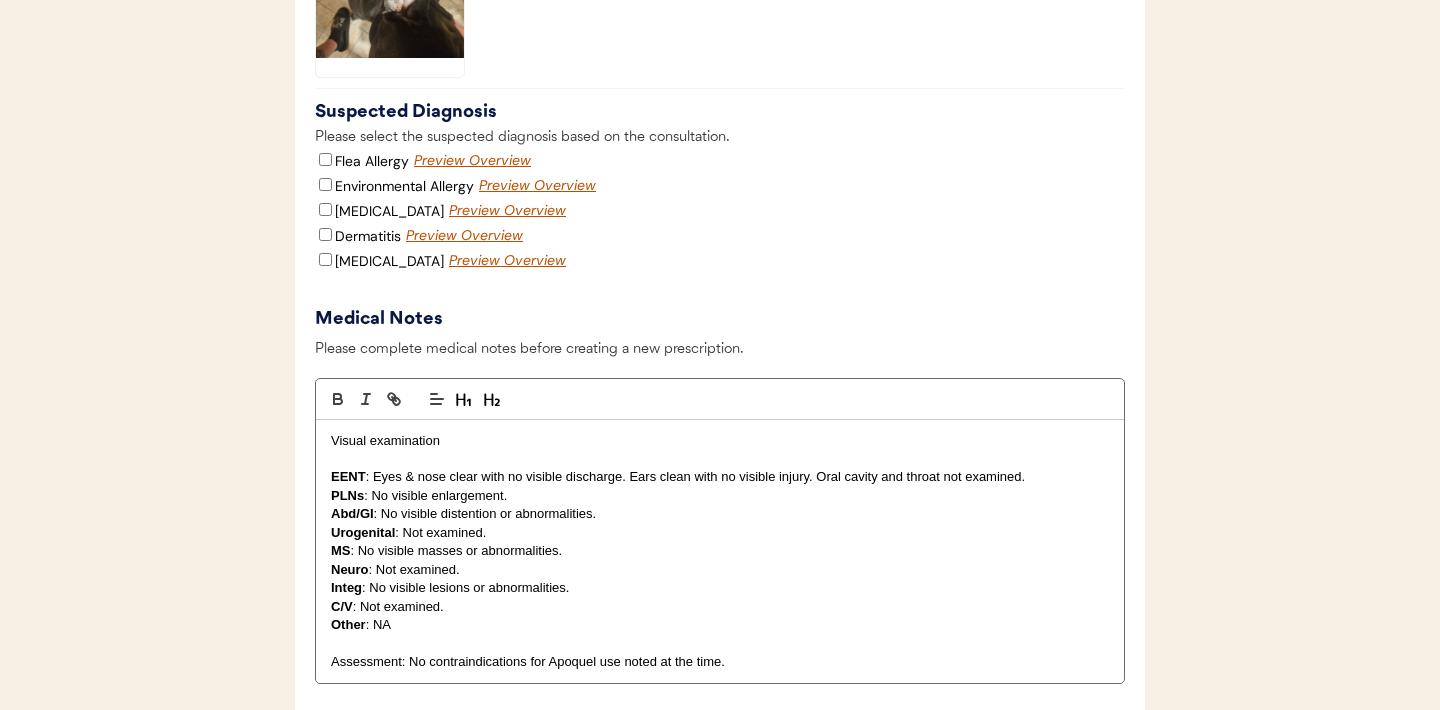 scroll, scrollTop: 3641, scrollLeft: 0, axis: vertical 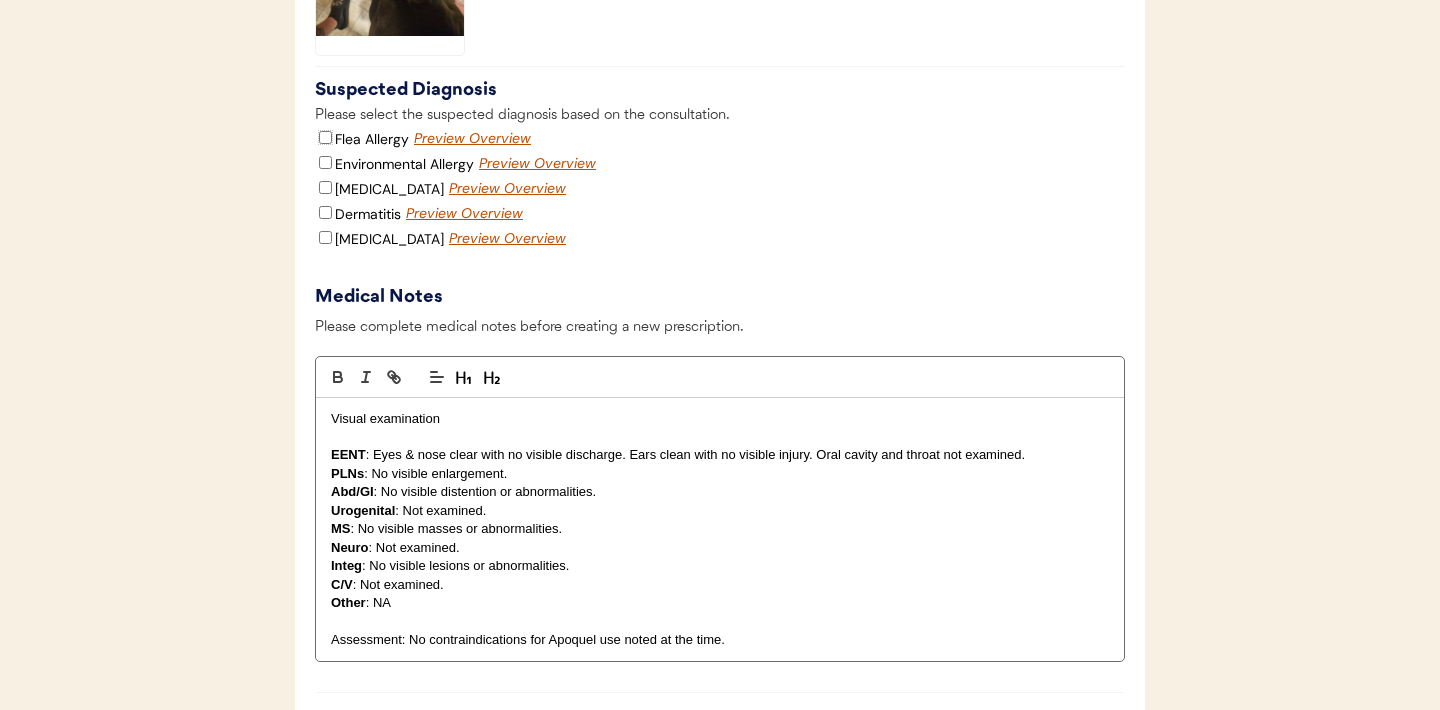click on "Flea Allergy" at bounding box center [325, 137] 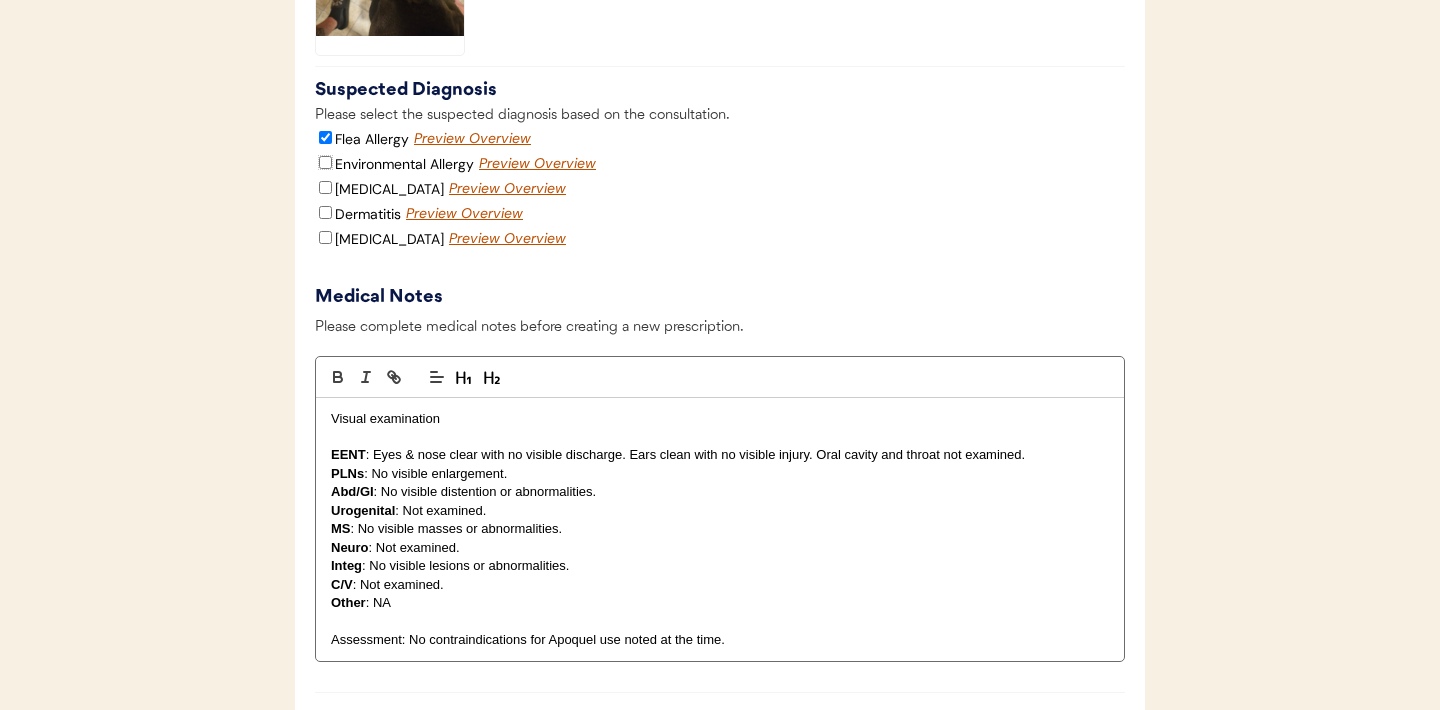 click on "Environmental Allergy" at bounding box center [325, 162] 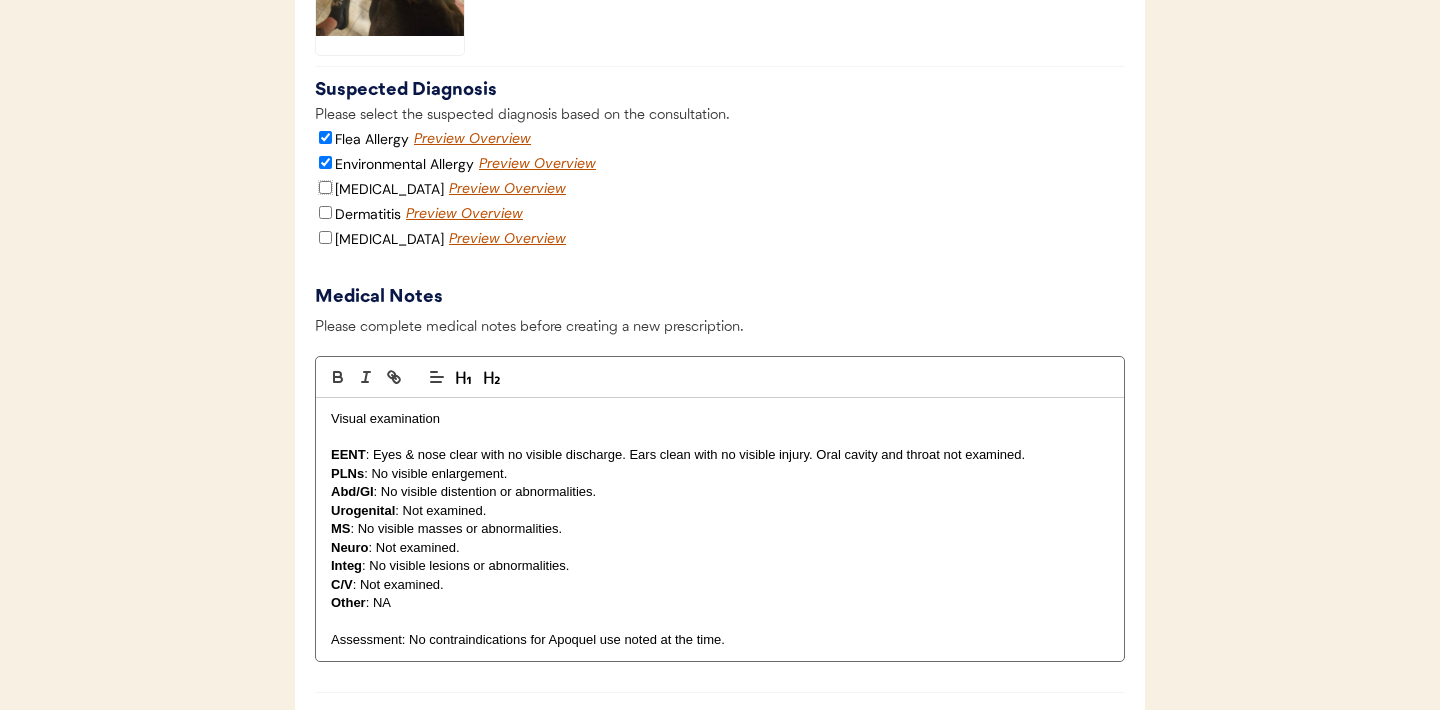 click on "[MEDICAL_DATA]" at bounding box center [325, 187] 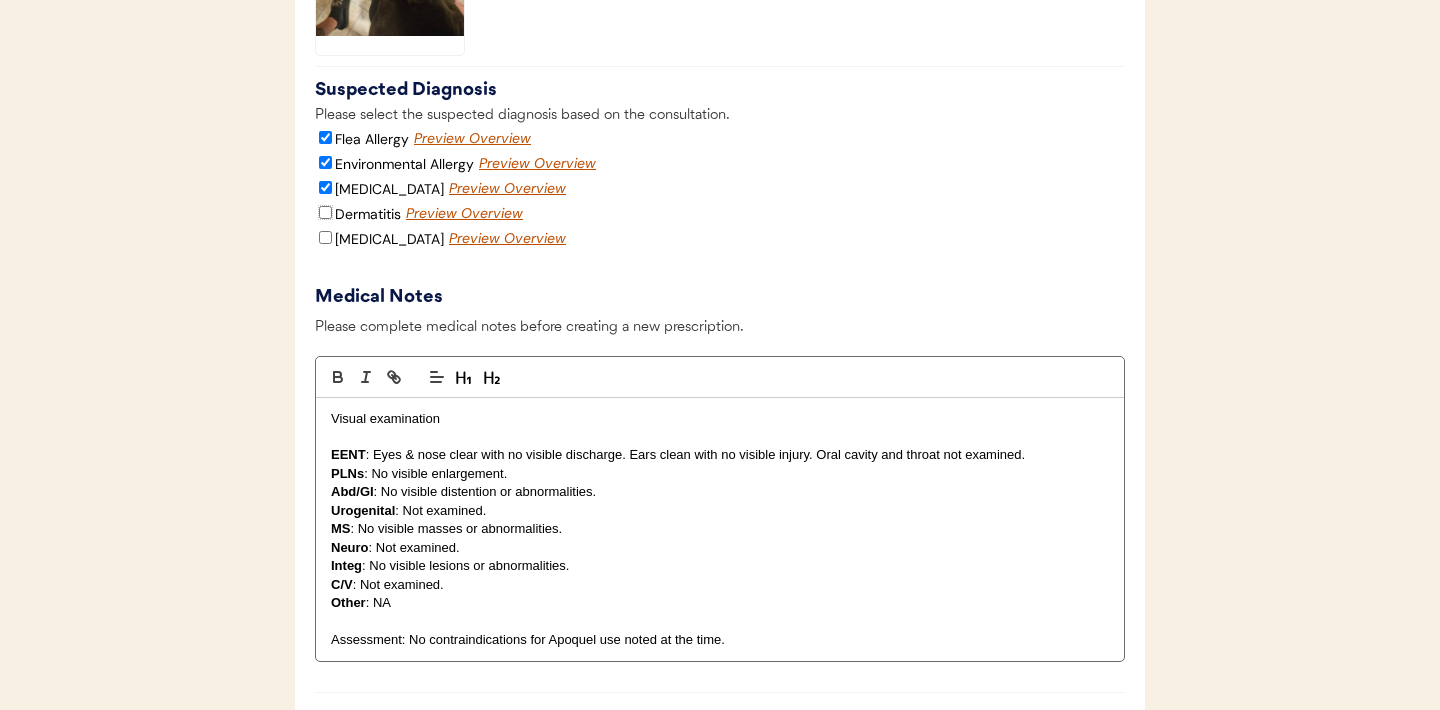 click on "Dermatitis" at bounding box center [325, 212] 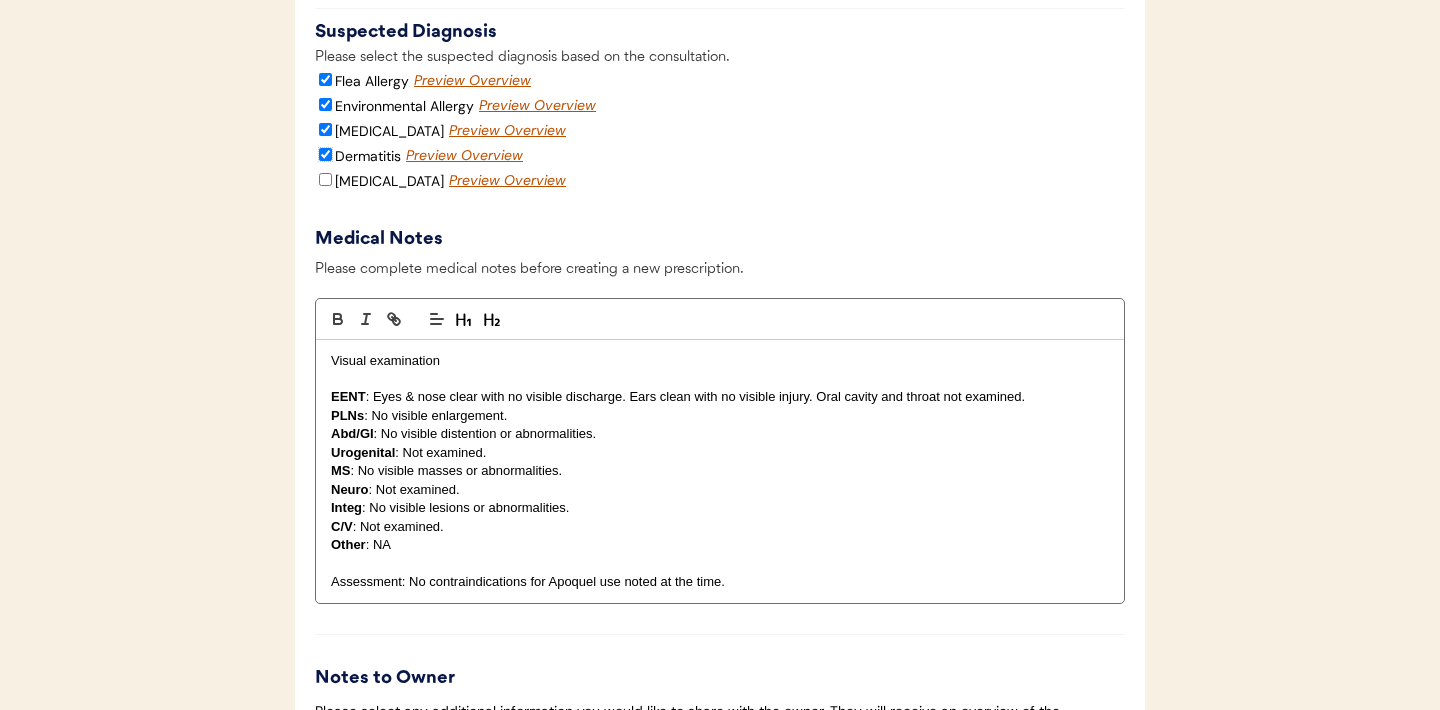 scroll, scrollTop: 3701, scrollLeft: 0, axis: vertical 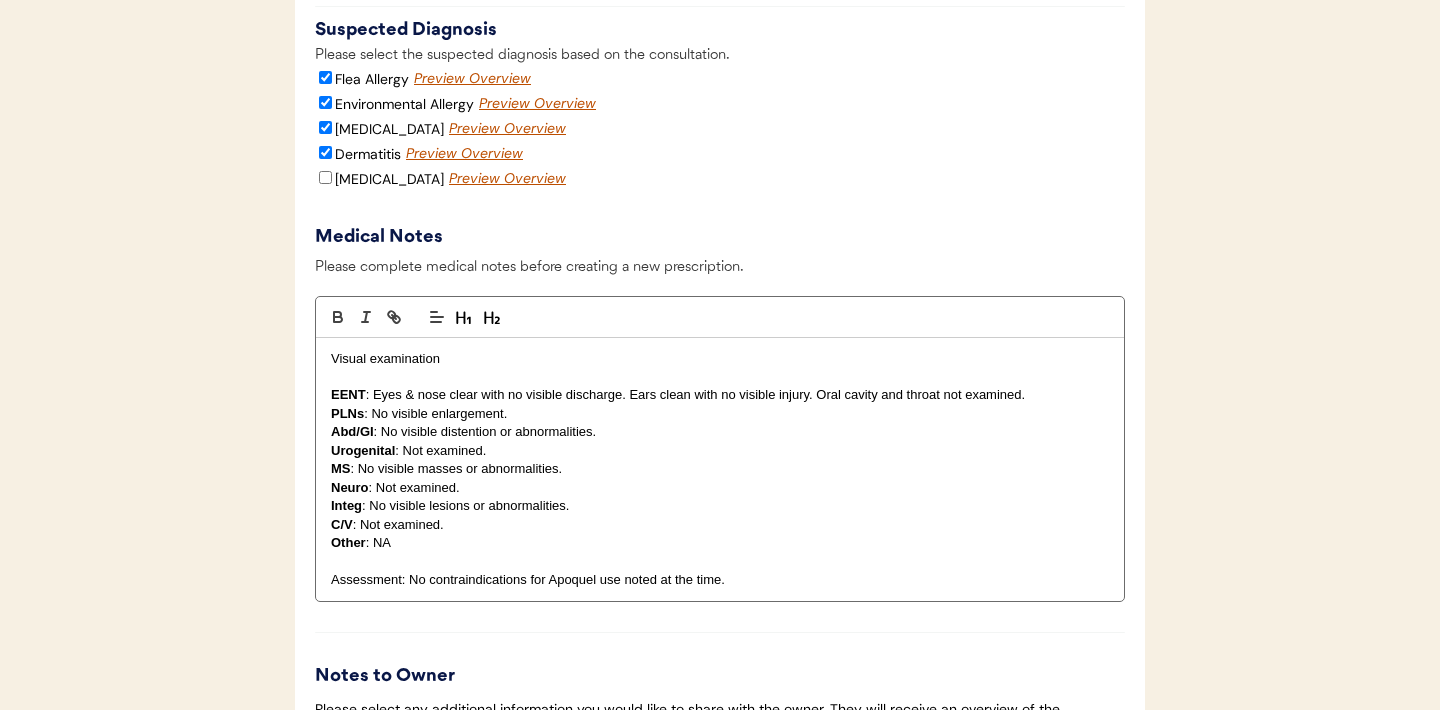 click on "Visual examination" at bounding box center [720, 359] 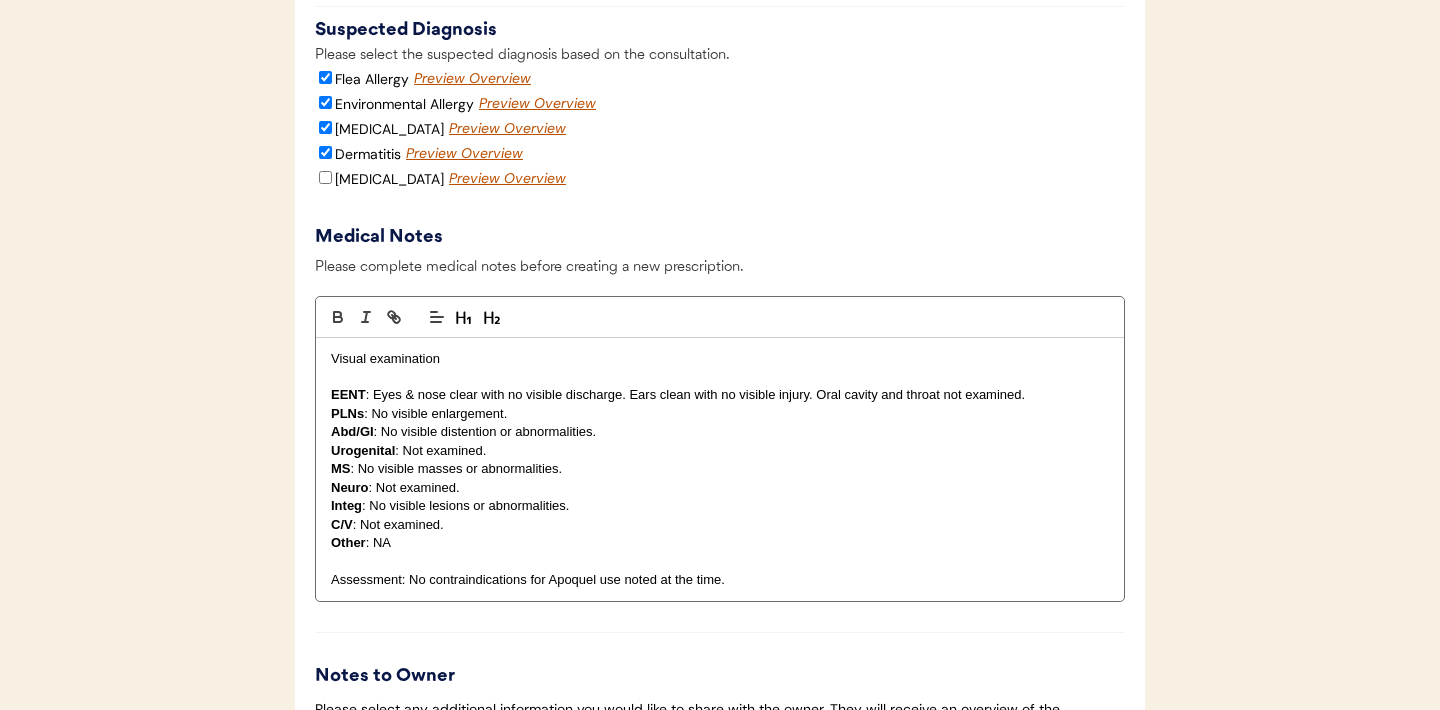 type 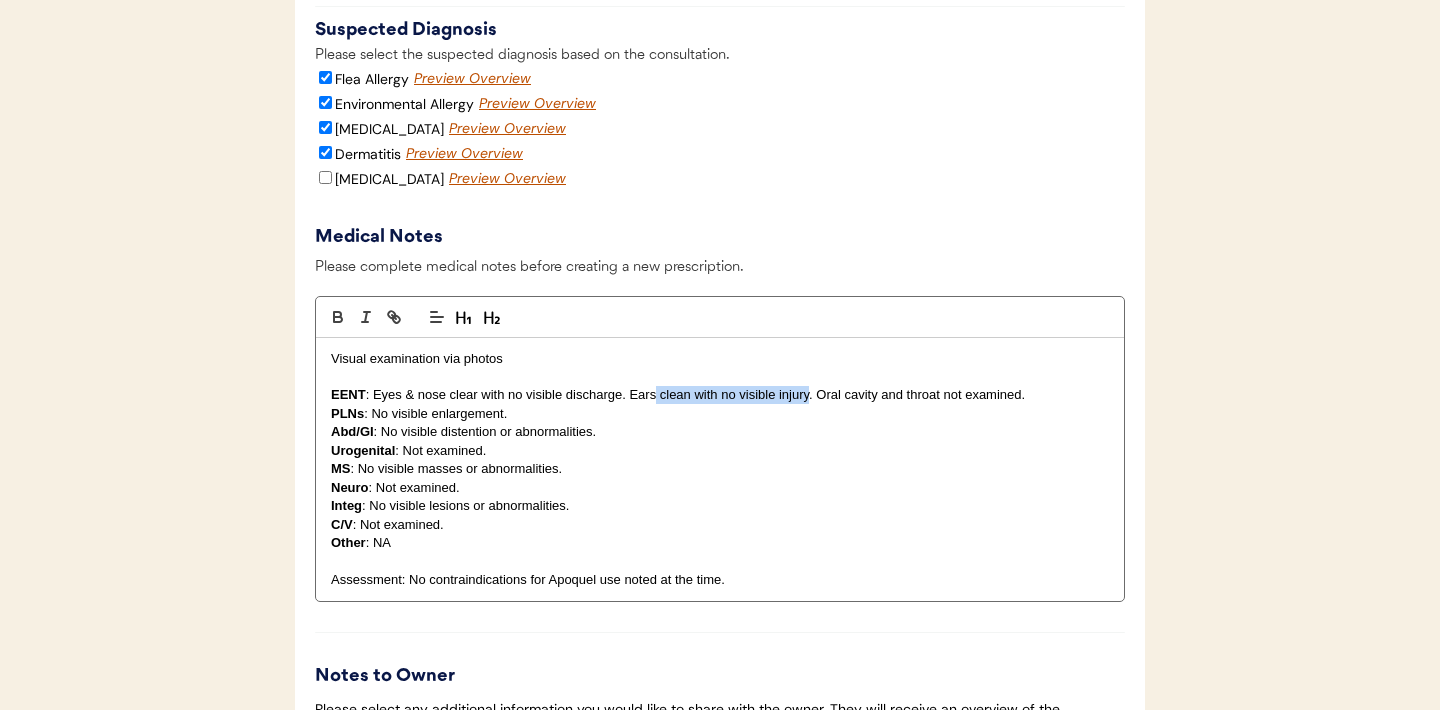 drag, startPoint x: 809, startPoint y: 421, endPoint x: 657, endPoint y: 427, distance: 152.11838 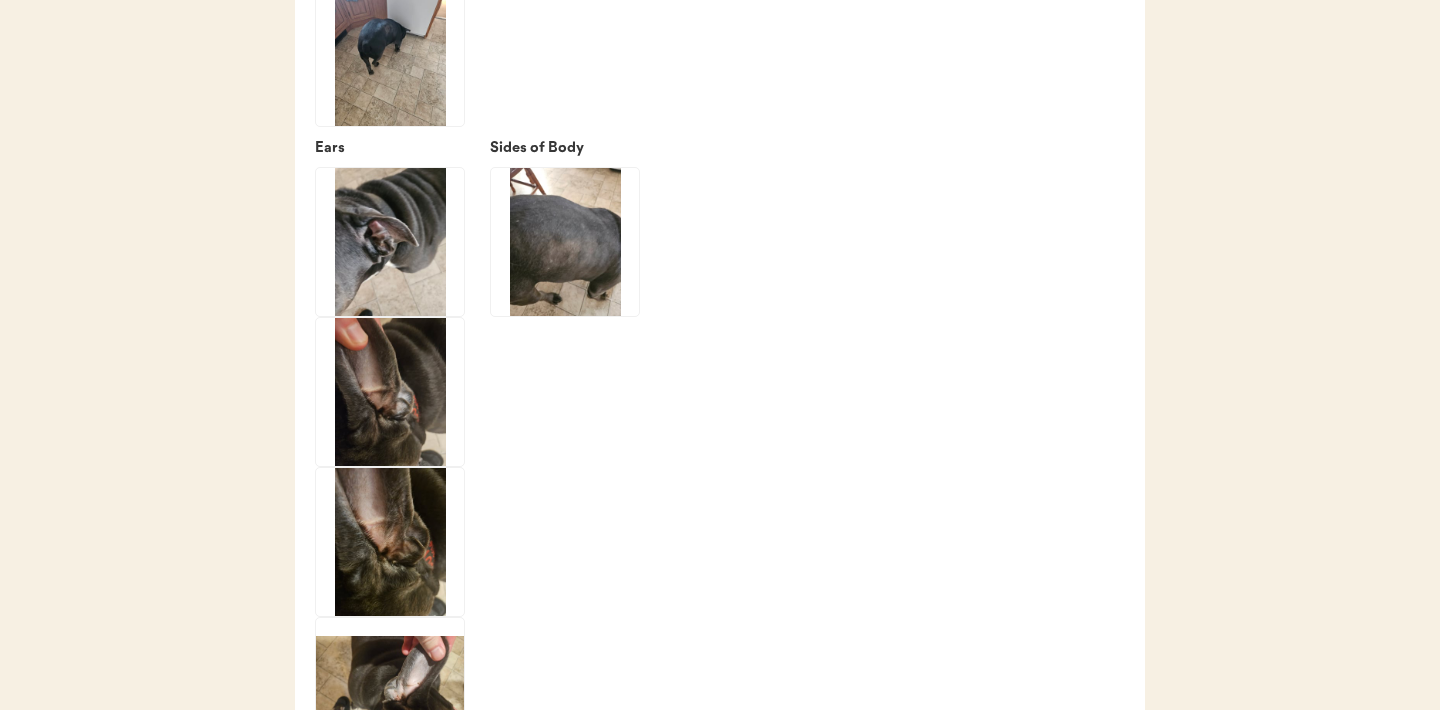 scroll, scrollTop: 2931, scrollLeft: 0, axis: vertical 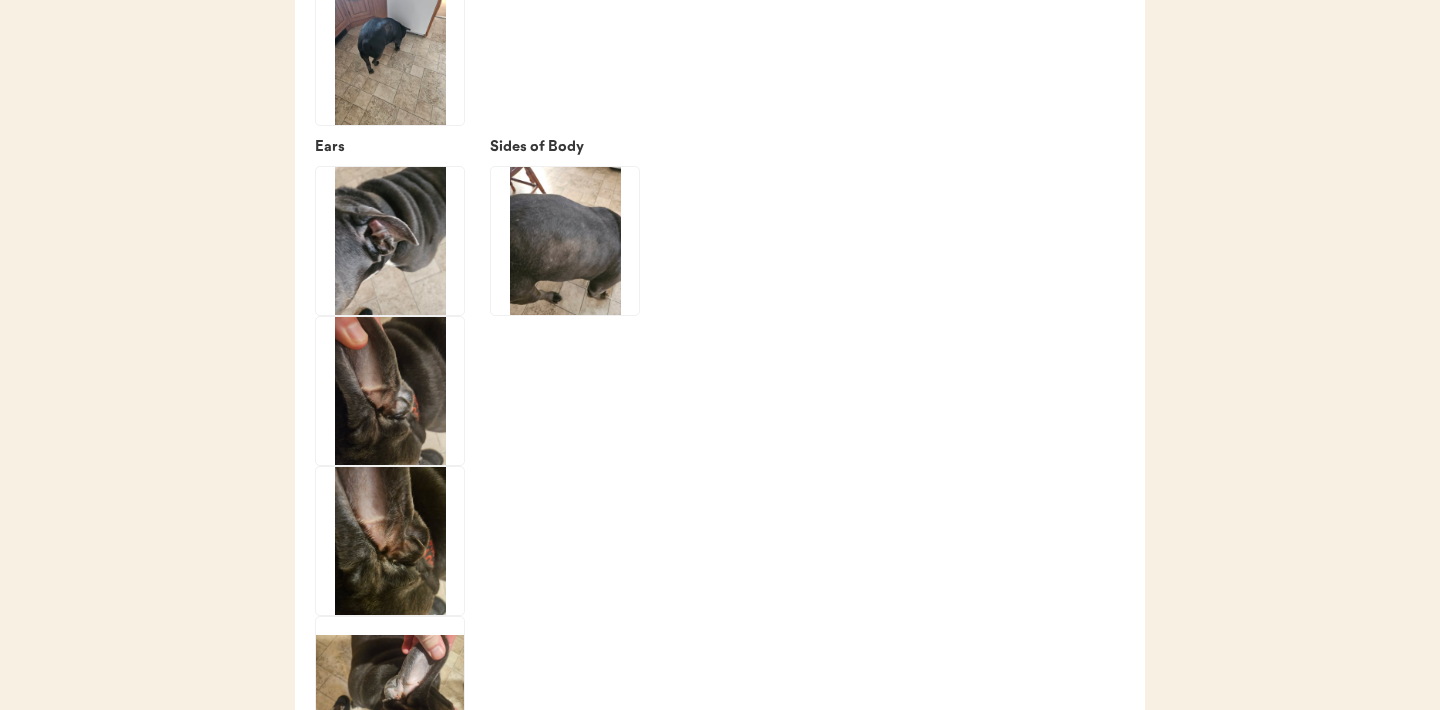 click 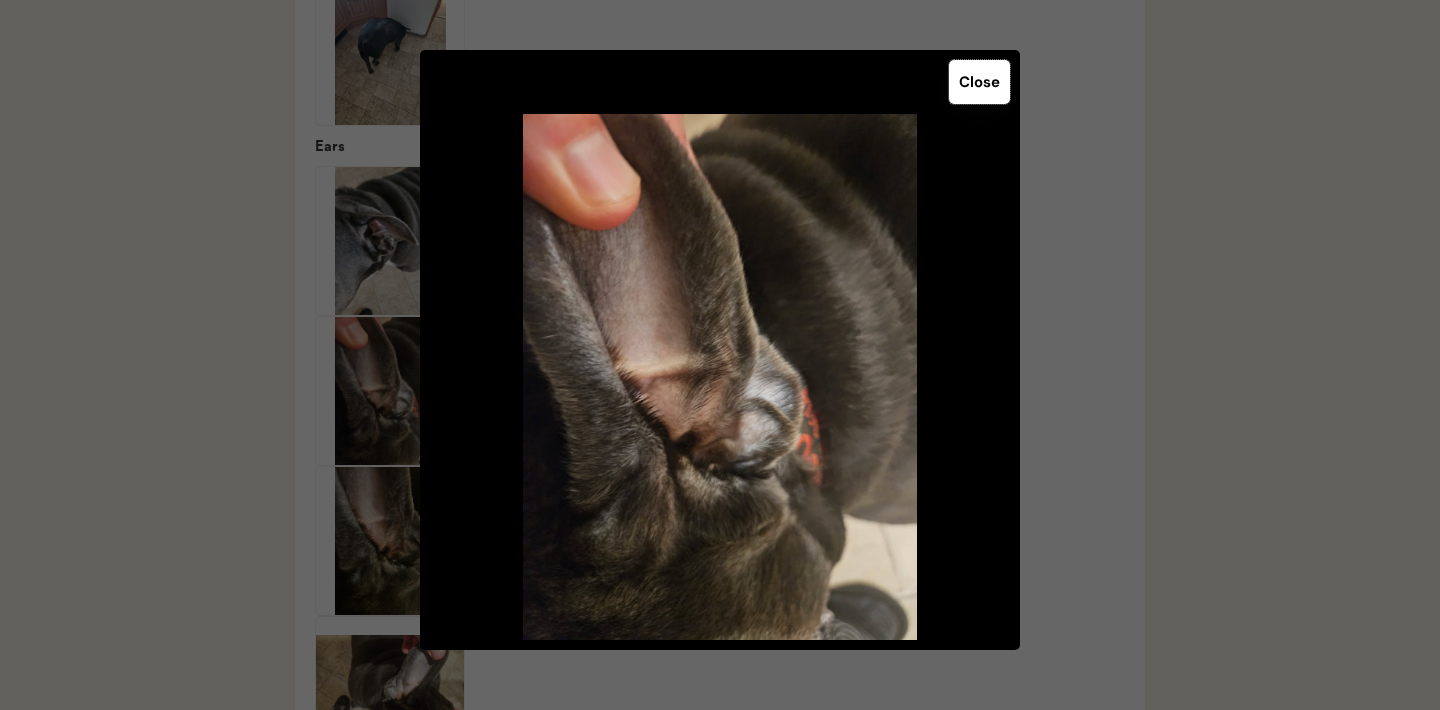 click on "Close" at bounding box center [979, 82] 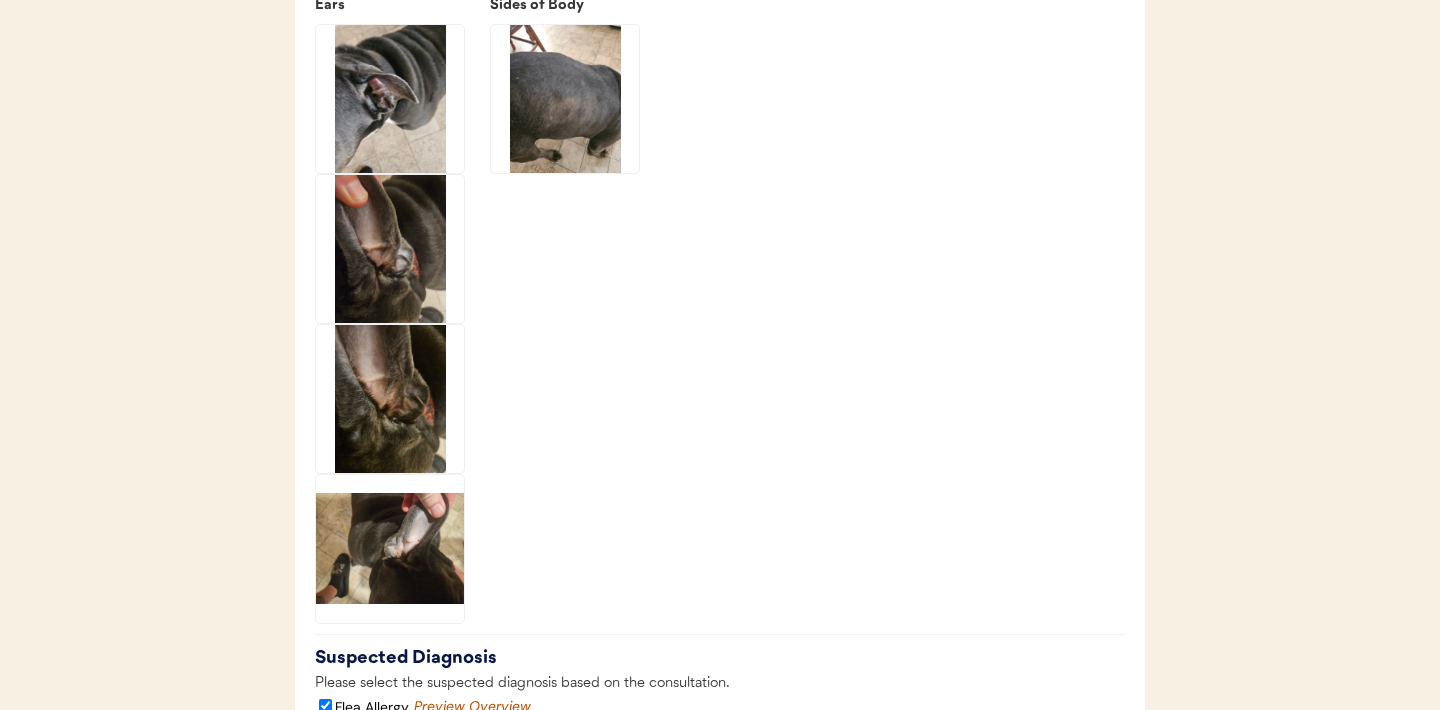 scroll, scrollTop: 3076, scrollLeft: 0, axis: vertical 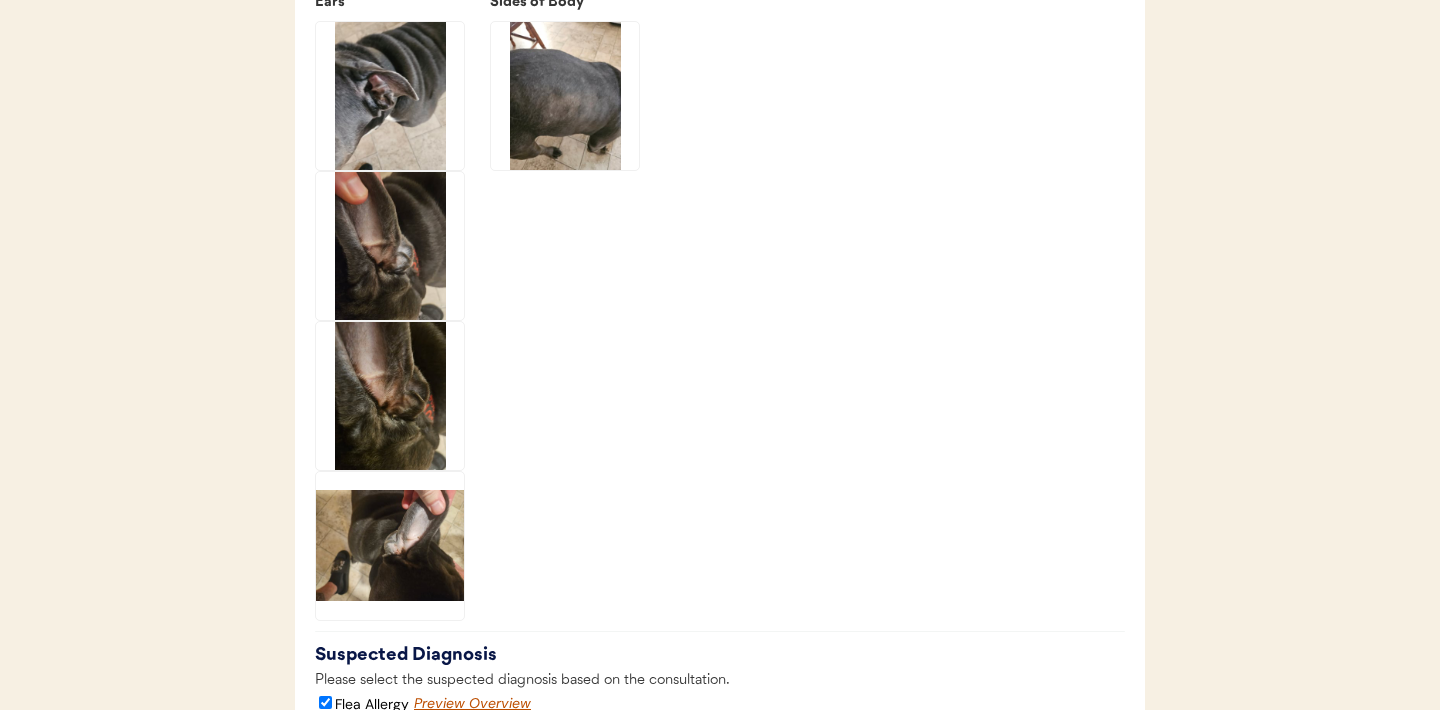 click 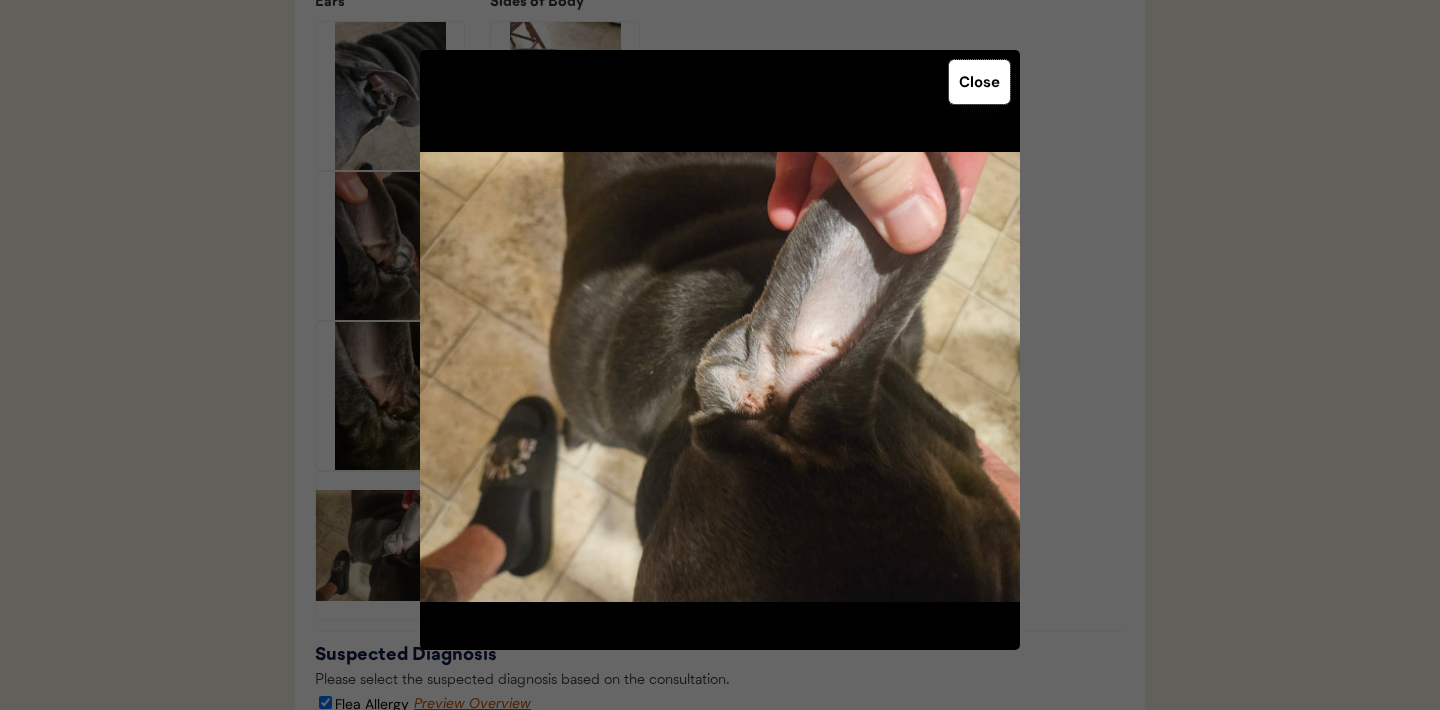 click on "Close" at bounding box center (979, 82) 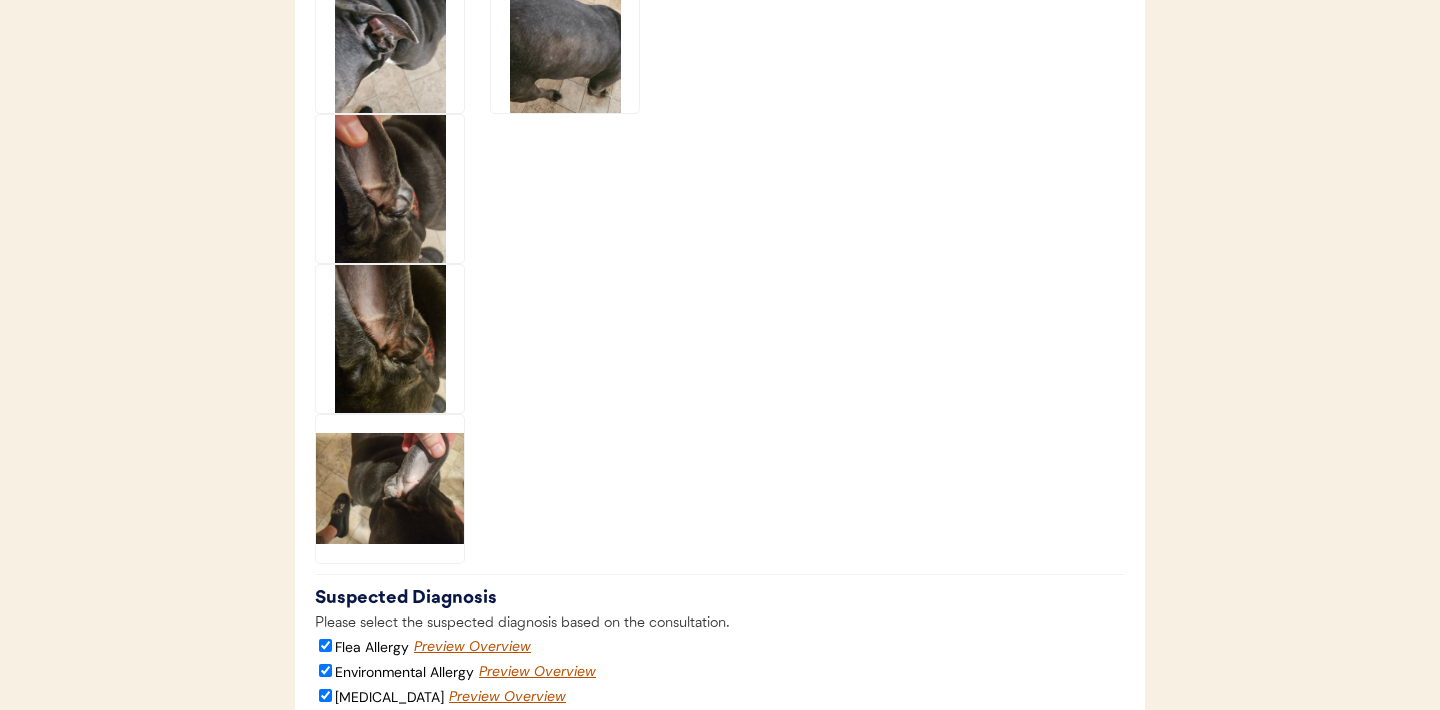 scroll, scrollTop: 3134, scrollLeft: 0, axis: vertical 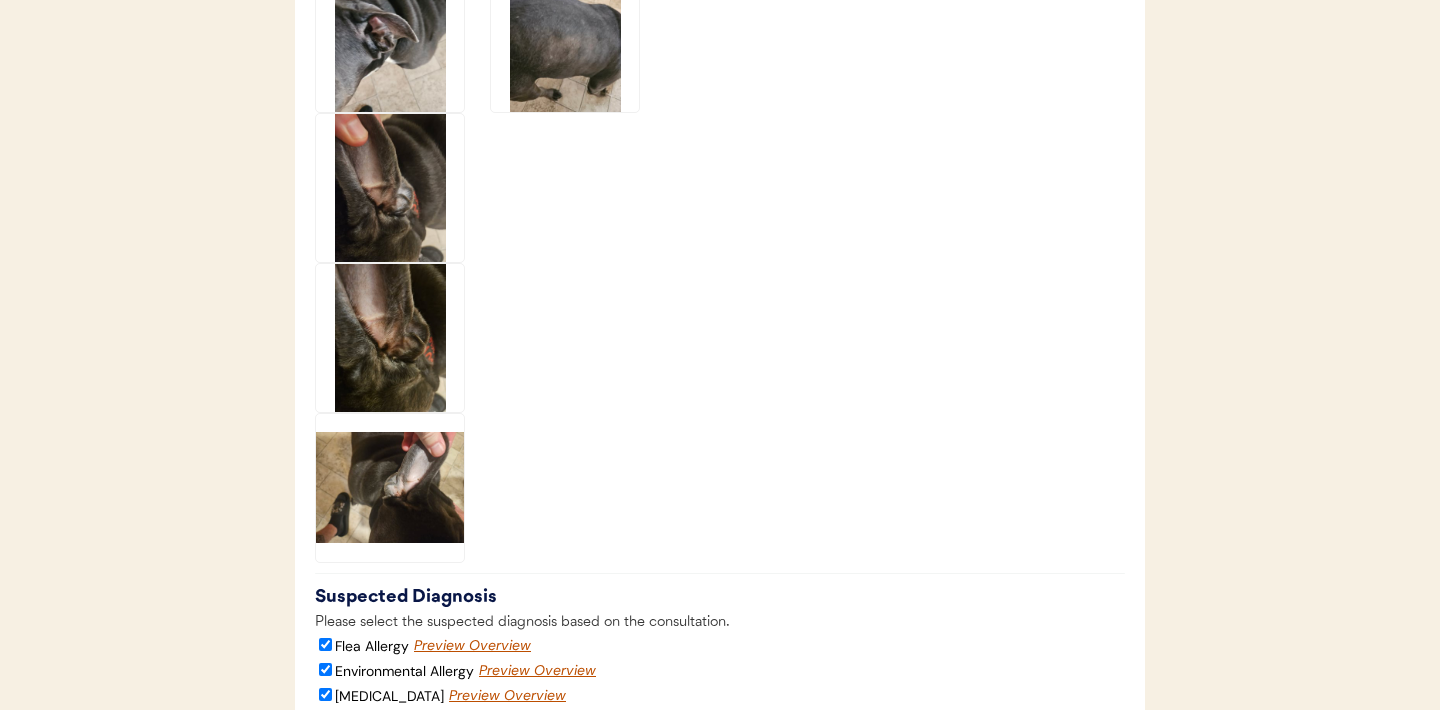 click 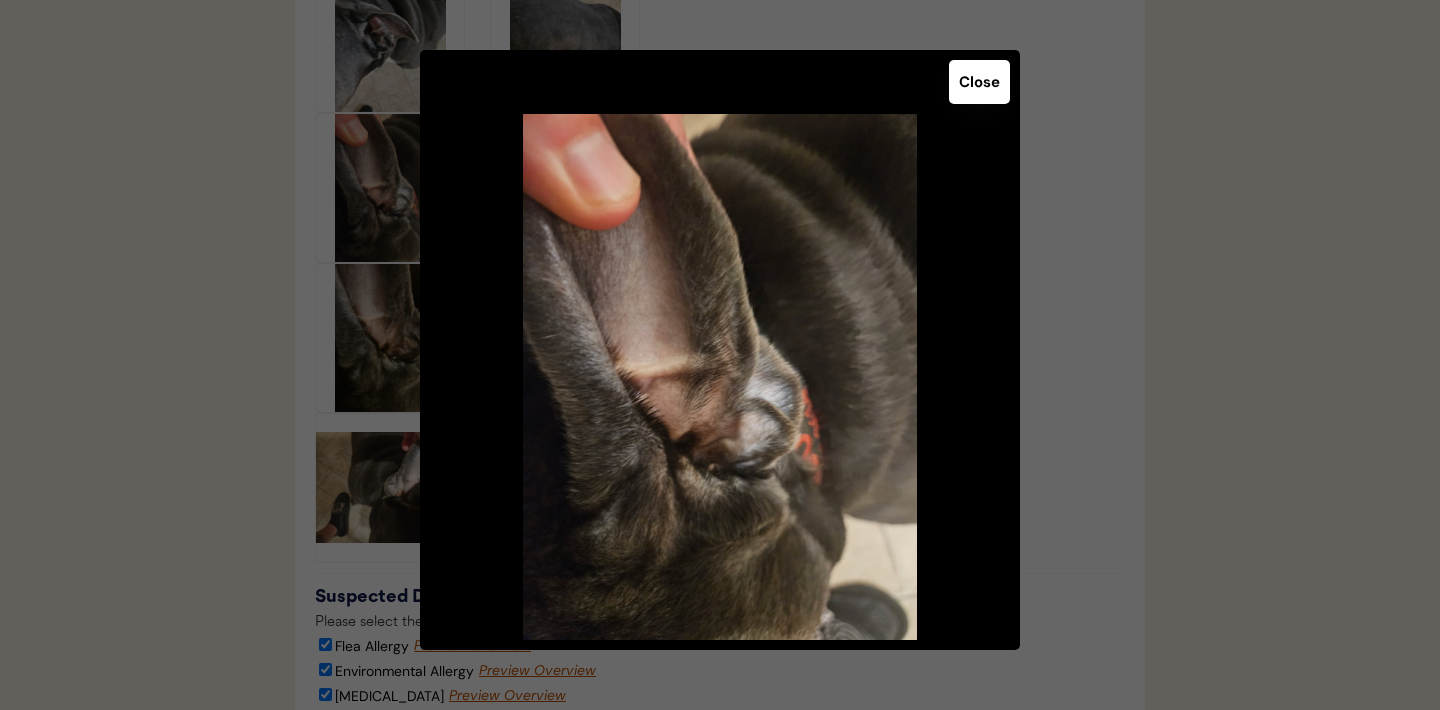 click on "Close" at bounding box center (979, 82) 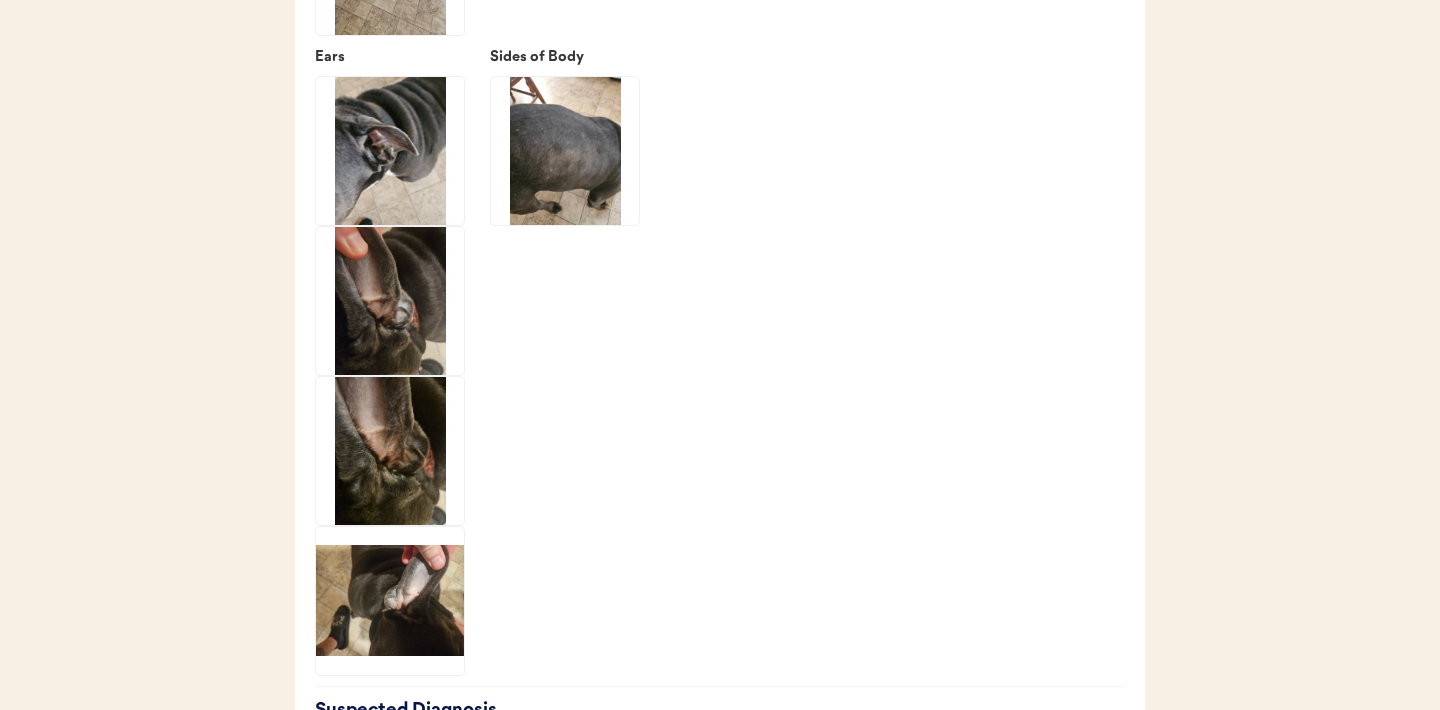 scroll, scrollTop: 3023, scrollLeft: 0, axis: vertical 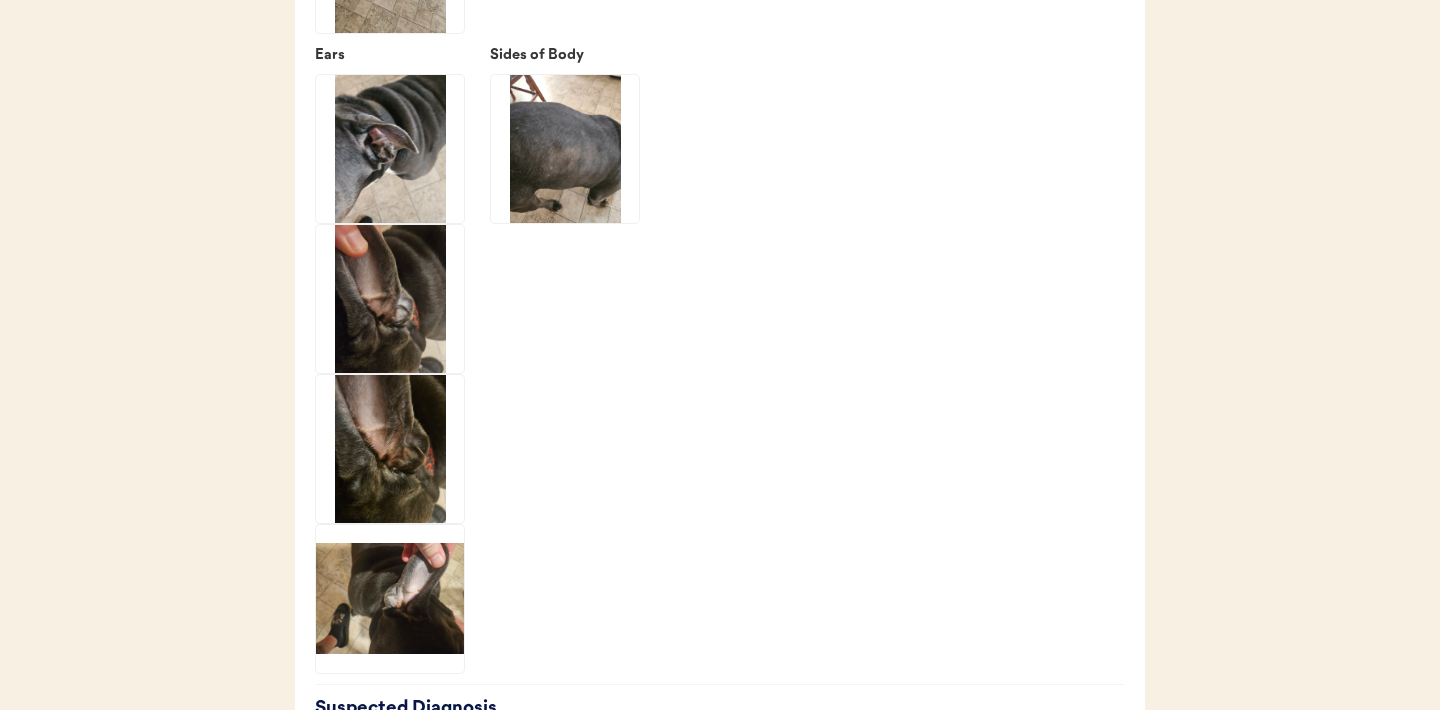 click 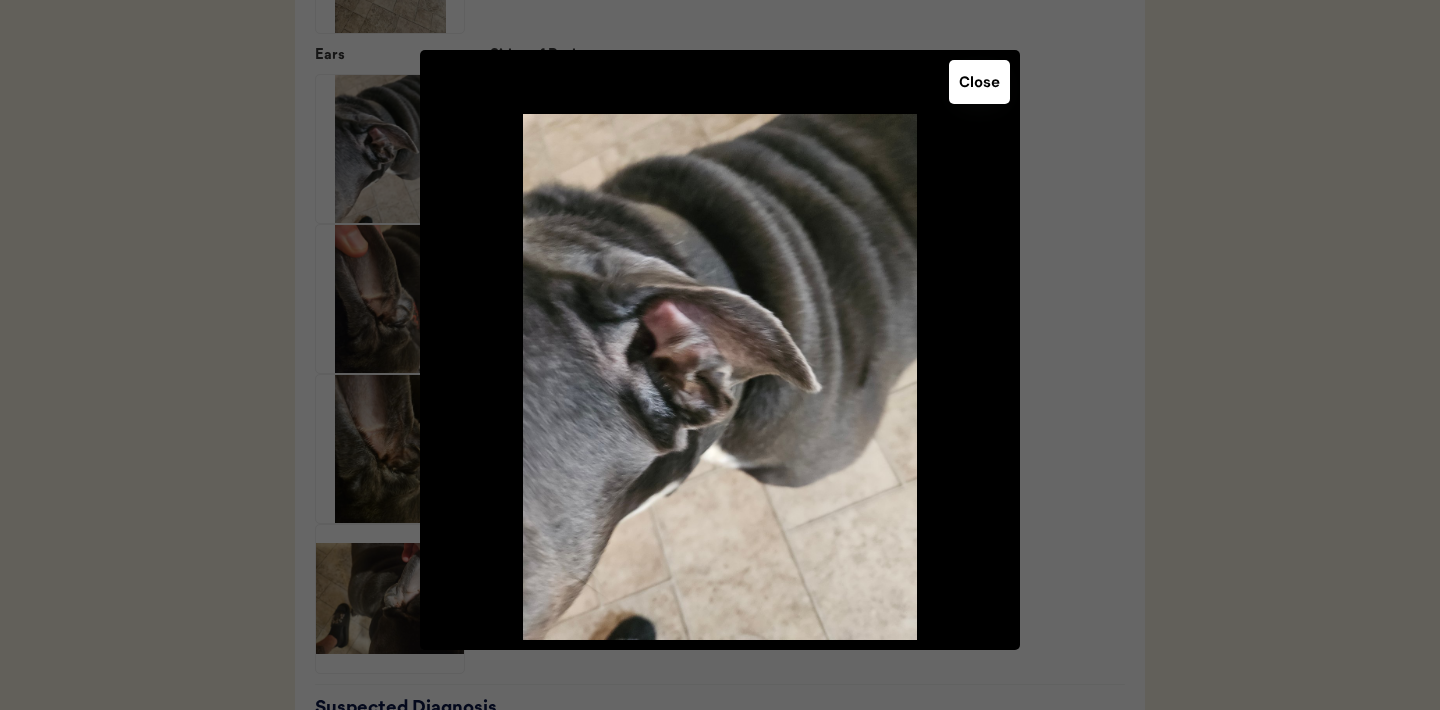 click on "Close" at bounding box center (979, 82) 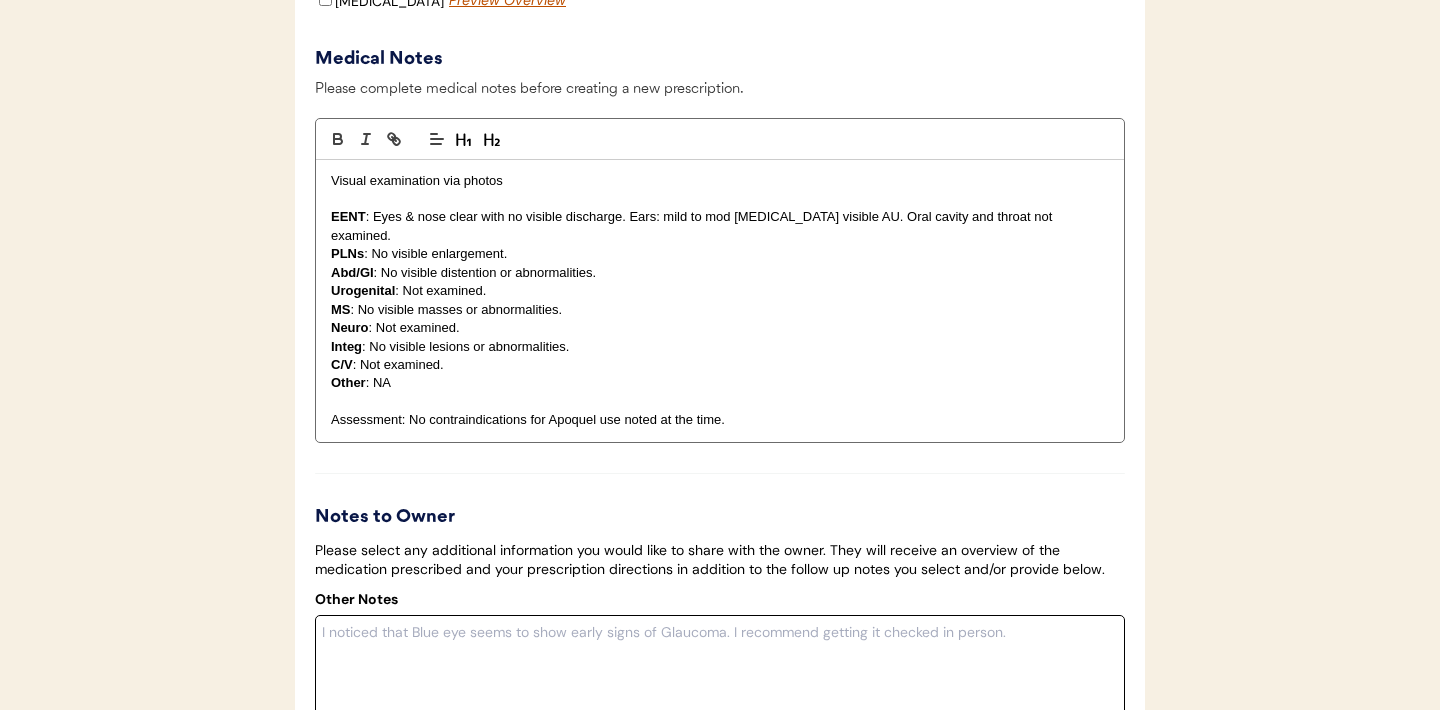 scroll, scrollTop: 3876, scrollLeft: 0, axis: vertical 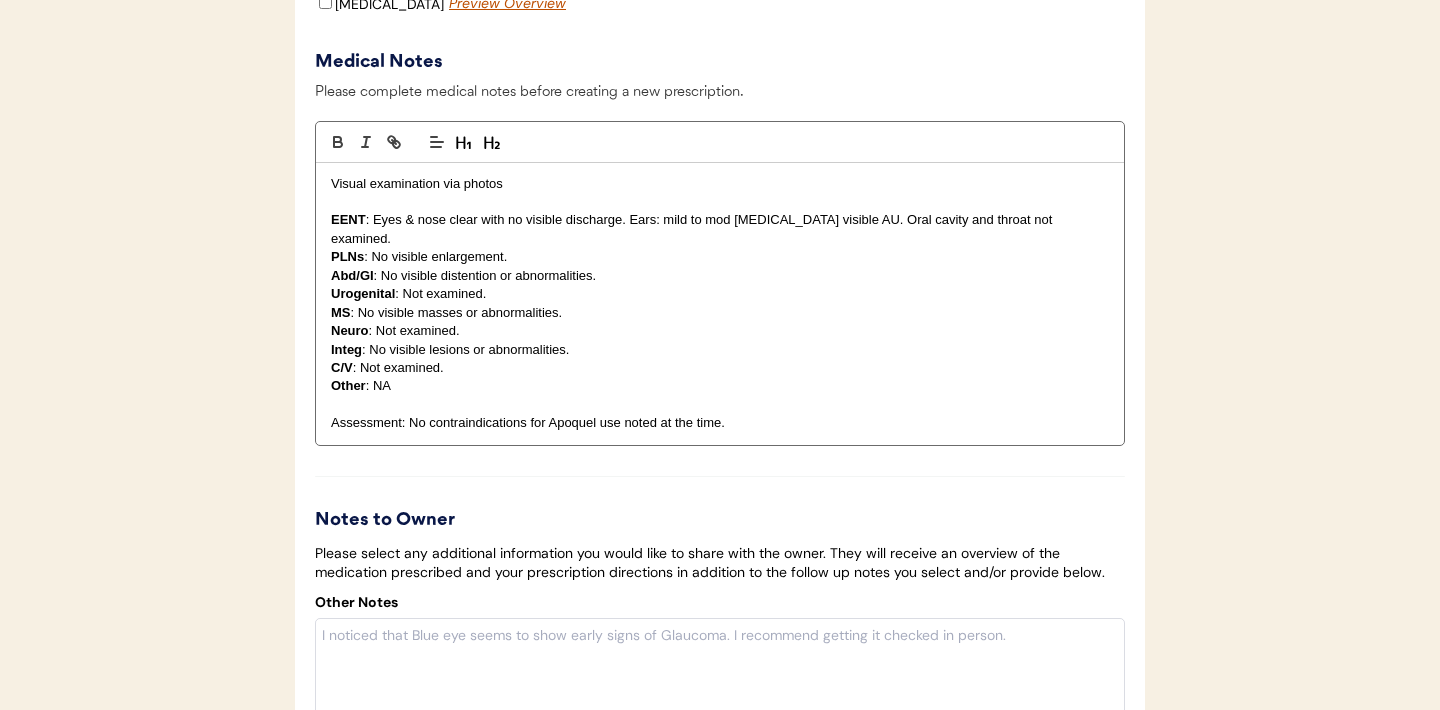 click on "EENT : Eyes & nose clear with no visible discharge. Ears: mild to mod cerumen visible AU. Oral cavity and throat not examined." at bounding box center [720, 229] 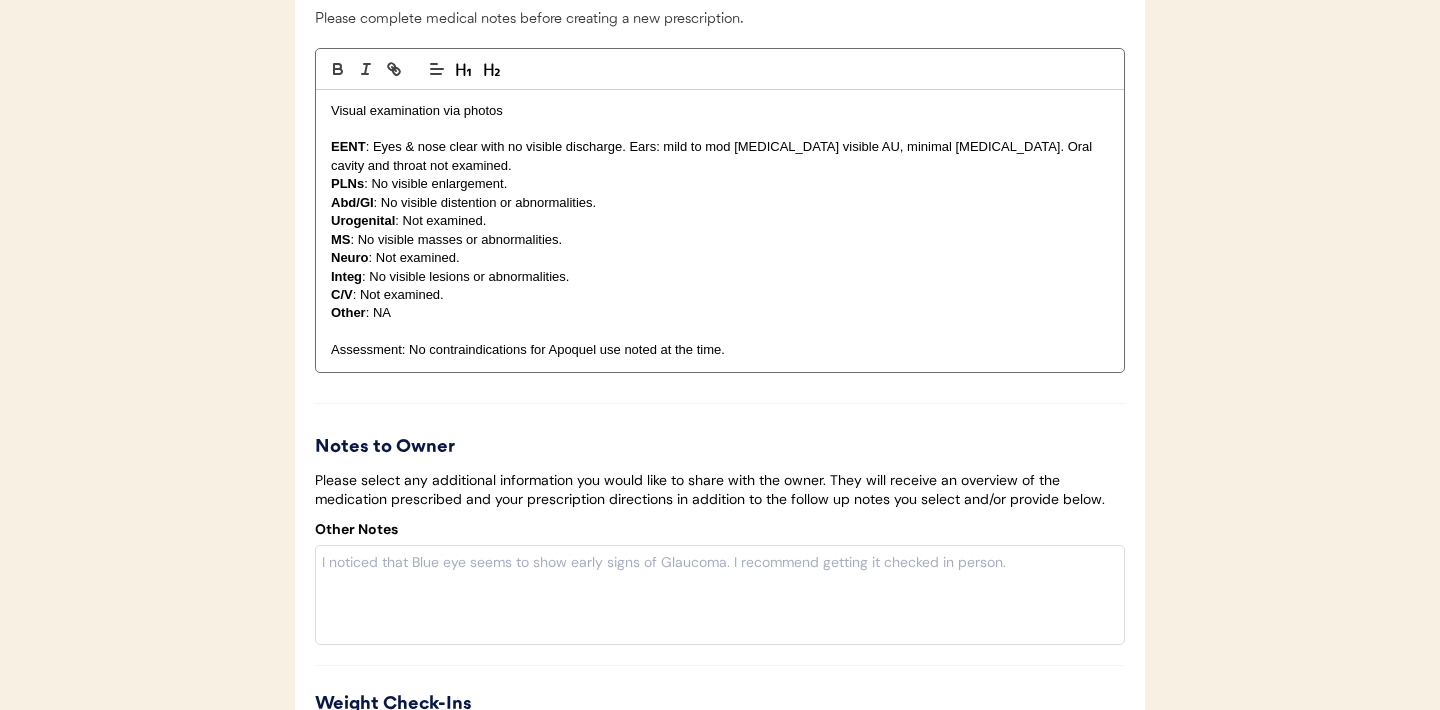 scroll, scrollTop: 3955, scrollLeft: 0, axis: vertical 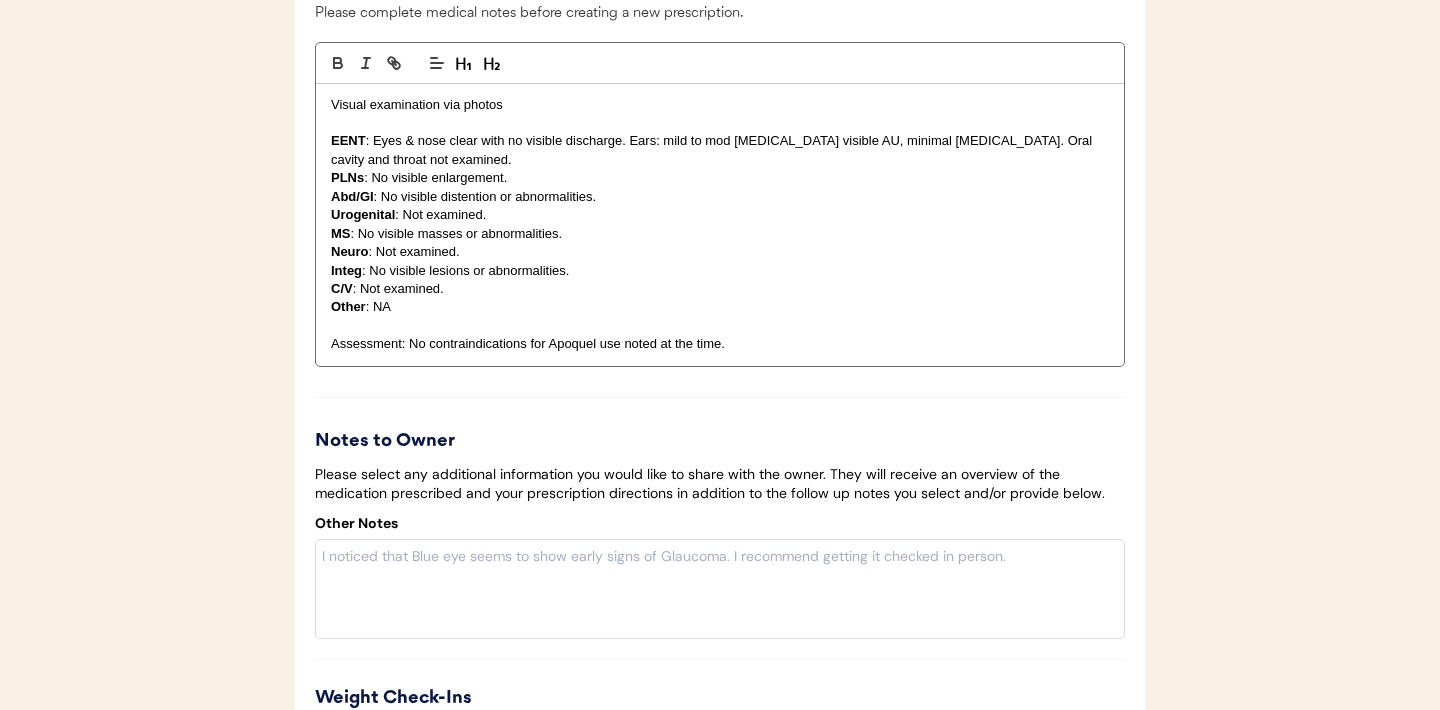 click on "MS : No visible masses or abnormalities." at bounding box center (720, 234) 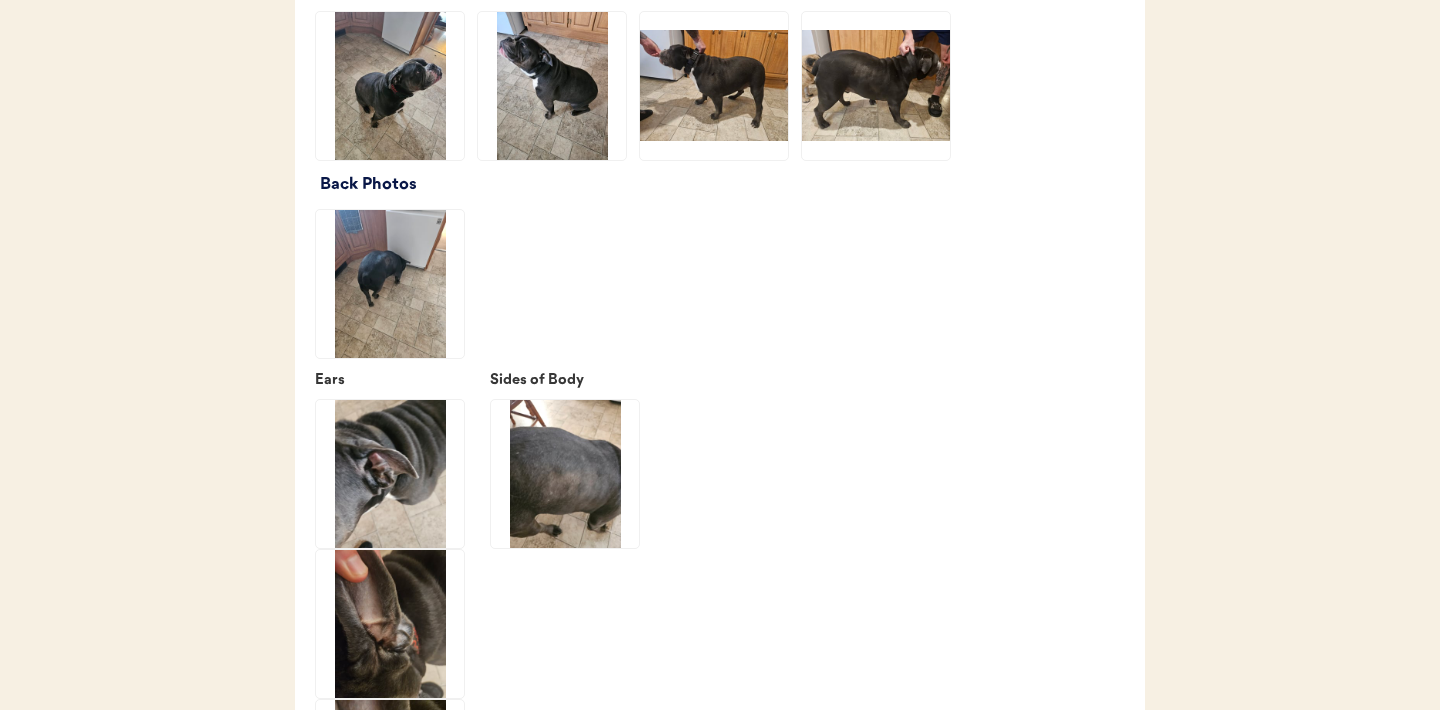 scroll, scrollTop: 2673, scrollLeft: 0, axis: vertical 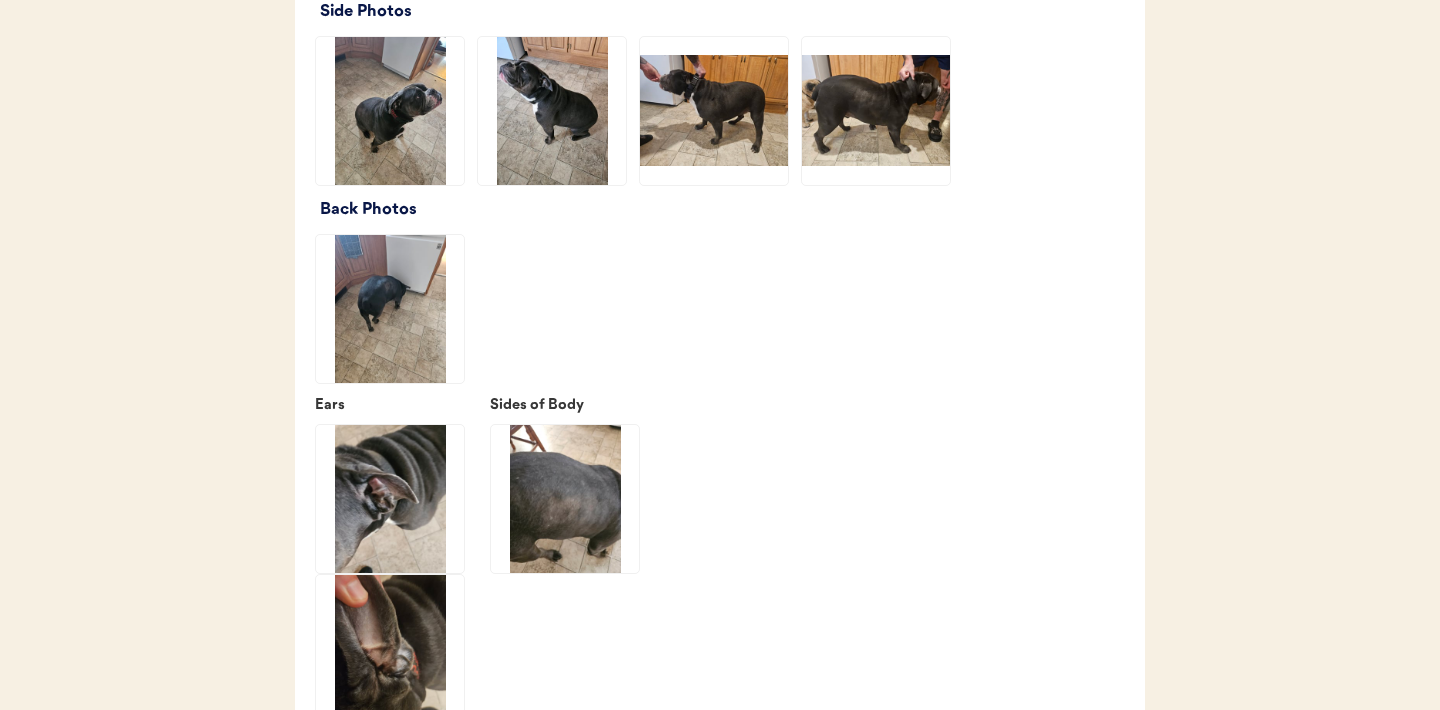 click 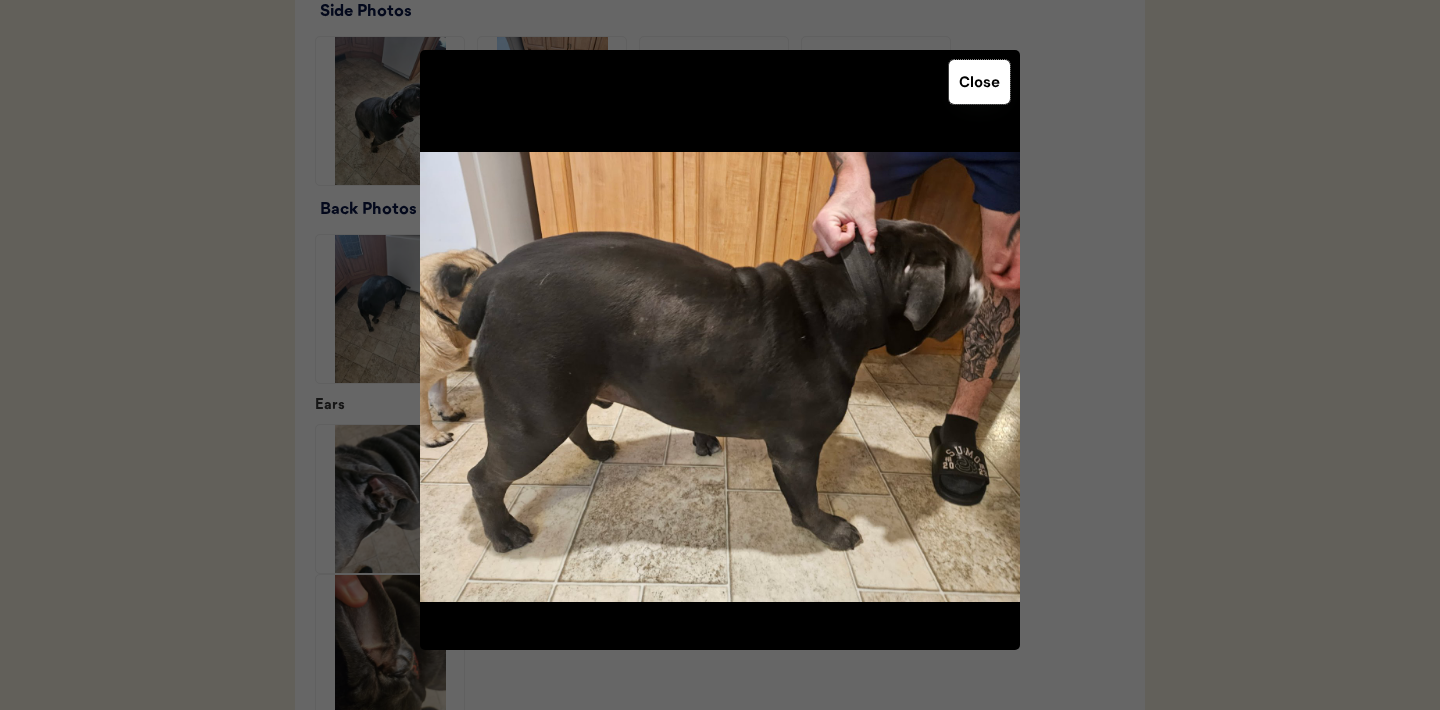 click on "Close" at bounding box center (979, 82) 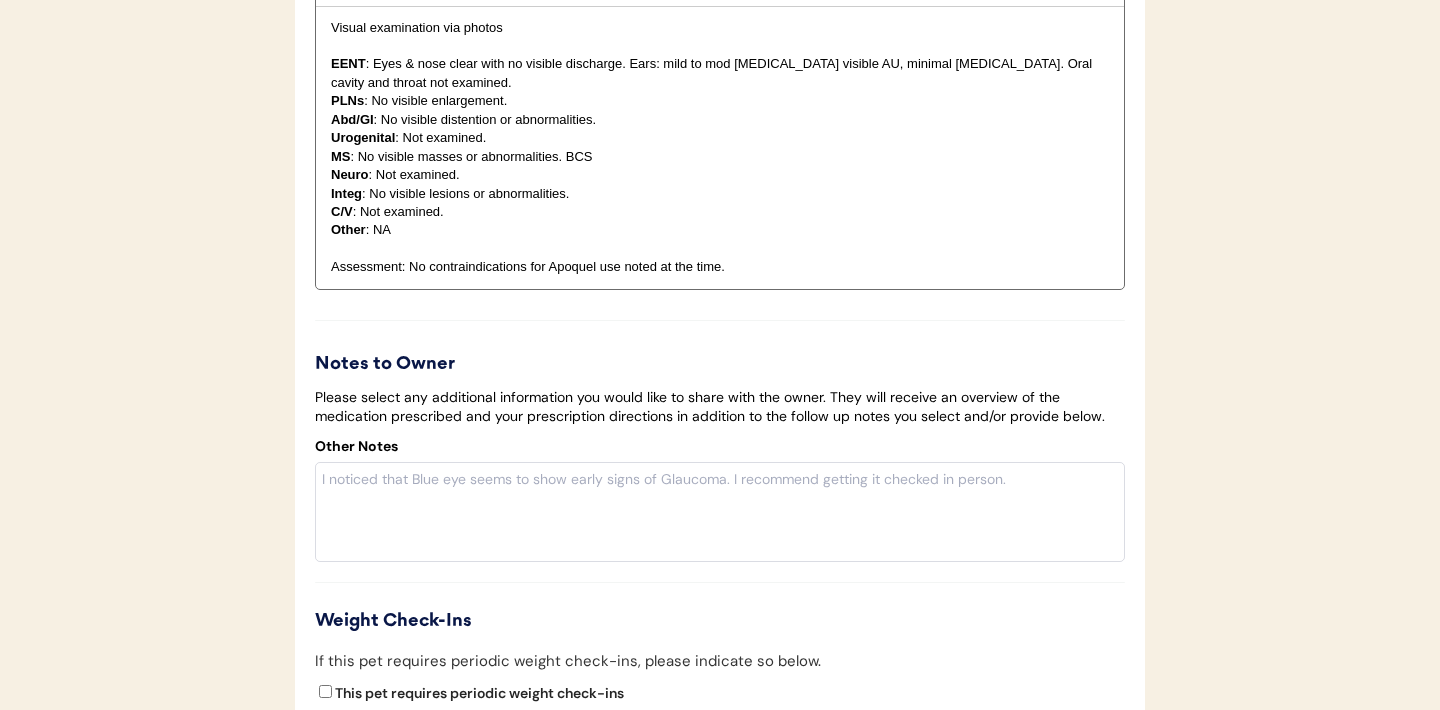 scroll, scrollTop: 3783, scrollLeft: 0, axis: vertical 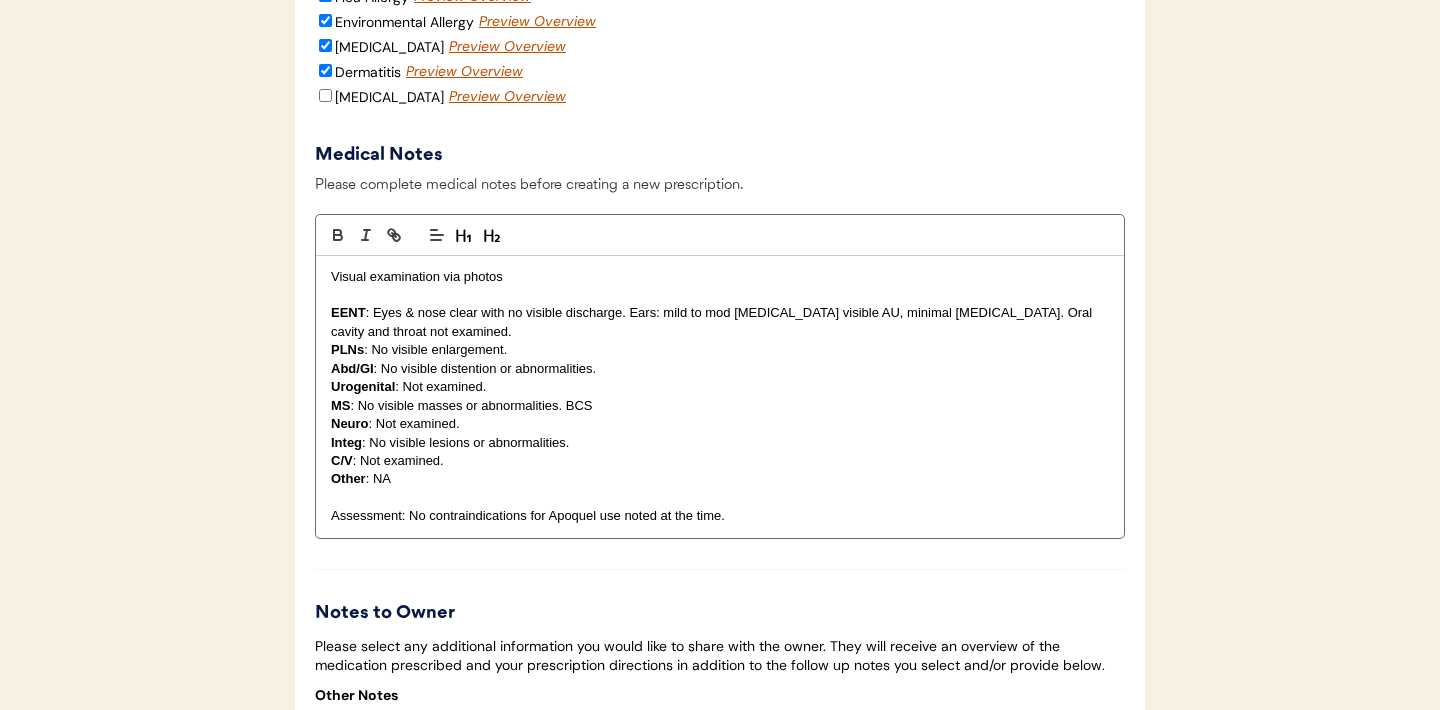 click on "MS : No visible masses or abnormalities. BCS" at bounding box center [720, 406] 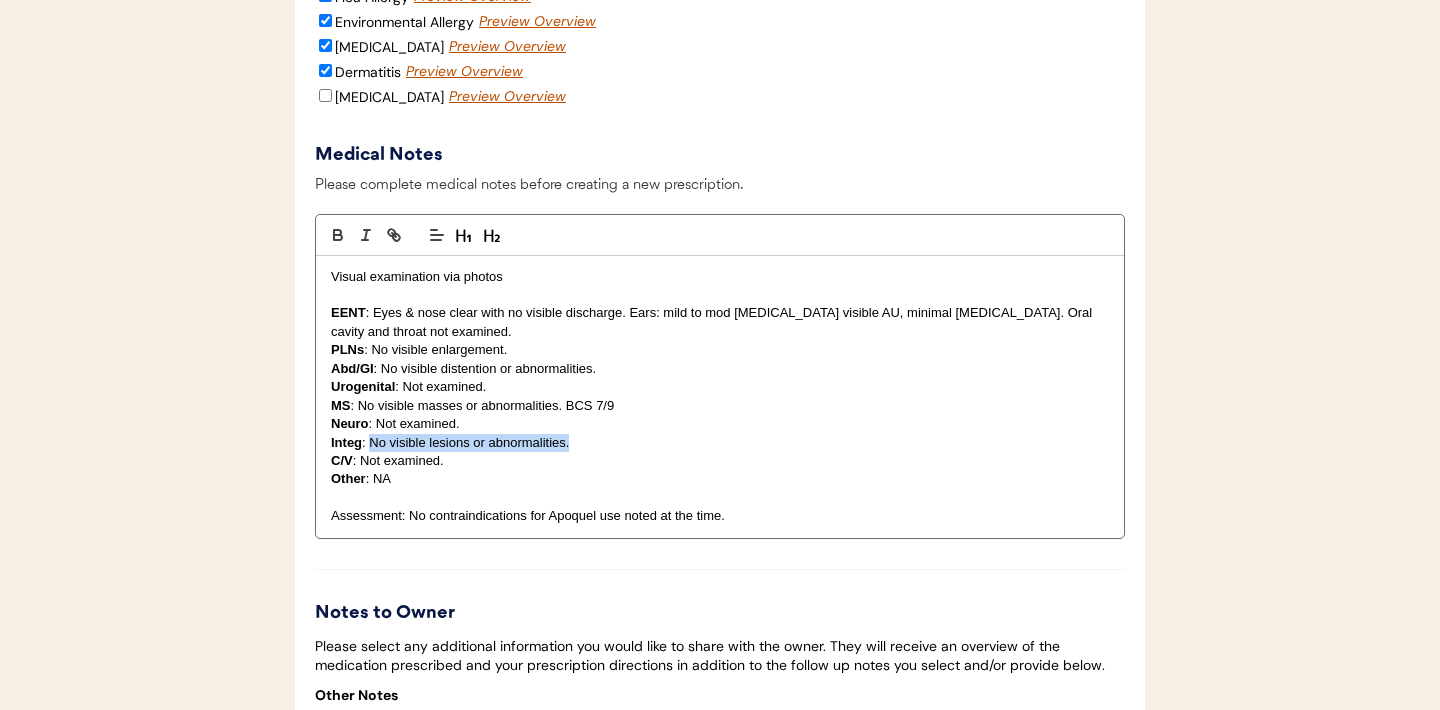 drag, startPoint x: 572, startPoint y: 470, endPoint x: 371, endPoint y: 473, distance: 201.02238 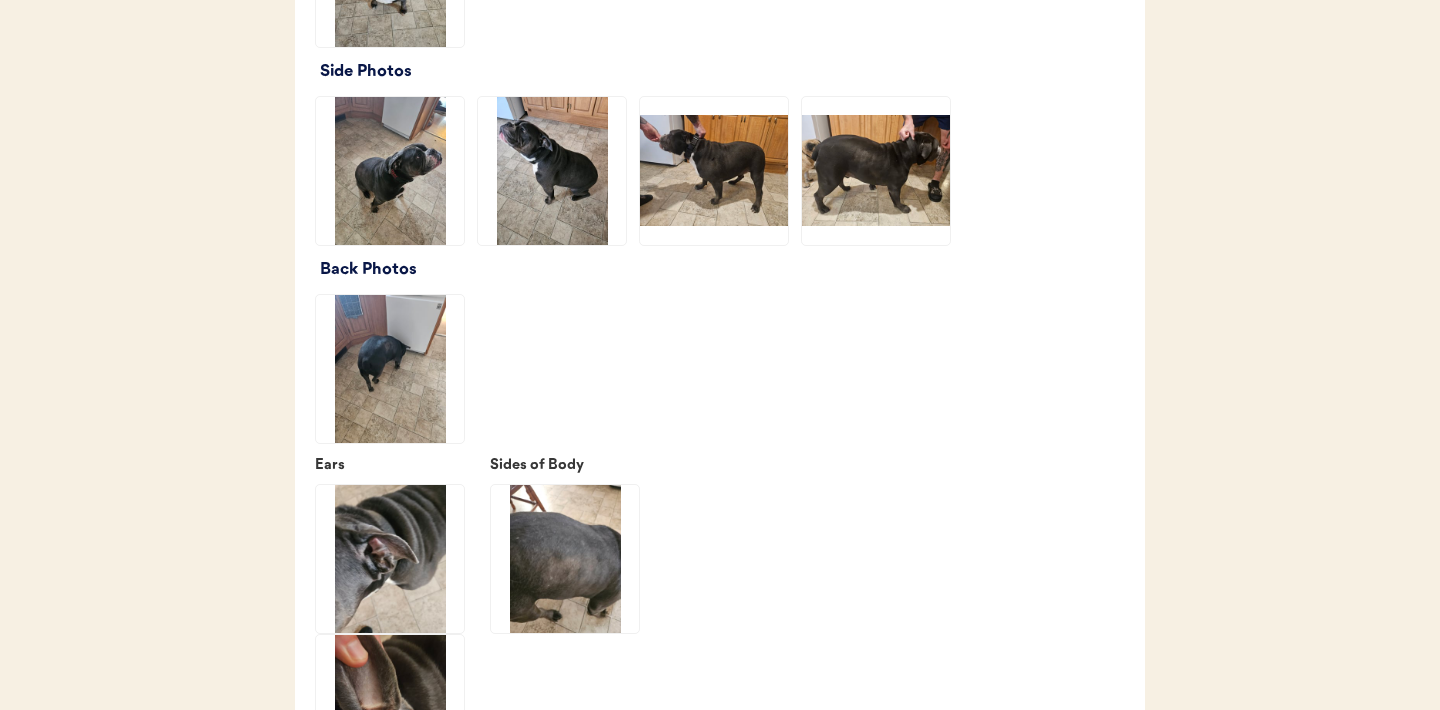scroll, scrollTop: 2617, scrollLeft: 0, axis: vertical 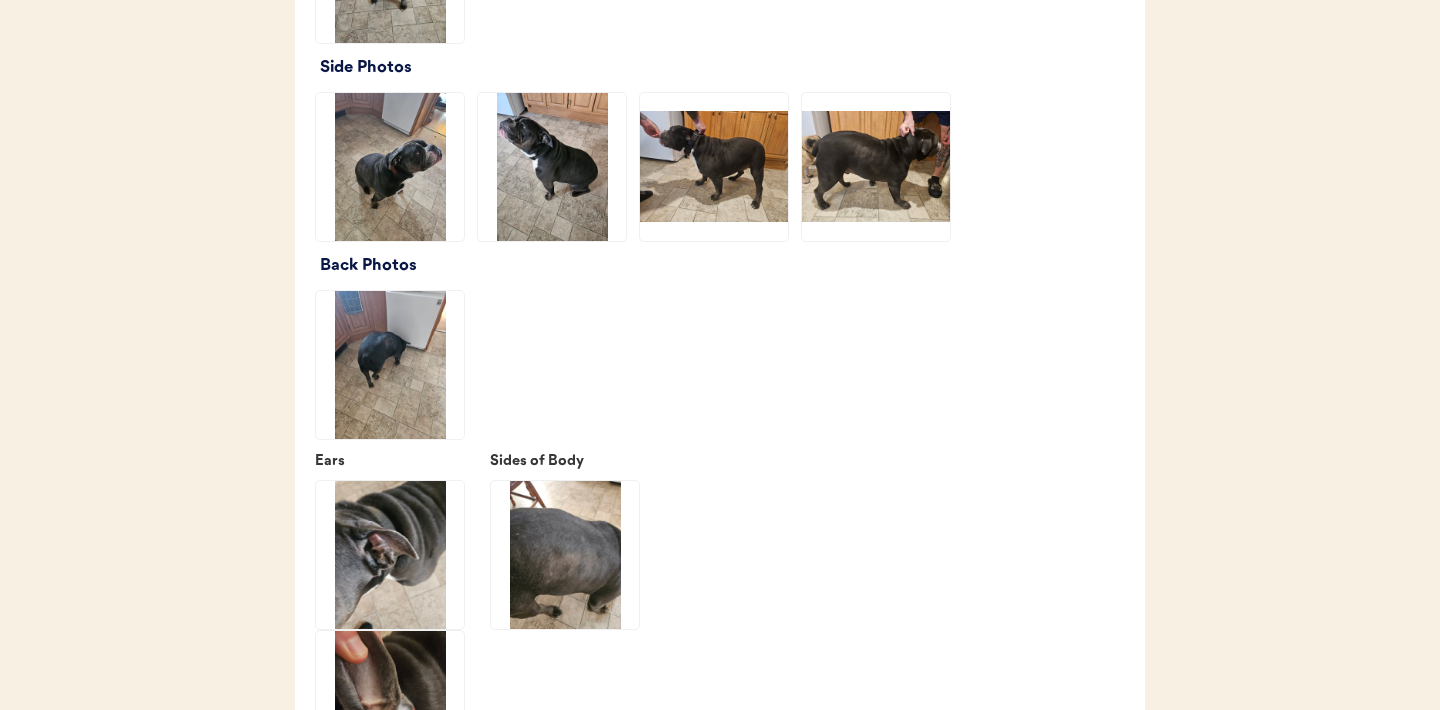 click 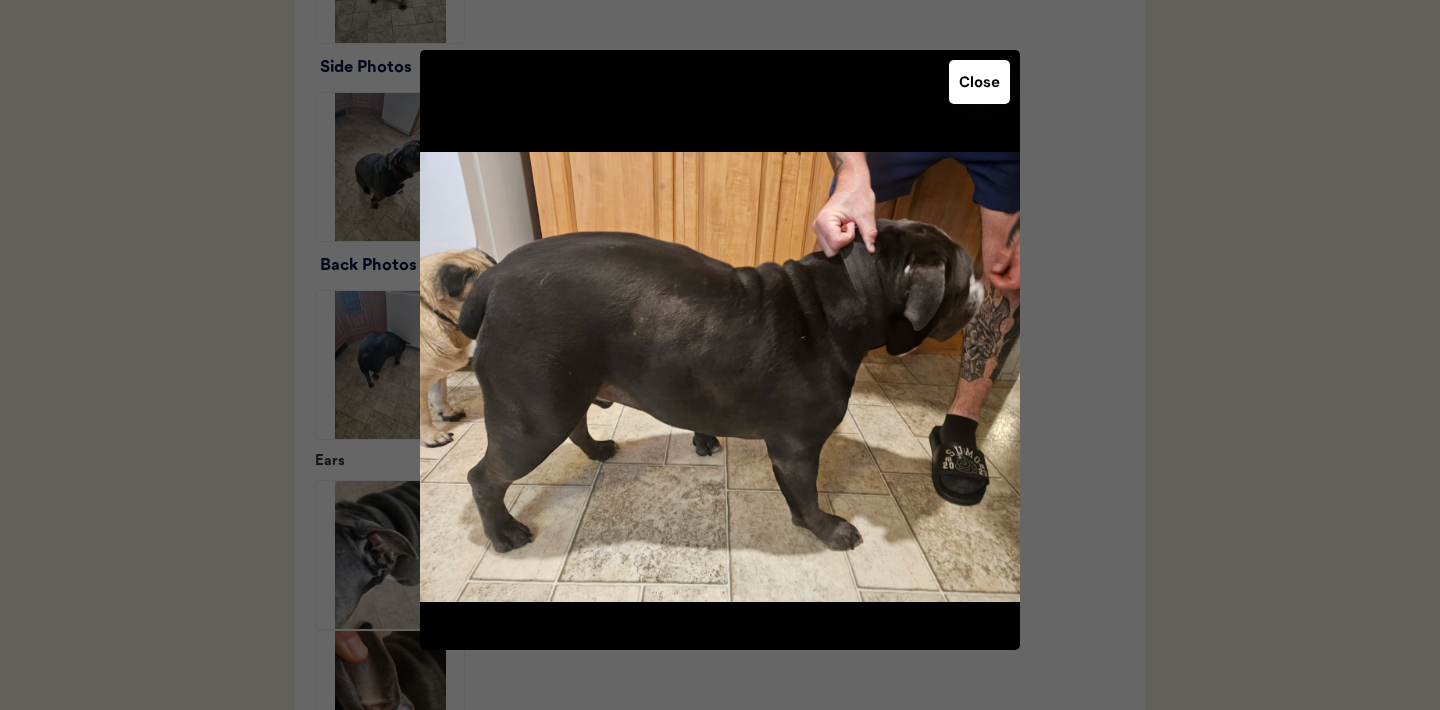 click on "Close" at bounding box center [979, 82] 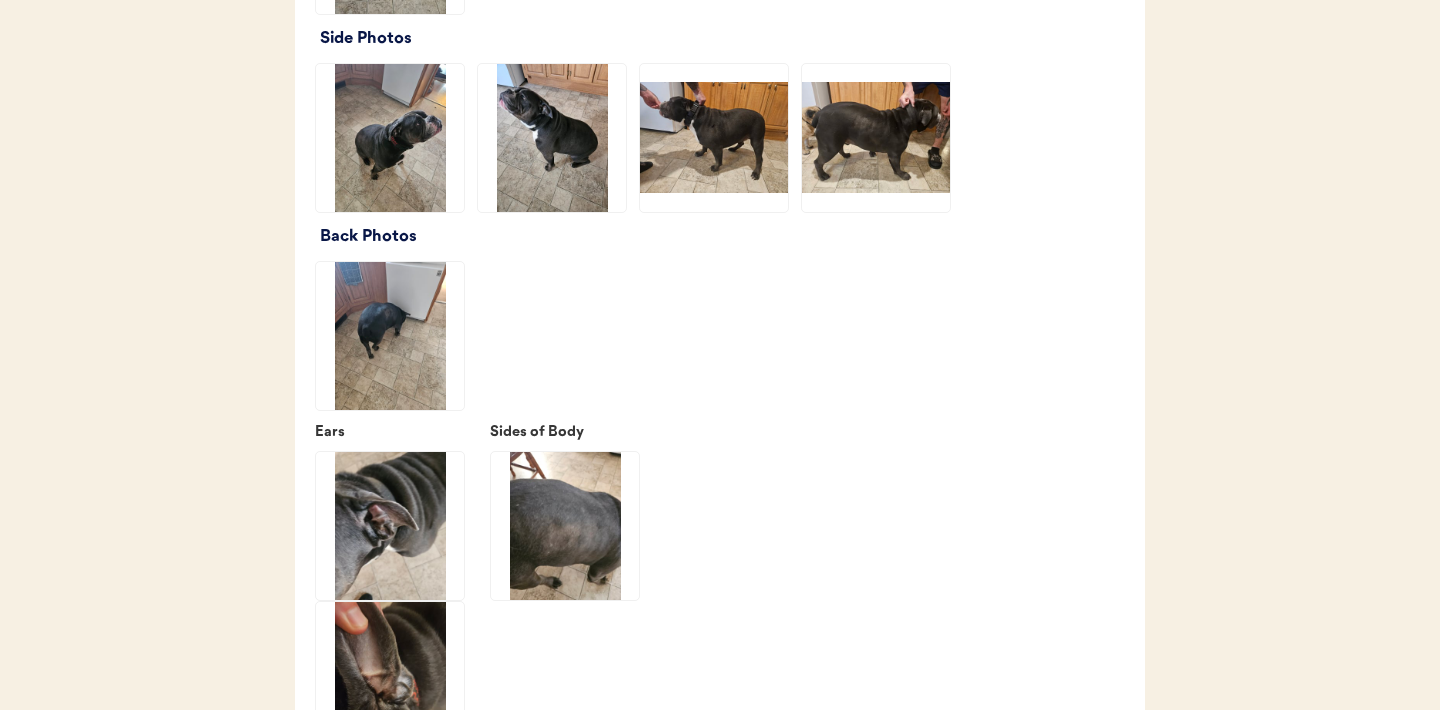 scroll, scrollTop: 2525, scrollLeft: 0, axis: vertical 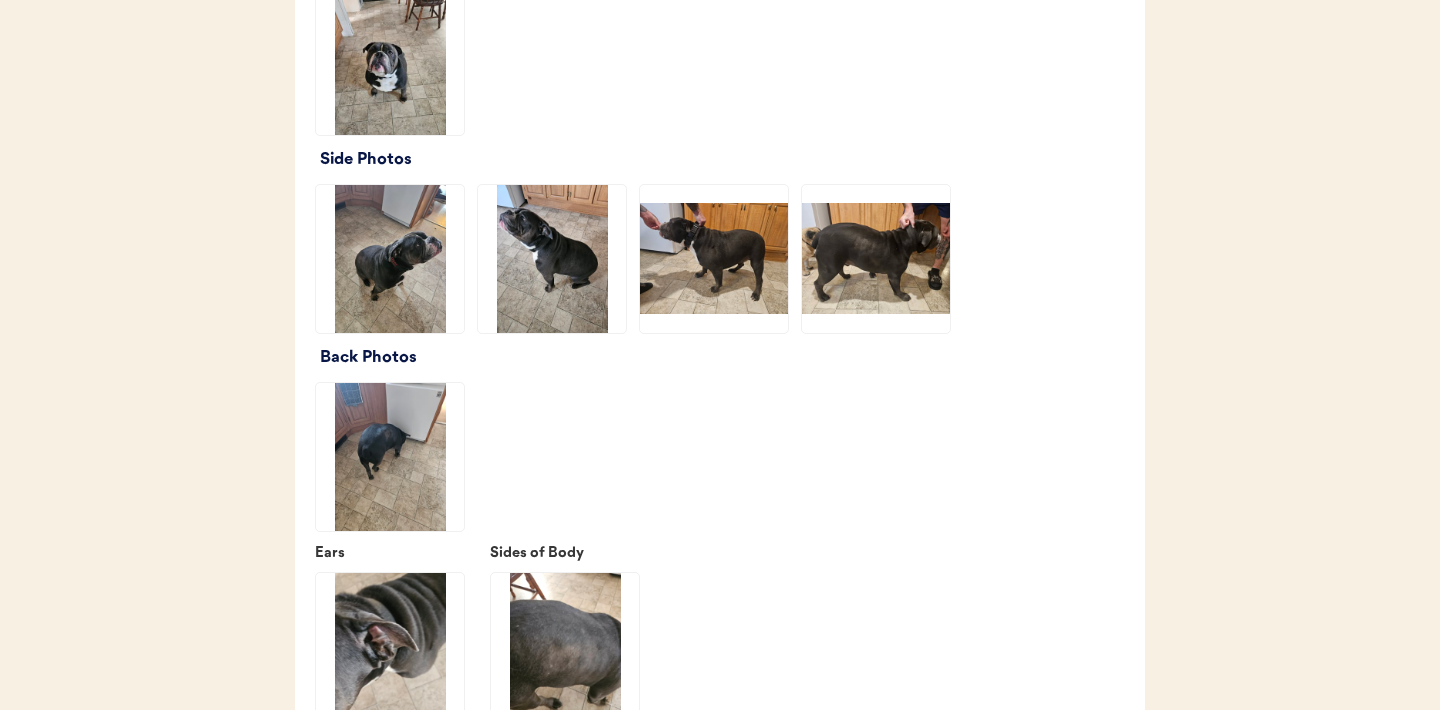 click 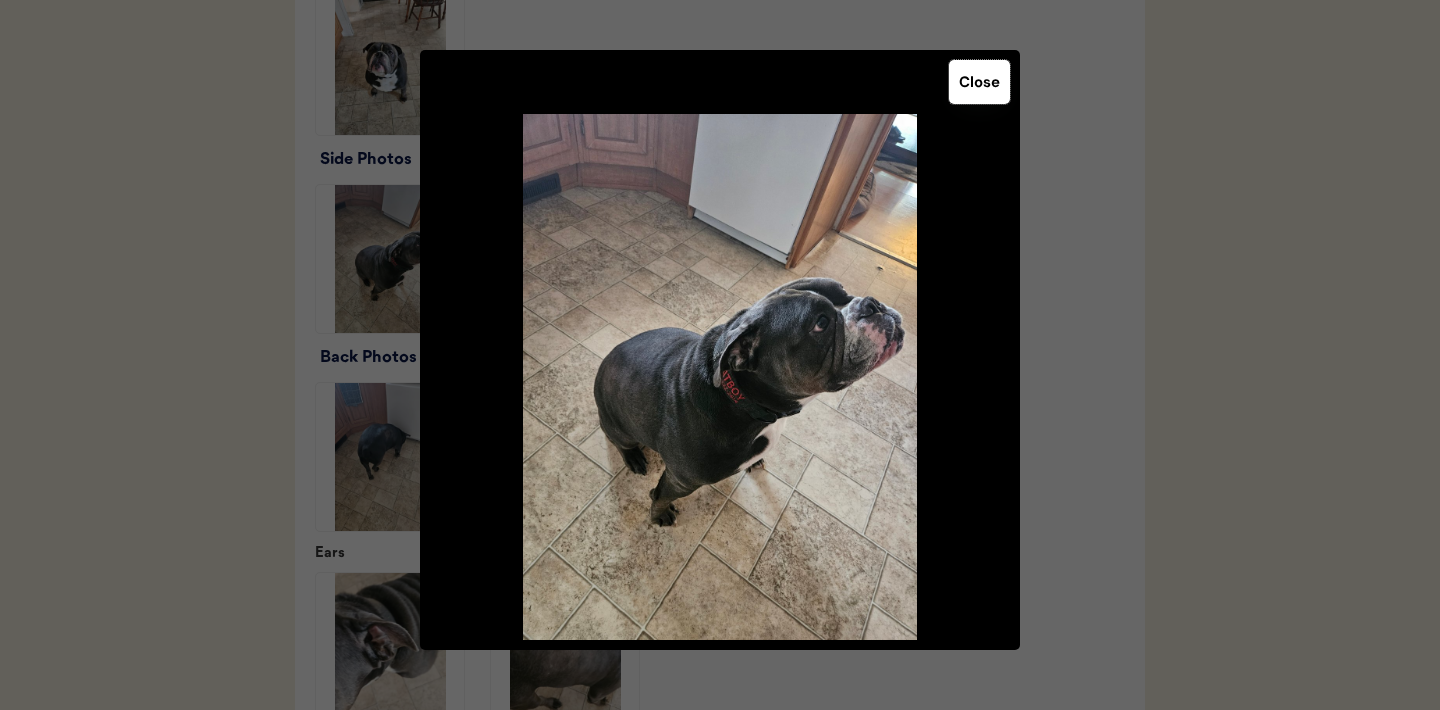click on "Close" at bounding box center (979, 82) 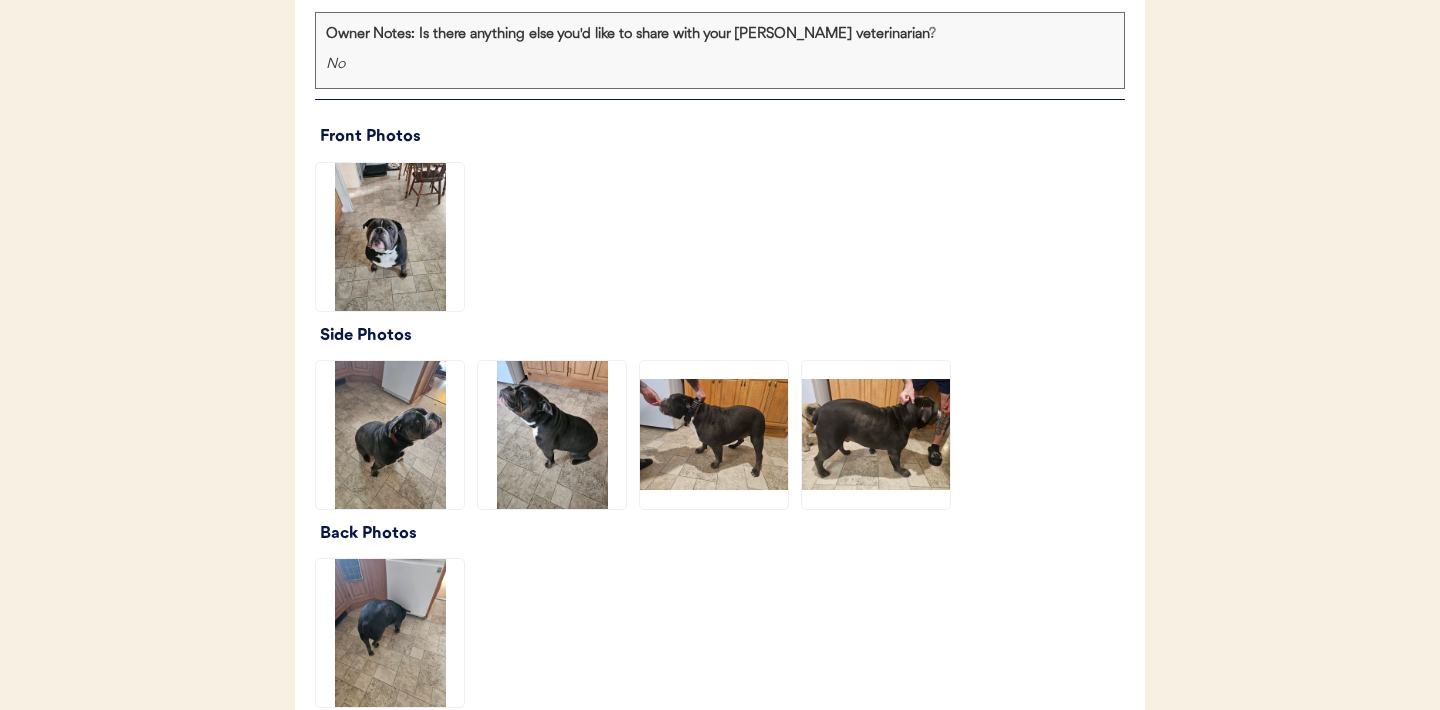 scroll, scrollTop: 2264, scrollLeft: 0, axis: vertical 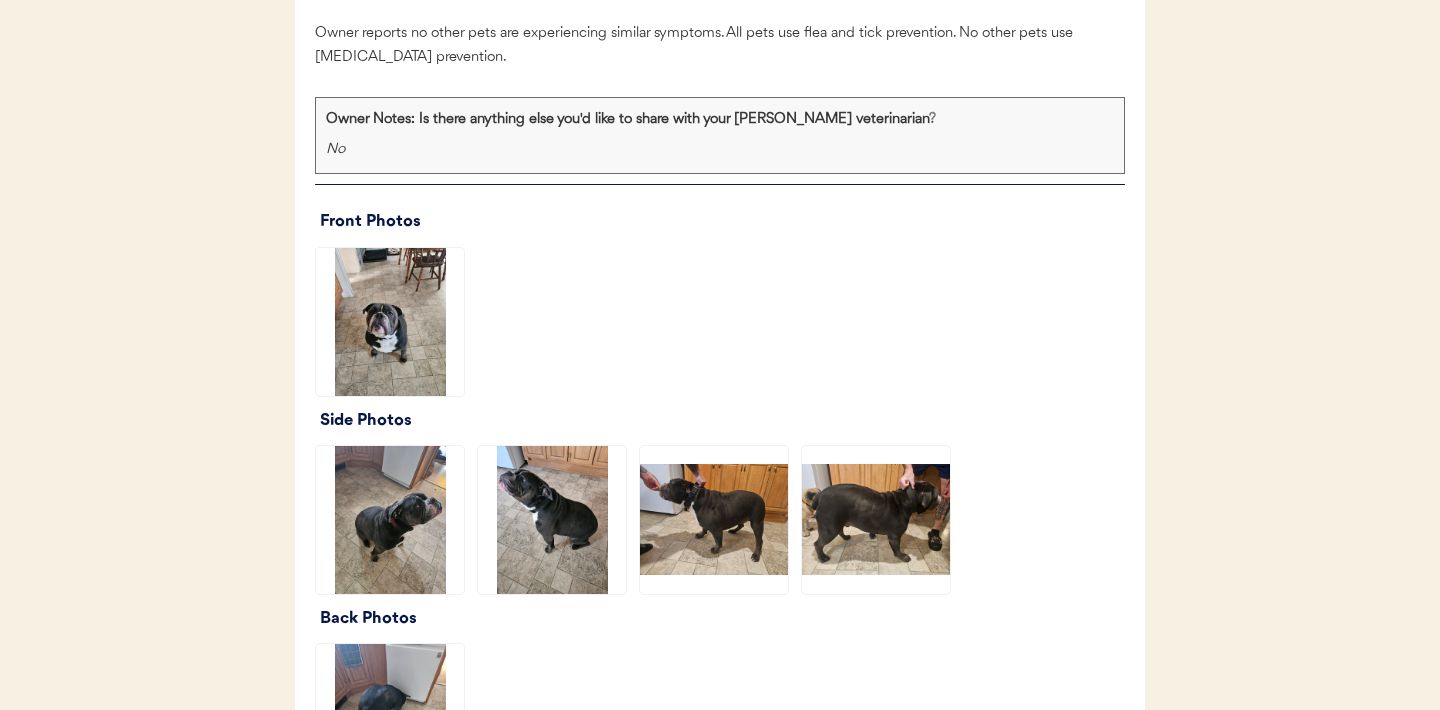 click 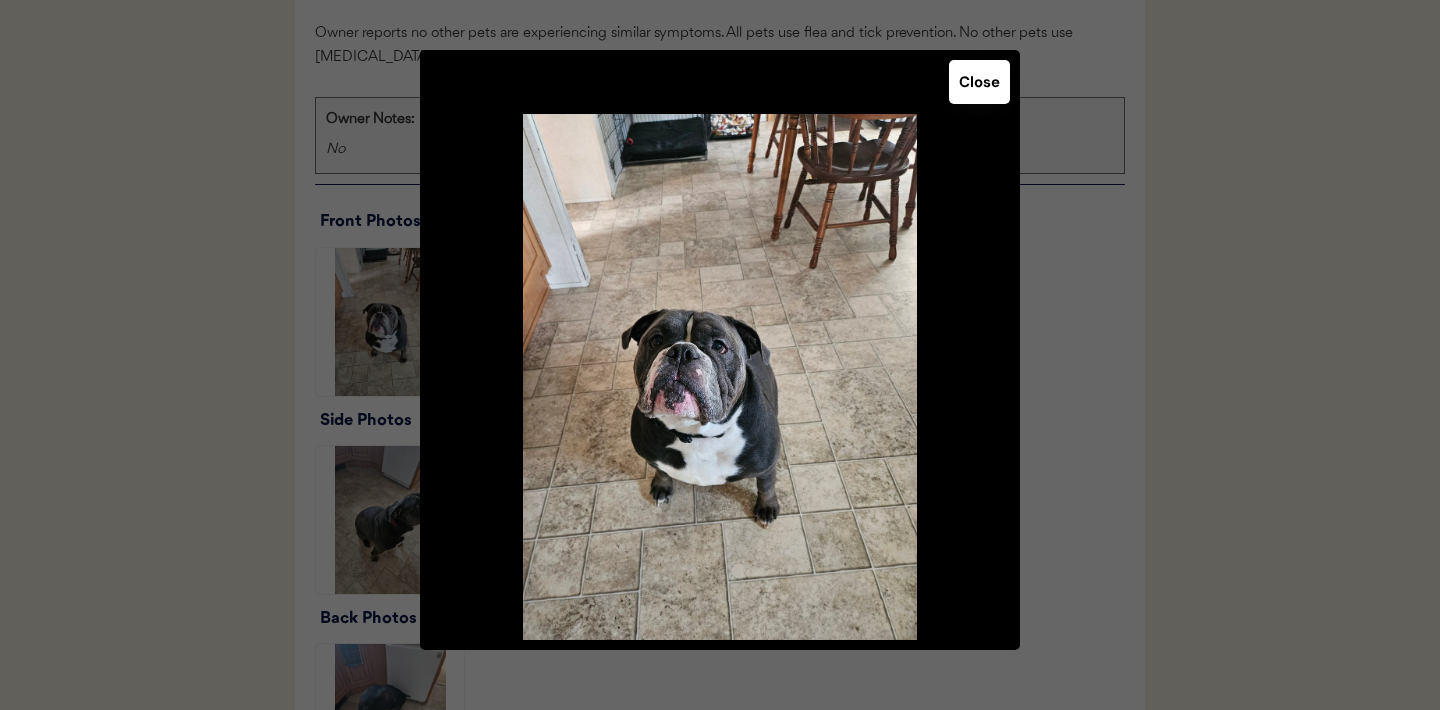 click on "Close" at bounding box center (979, 82) 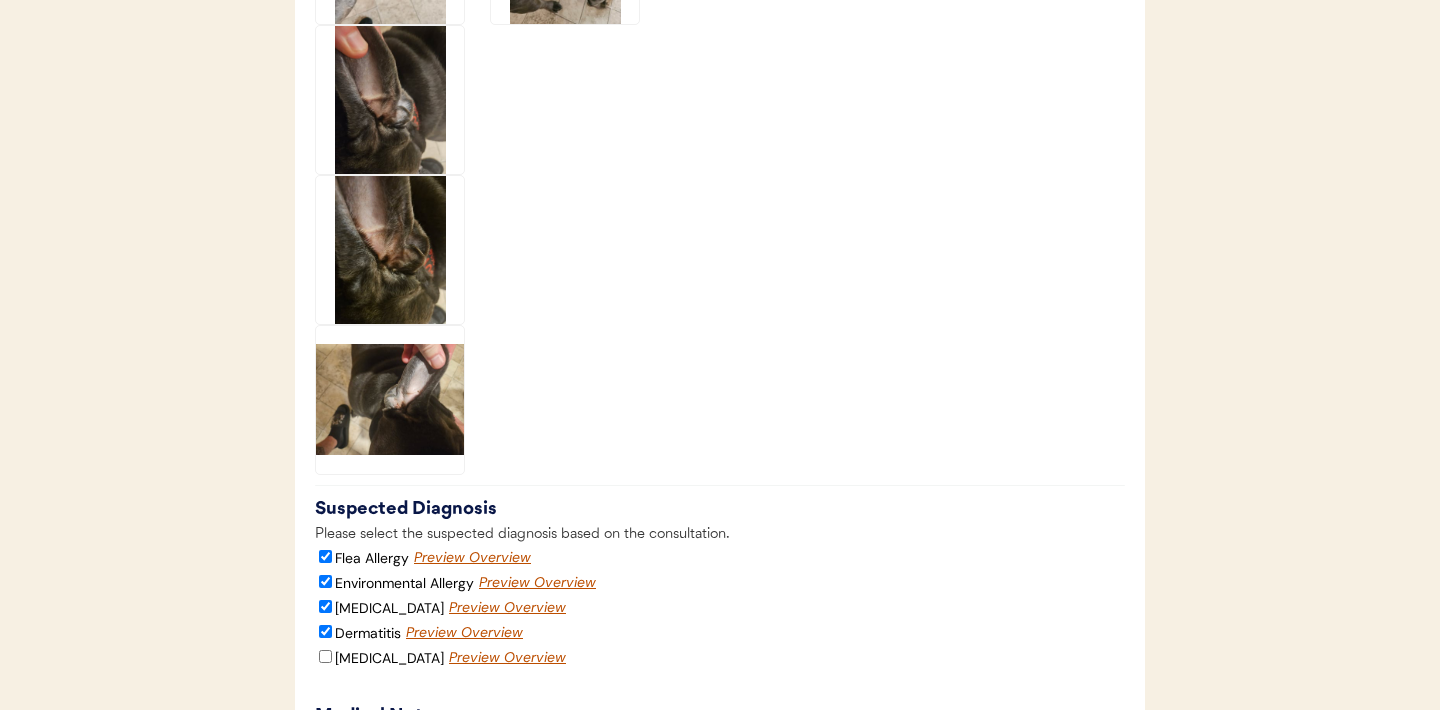 scroll, scrollTop: 3691, scrollLeft: 0, axis: vertical 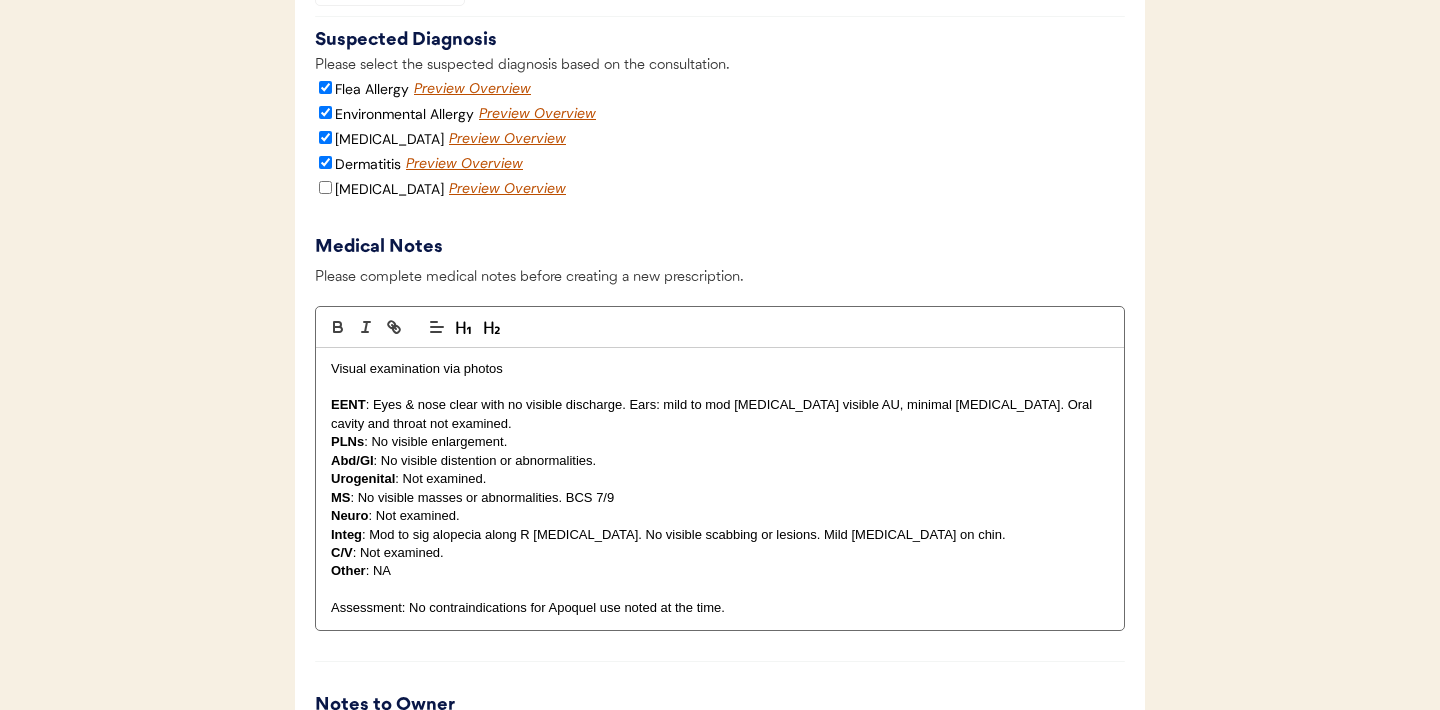 click on "Integ : Mod to sig alopecia along R flank. No visible scabbing or lesions. Mild erythema on chin." at bounding box center (720, 535) 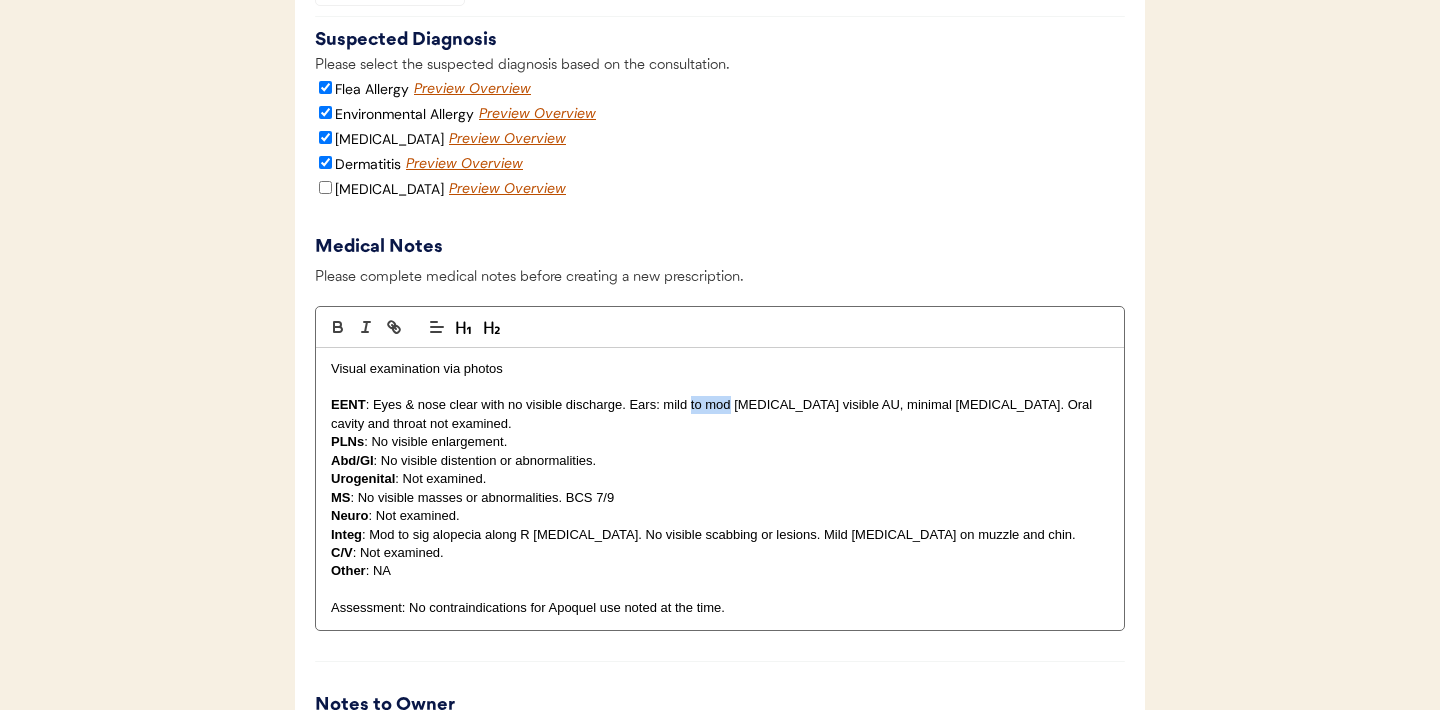 drag, startPoint x: 730, startPoint y: 433, endPoint x: 690, endPoint y: 433, distance: 40 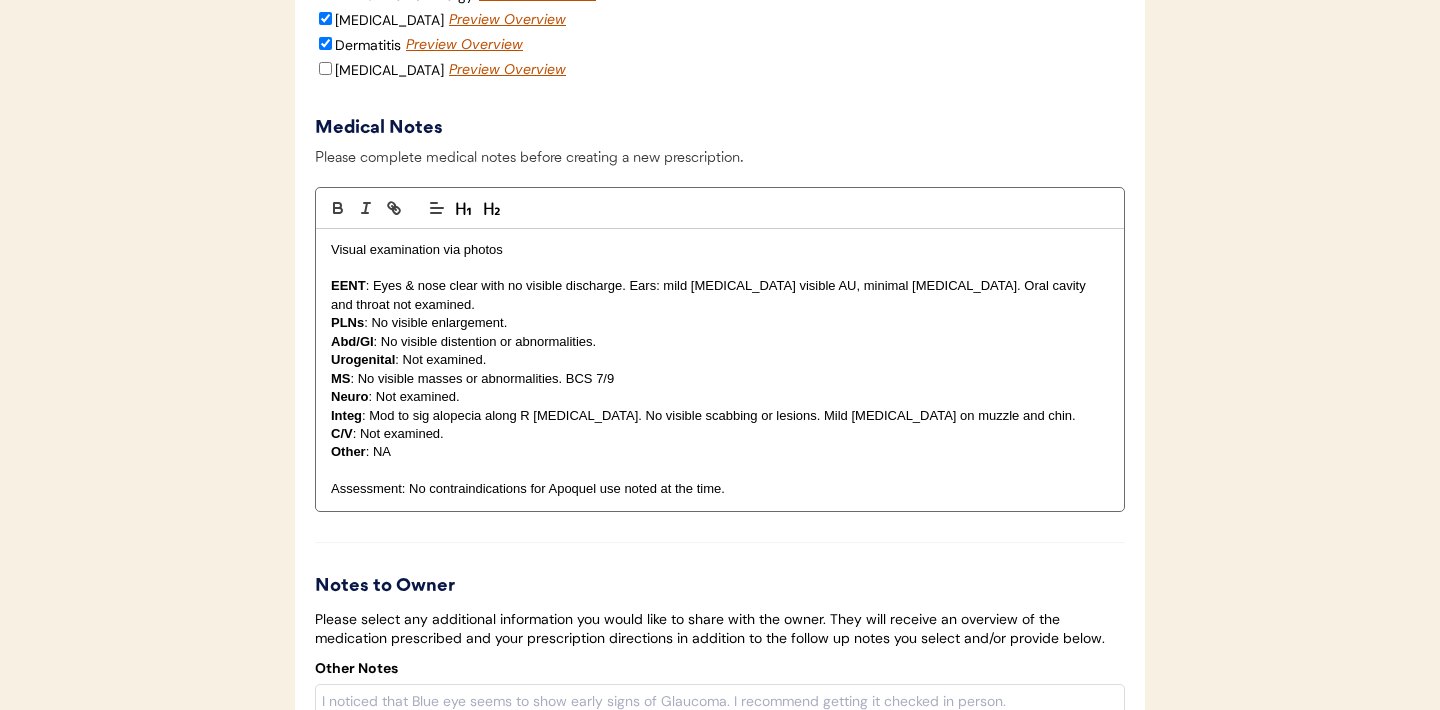 scroll, scrollTop: 3815, scrollLeft: 0, axis: vertical 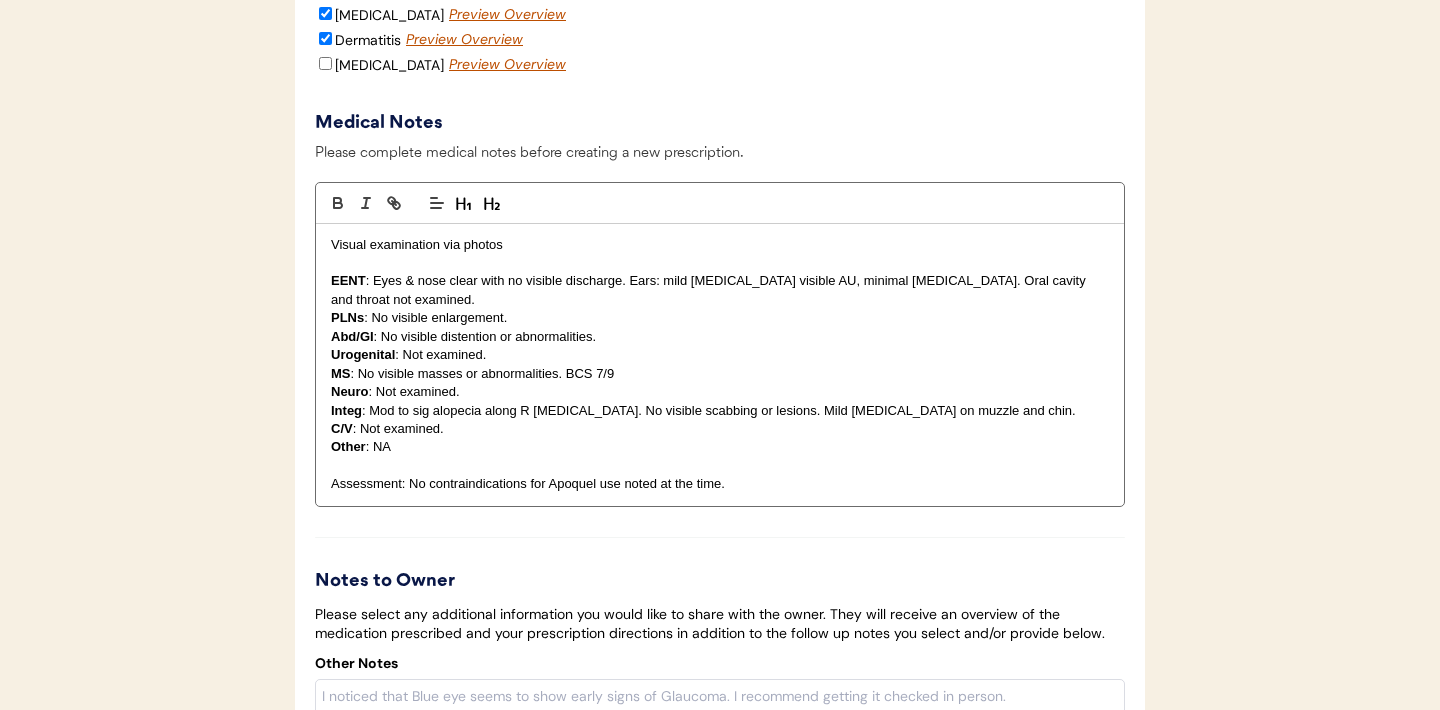 click on "Assessment: No contraindications for Apoquel use noted at the time." at bounding box center (720, 484) 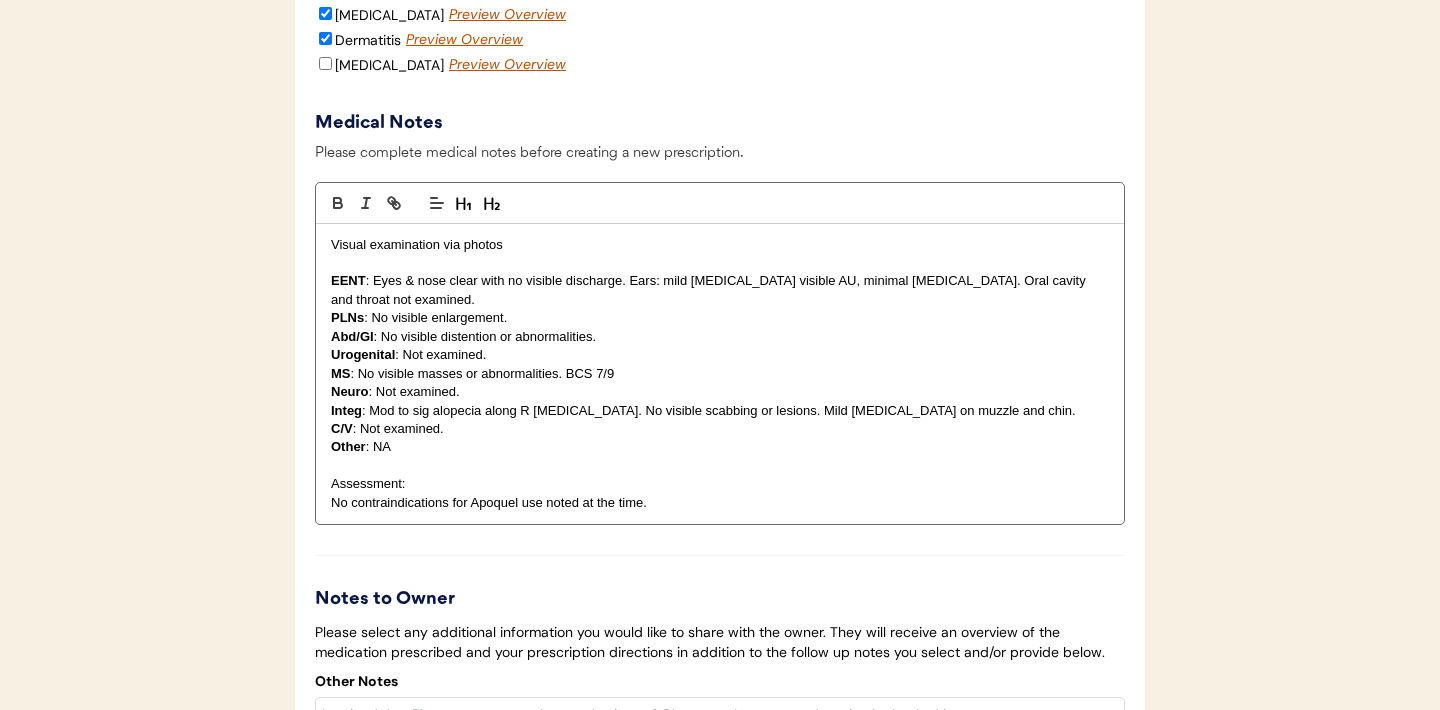 click on "Assessment:" at bounding box center [720, 484] 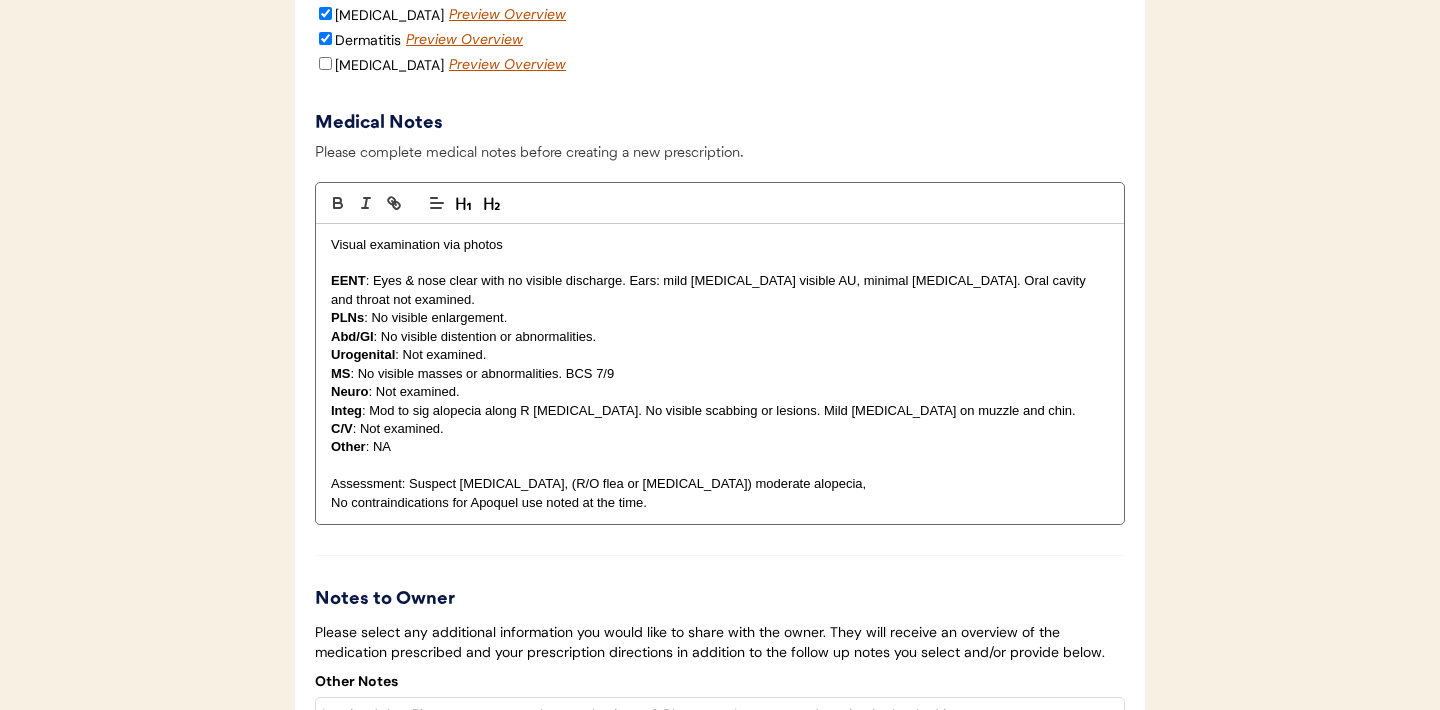 click on "Assessment: Suspect atopy, (R/O flea or food allergy) moderate alopecia," at bounding box center (720, 484) 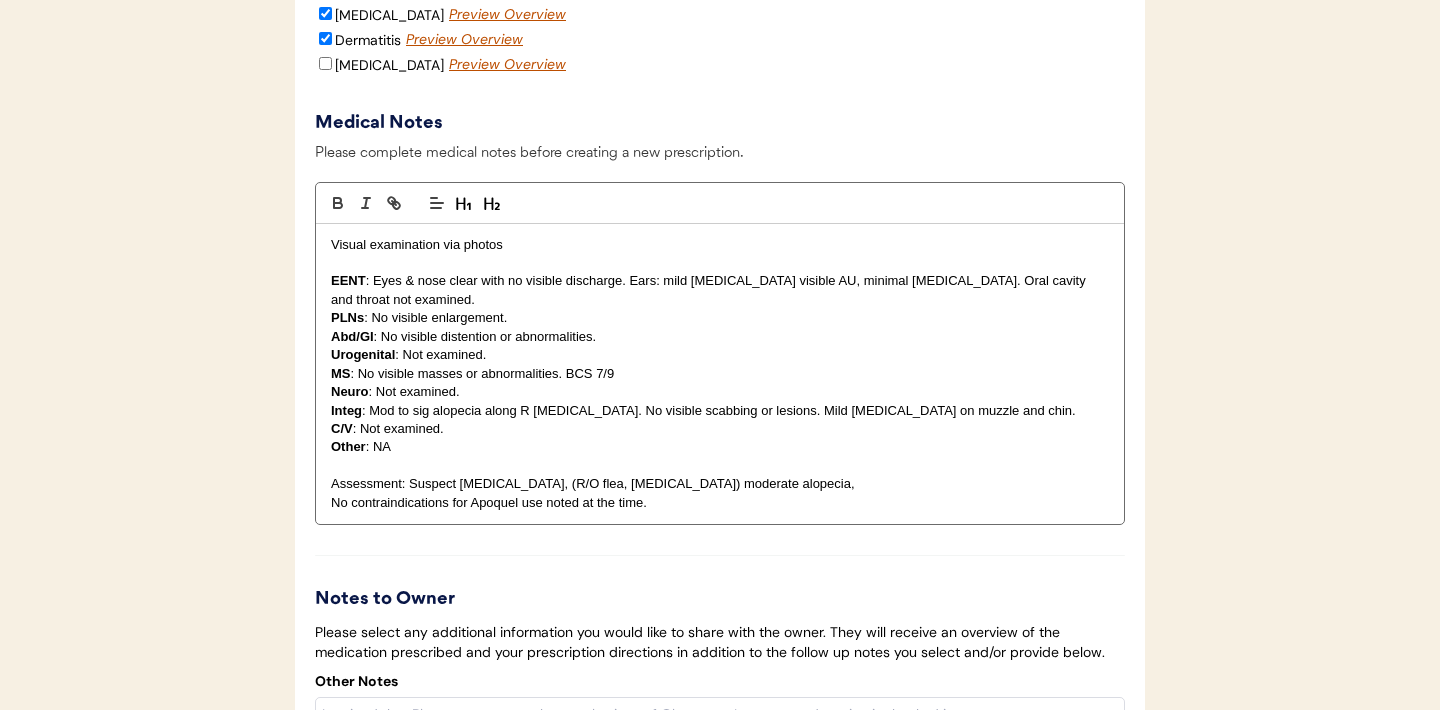 click on "Assessment: Suspect atopy, (R/O flea, food allergy) moderate alopecia," at bounding box center [720, 484] 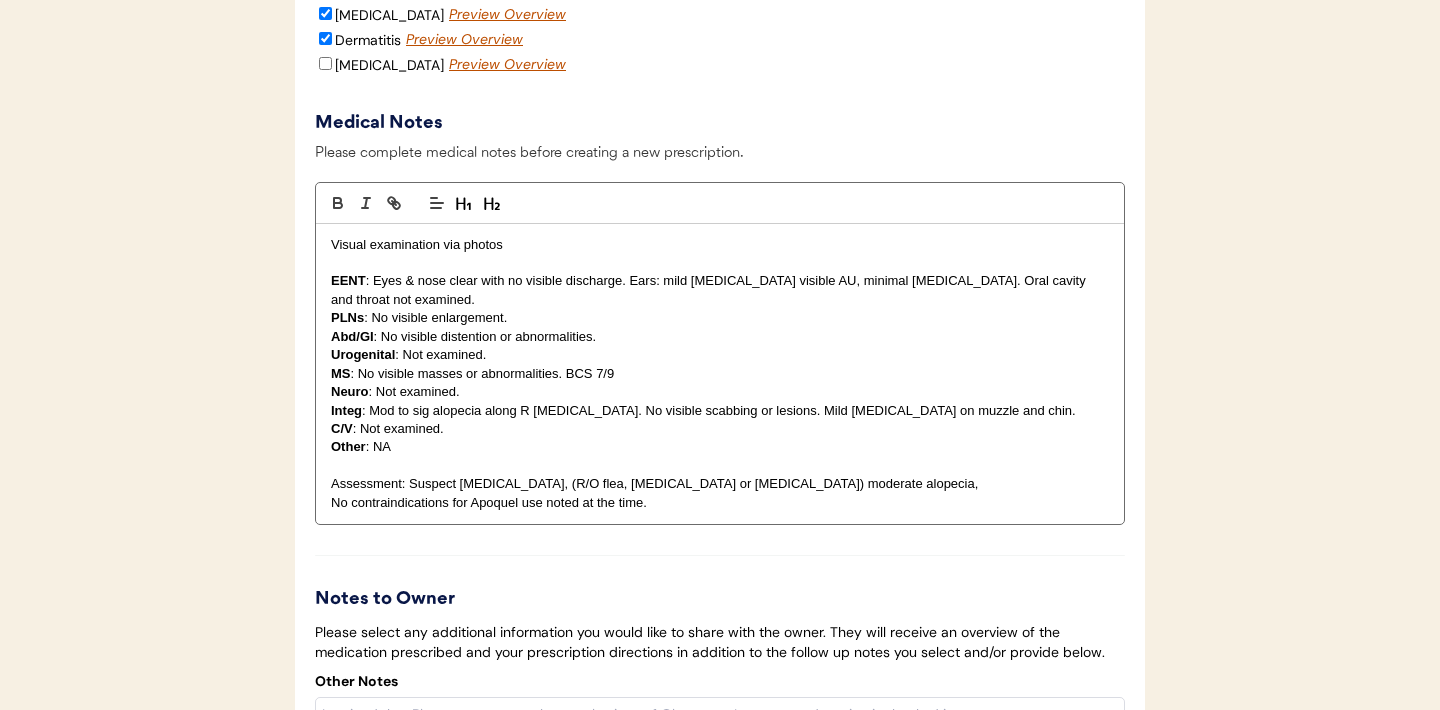 click on "Assessment: Suspect atopy, (R/O flea, food allergy or endocrine disease) moderate alopecia," at bounding box center [720, 484] 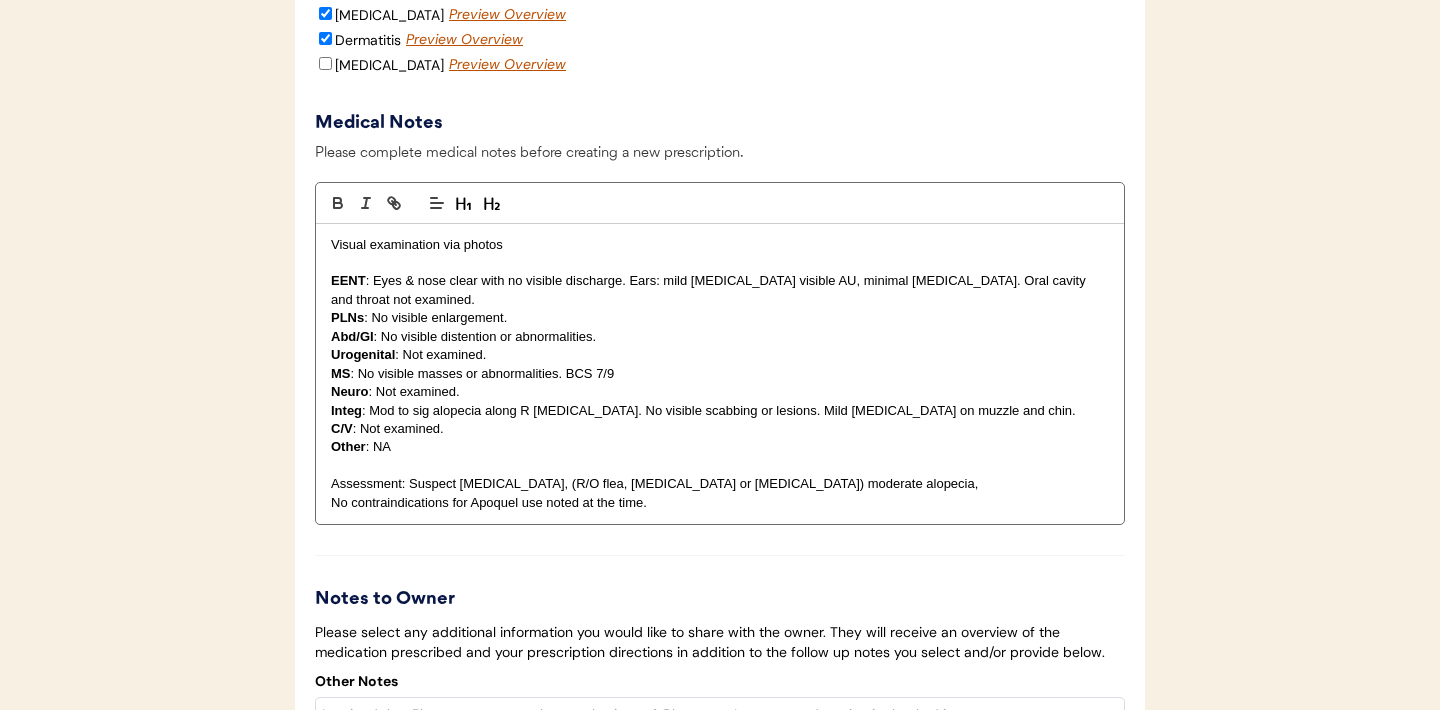 click on "Assessment: Suspect atopy, (R/O flea, food allergy or endocrine disease) moderate alopecia," at bounding box center [720, 484] 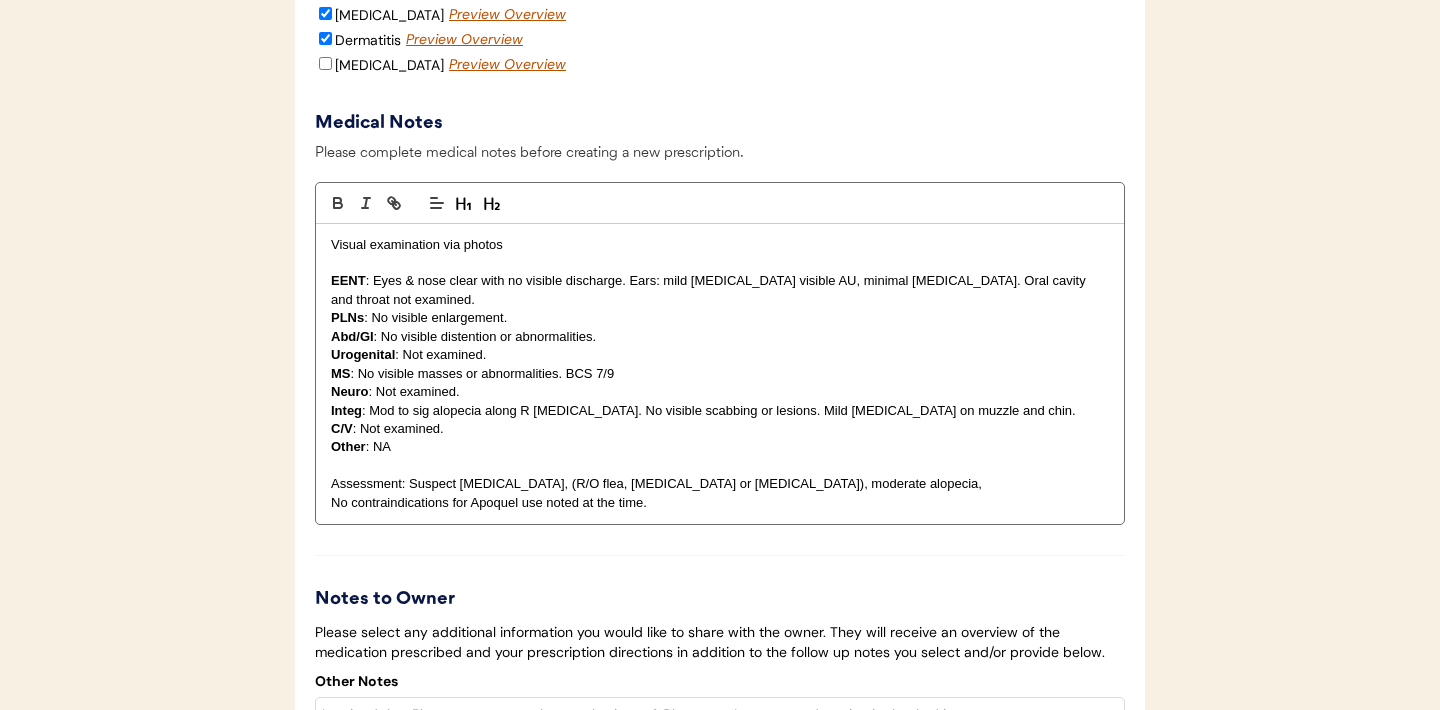 click on "Assessment: Suspect atopy, (R/O flea, food allergy or endocrine disease), moderate alopecia," at bounding box center [720, 484] 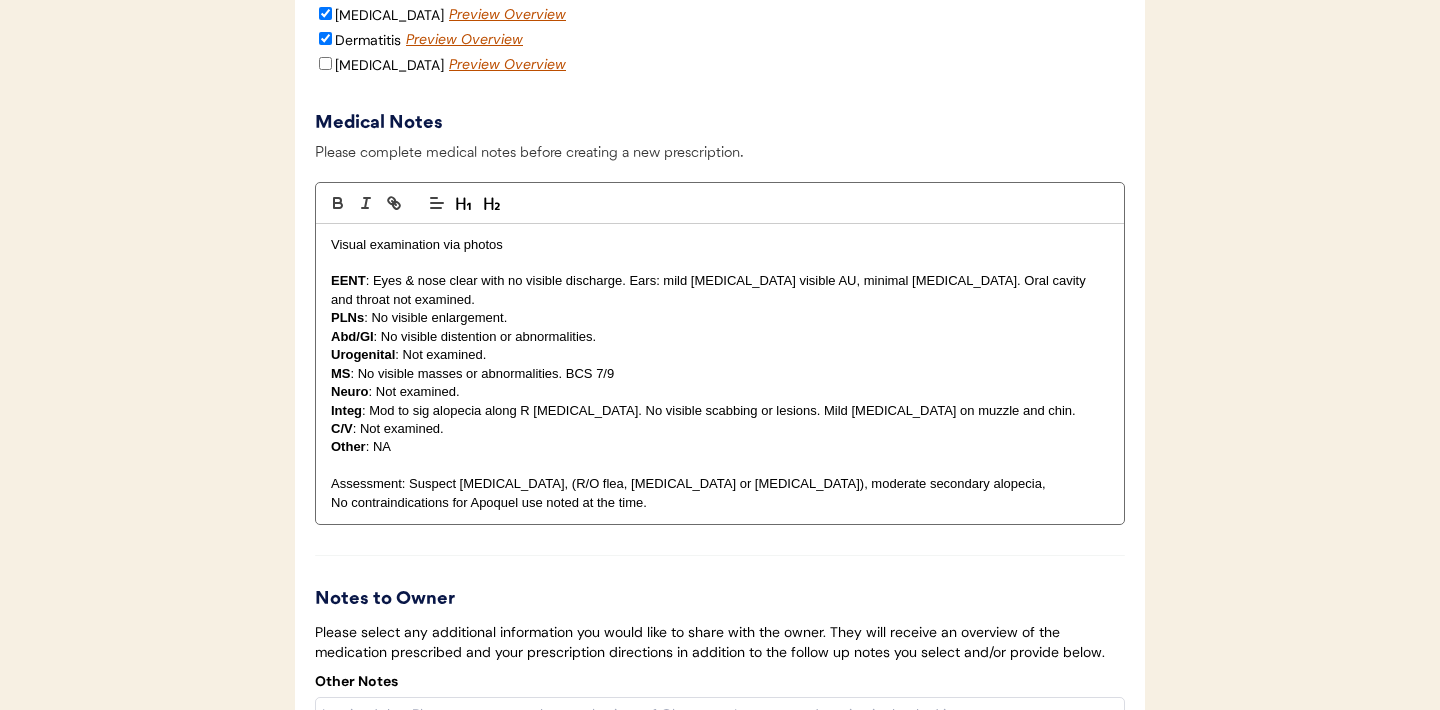 click on "Assessment: Suspect atopy, (R/O flea, food allergy or endocrine disease), moderate secondary alopecia," at bounding box center [720, 484] 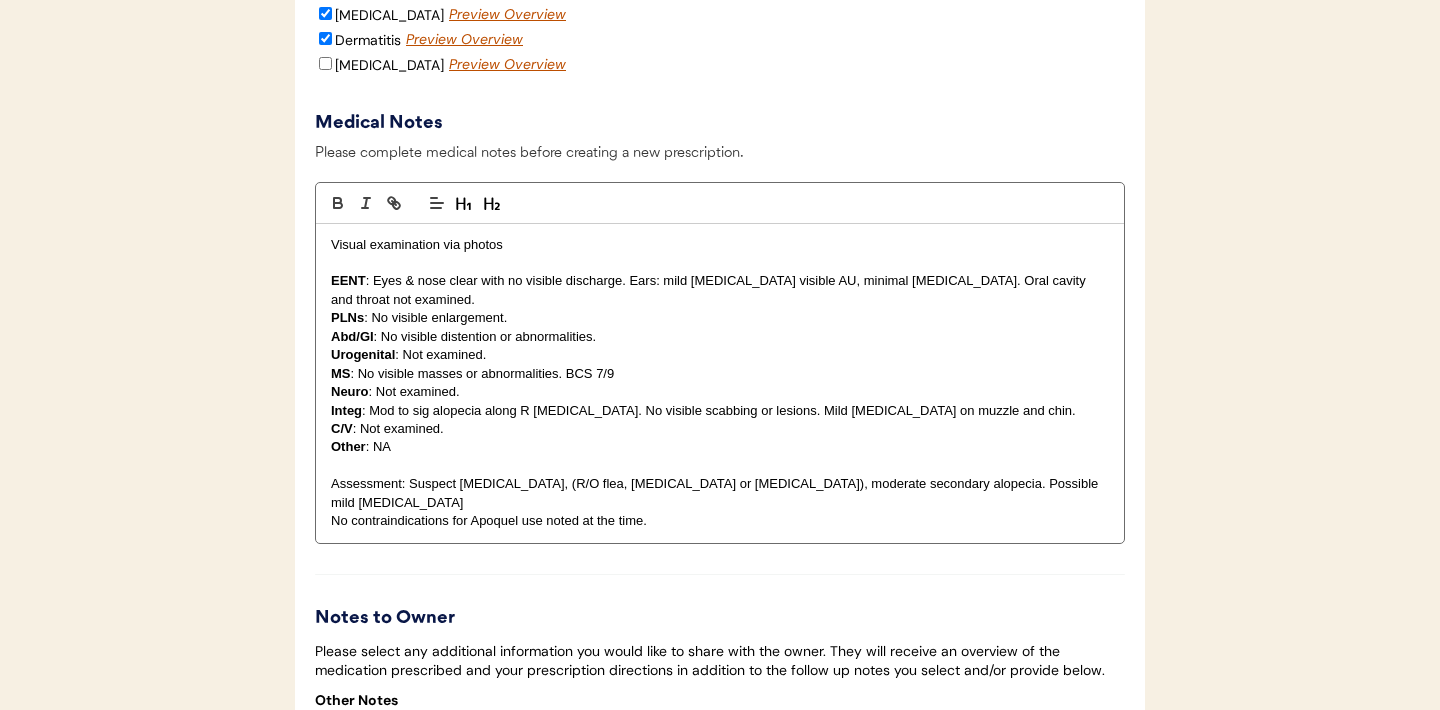 click on "No contraindications for Apoquel use noted at the time." at bounding box center [720, 521] 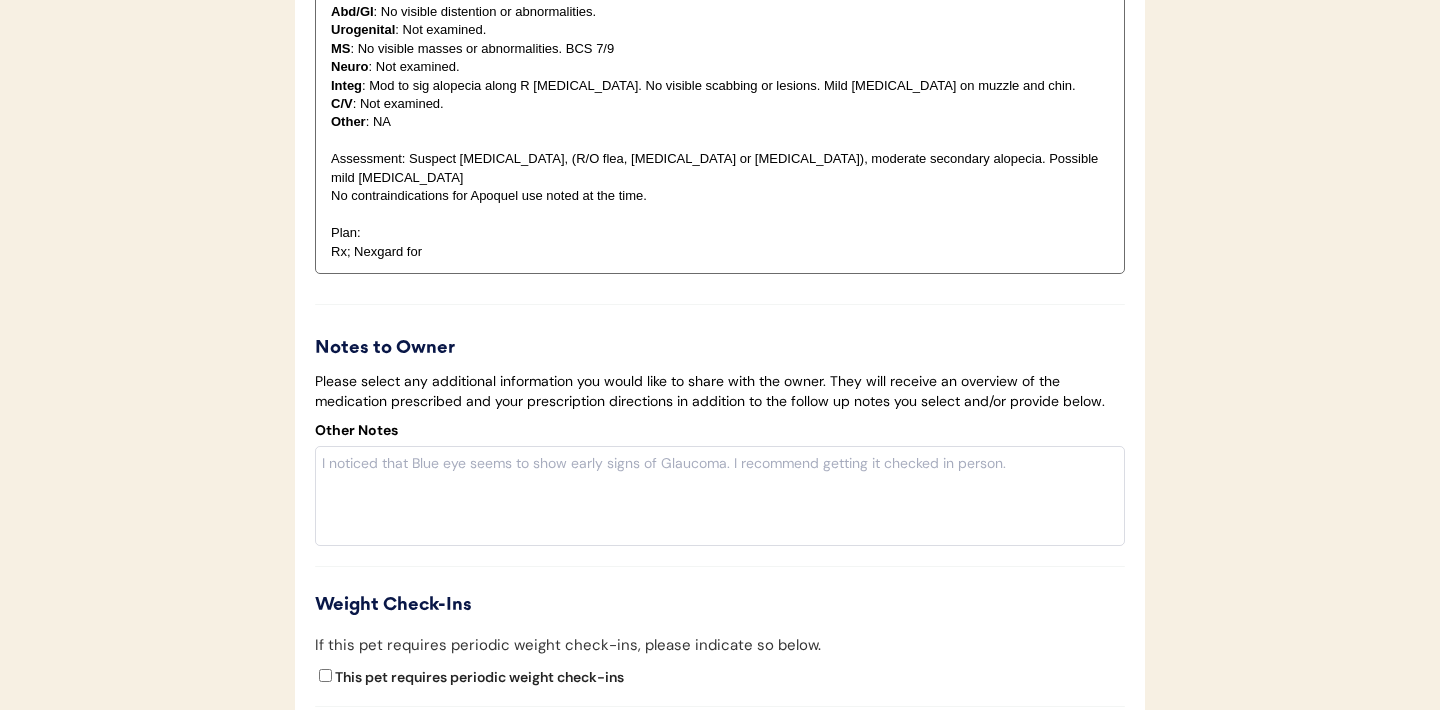 scroll, scrollTop: 4087, scrollLeft: 0, axis: vertical 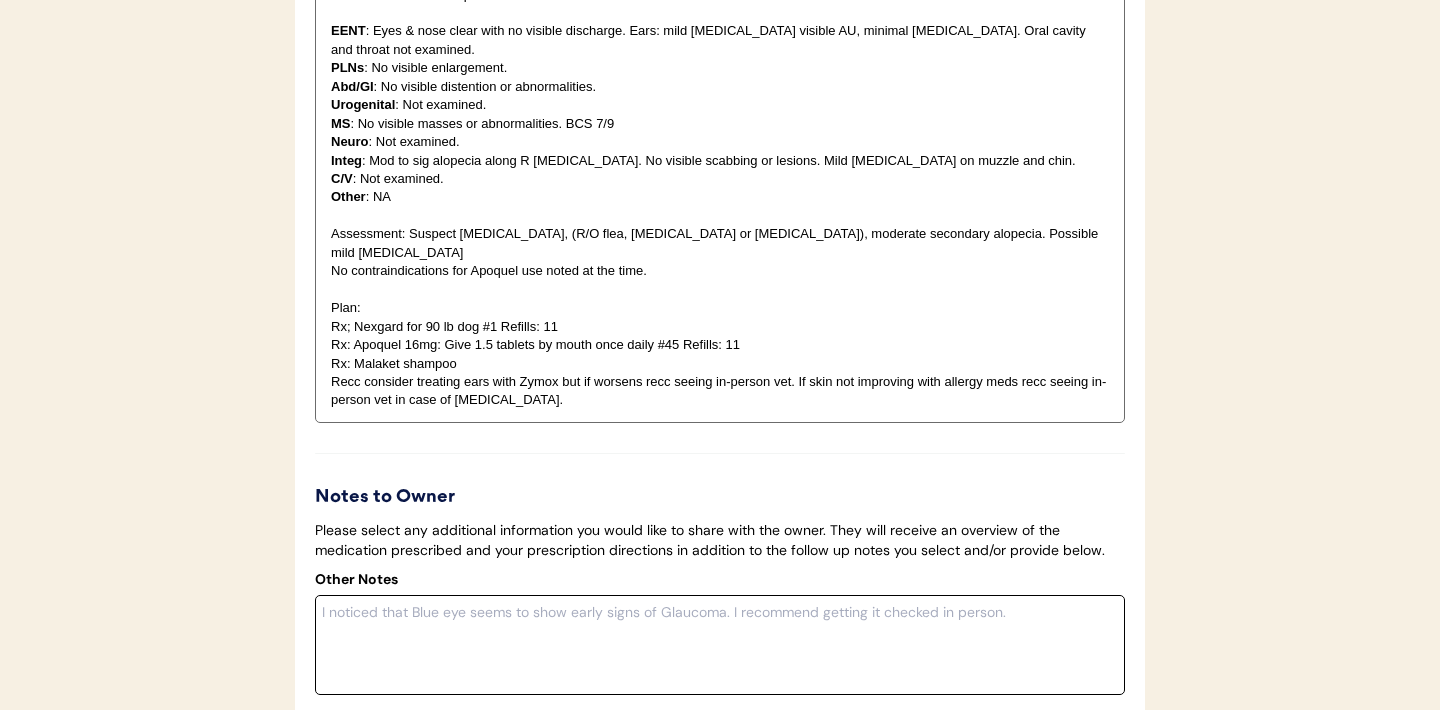 click at bounding box center (720, 645) 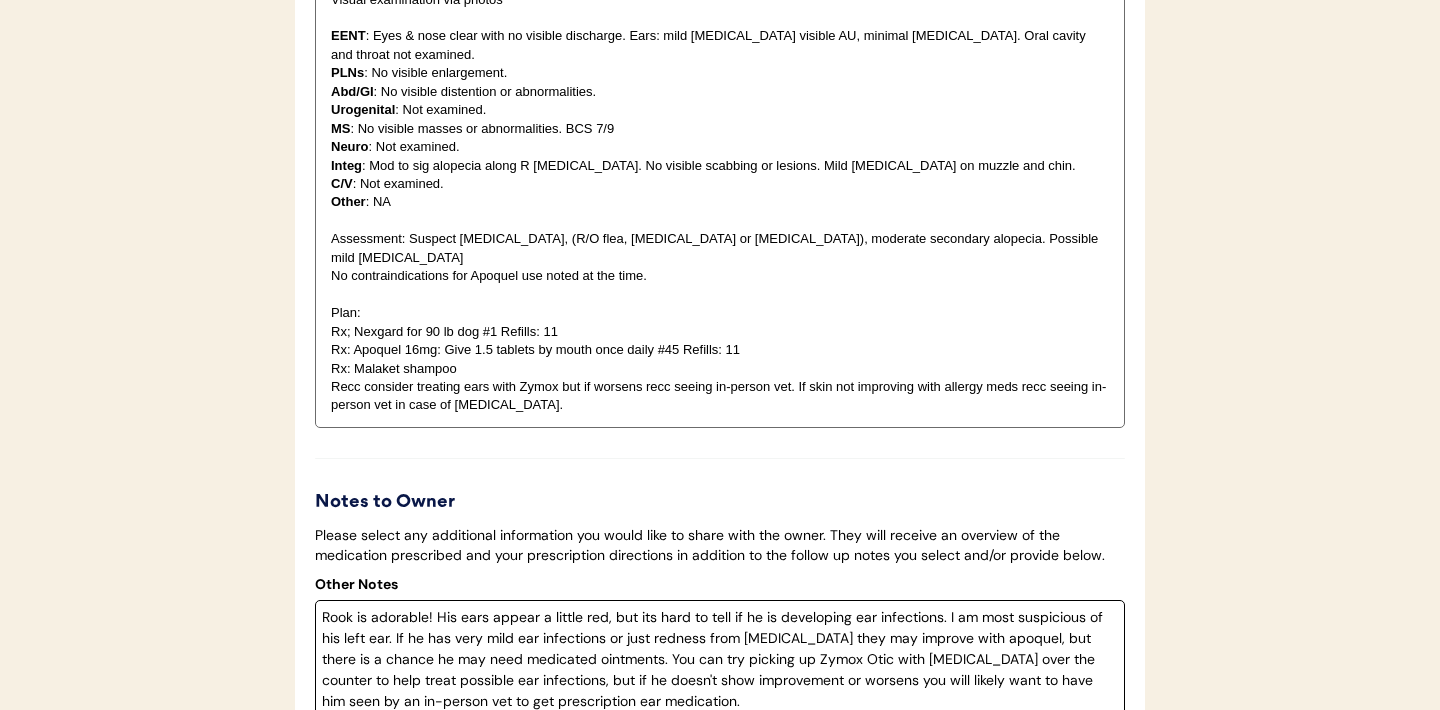 scroll, scrollTop: 4139, scrollLeft: 0, axis: vertical 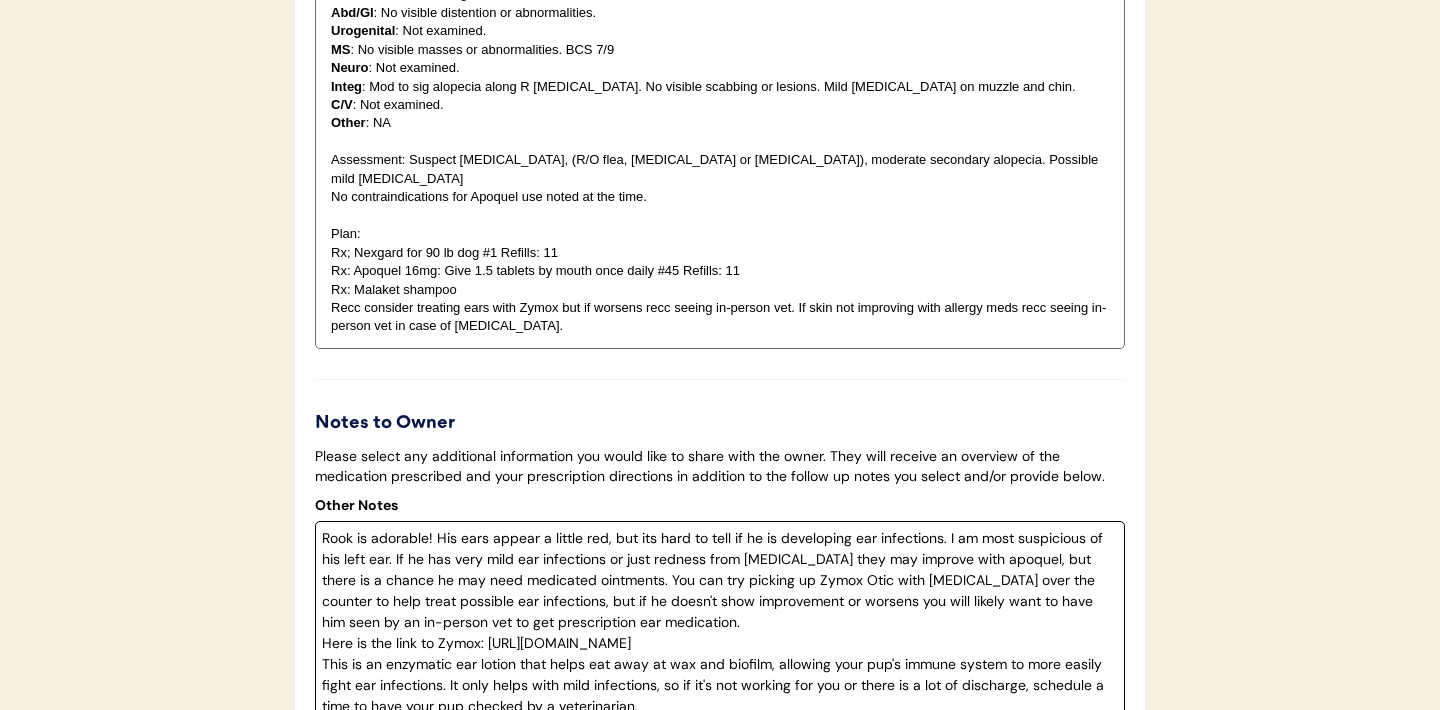 click on "Rook is adorable! His ears appear a little red, but its hard to tell if he is developing ear infections. I am most suspicious of his left ear. If he has very mild ear infections or just redness from allergies they may improve with apoquel, but there is a chance he may need medicated ointments. You can try picking up Zymox Otic with hydrocortisone over the counter to help treat possible ear infections, but if he doesn't show improvement or worsens you will likely want to have him seen by an in-person vet to get prescription ear medication.
Here is the link to Zymox: https://amzn.to/3HyH364
This is an enzymatic ear lotion that helps eat away at wax and biofilm, allowing your pup's immune system to more easily fight ear infections. It only helps with mild infections, so if it's not working for you or there is a lot of discharge, schedule a time to have your pup checked by a veterinarian." at bounding box center [720, 621] 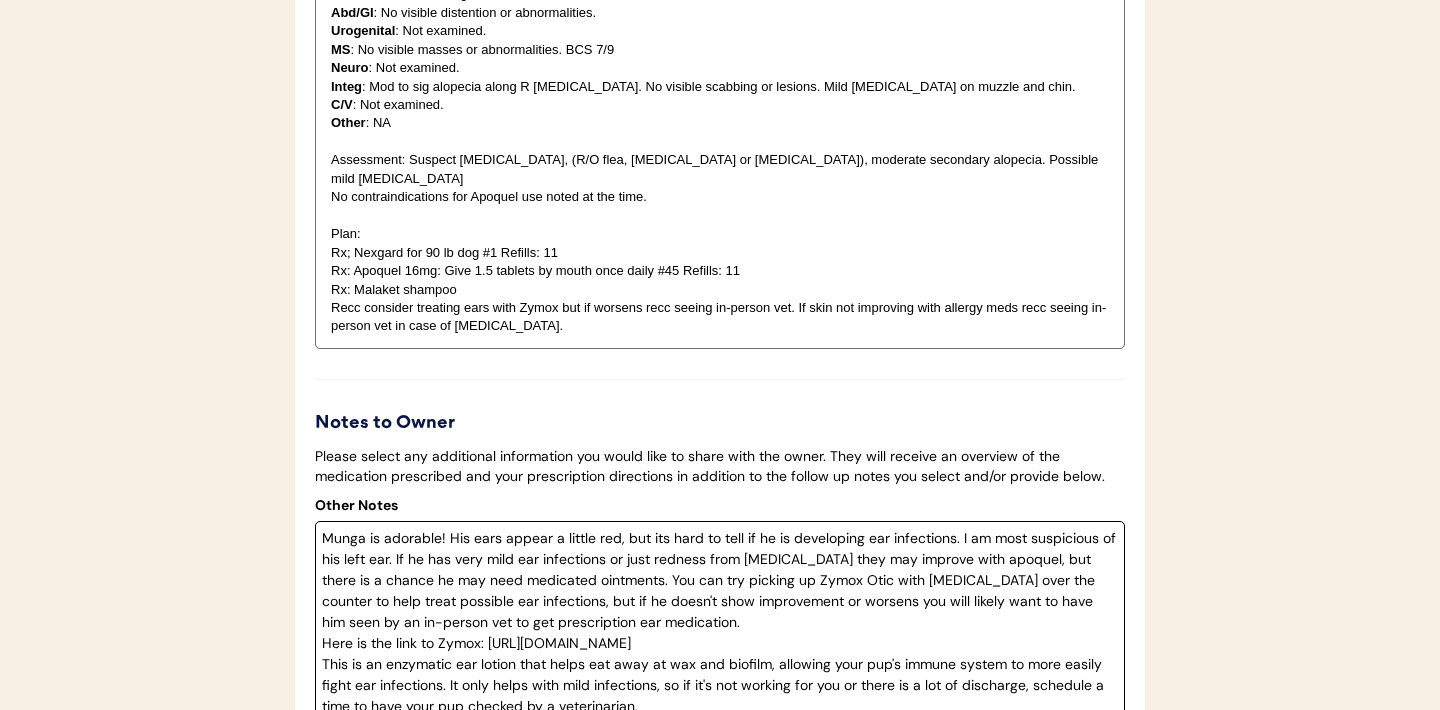 scroll, scrollTop: 4137, scrollLeft: 0, axis: vertical 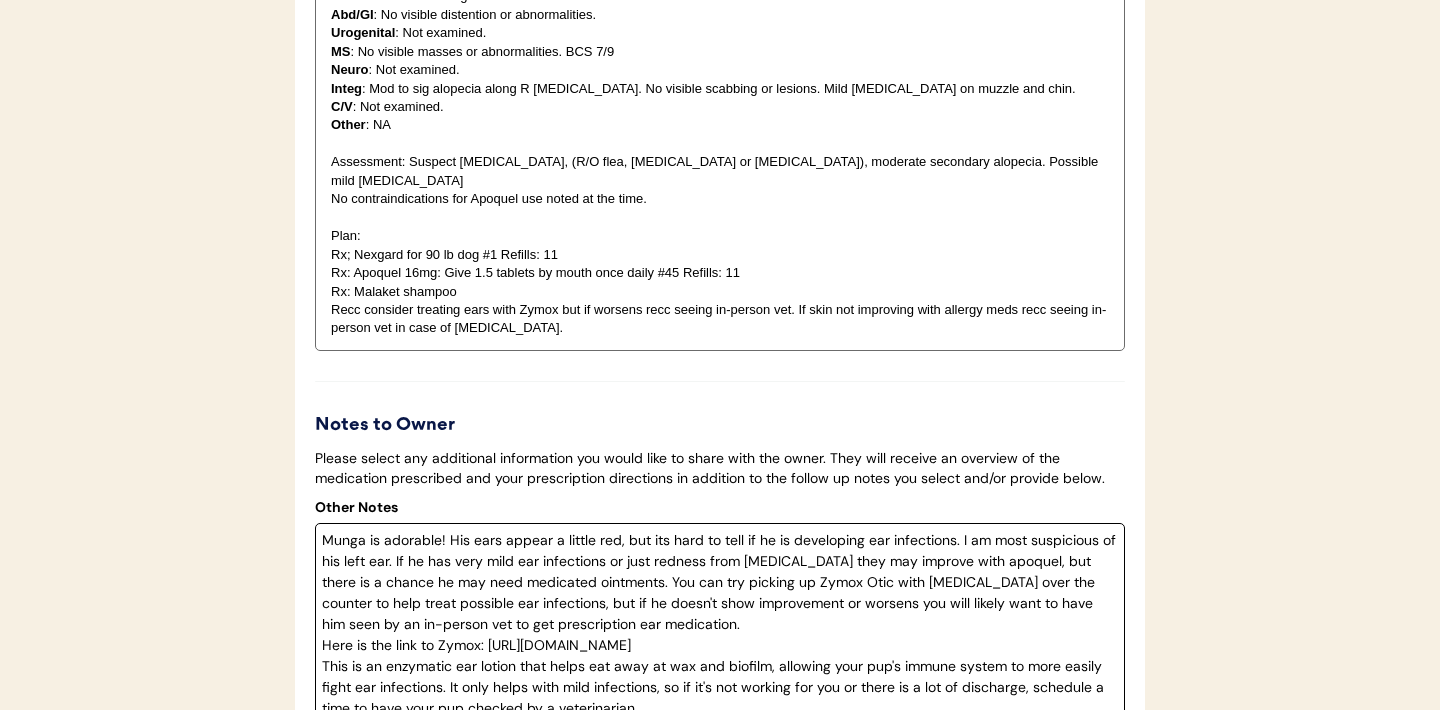 drag, startPoint x: 598, startPoint y: 547, endPoint x: 617, endPoint y: 551, distance: 19.416489 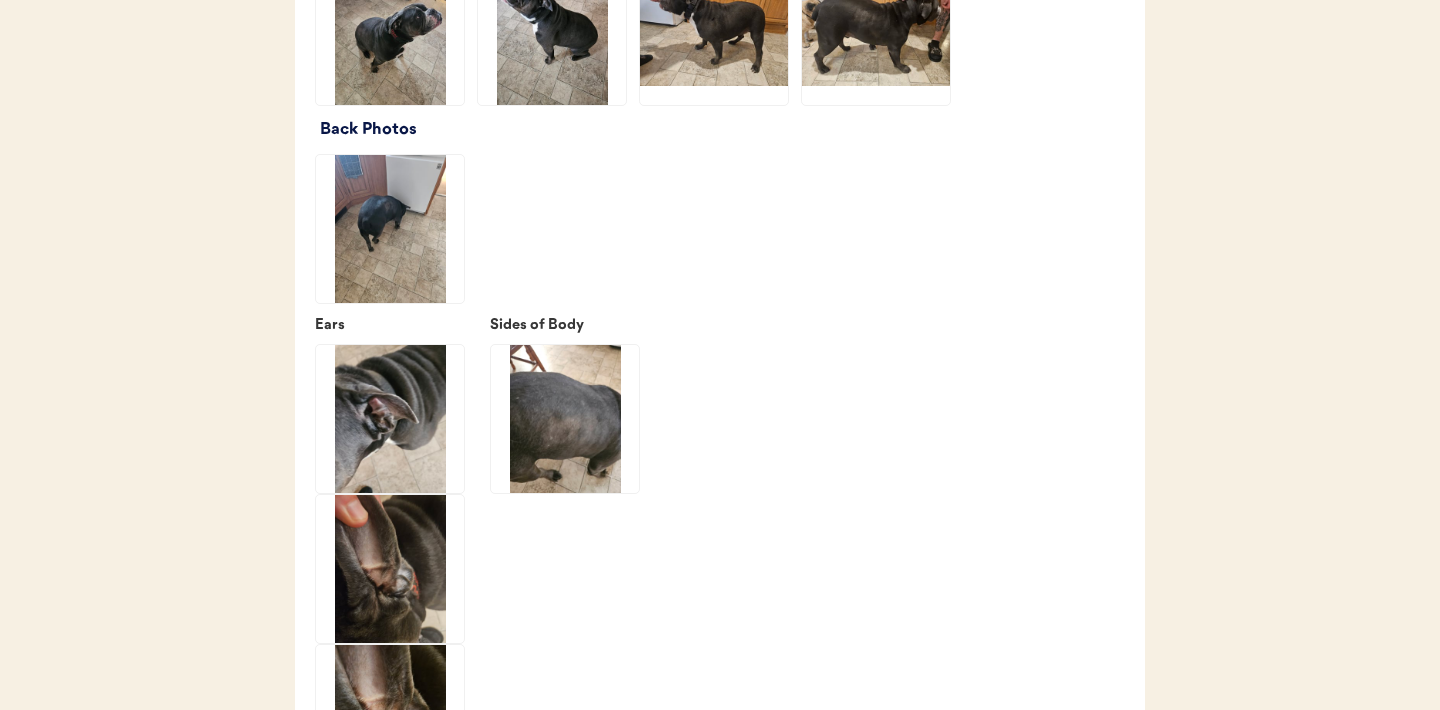 scroll, scrollTop: 3109, scrollLeft: 0, axis: vertical 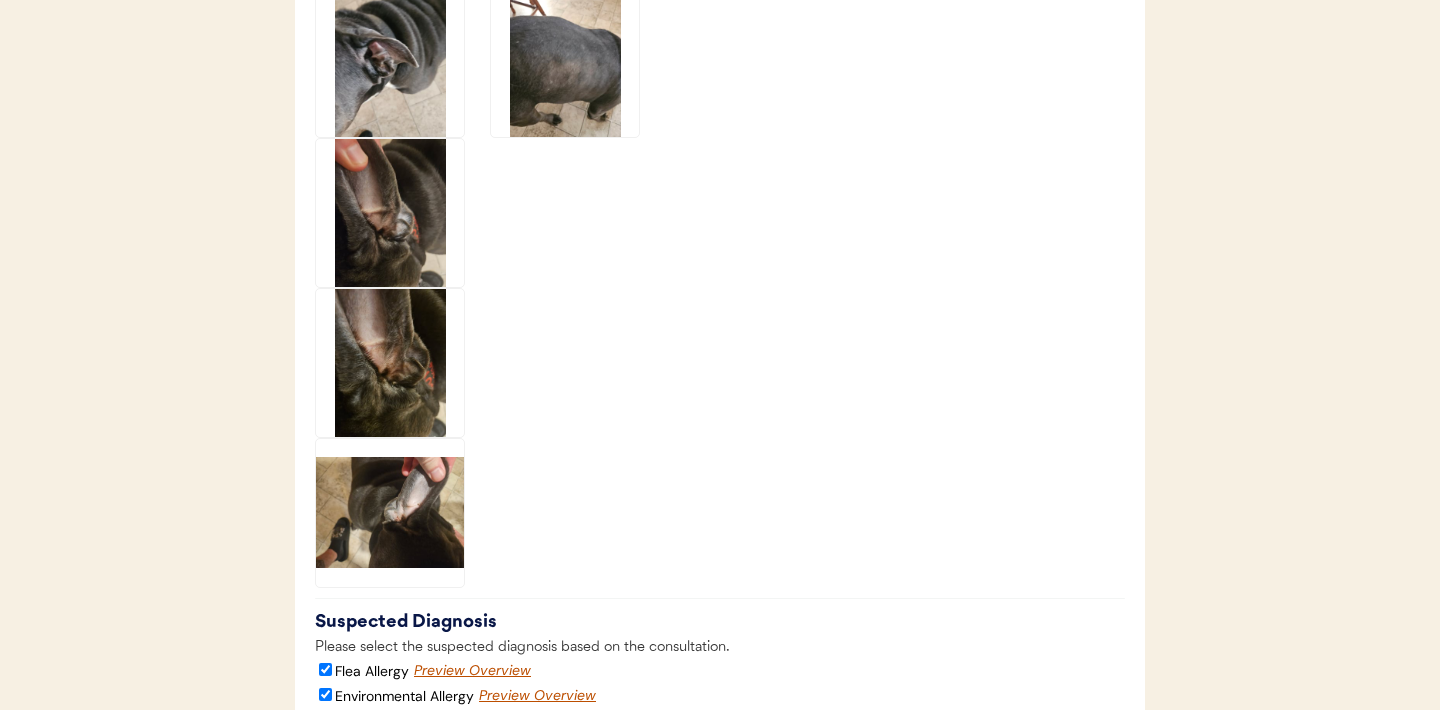 click 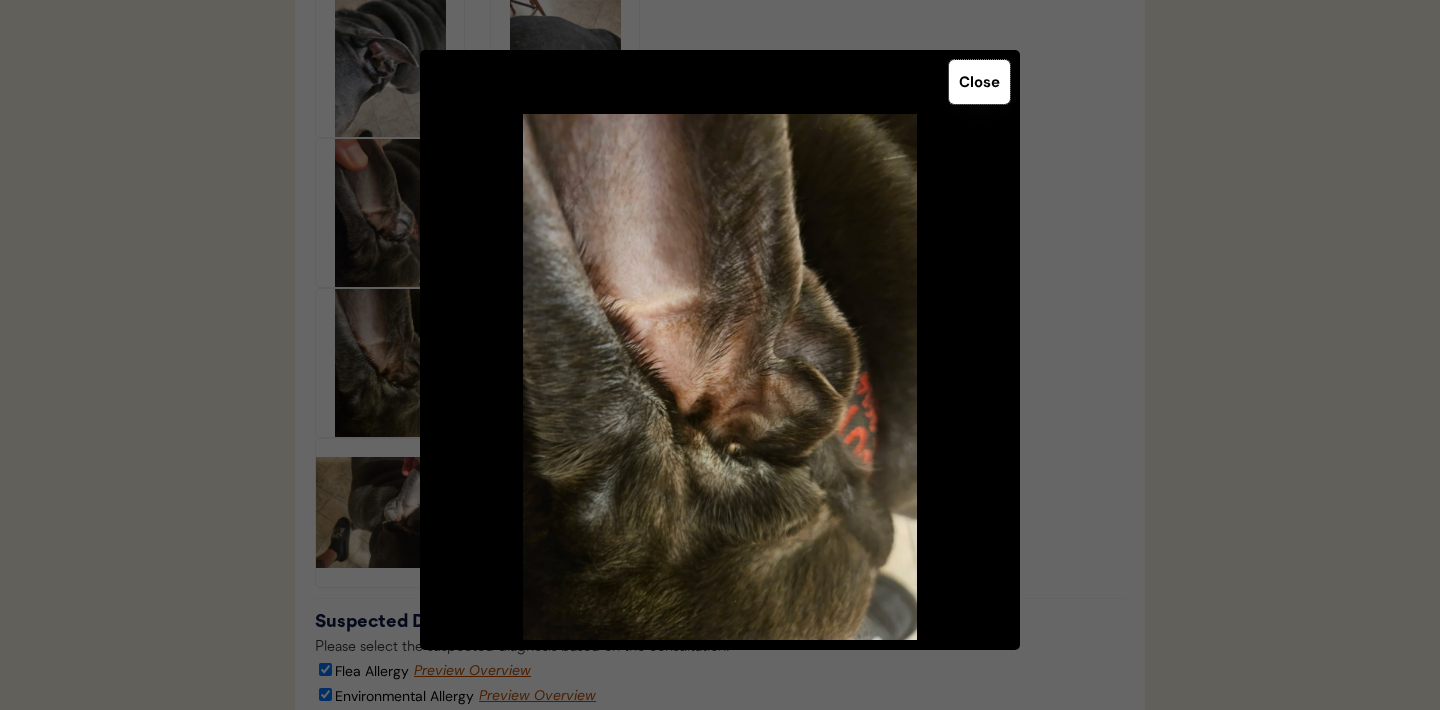 click on "Close" at bounding box center (979, 82) 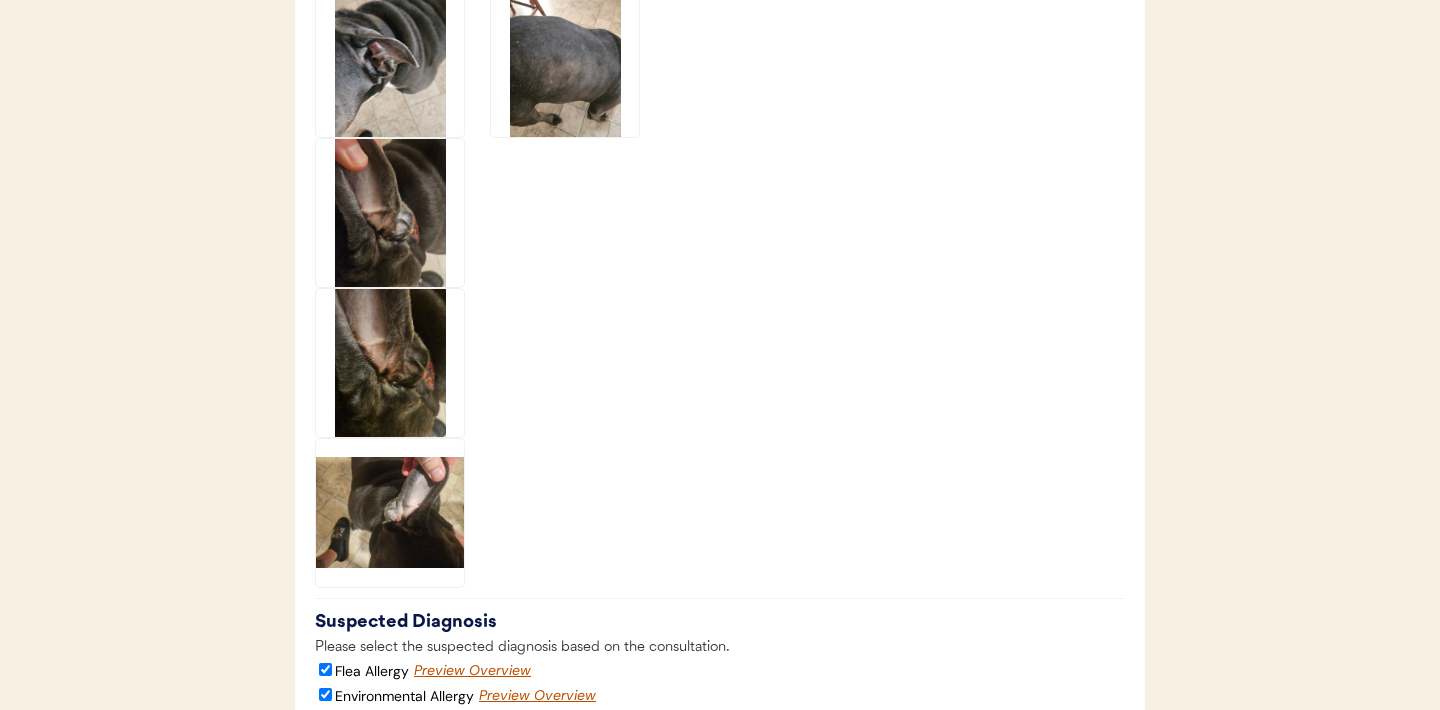 click 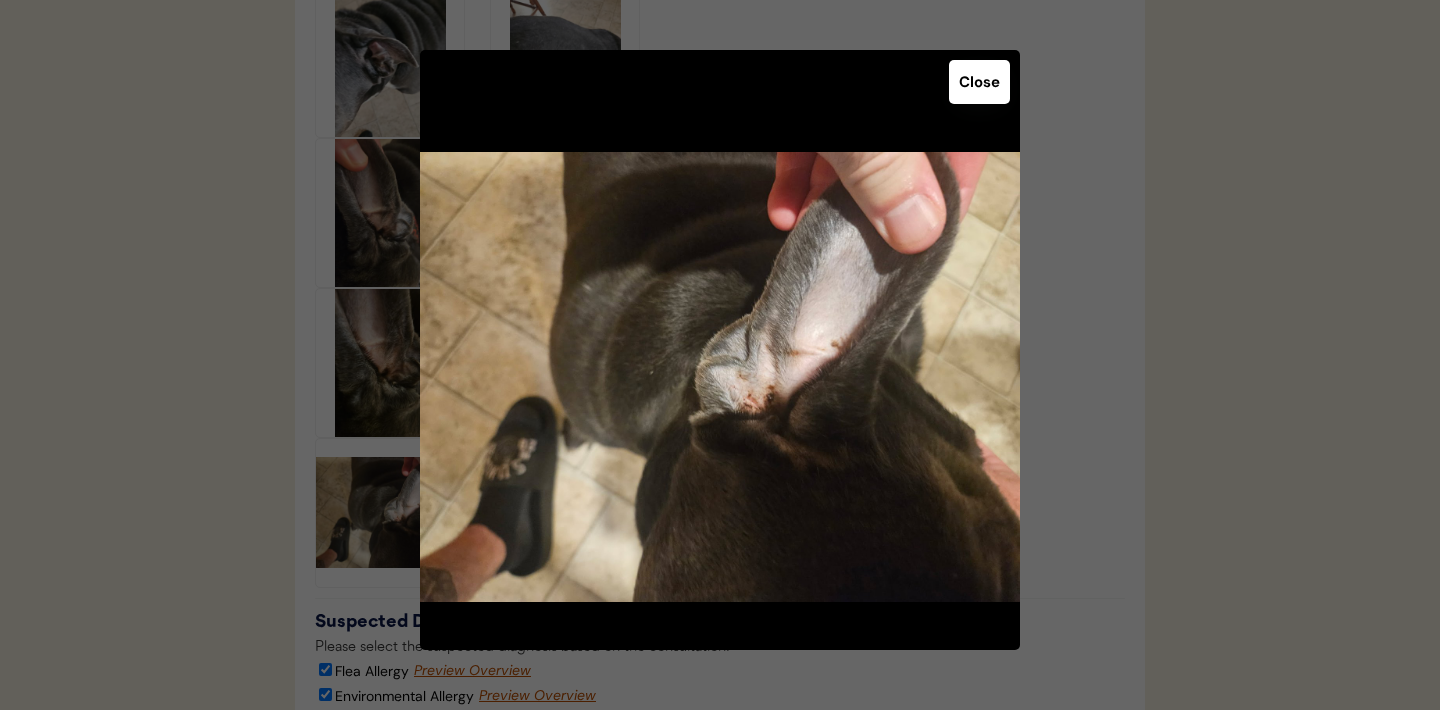 click on "Close" at bounding box center (979, 82) 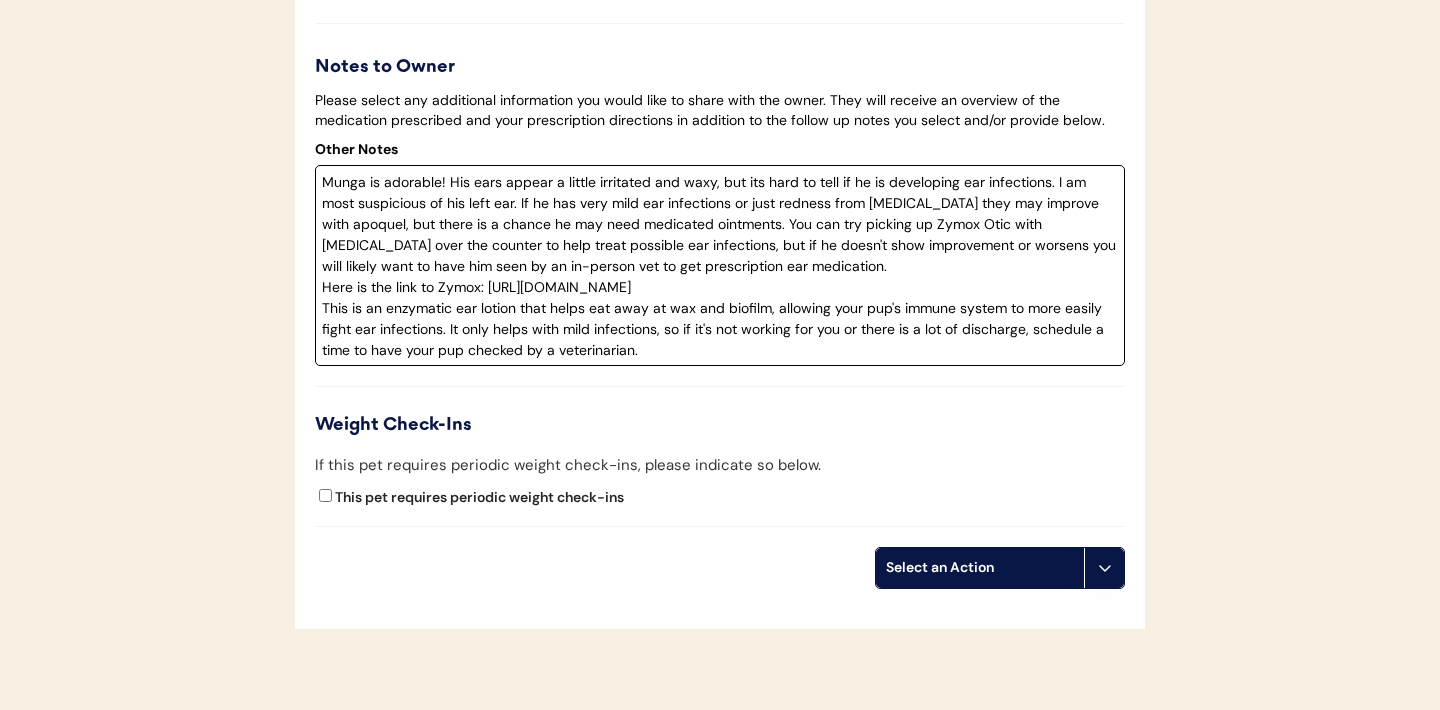 scroll, scrollTop: 4490, scrollLeft: 0, axis: vertical 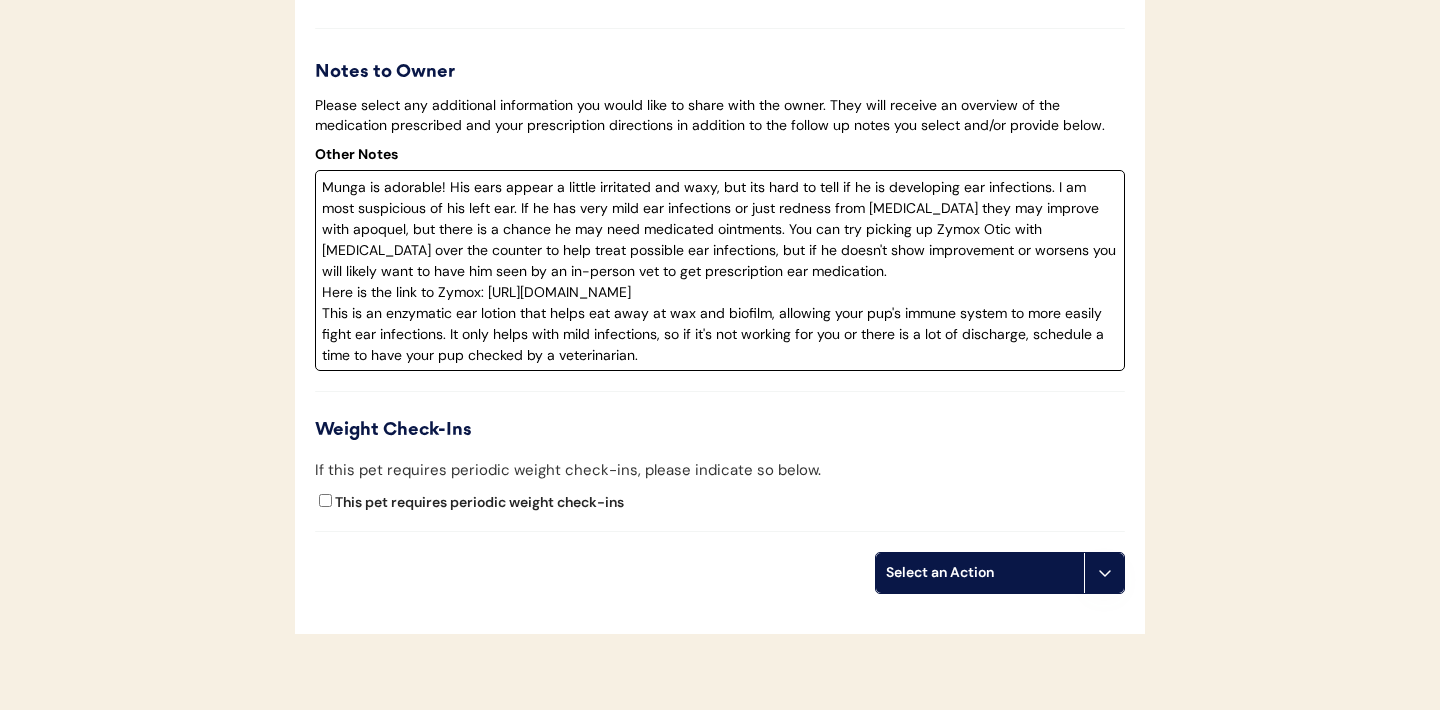 drag, startPoint x: 1052, startPoint y: 197, endPoint x: 484, endPoint y: 212, distance: 568.19806 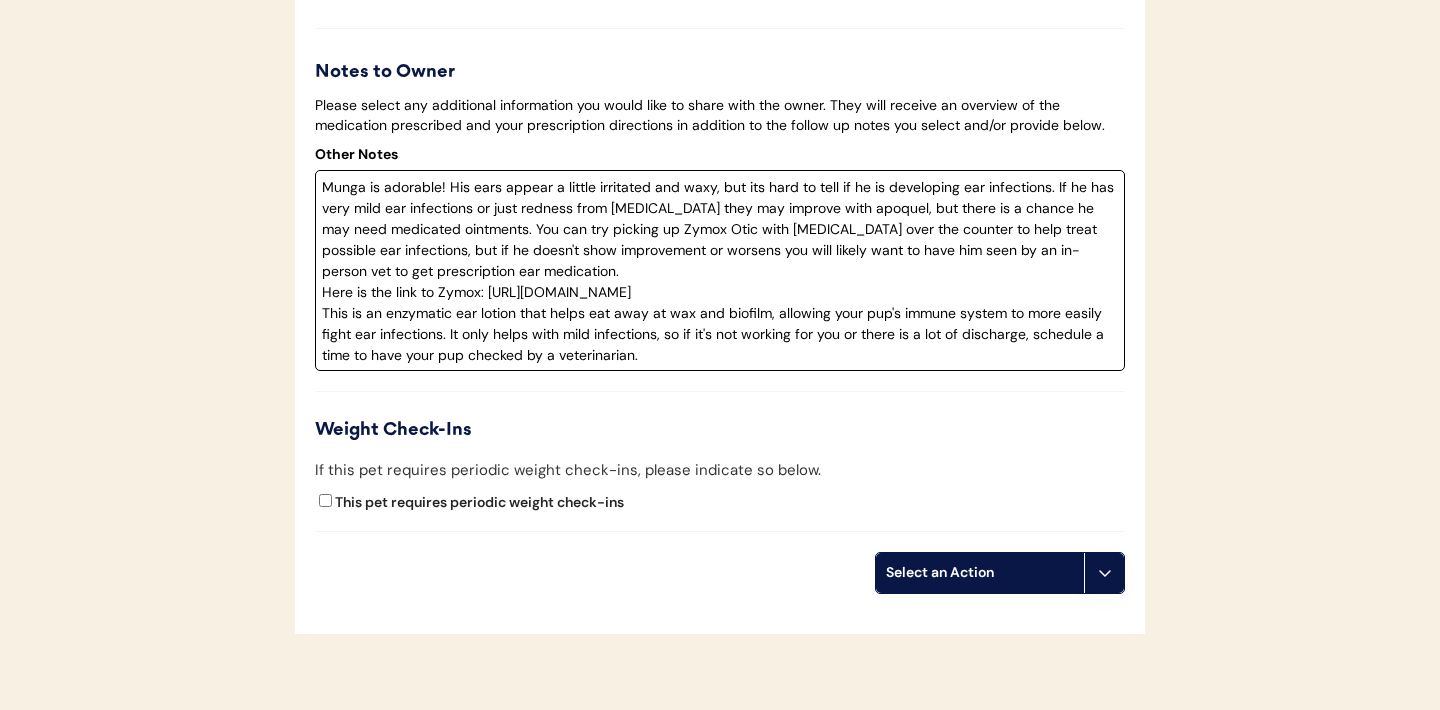 click on "Munga is adorable! His ears appear a little irritated and waxy, but its hard to tell if he is developing ear infections. If he has very mild ear infections or just redness from allergies they may improve with apoquel, but there is a chance he may need medicated ointments. You can try picking up Zymox Otic with hydrocortisone over the counter to help treat possible ear infections, but if he doesn't show improvement or worsens you will likely want to have him seen by an in-person vet to get prescription ear medication.
Here is the link to Zymox: https://amzn.to/3HyH364
This is an enzymatic ear lotion that helps eat away at wax and biofilm, allowing your pup's immune system to more easily fight ear infections. It only helps with mild infections, so if it's not working for you or there is a lot of discharge, schedule a time to have your pup checked by a veterinarian." at bounding box center (720, 270) 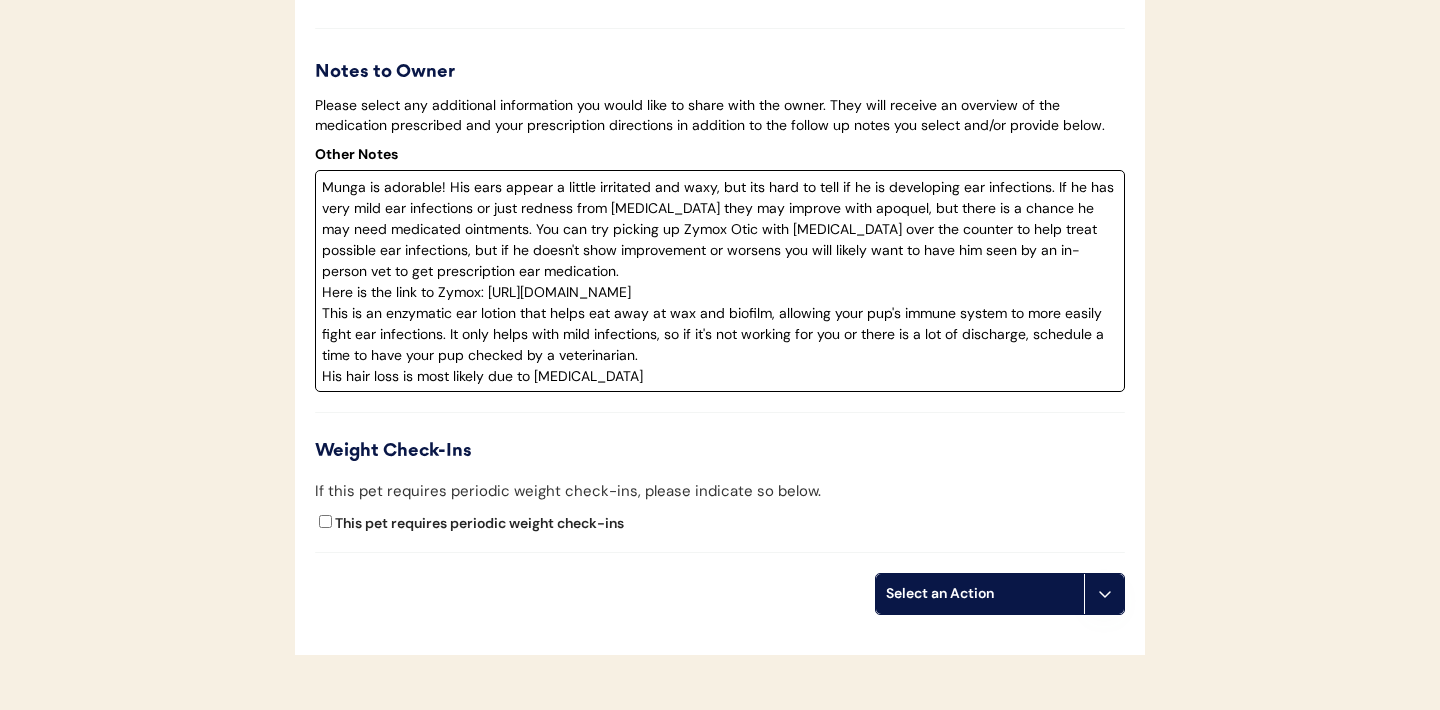 click on "Munga is adorable! His ears appear a little irritated and waxy, but its hard to tell if he is developing ear infections. If he has very mild ear infections or just redness from allergies they may improve with apoquel, but there is a chance he may need medicated ointments. You can try picking up Zymox Otic with hydrocortisone over the counter to help treat possible ear infections, but if he doesn't show improvement or worsens you will likely want to have him seen by an in-person vet to get prescription ear medication.
Here is the link to Zymox: https://amzn.to/3HyH364
This is an enzymatic ear lotion that helps eat away at wax and biofilm, allowing your pup's immune system to more easily fight ear infections. It only helps with mild infections, so if it's not working for you or there is a lot of discharge, schedule a time to have your pup checked by a veterinarian.
His hair loss is most likely due to allergies" at bounding box center [720, 281] 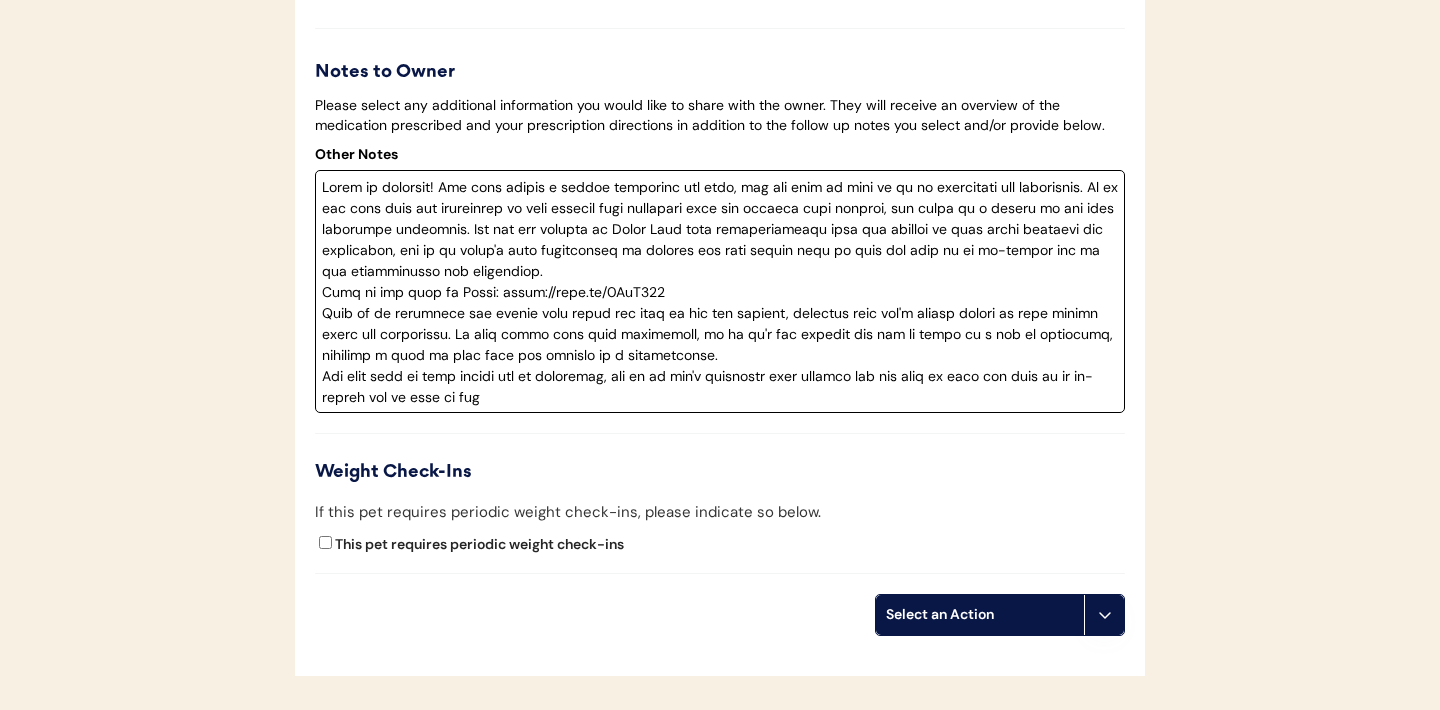 click at bounding box center (720, 291) 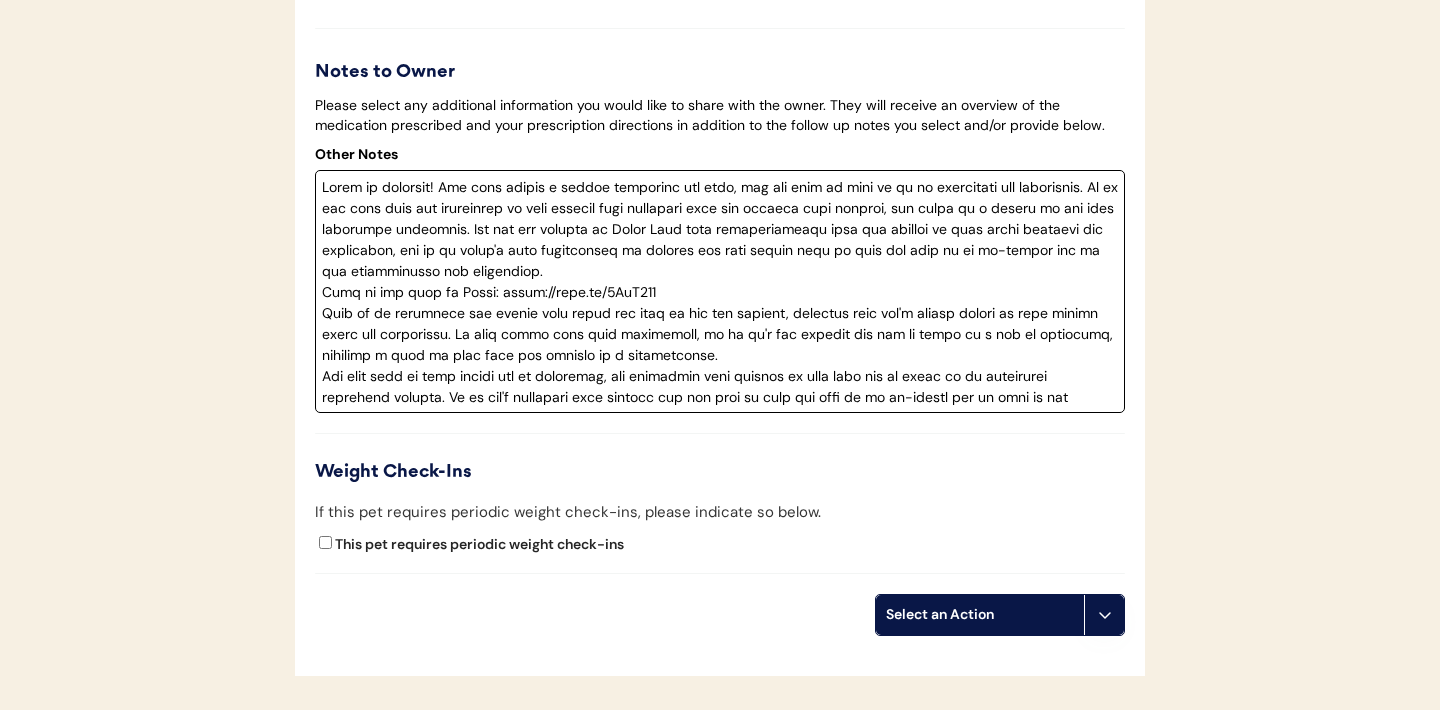 click at bounding box center (720, 291) 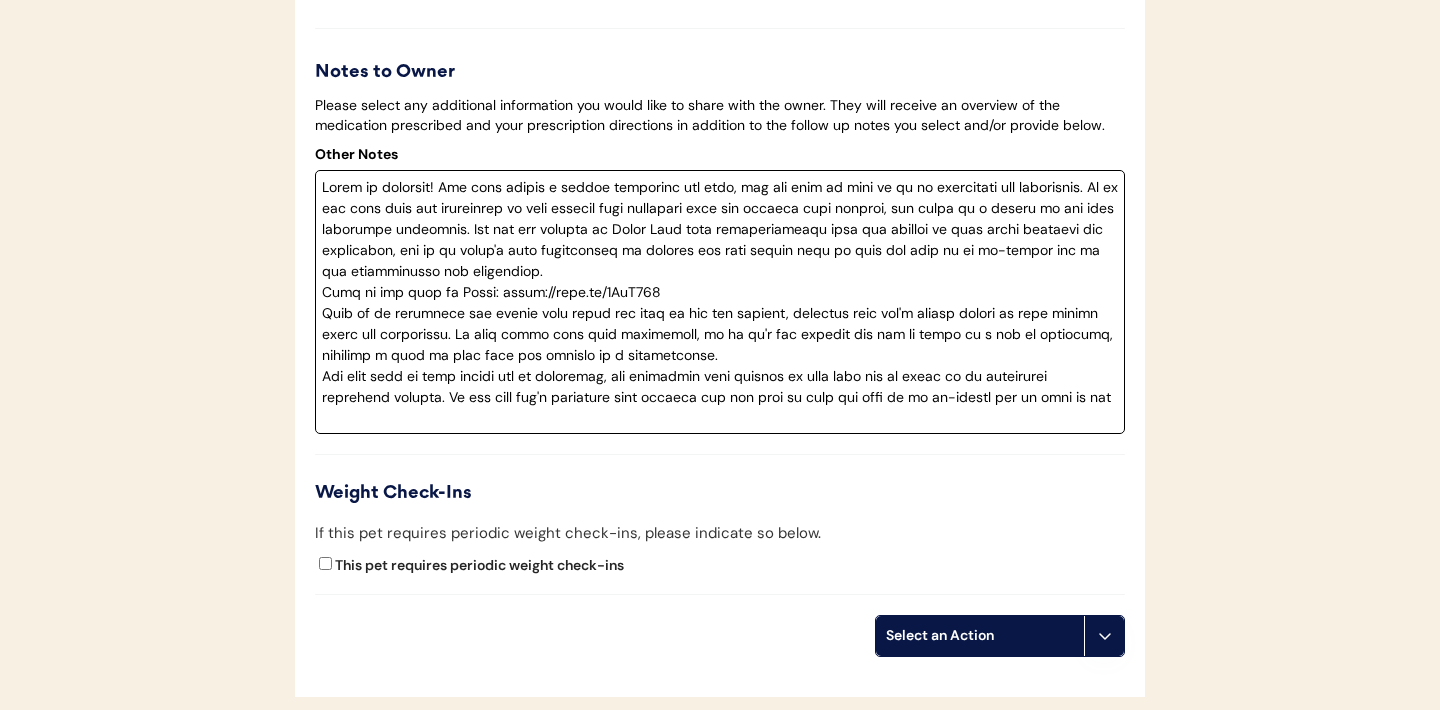 click at bounding box center (720, 302) 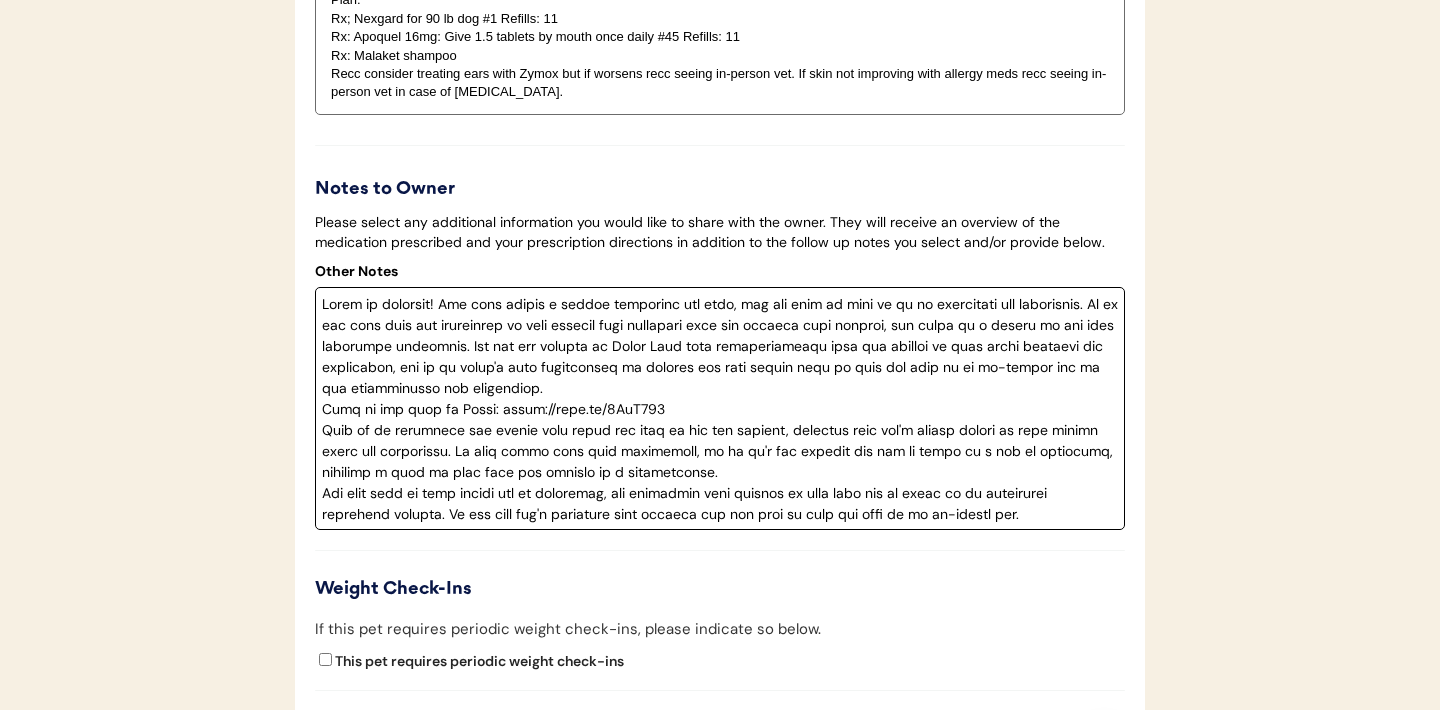 scroll, scrollTop: 4374, scrollLeft: 0, axis: vertical 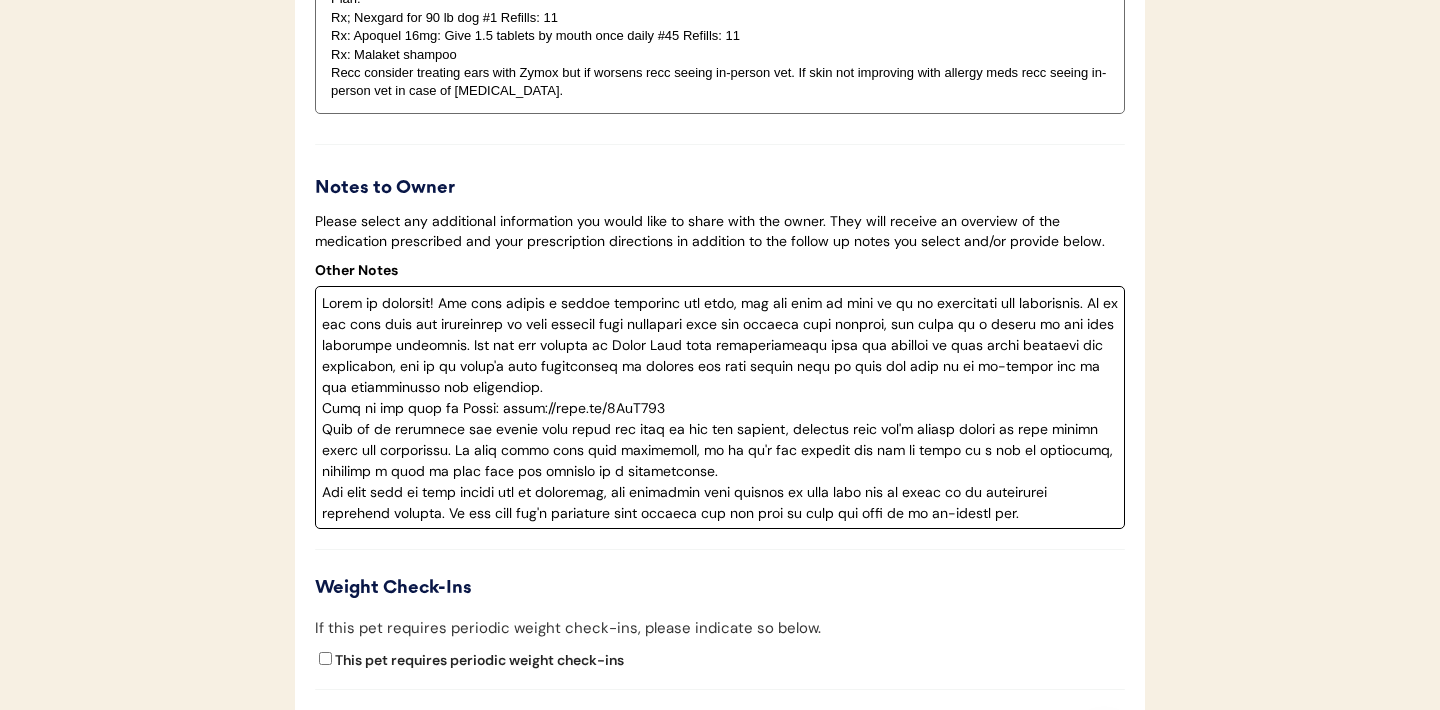 click at bounding box center [720, 407] 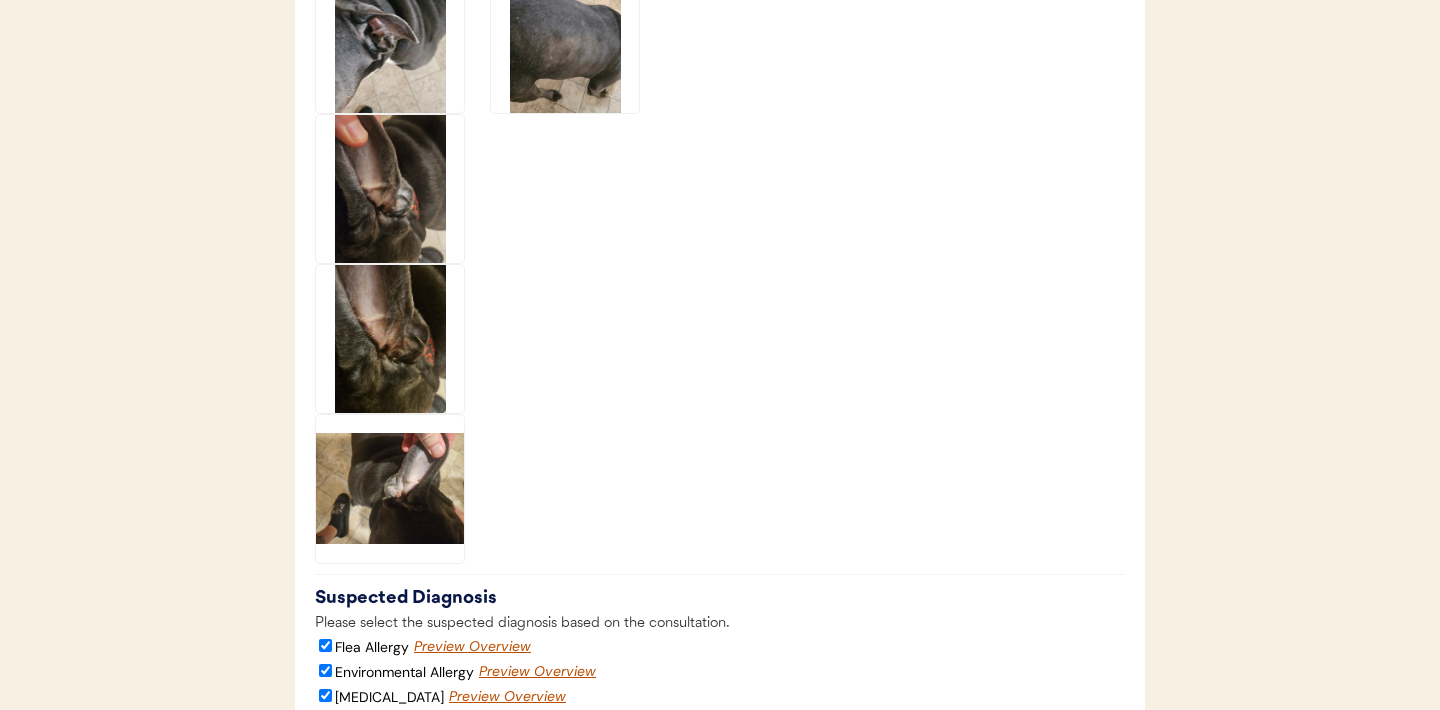 scroll, scrollTop: 2805, scrollLeft: 0, axis: vertical 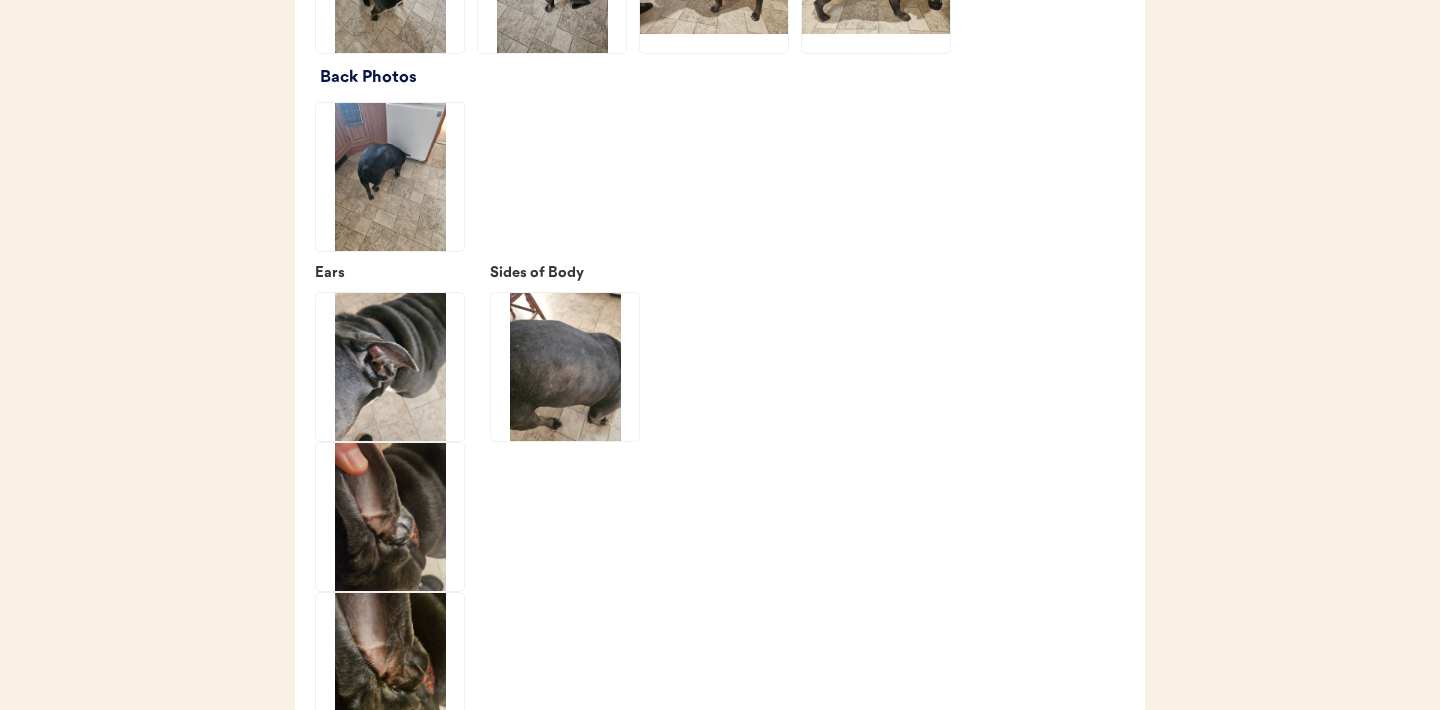 type on "Munga is adorable! His ears appear a little irritated and waxy, but its hard to tell if he is developing ear infections. If he has very mild ear infections or just redness from allergies they may improve with apoquel, but there is a chance he may need medicated ointments. You can try picking up Zymox Otic with hydrocortisone over the counter to help treat possible ear infections, but if he doesn't show improvement or worsens you will likely want to have him seen by an in-person vet to get prescription ear medication.
Here is the link to Zymox: https://amzn.to/3HyH364
This is an enzymatic ear lotion that helps eat away at wax and biofilm, allowing your pup's immune system to more easily fight ear infections. It only helps with mild infections, so if it's not working for you or there is a lot of discharge, schedule a time to have your pup checked by a veterinarian.
His hair loss is most likely due to allergies, but sometimes his pattern of hair loss can be cause by an underlying endocrine disease. If his sk..." 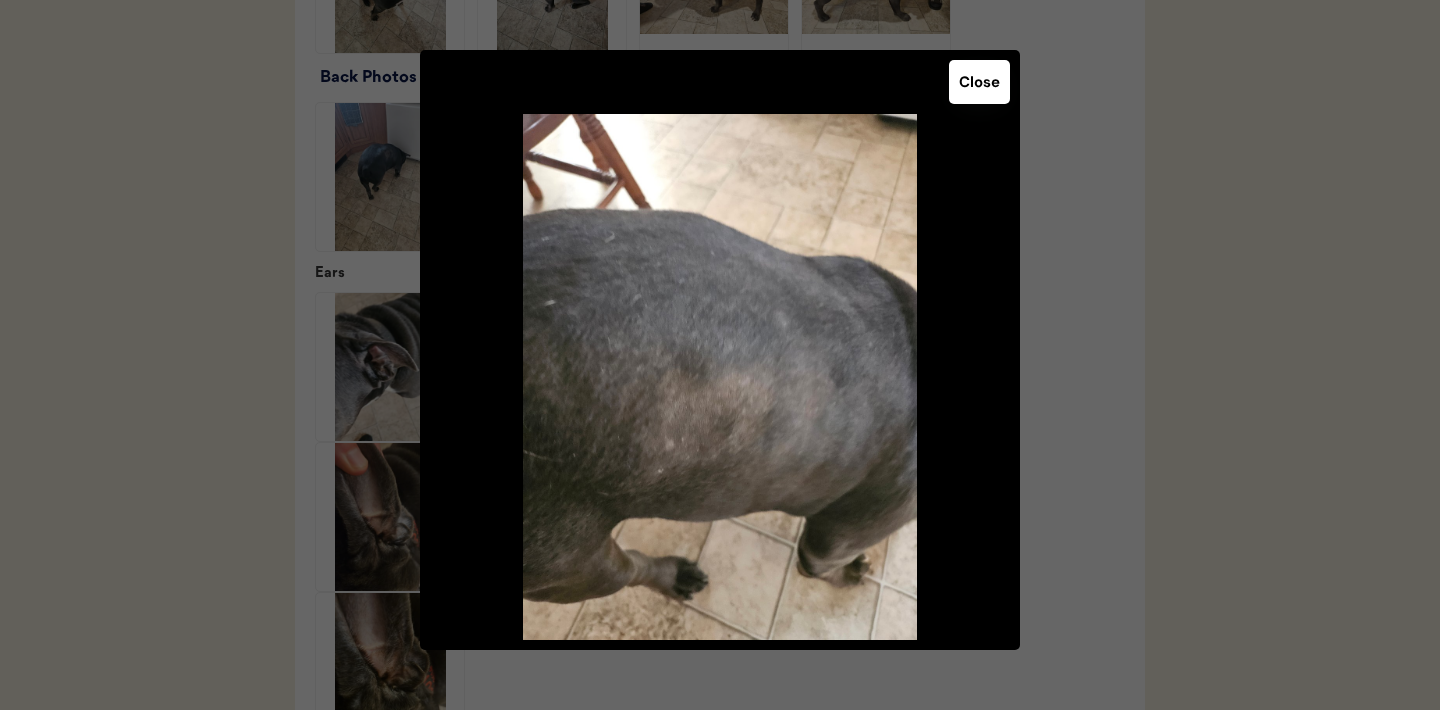 click on "Close" at bounding box center [979, 82] 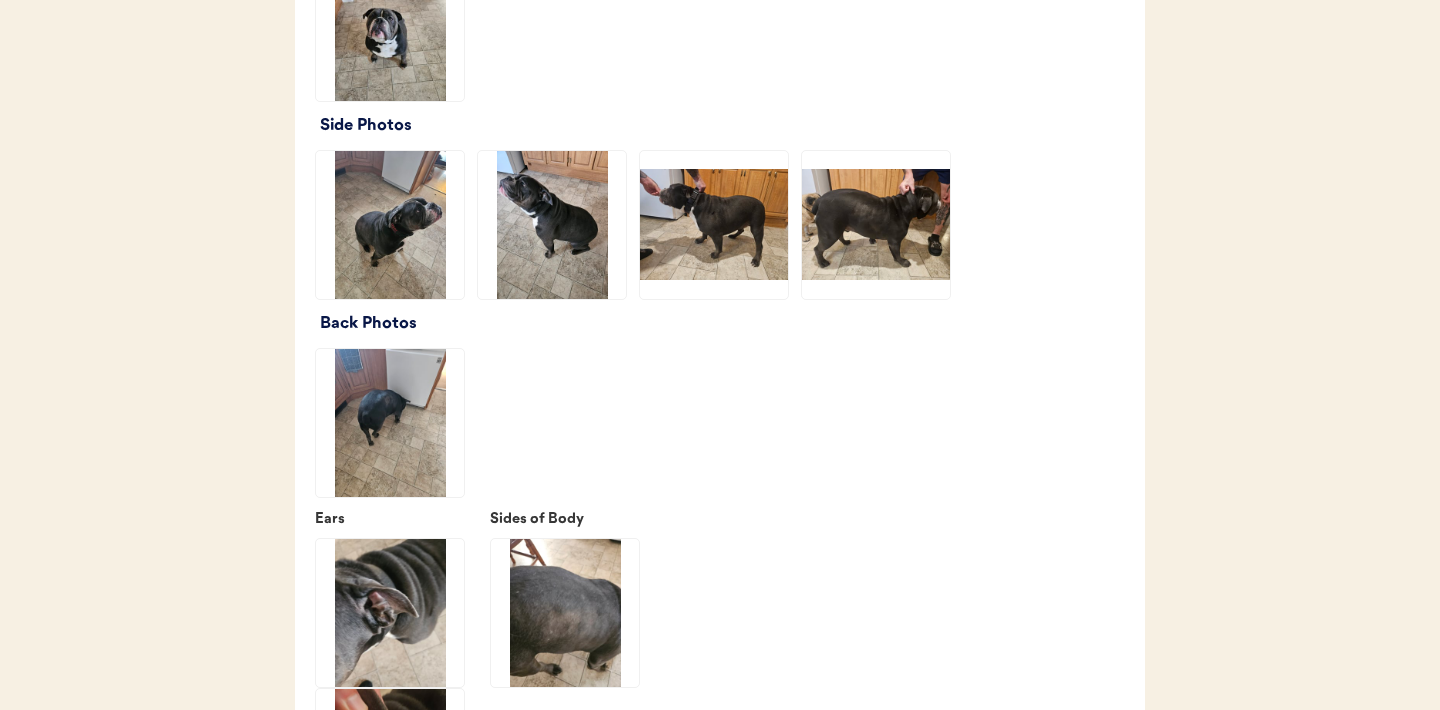 scroll, scrollTop: 2555, scrollLeft: 0, axis: vertical 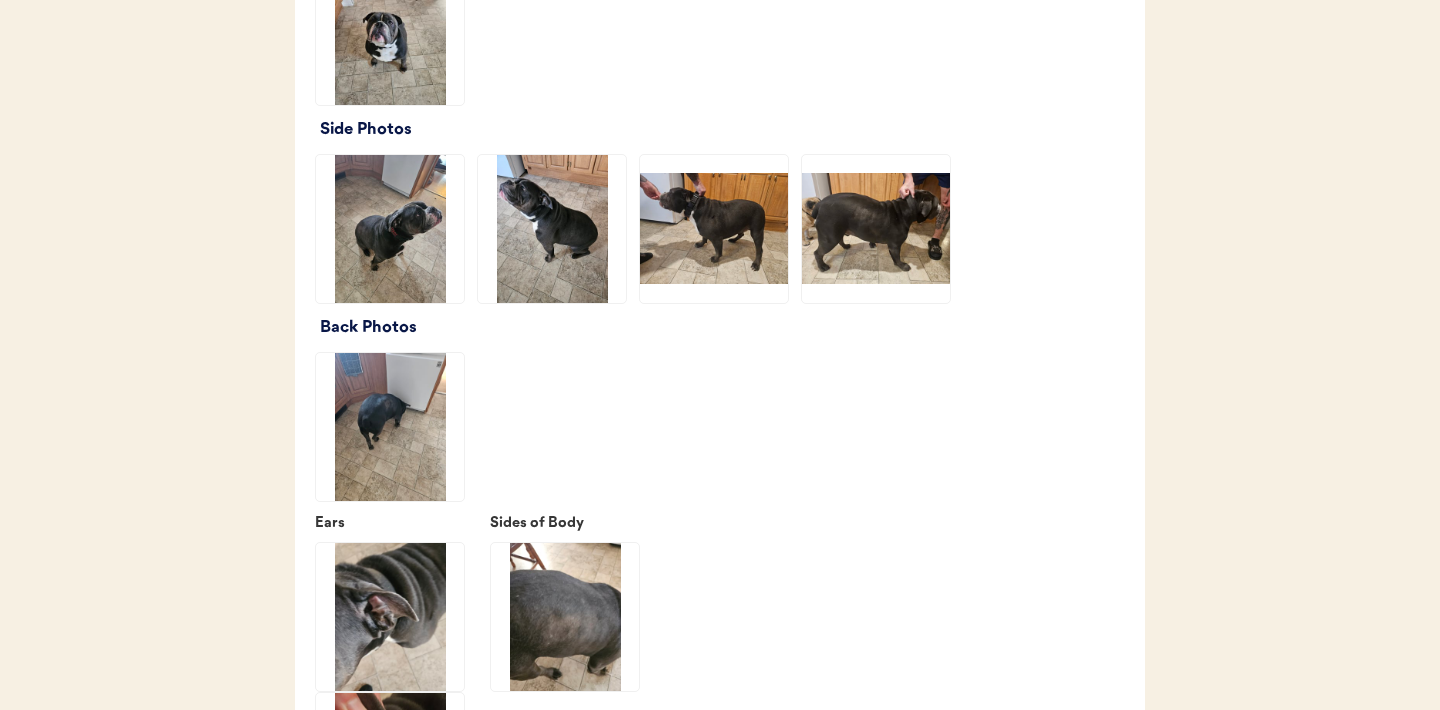 click 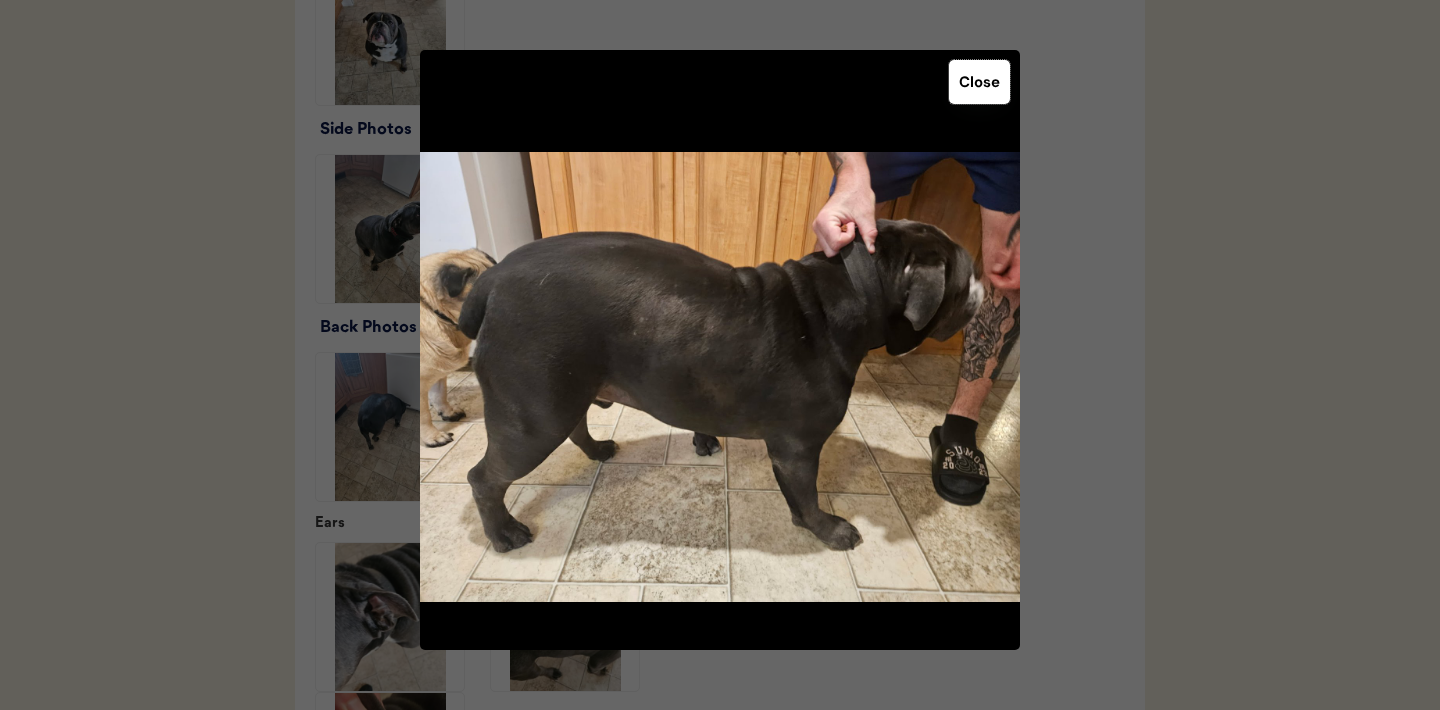 click on "Close" at bounding box center [979, 82] 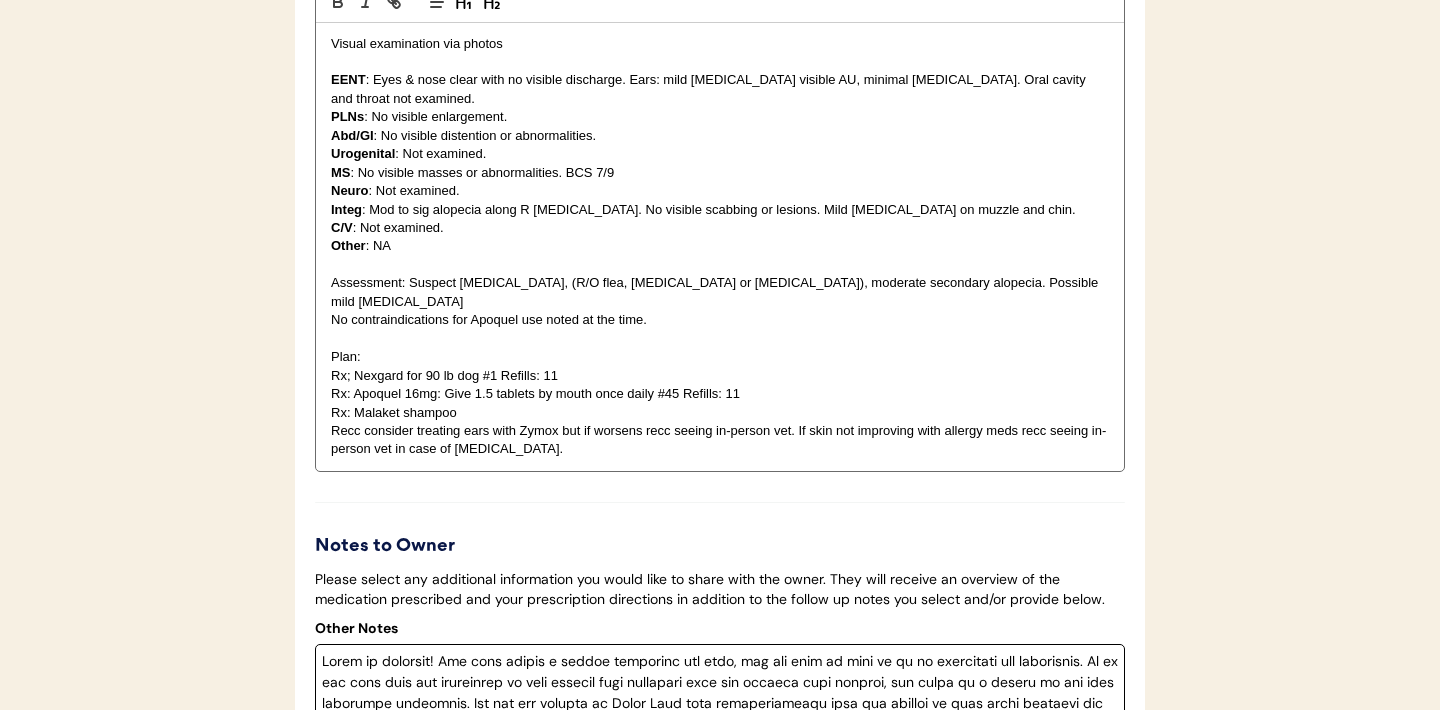 scroll, scrollTop: 4010, scrollLeft: 0, axis: vertical 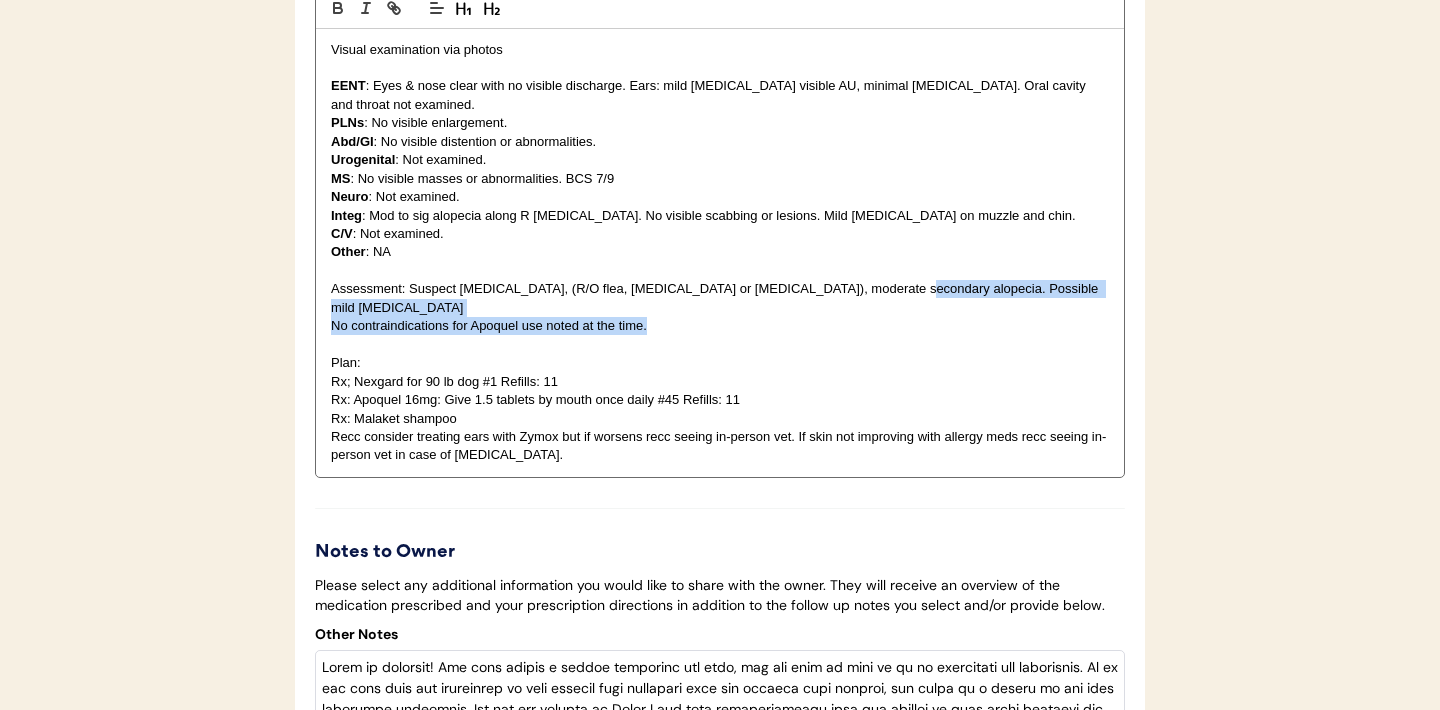 drag, startPoint x: 879, startPoint y: 320, endPoint x: 867, endPoint y: 327, distance: 13.892444 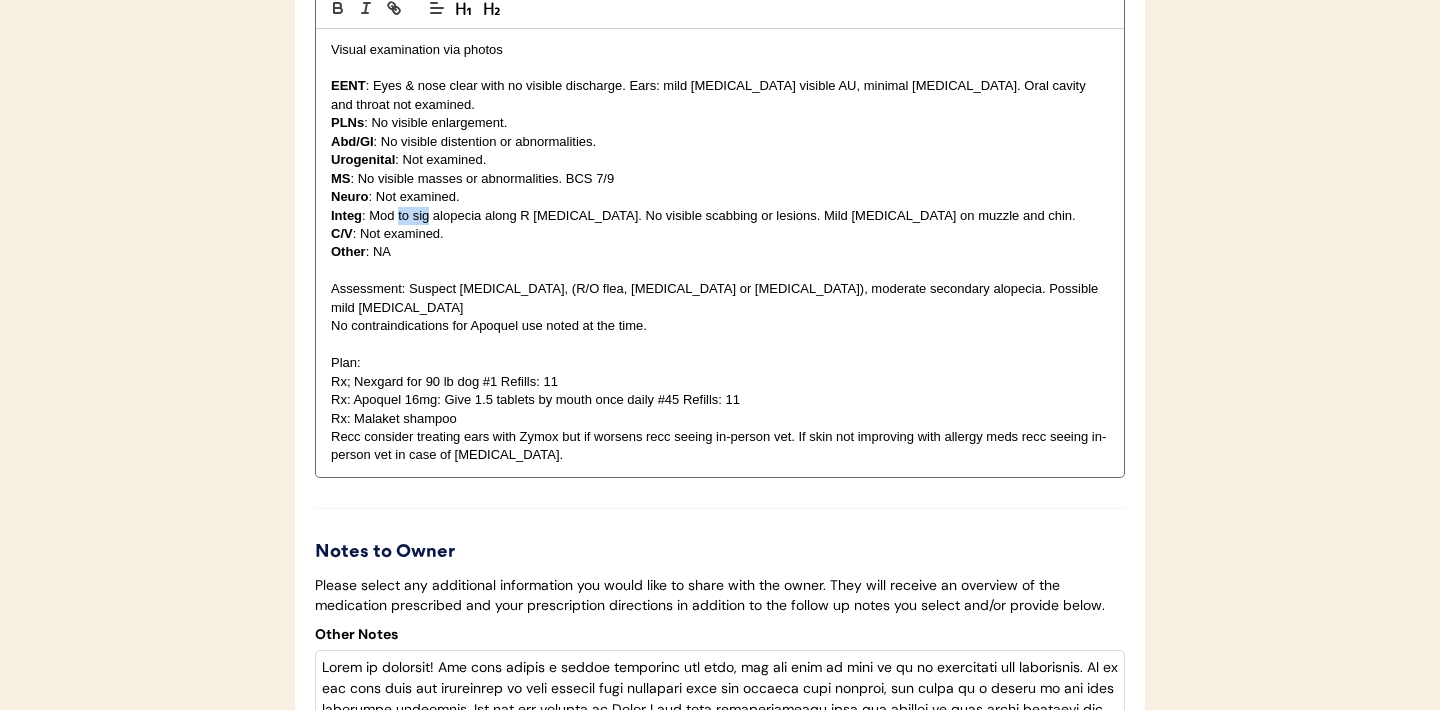 drag, startPoint x: 428, startPoint y: 244, endPoint x: 397, endPoint y: 245, distance: 31.016125 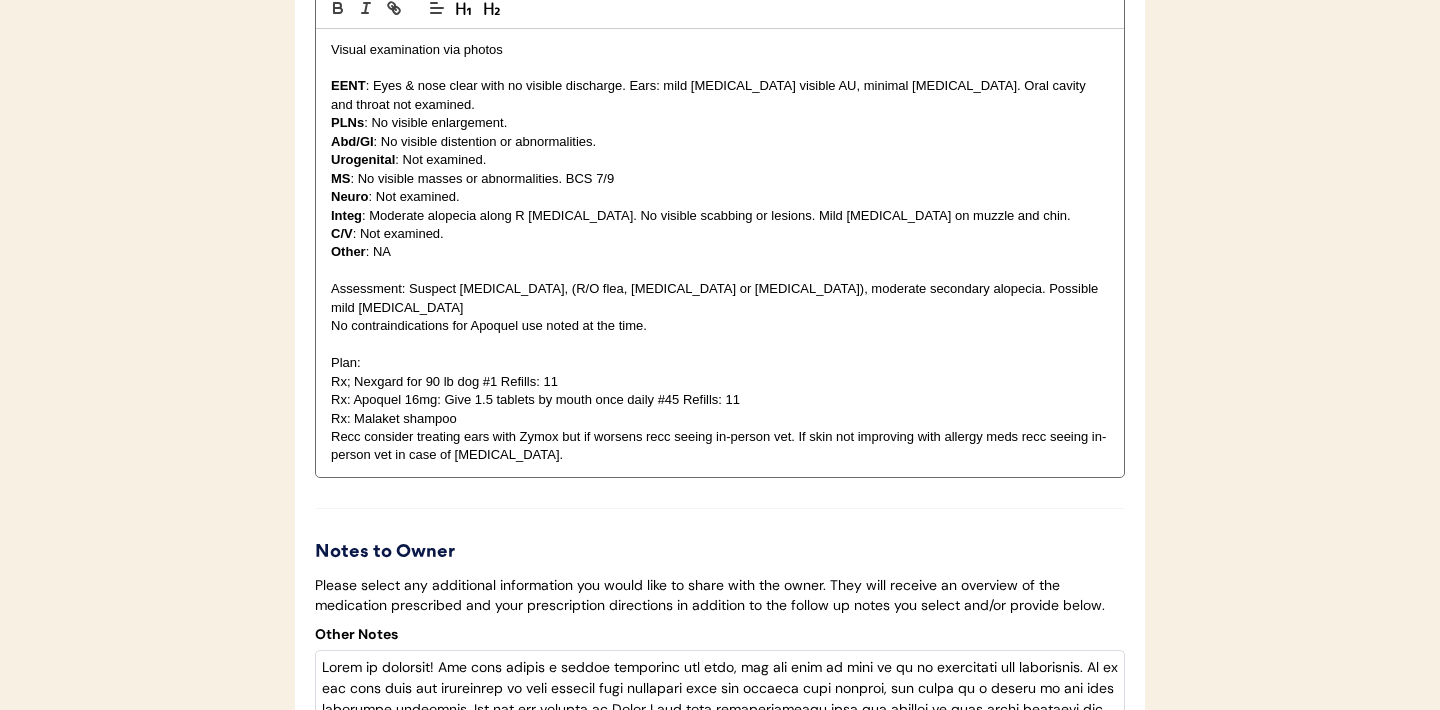 click on "C/V : Not examined." at bounding box center [720, 234] 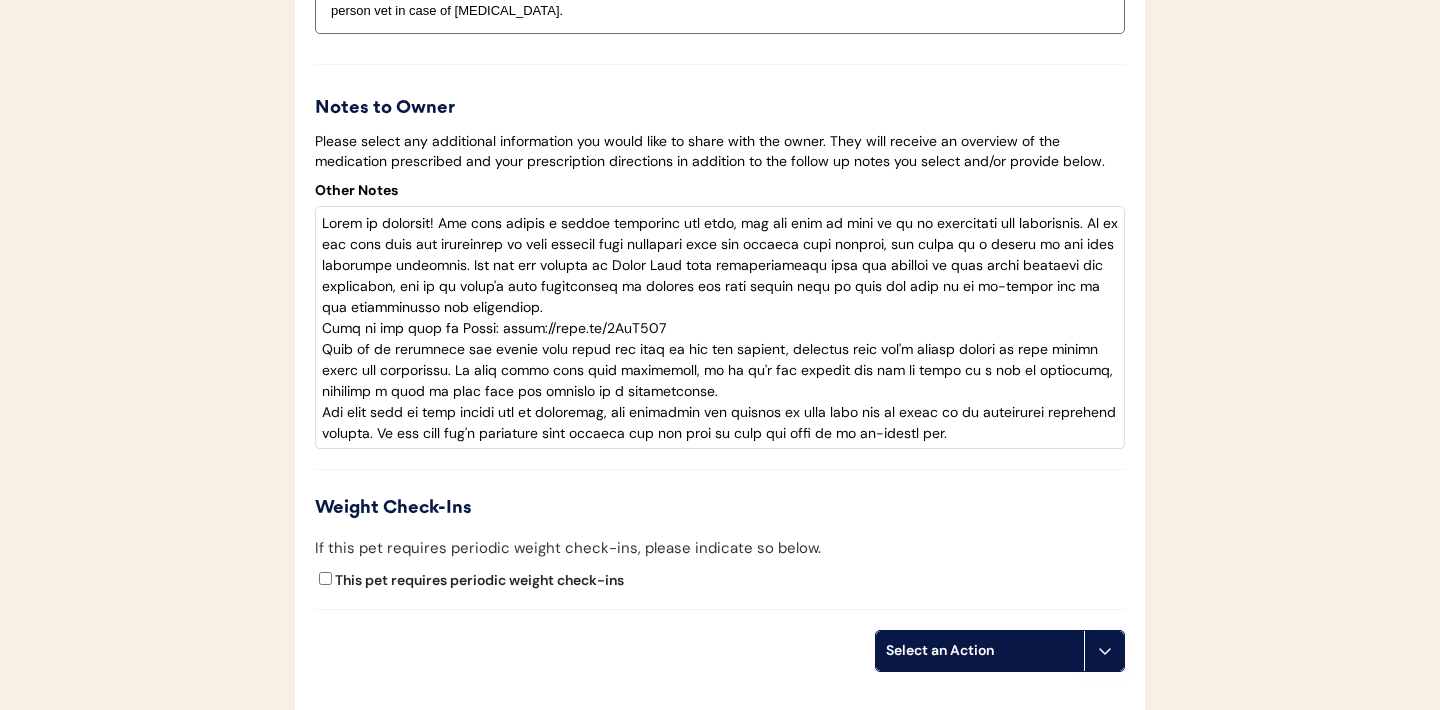 scroll, scrollTop: 4458, scrollLeft: 0, axis: vertical 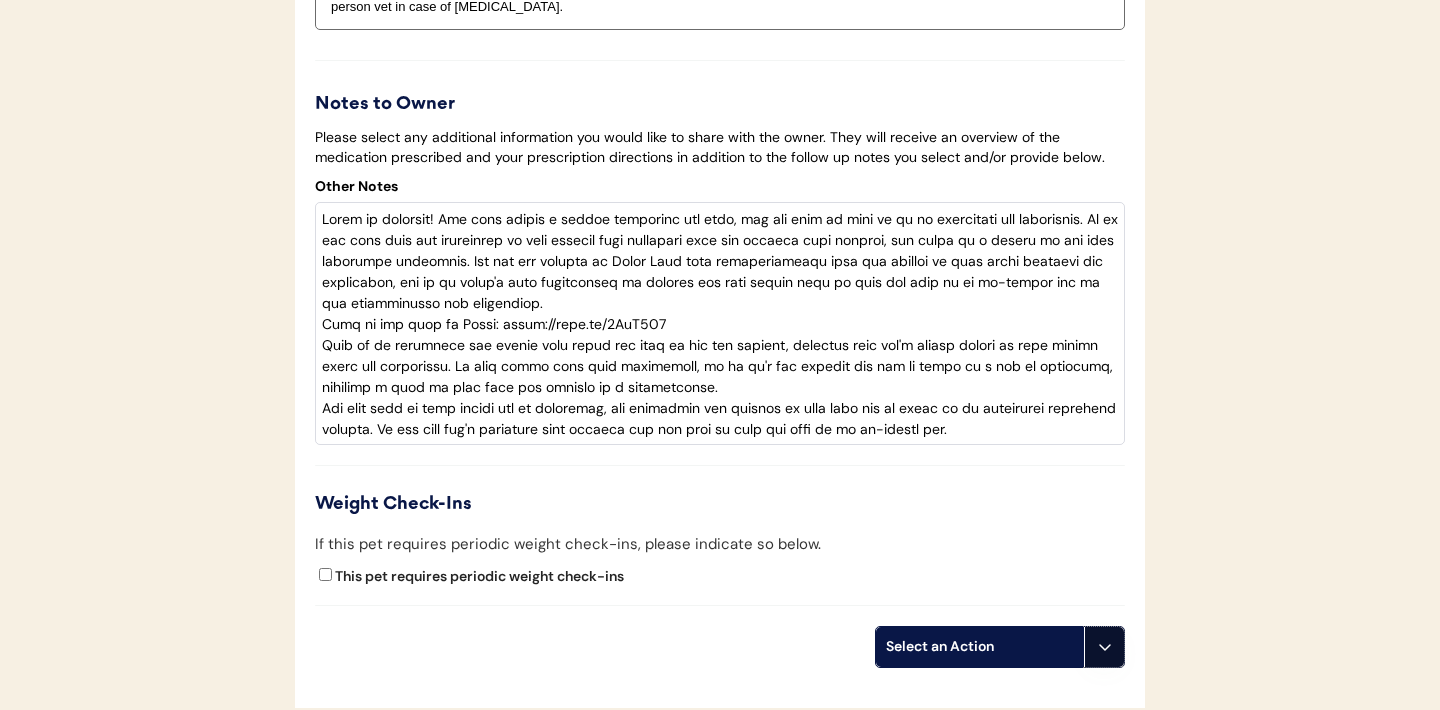 click 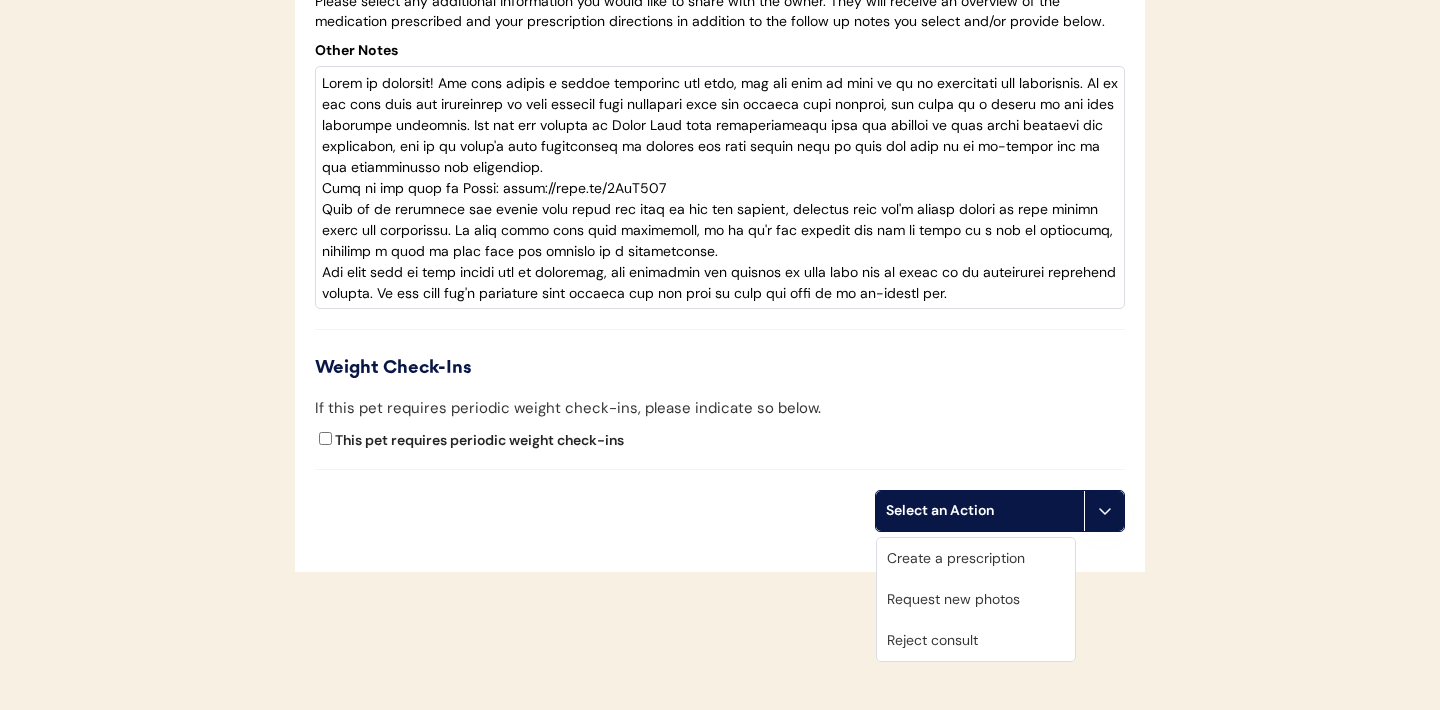 scroll, scrollTop: 4621, scrollLeft: 0, axis: vertical 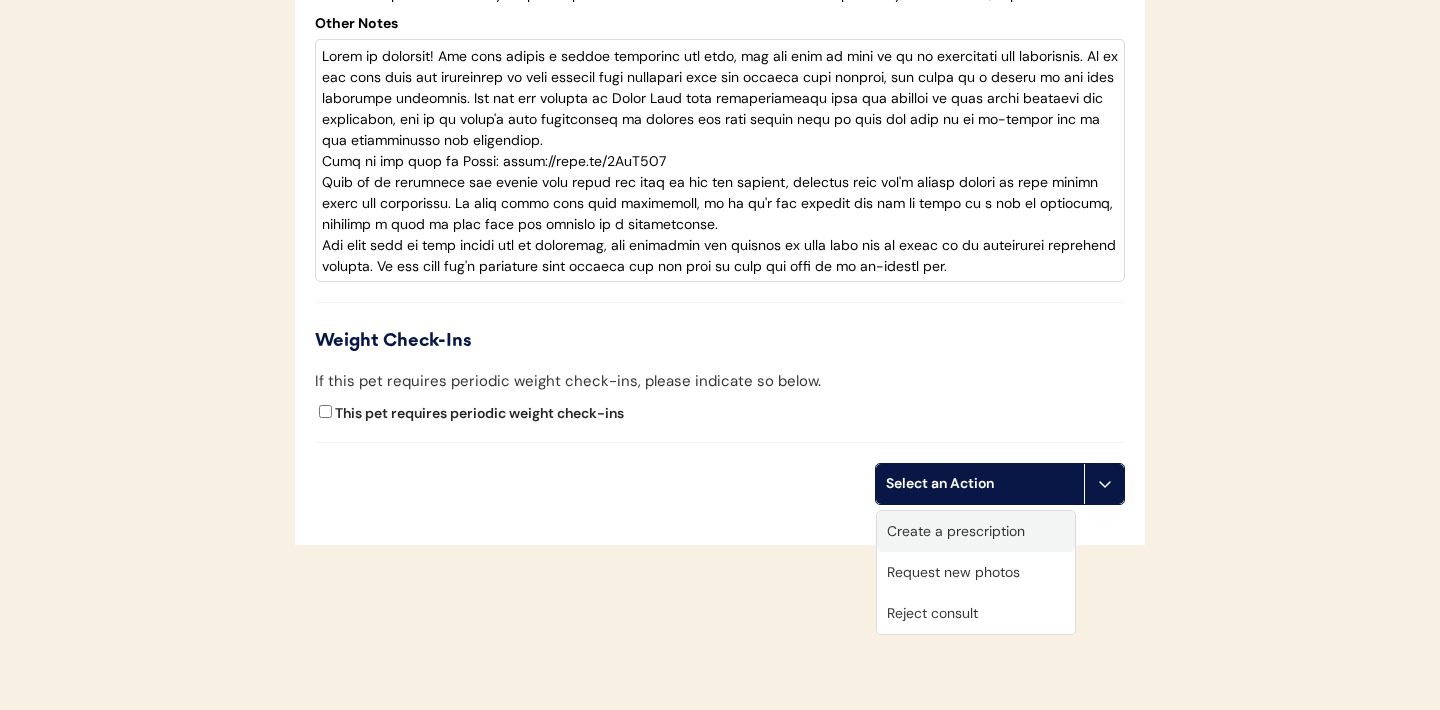 click on "Create a prescription" at bounding box center (976, 531) 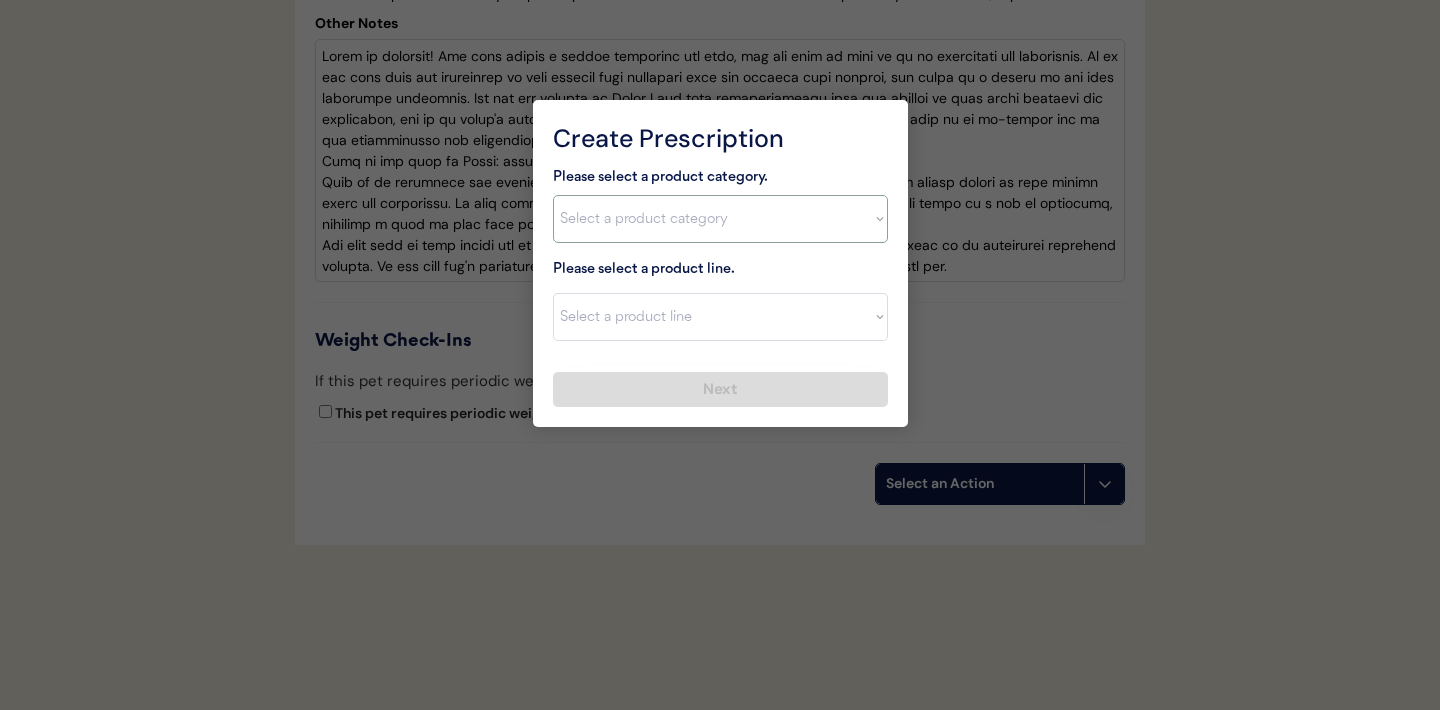 click on "Select a product category Allergies Antibiotics Anxiety Combo Parasite Prevention Flea & Tick Heartworm" at bounding box center (720, 219) 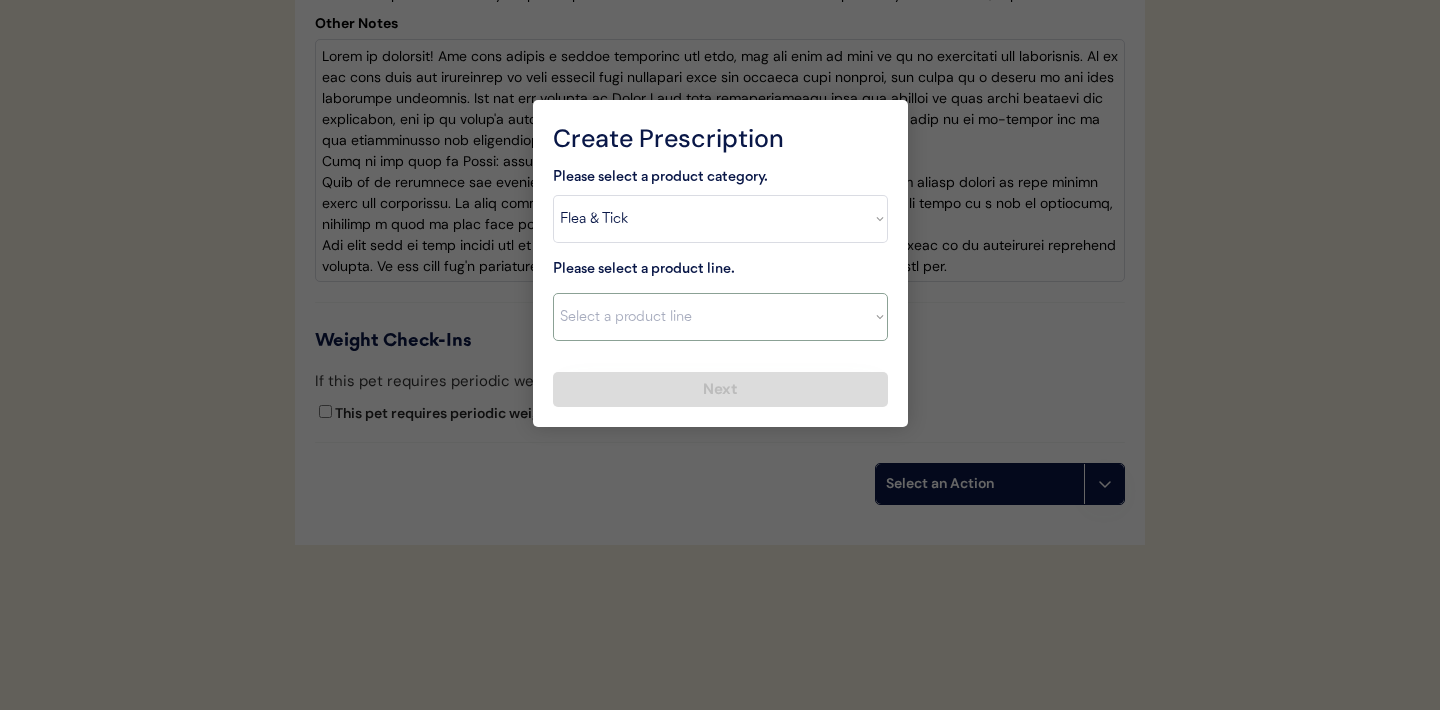 click on "Select a product line" at bounding box center (720, 317) 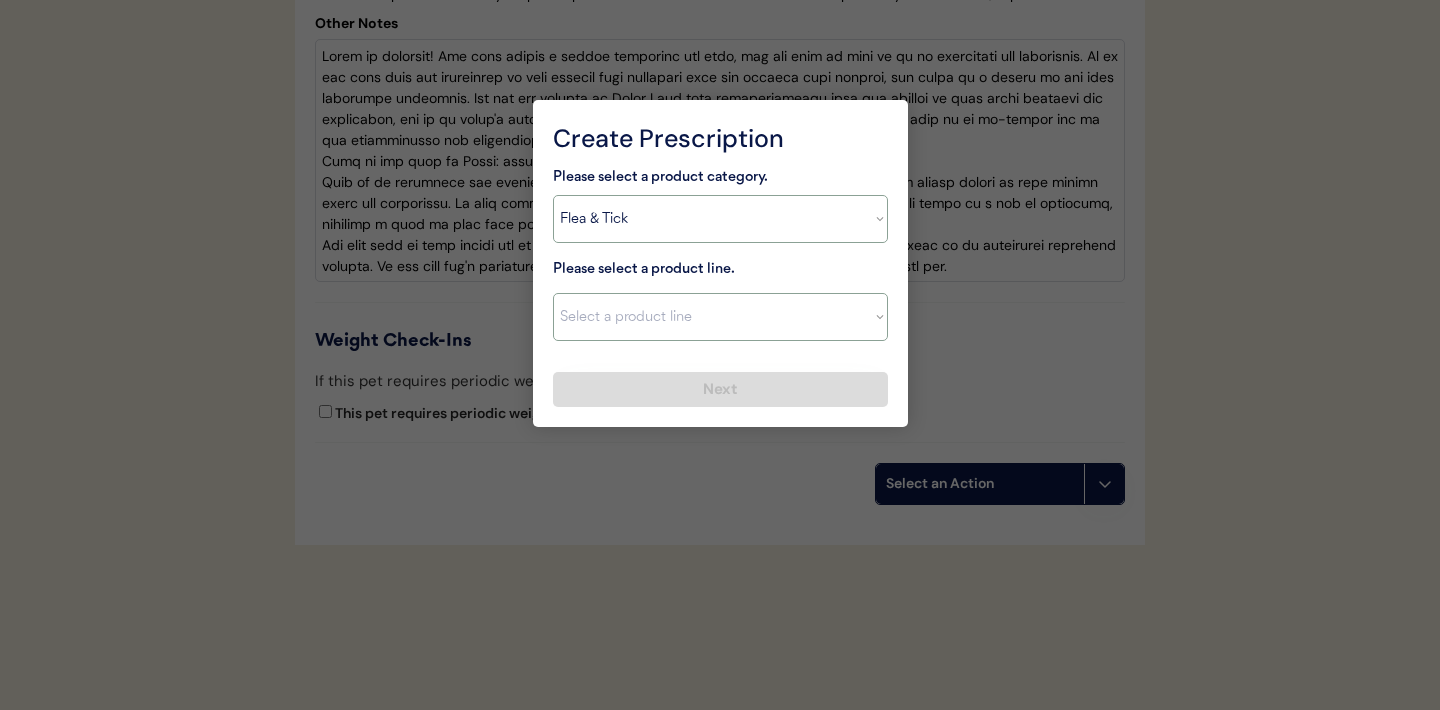 click on "Select a product category Allergies Antibiotics Anxiety Combo Parasite Prevention Flea & Tick Heartworm" at bounding box center (720, 219) 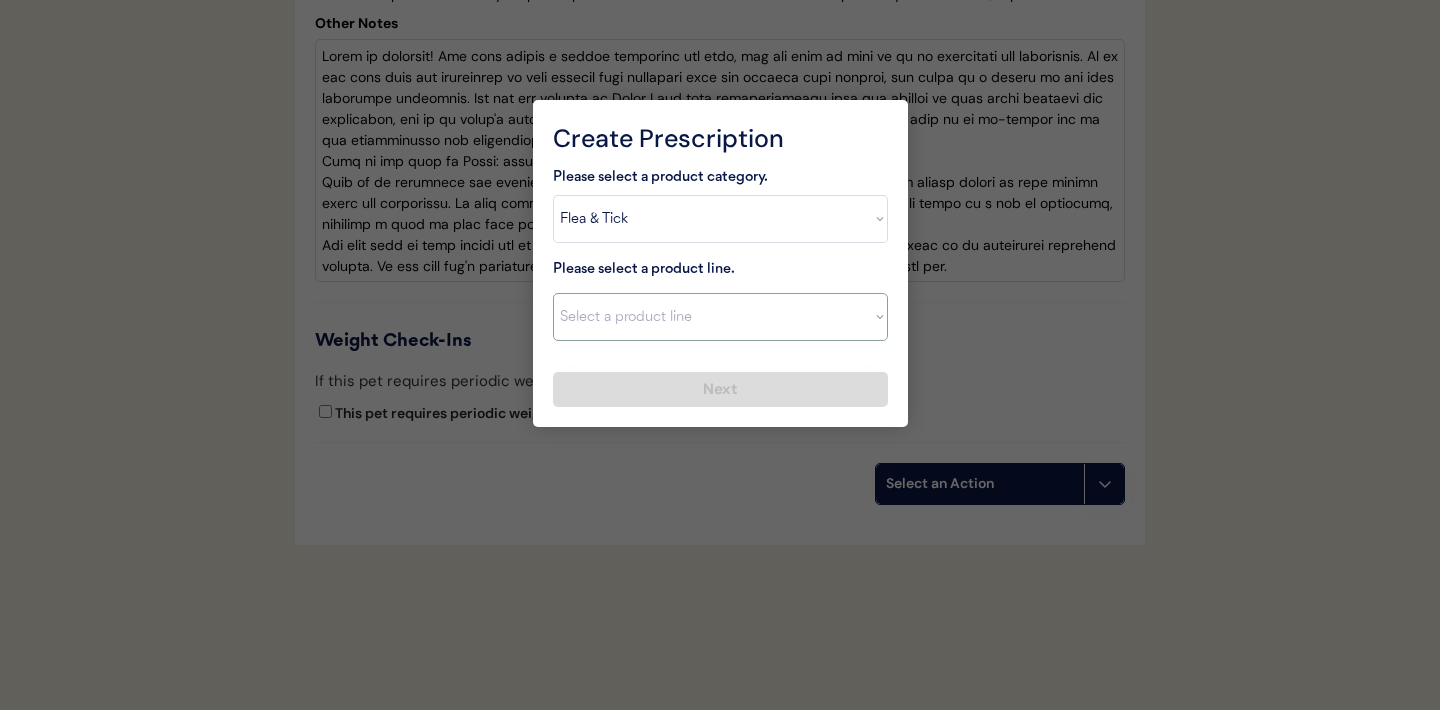 select on ""NexGard"" 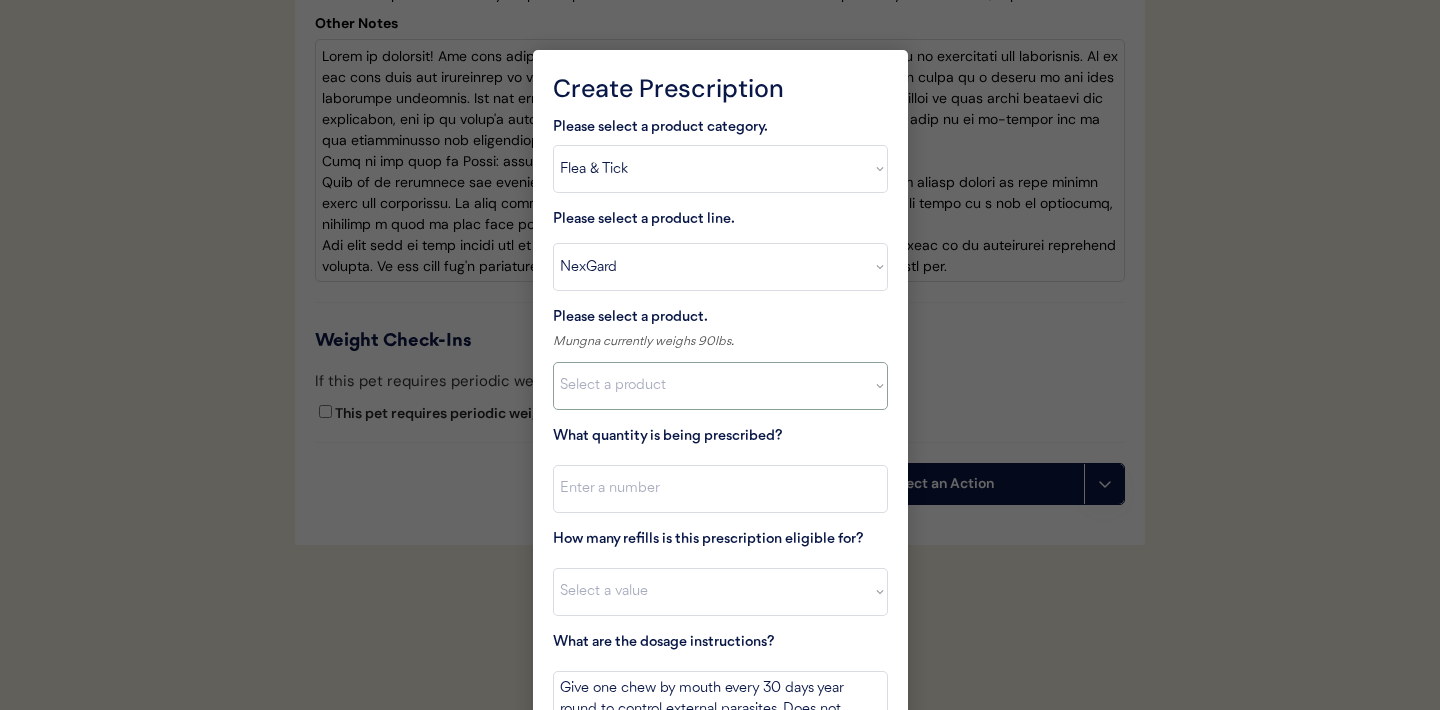 click on "Select a product NexGard, 4 - 10lbs NexGard, 10.1 - 24lbs NexGard, 24.1 - 60lbs NexGard, 60.1 - 121lbs" at bounding box center [720, 386] 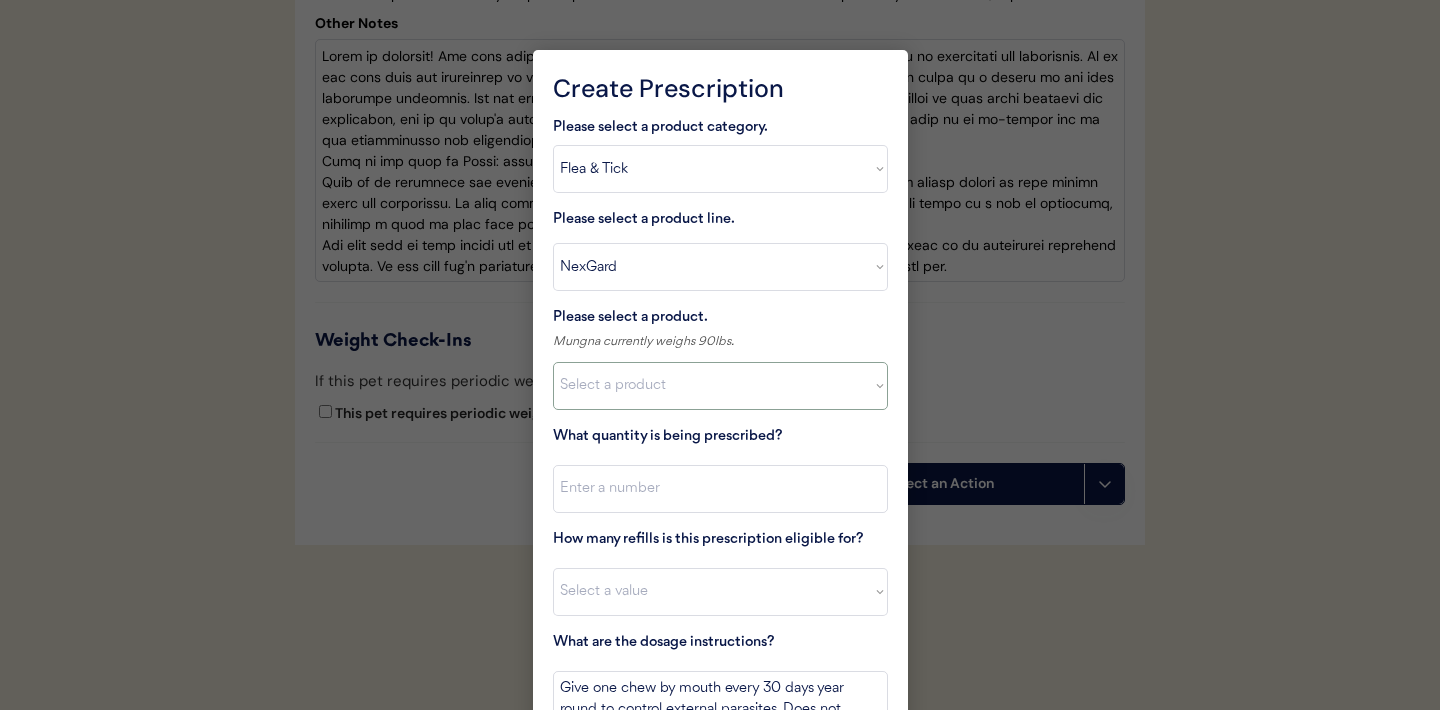 select on ""1348695171700984260__LOOKUP__1670802184069x769842999752052000"" 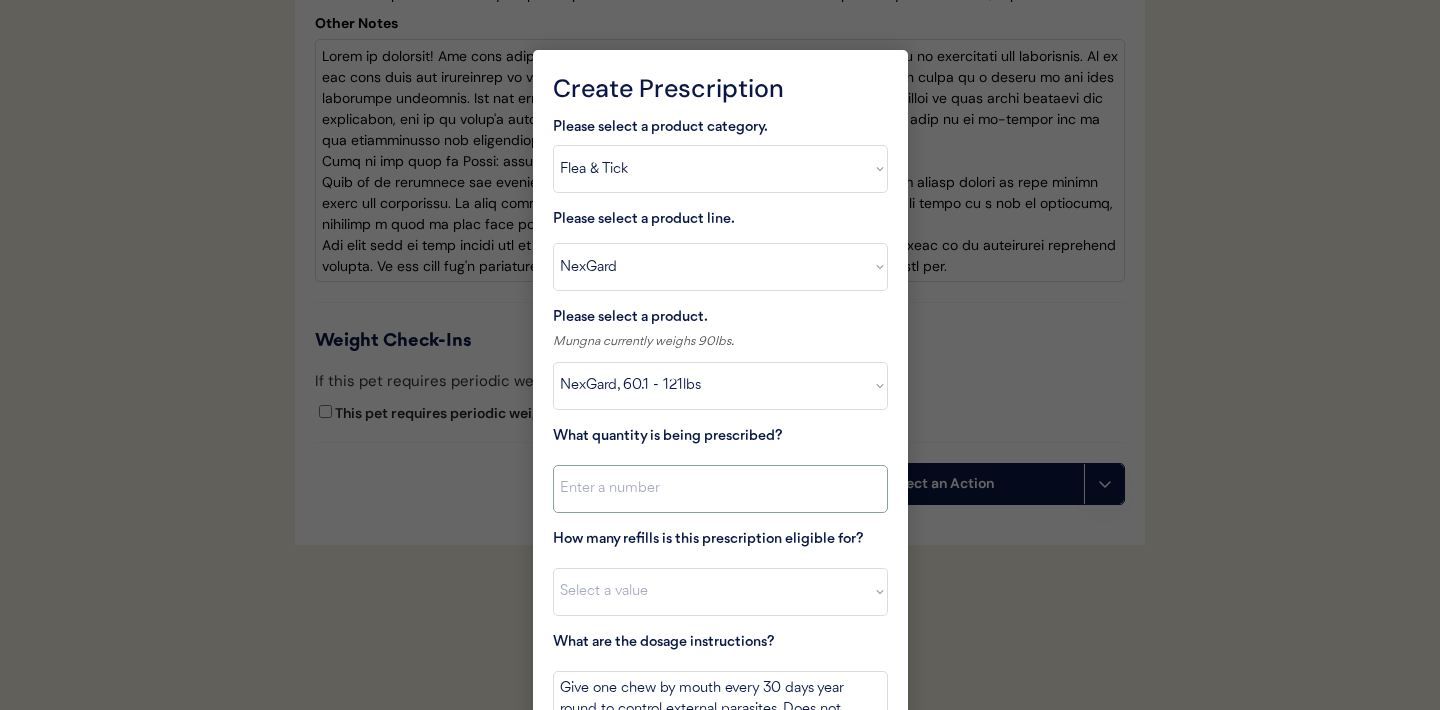 click at bounding box center [720, 489] 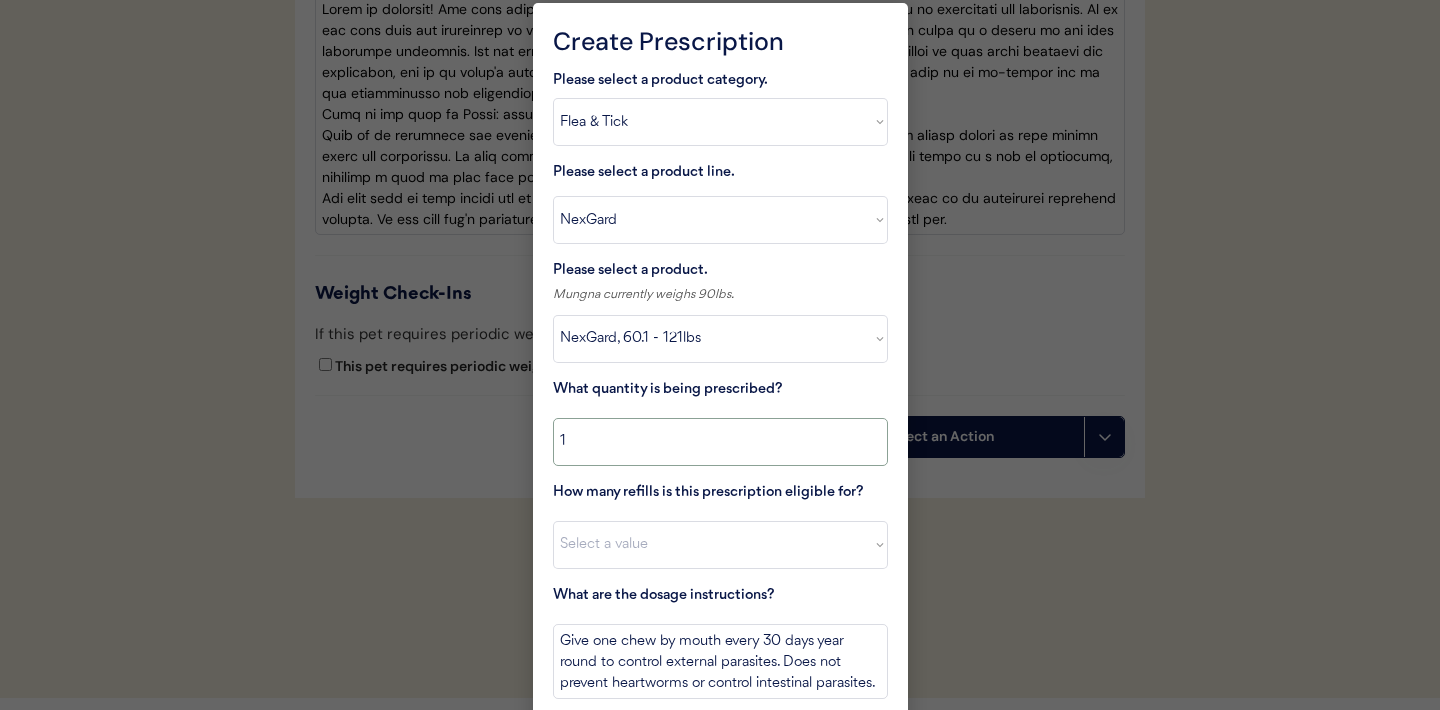scroll, scrollTop: 4678, scrollLeft: 0, axis: vertical 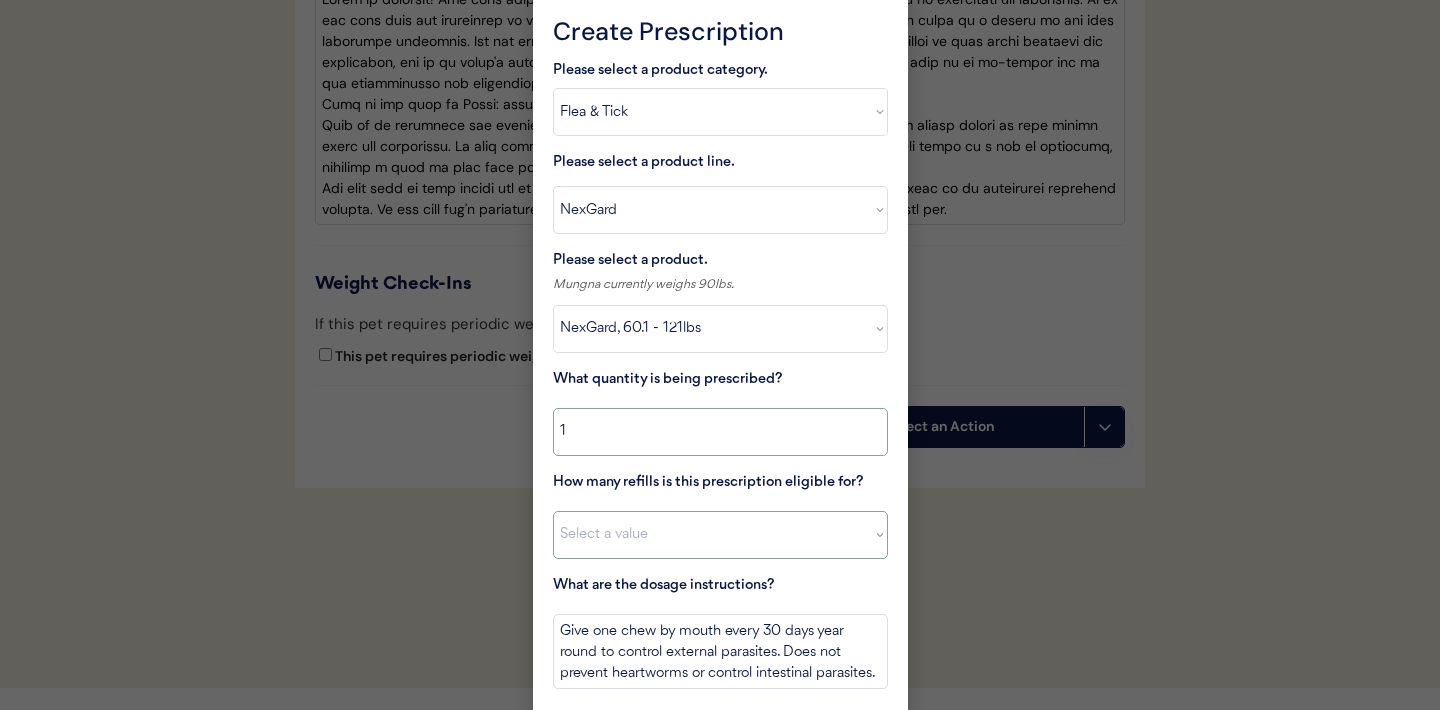 type on "1" 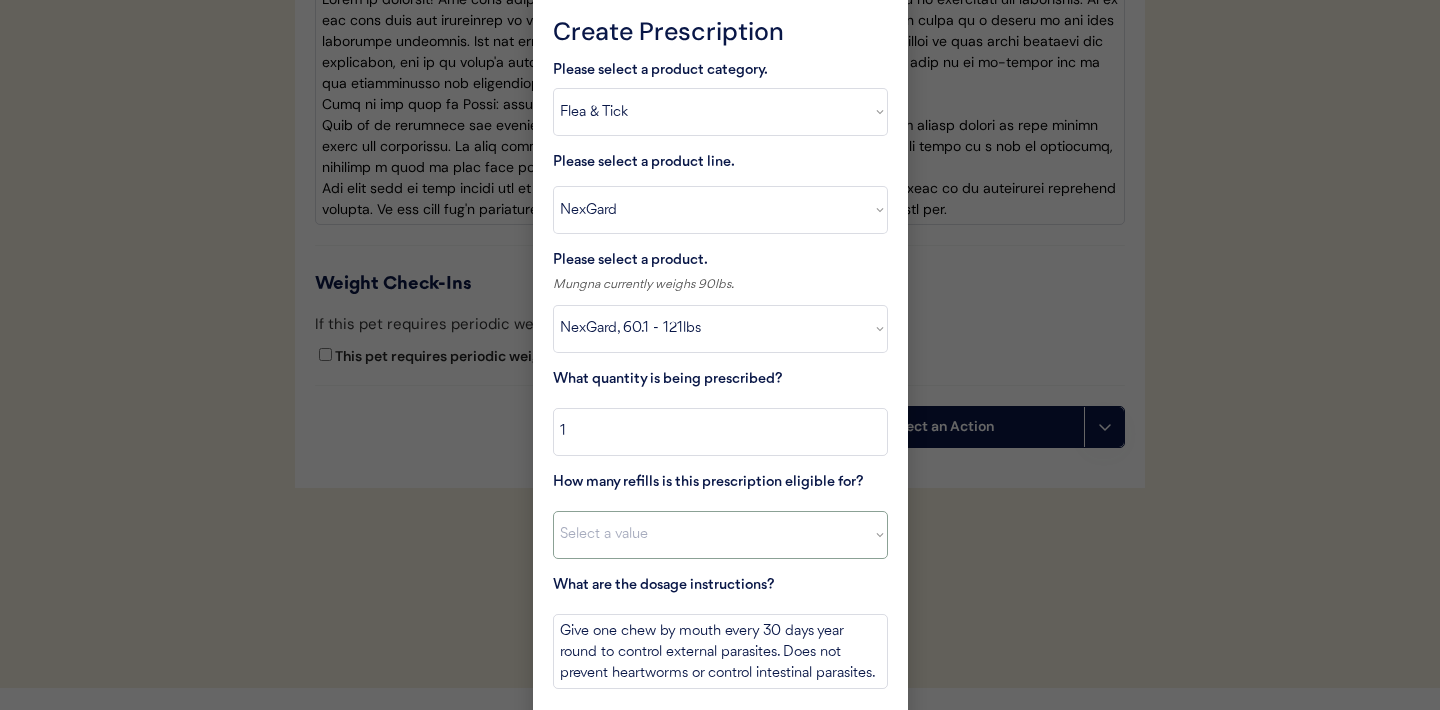 select on "11" 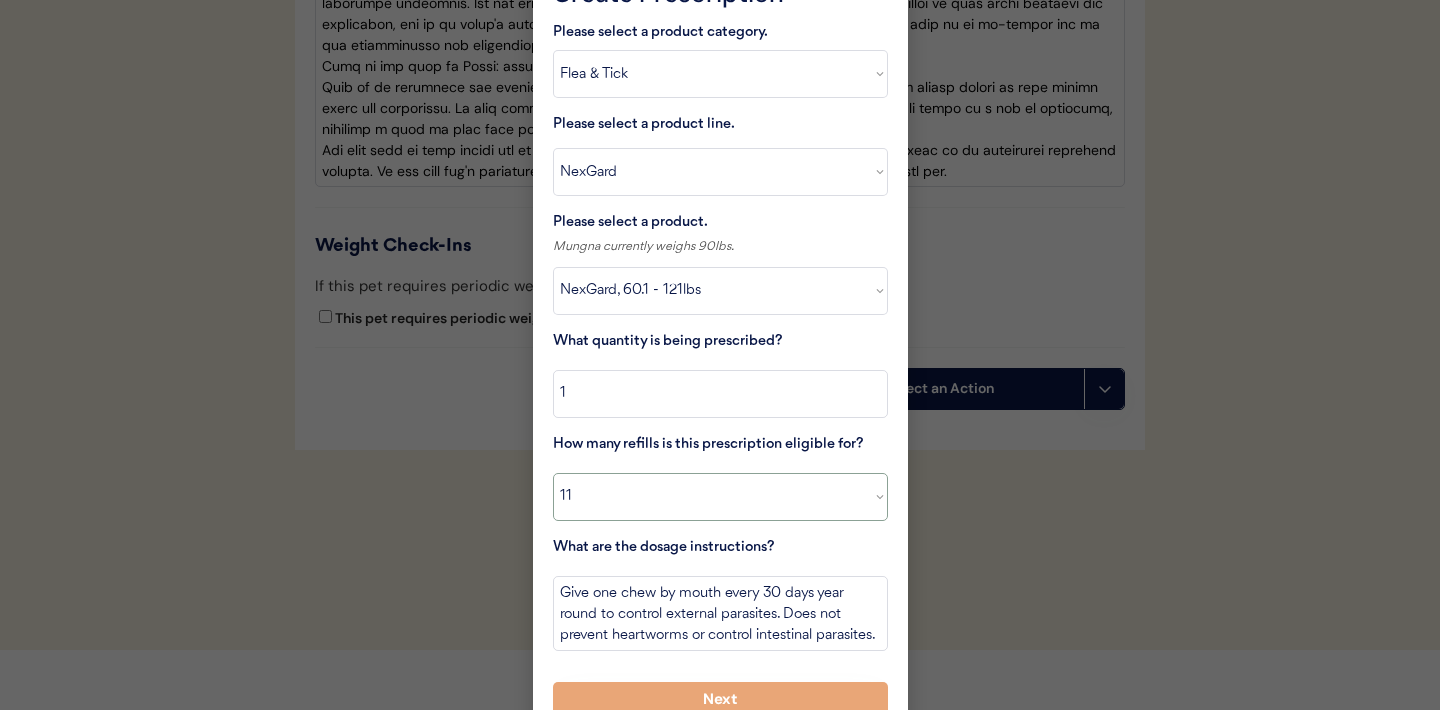 scroll, scrollTop: 4742, scrollLeft: 0, axis: vertical 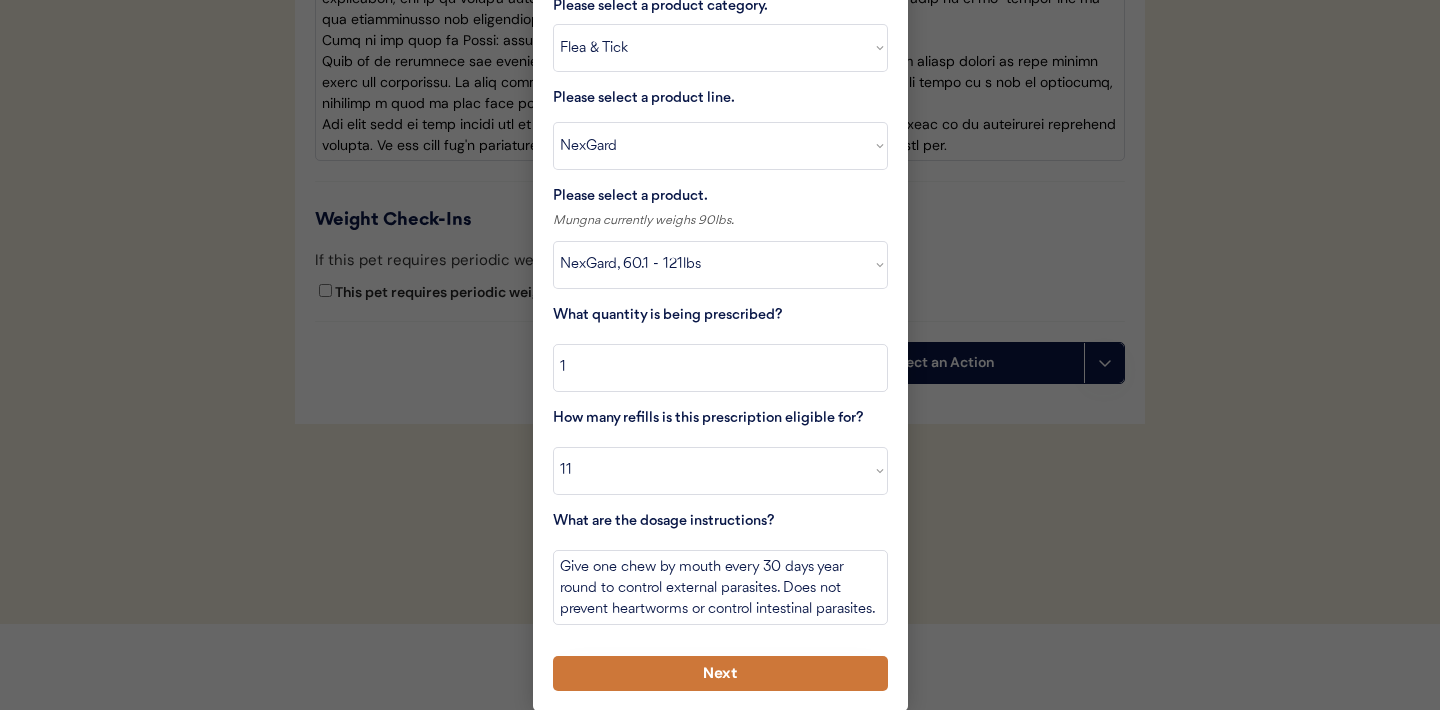 click on "Next" at bounding box center [720, 673] 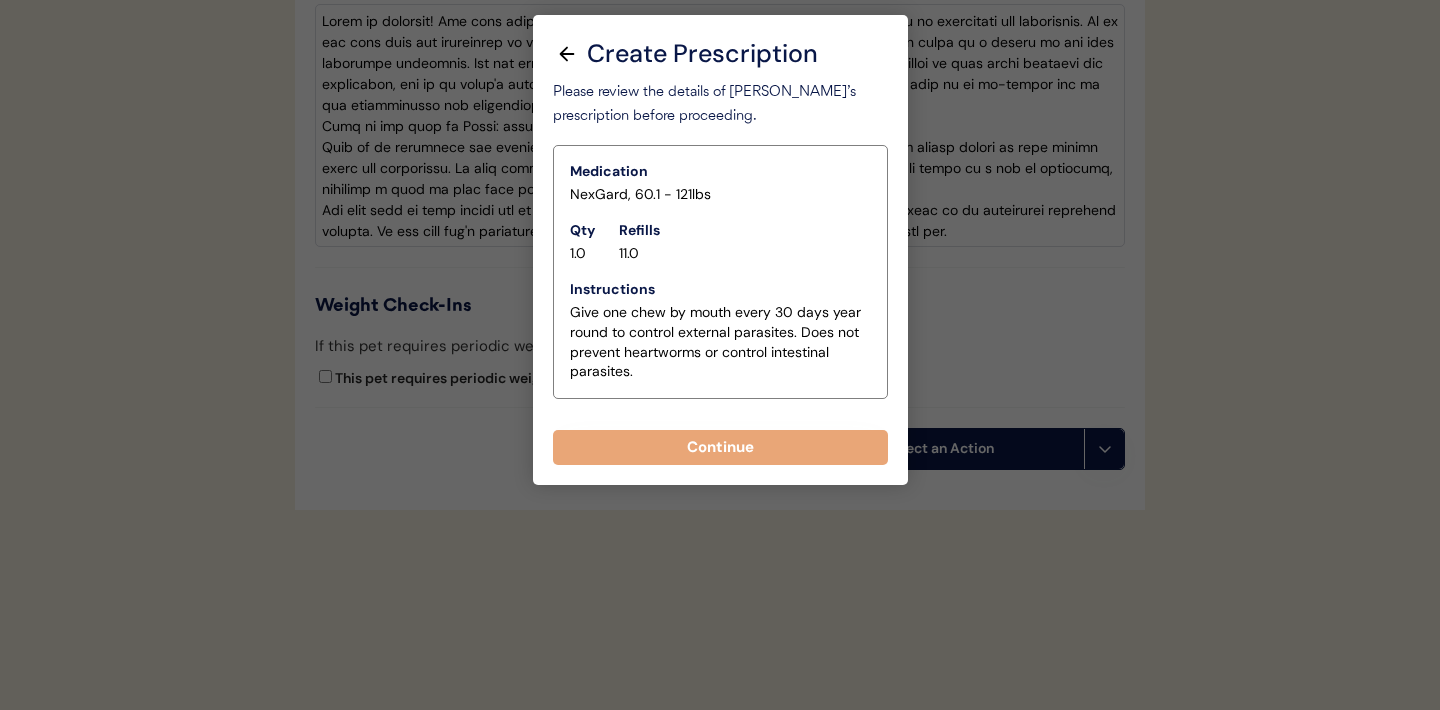 scroll, scrollTop: 4662, scrollLeft: 0, axis: vertical 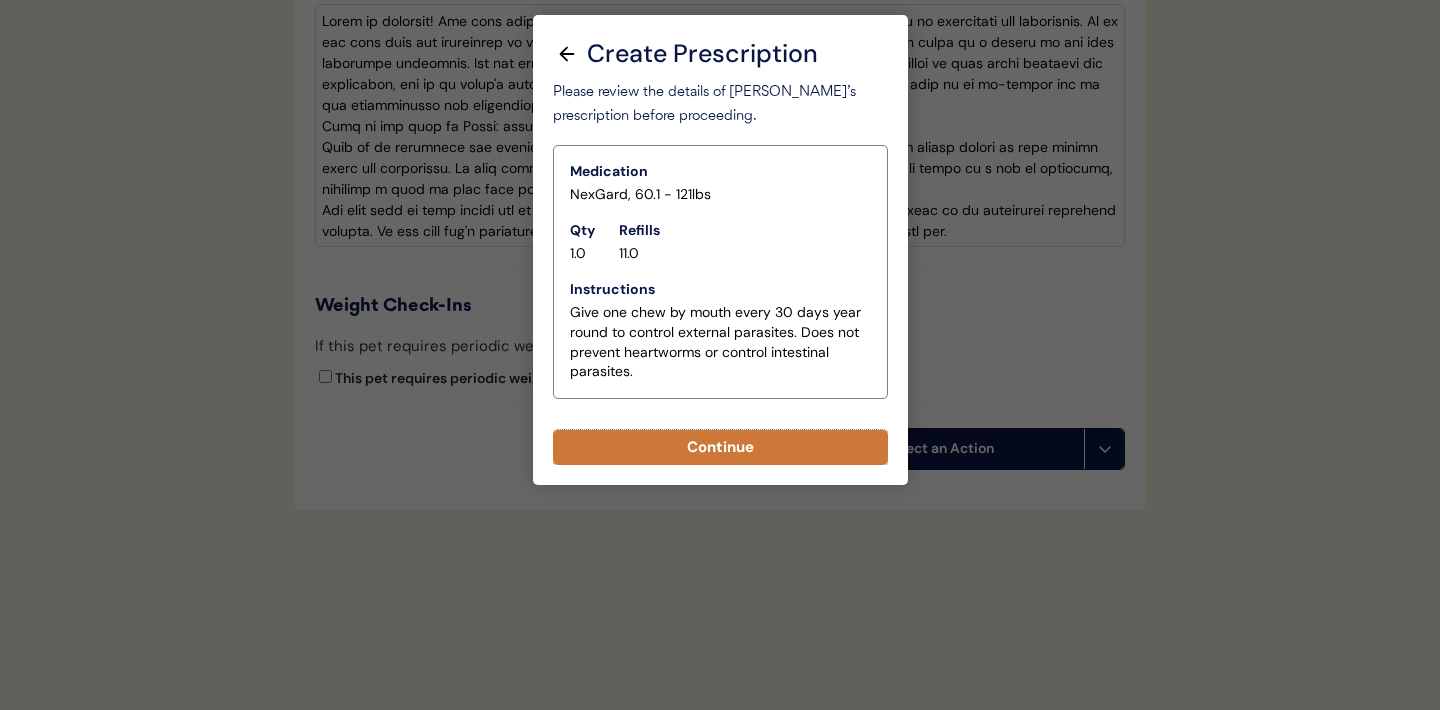 click on "Continue" at bounding box center [720, 447] 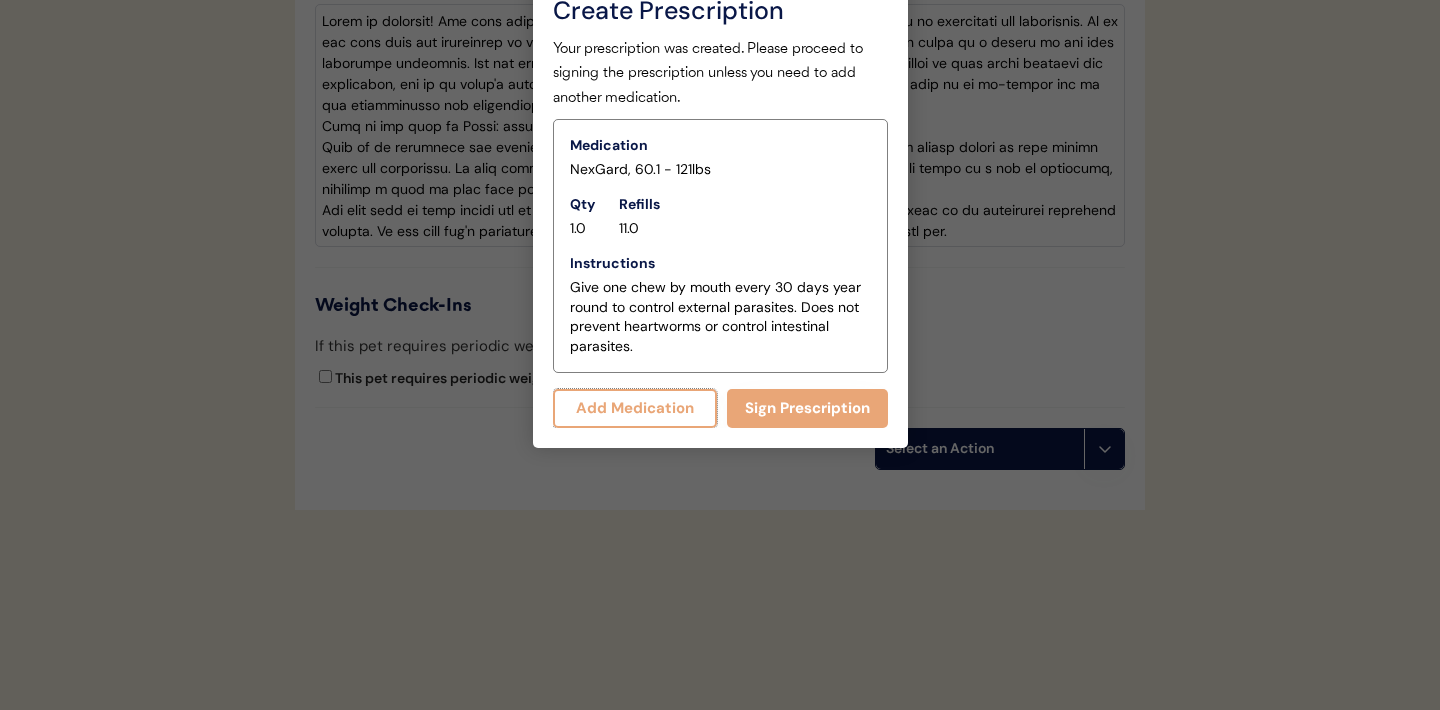 click on "Add Medication" at bounding box center [635, 408] 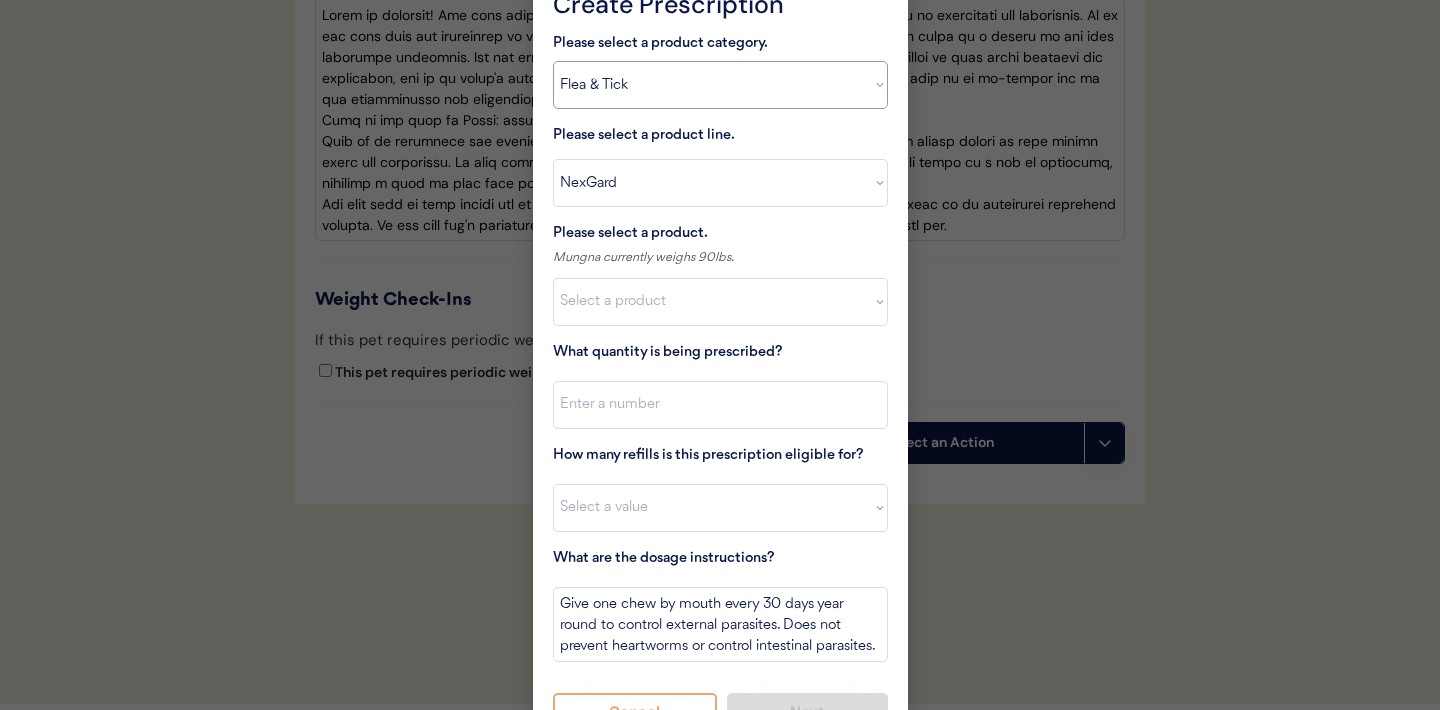 click on "Select a product category Allergies Antibiotics Anxiety Combo Parasite Prevention Flea & Tick Heartworm" at bounding box center (720, 85) 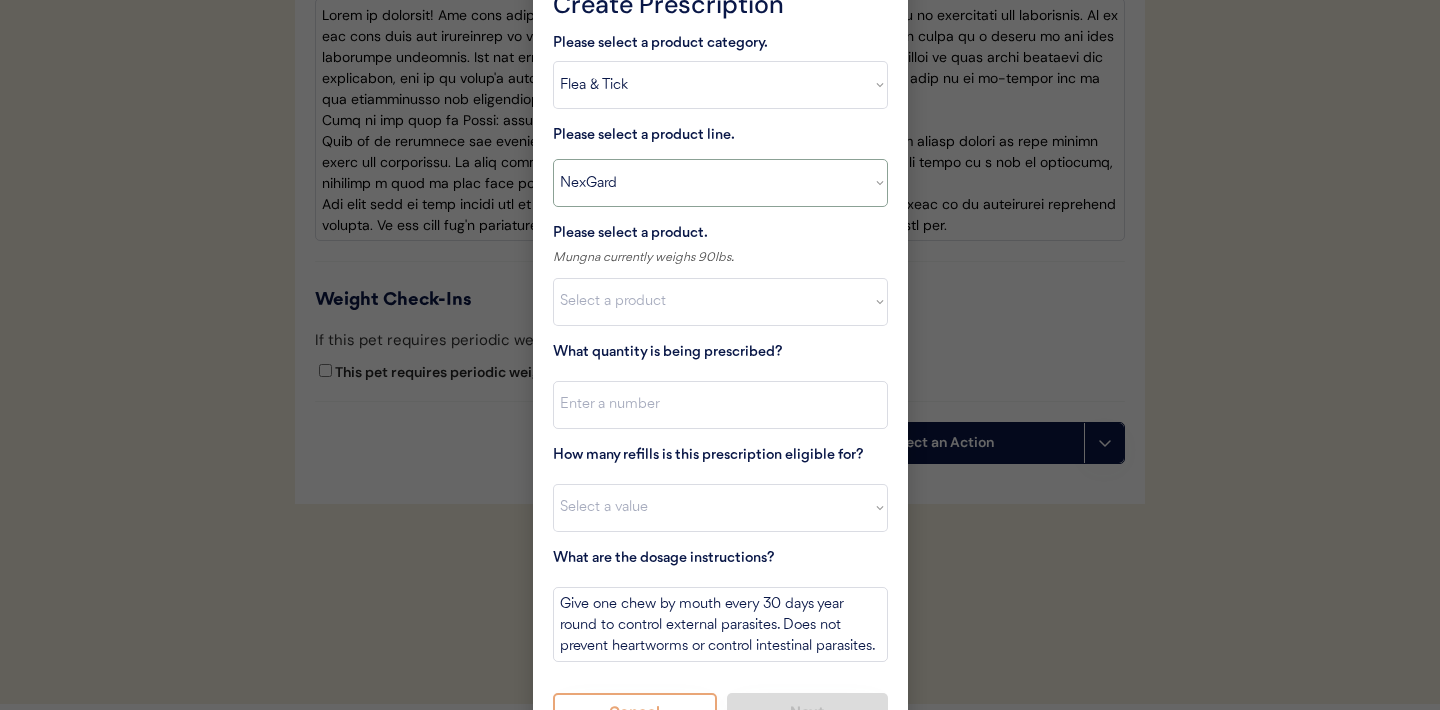click on "Select a product line Advantix II Bravecto 1 Month Bravecto 1 Month (3 Month) Bravecto 3 Month Credelio for Dogs Credelio for Dogs (3 Month) NexGard Simparica Simparica (3 Month)" at bounding box center [720, 183] 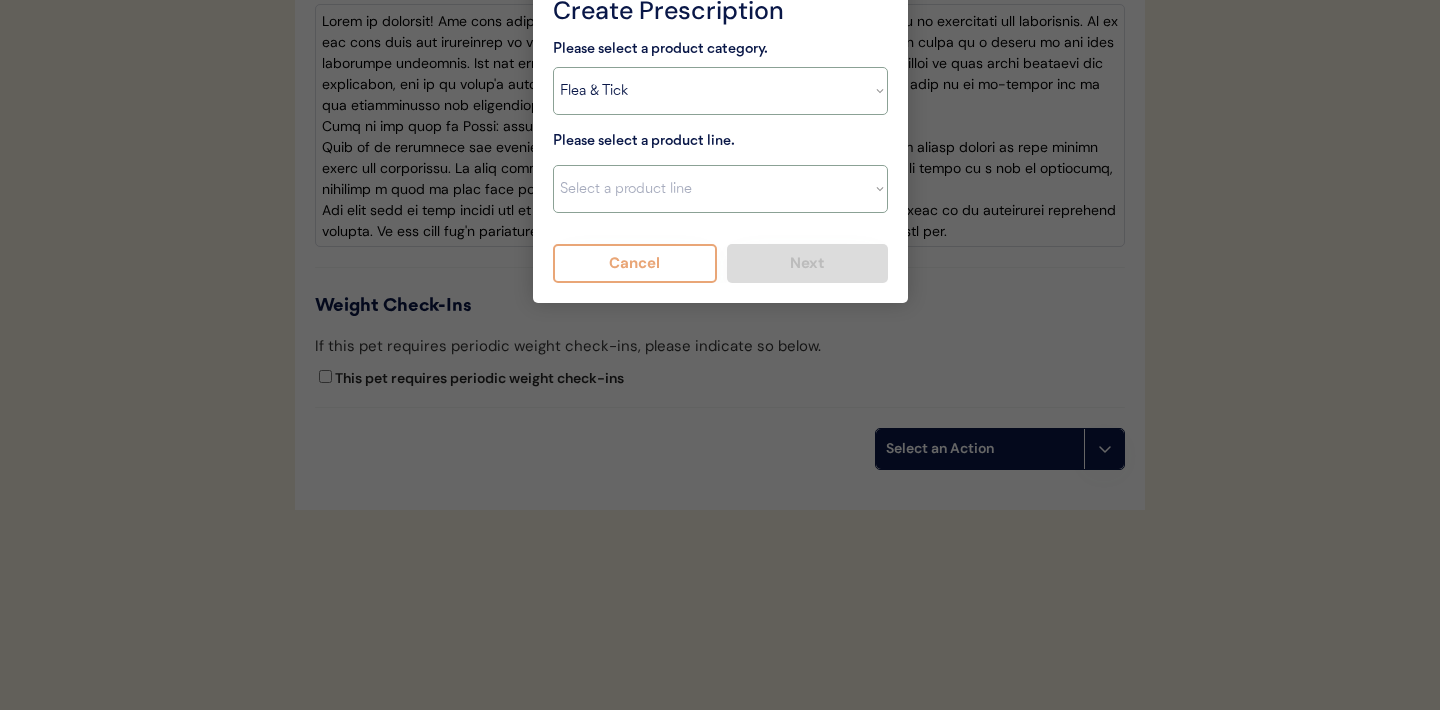 click on "Select a product category Allergies Antibiotics Anxiety Combo Parasite Prevention Flea & Tick Heartworm" at bounding box center (720, 91) 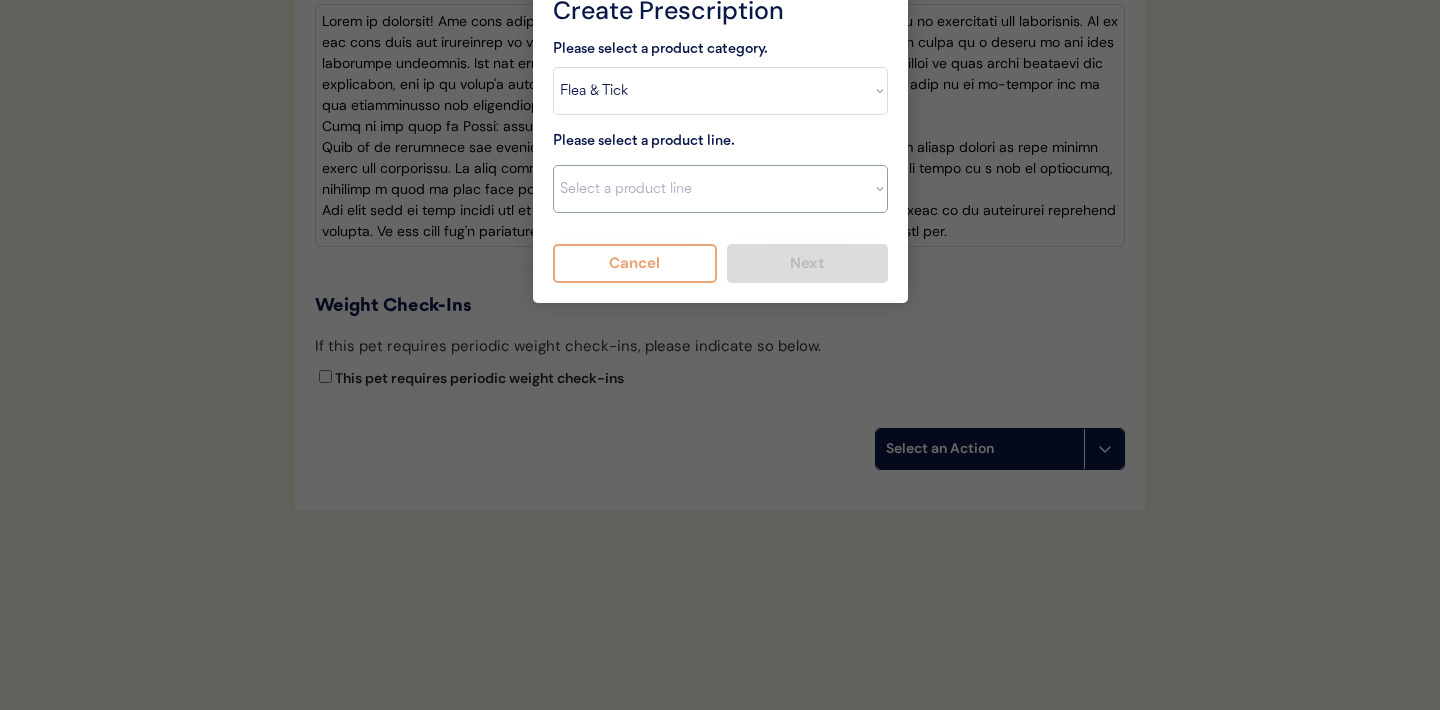 select on ""Apoquel Tablet"" 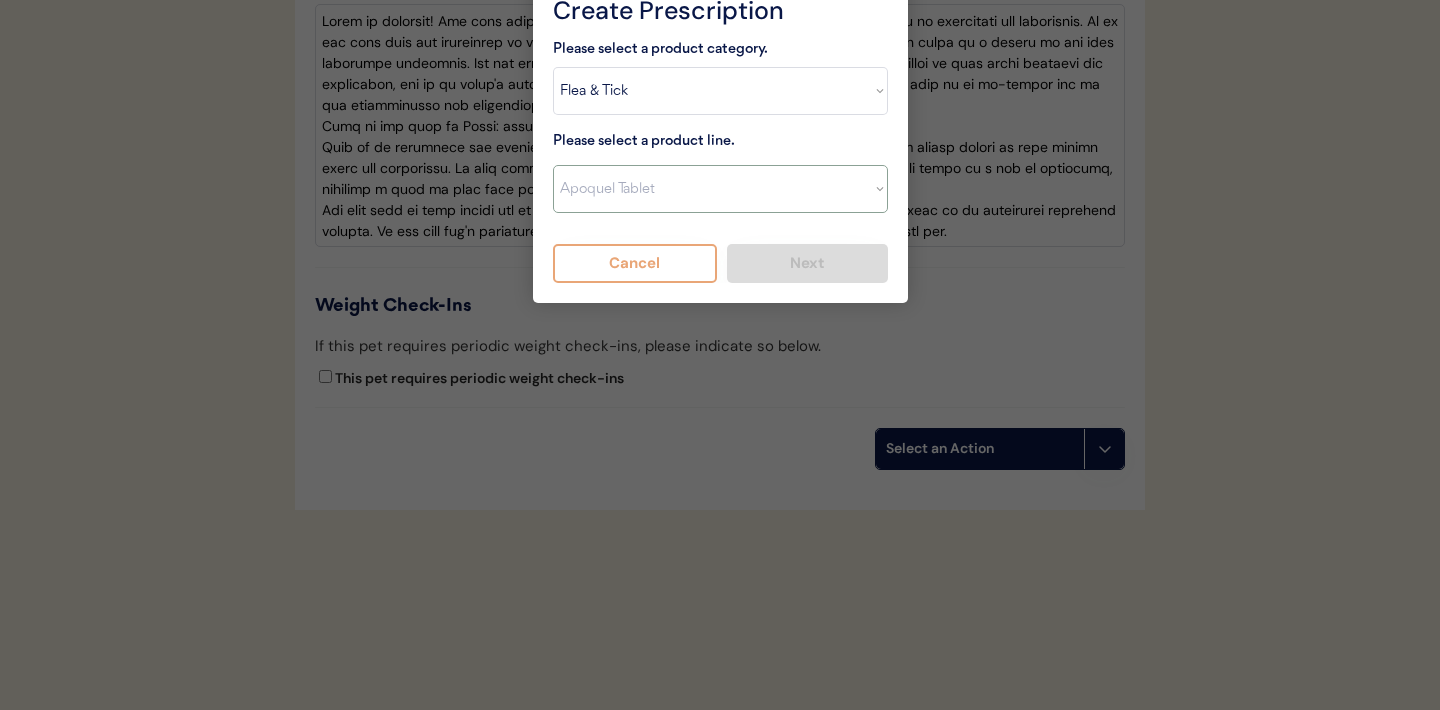 type on "Give XXX tablet(s) by mouth once daily as needed for itchiness due to allergies. Discontinue immediately if worsening hair loss, rash, or numerous small lumps appear." 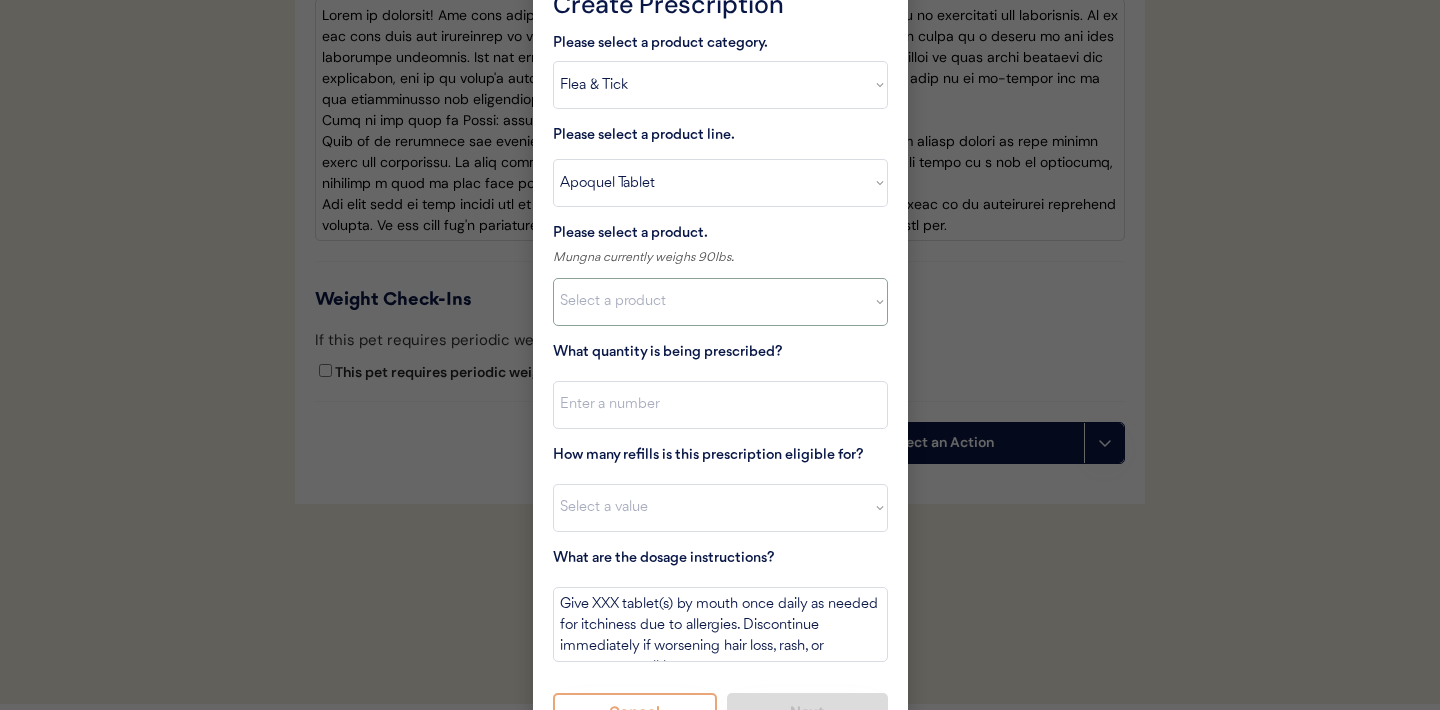 click on "Select a product Apoquel Tablet (16 mg) Apoquel Tablet (3.6 mg) Apoquel Tablet (5.4 mg)" at bounding box center [720, 302] 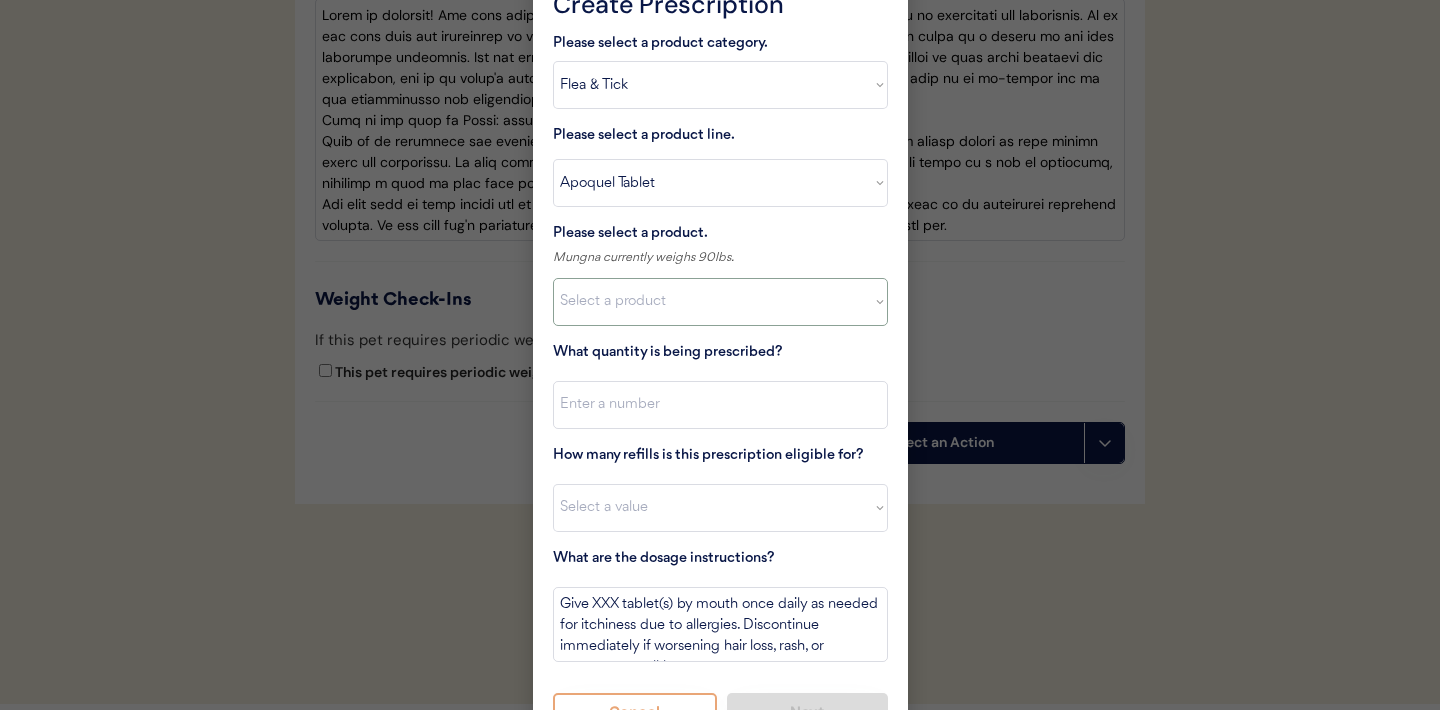 select on ""1348695171700984260__LOOKUP__1720647054590x322599372364987400"" 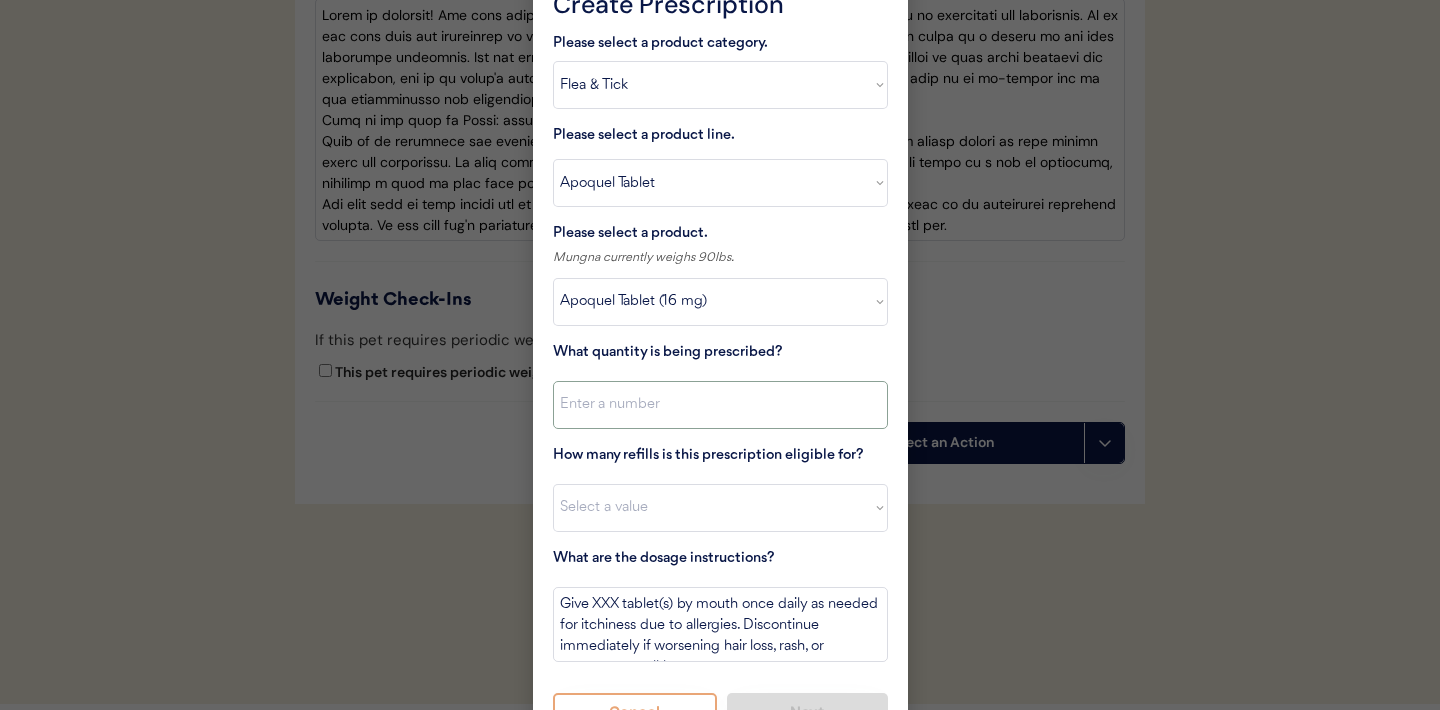 click at bounding box center [720, 405] 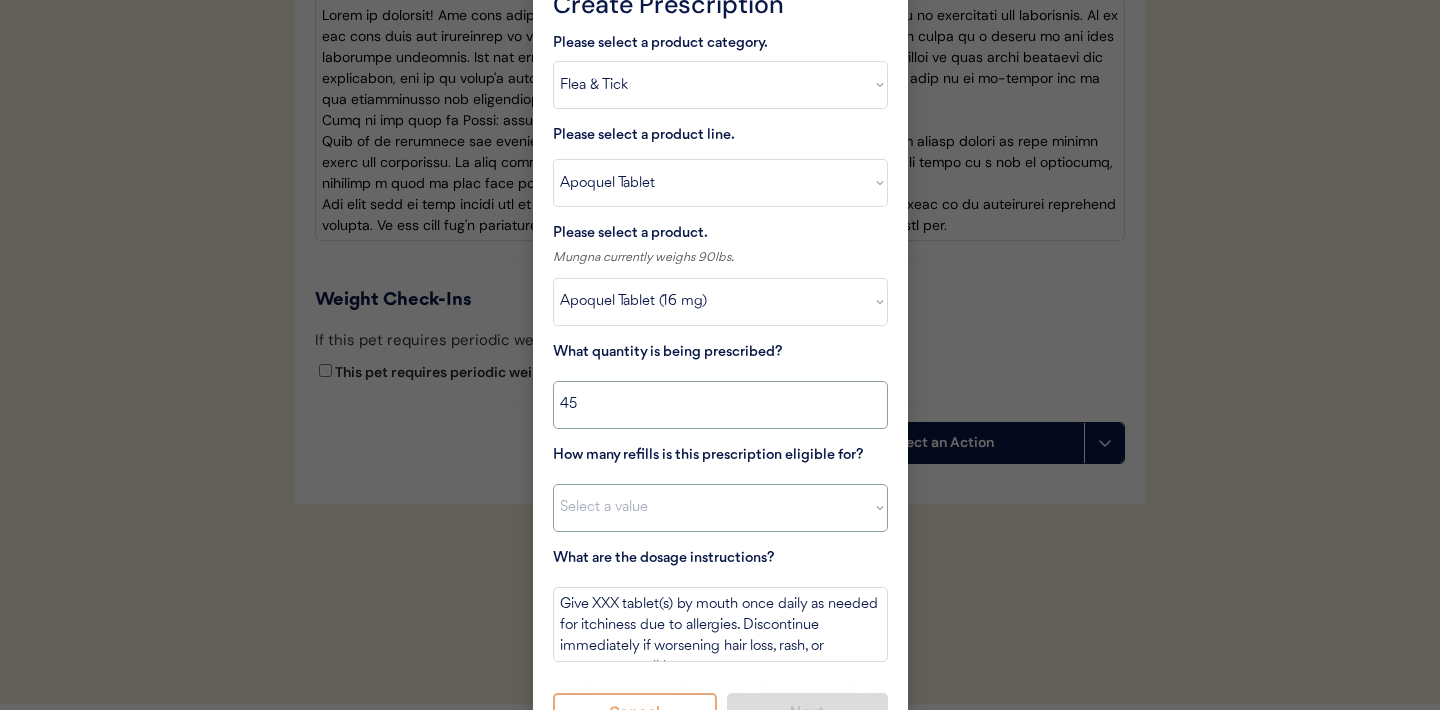 type on "45" 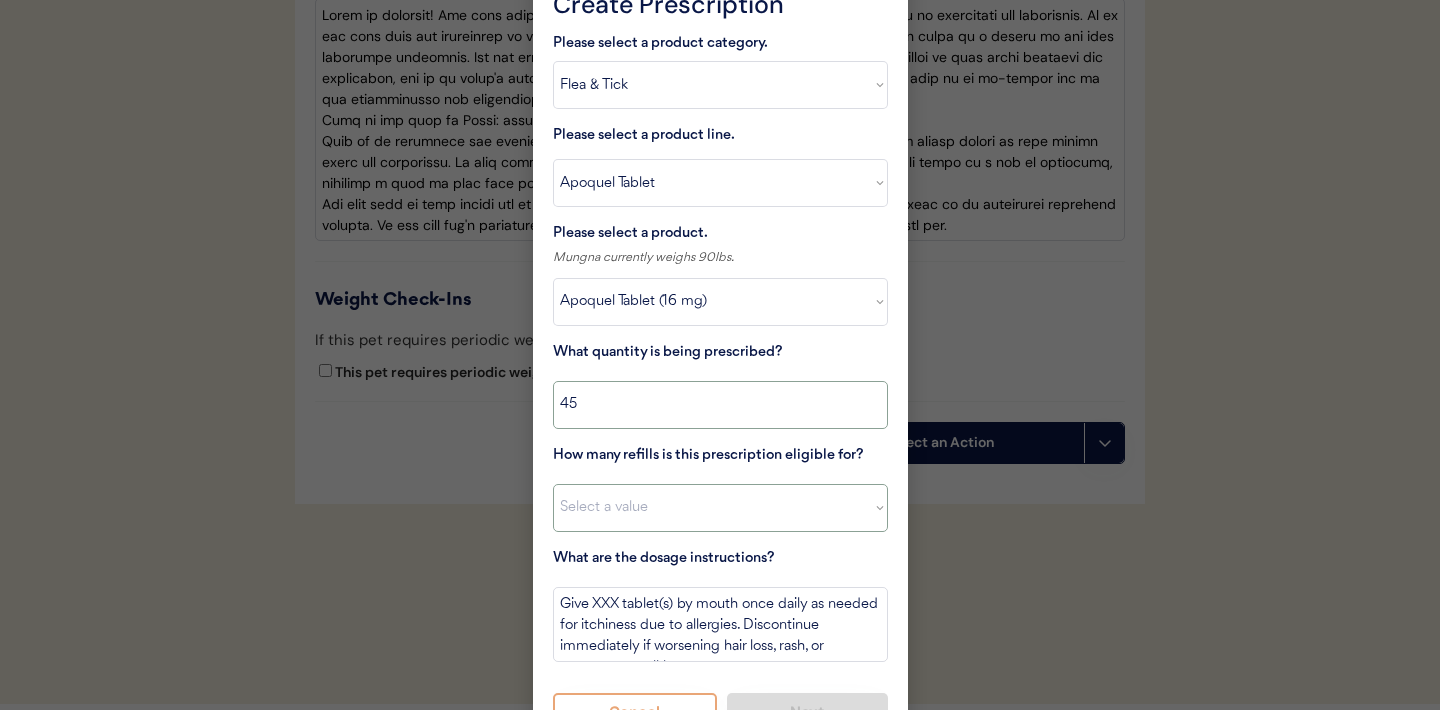 click on "Select a value 0 1 2 3 4 5 6 7 8 10 11" at bounding box center (720, 508) 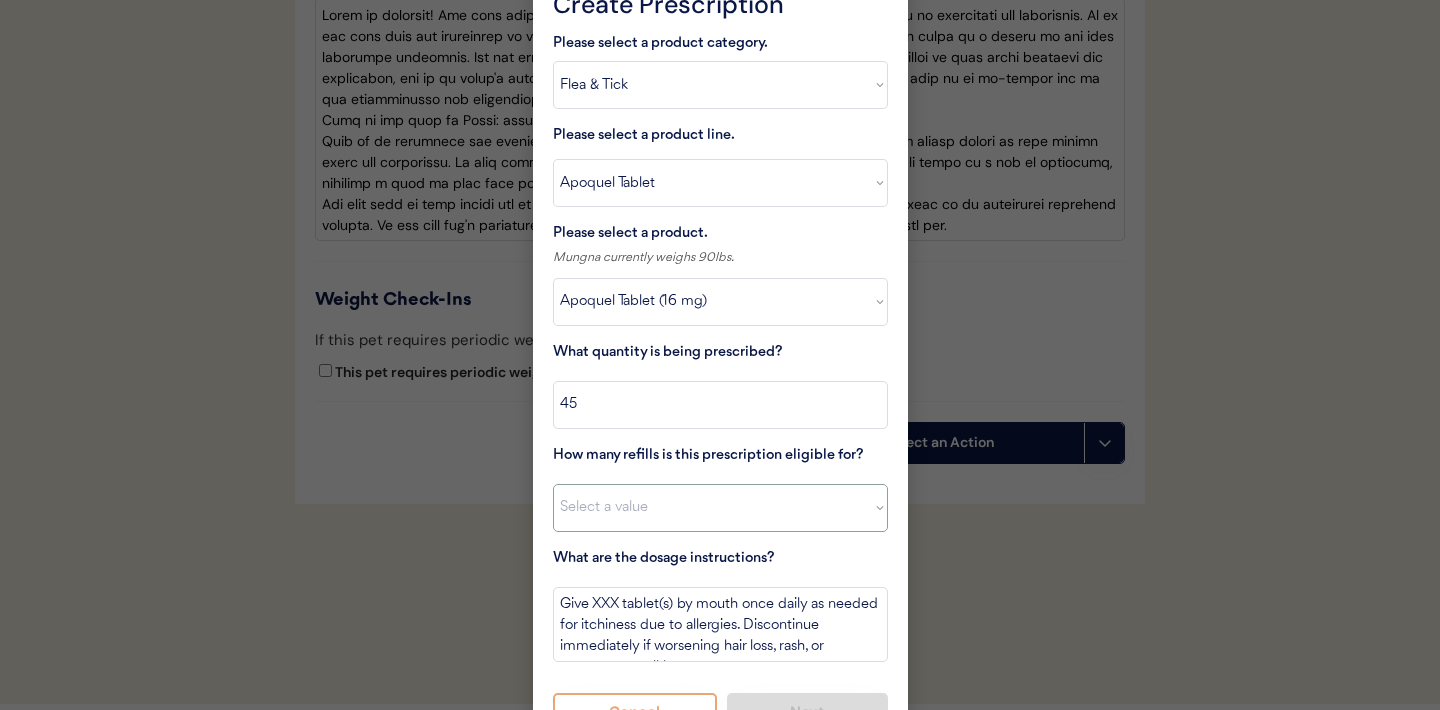 select on "11" 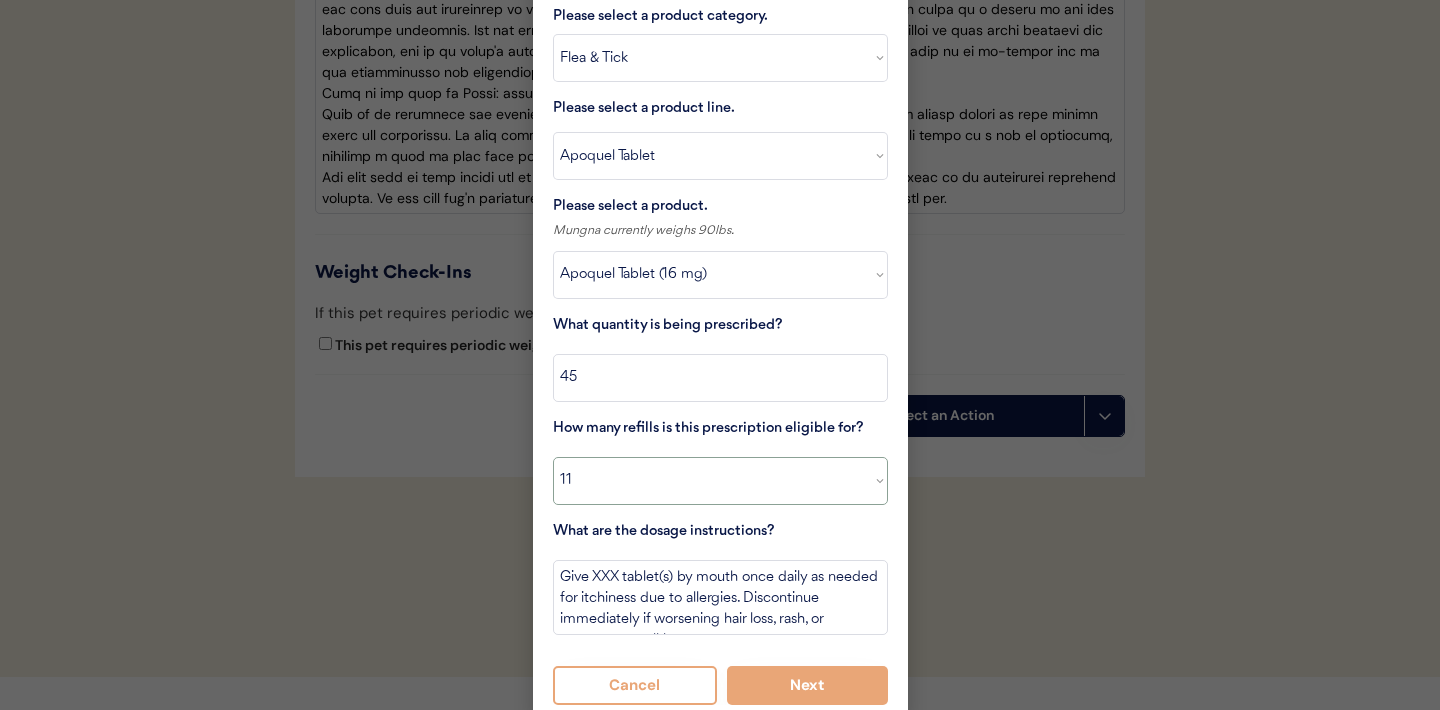 scroll, scrollTop: 4735, scrollLeft: 0, axis: vertical 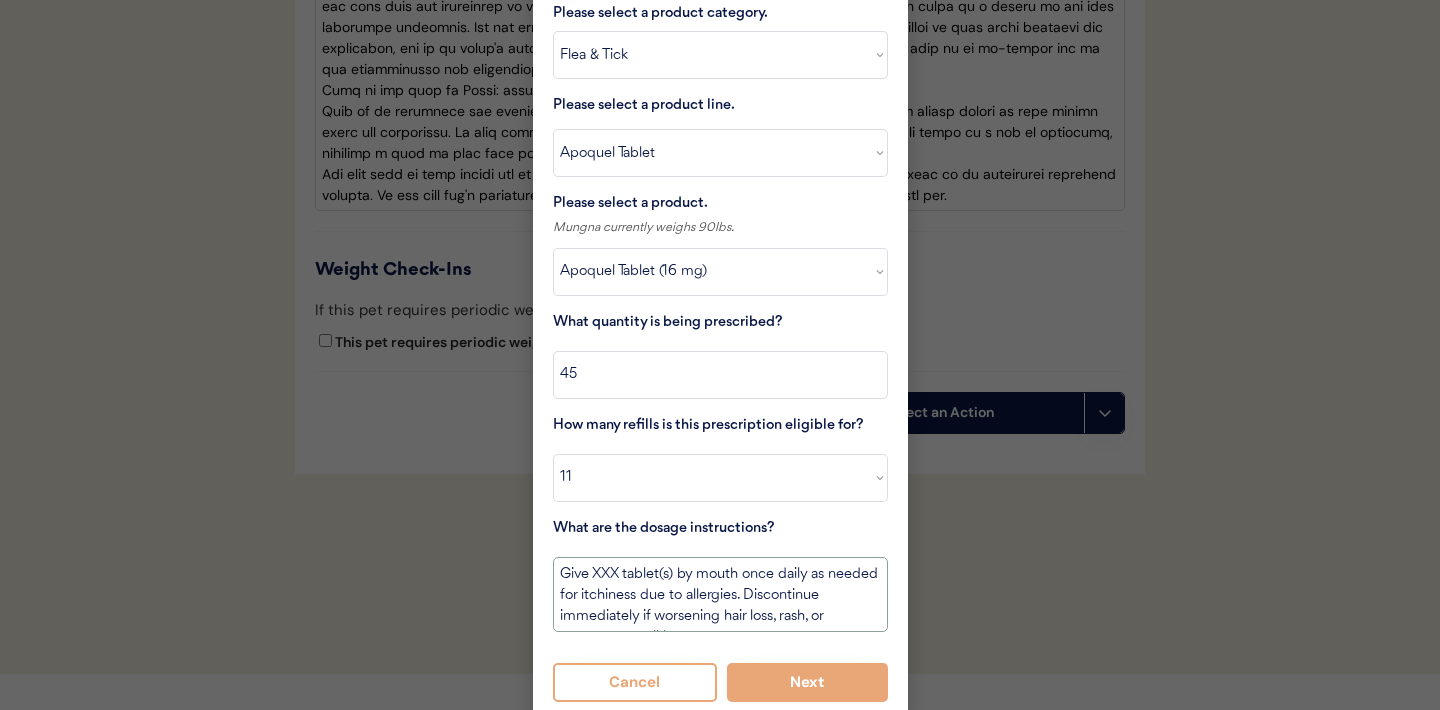 click on "Give XXX tablet(s) by mouth once daily as needed for itchiness due to allergies. Discontinue immediately if worsening hair loss, rash, or numerous small lumps appear." at bounding box center (720, 594) 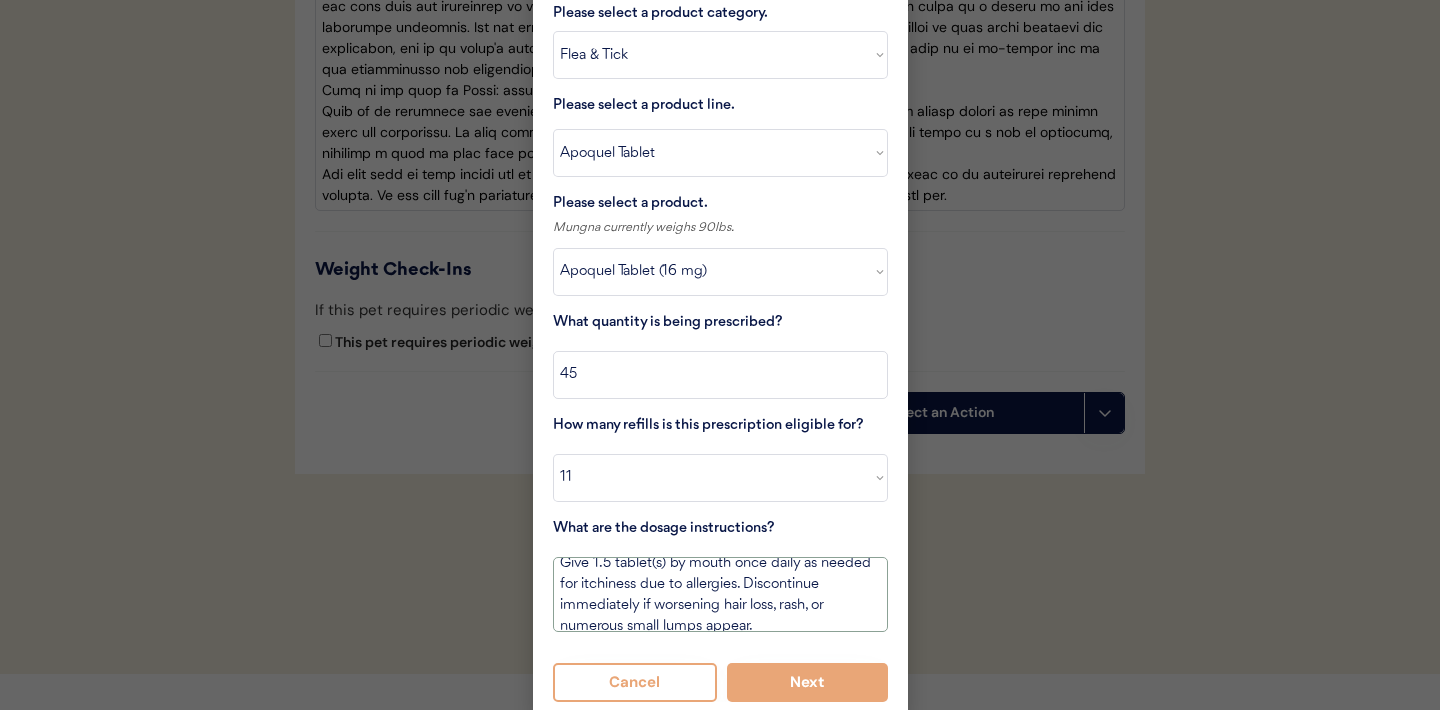 scroll, scrollTop: 23, scrollLeft: 0, axis: vertical 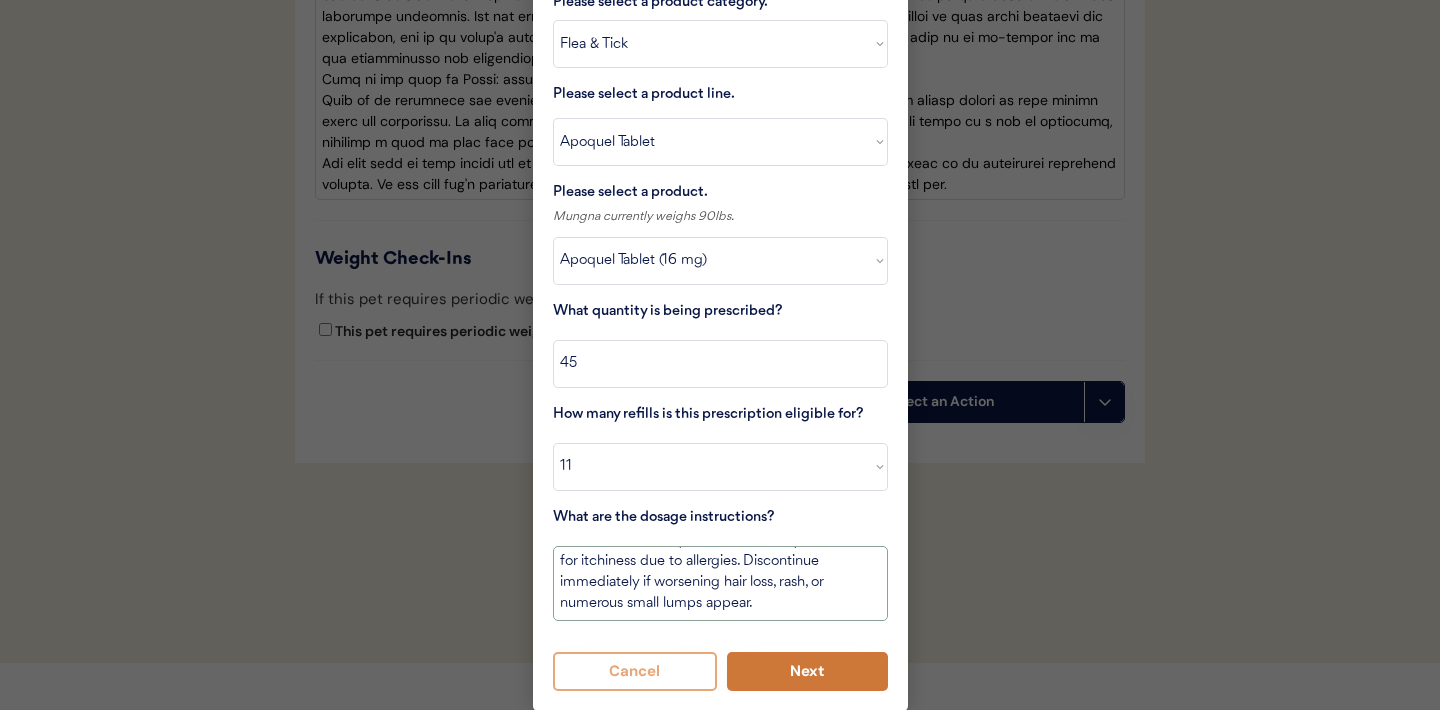 type on "Give 1.5 tablet(s) by mouth once daily as needed for itchiness due to allergies. Discontinue immediately if worsening hair loss, rash, or numerous small lumps appear." 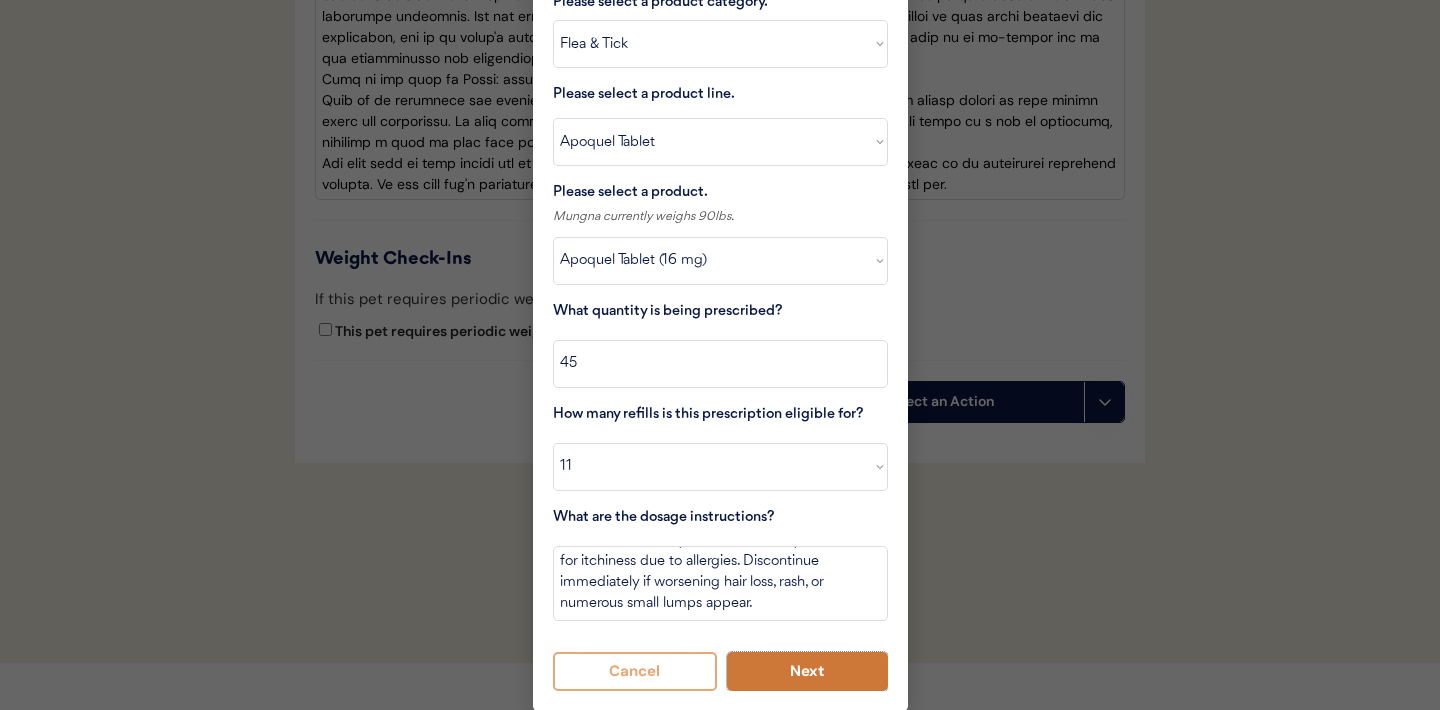 click on "Next" at bounding box center (807, 671) 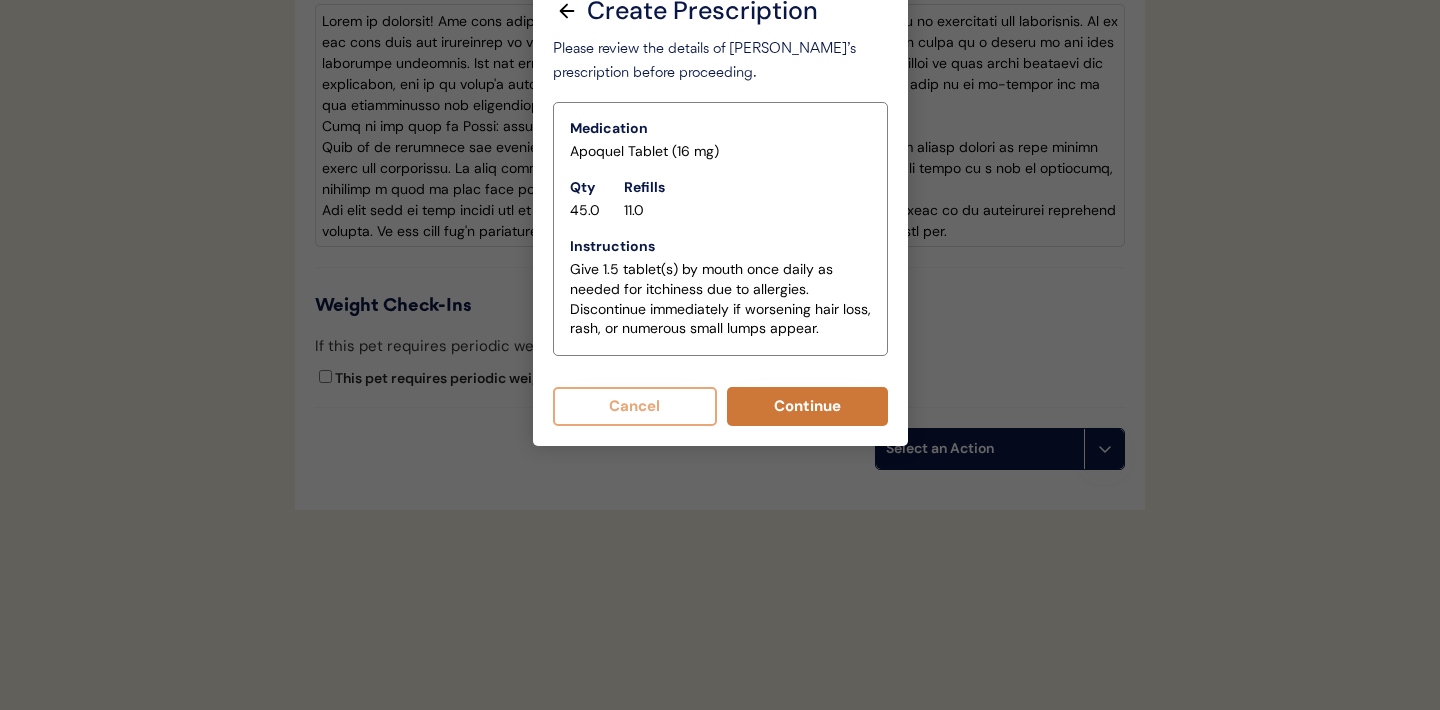 click on "Continue" at bounding box center [807, 406] 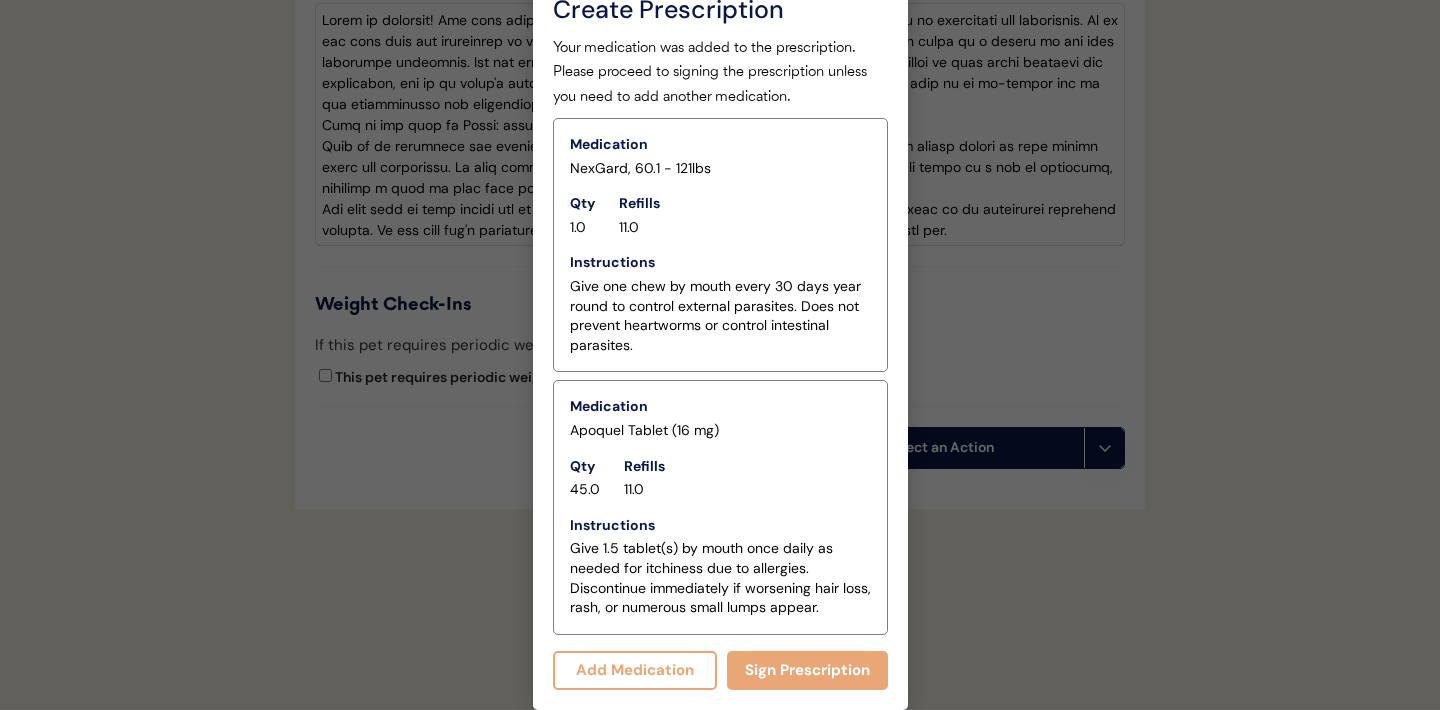 click on "Add Medication" at bounding box center (635, 670) 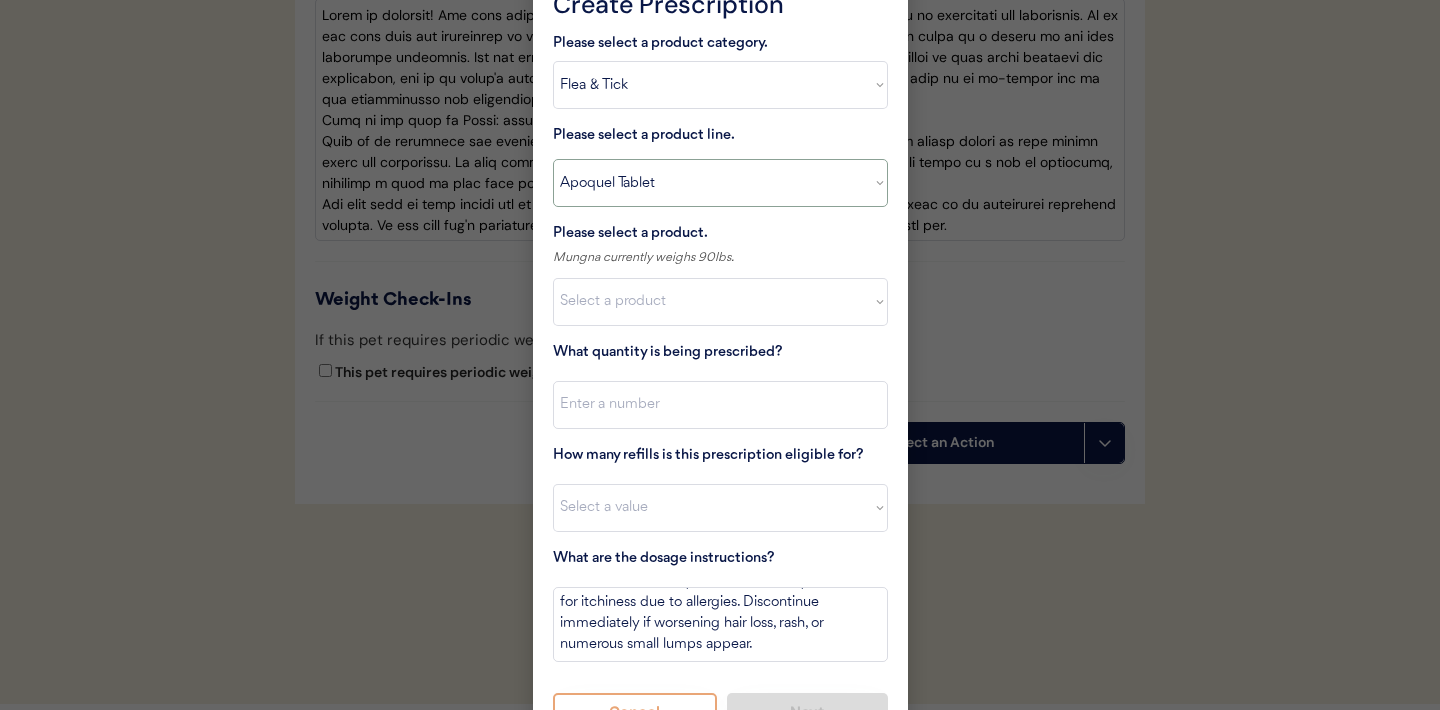 click on "Select a product line Apoquel Chewable Tablet Apoquel Tablet Cyclosporine DermaBenSs Shampoo Hydroxyzine Mal-A-Ket Shampoo Mal-A-Ket Wipes Malaseb Shampoo MiconaHex+Triz Mousse MiconaHex+Triz Wipes Prednisone Temaril-P" at bounding box center (720, 183) 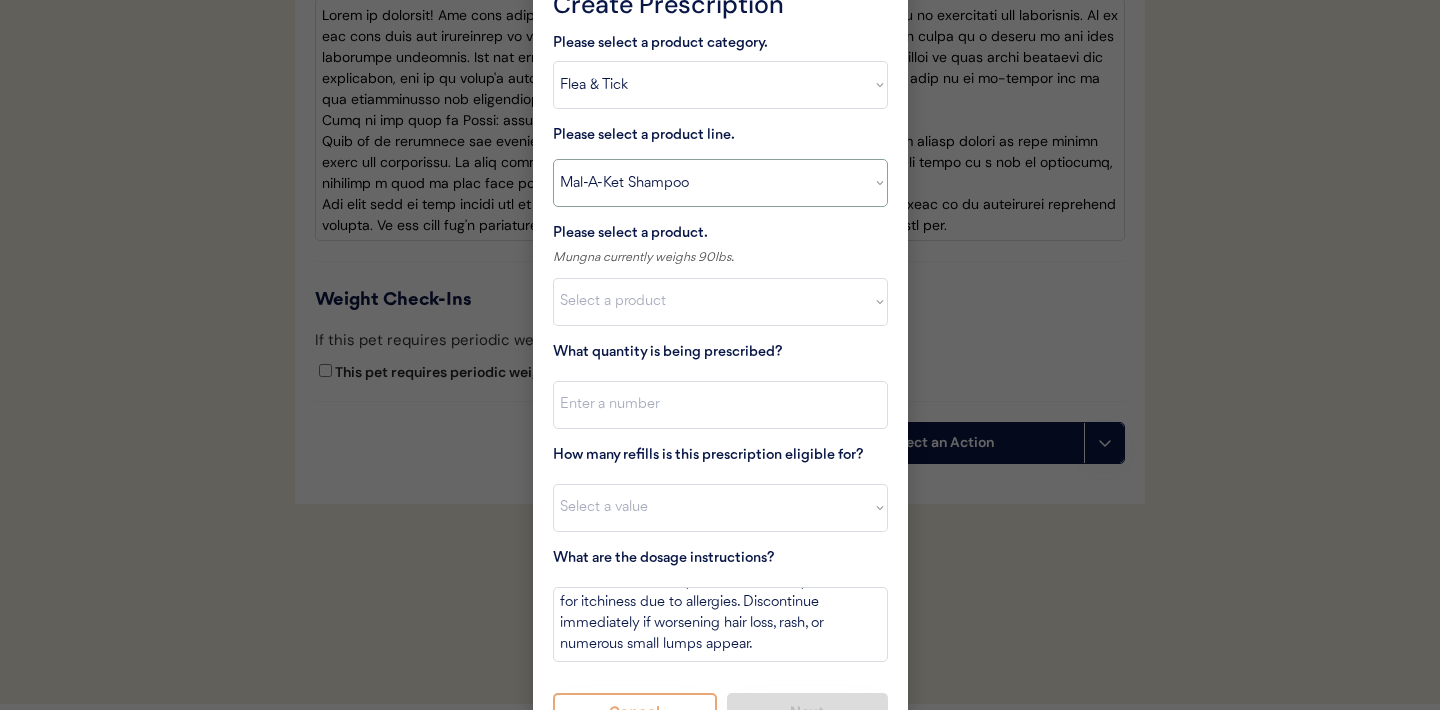 type on "Bathe every other day for 2 weeks, then once weekly for one month, then as needed for skin health. Allow lather to stand for 15 minutes prior to rinsing." 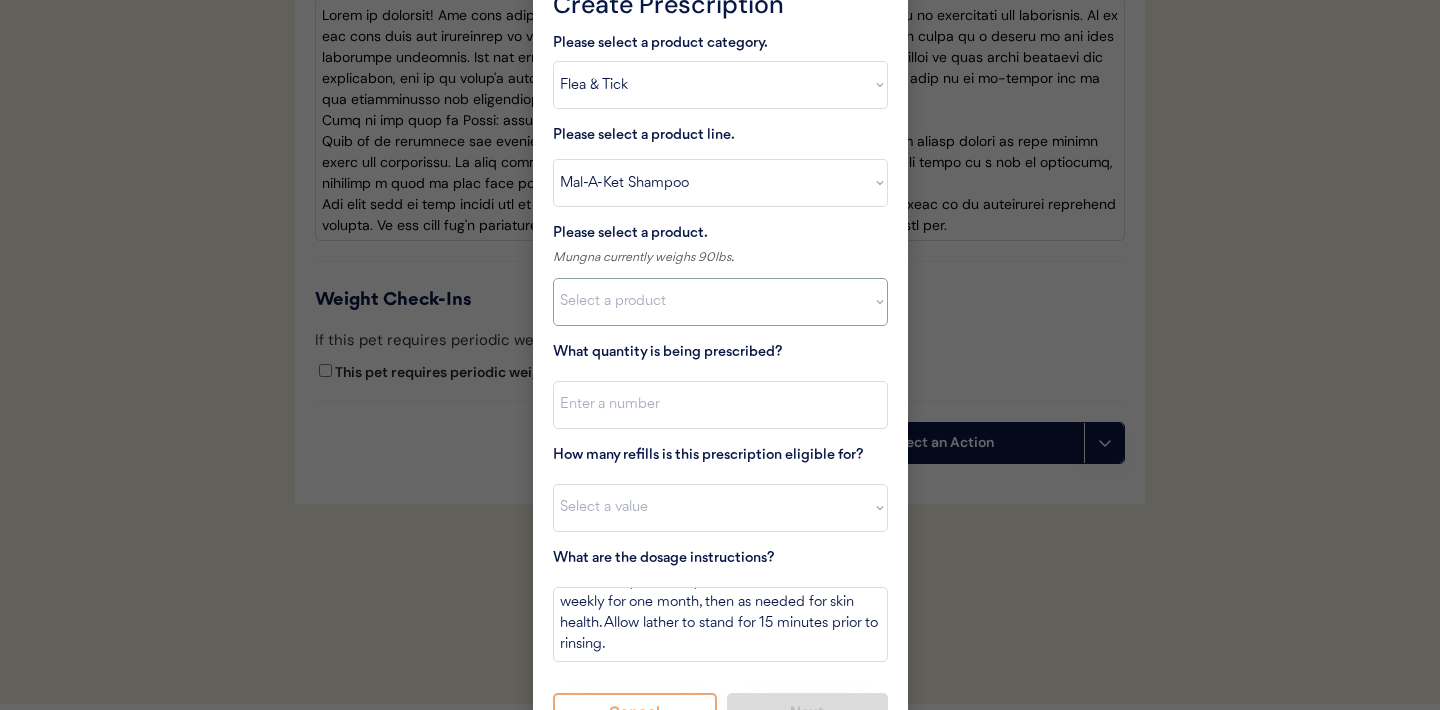 click on "Select a product Mal-A-Ket Shampoo, 8 oz" at bounding box center [720, 302] 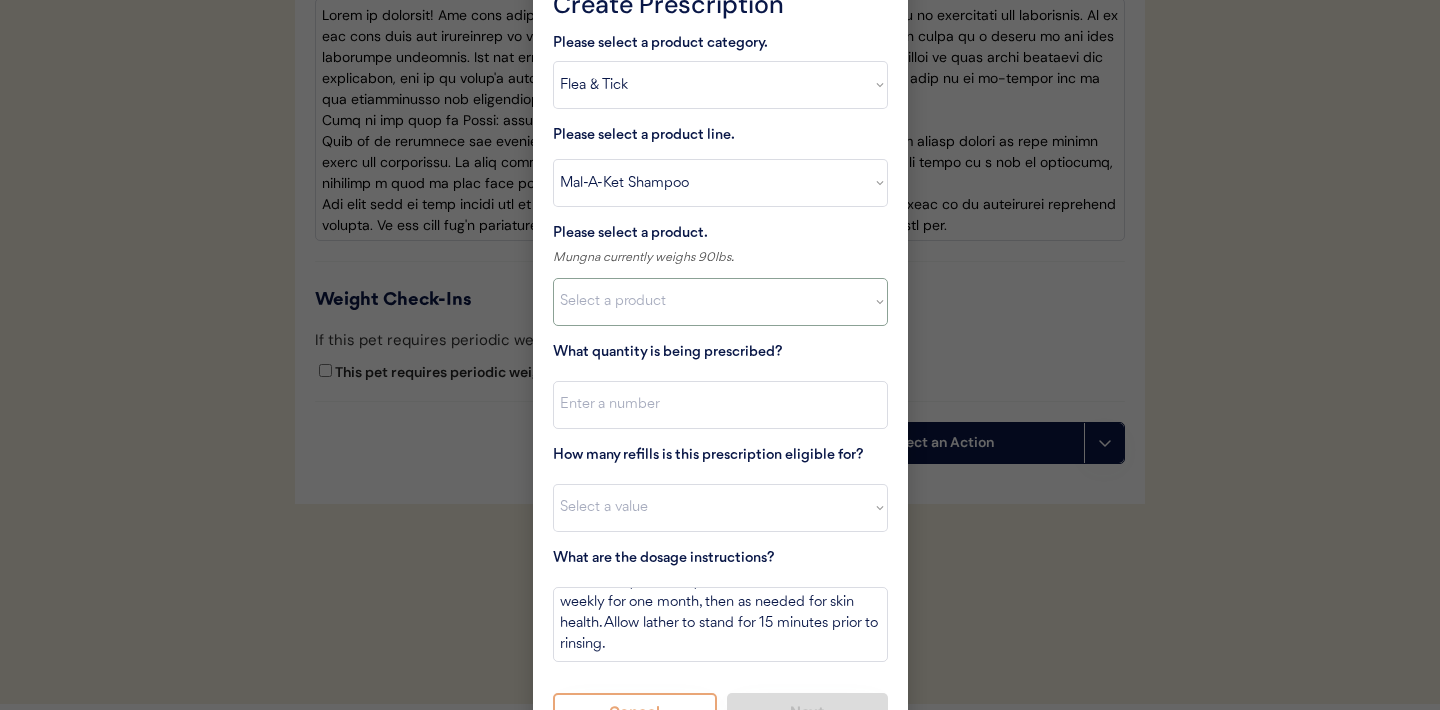 select on ""1348695171700984260__LOOKUP__1732553434443x237257447760914180"" 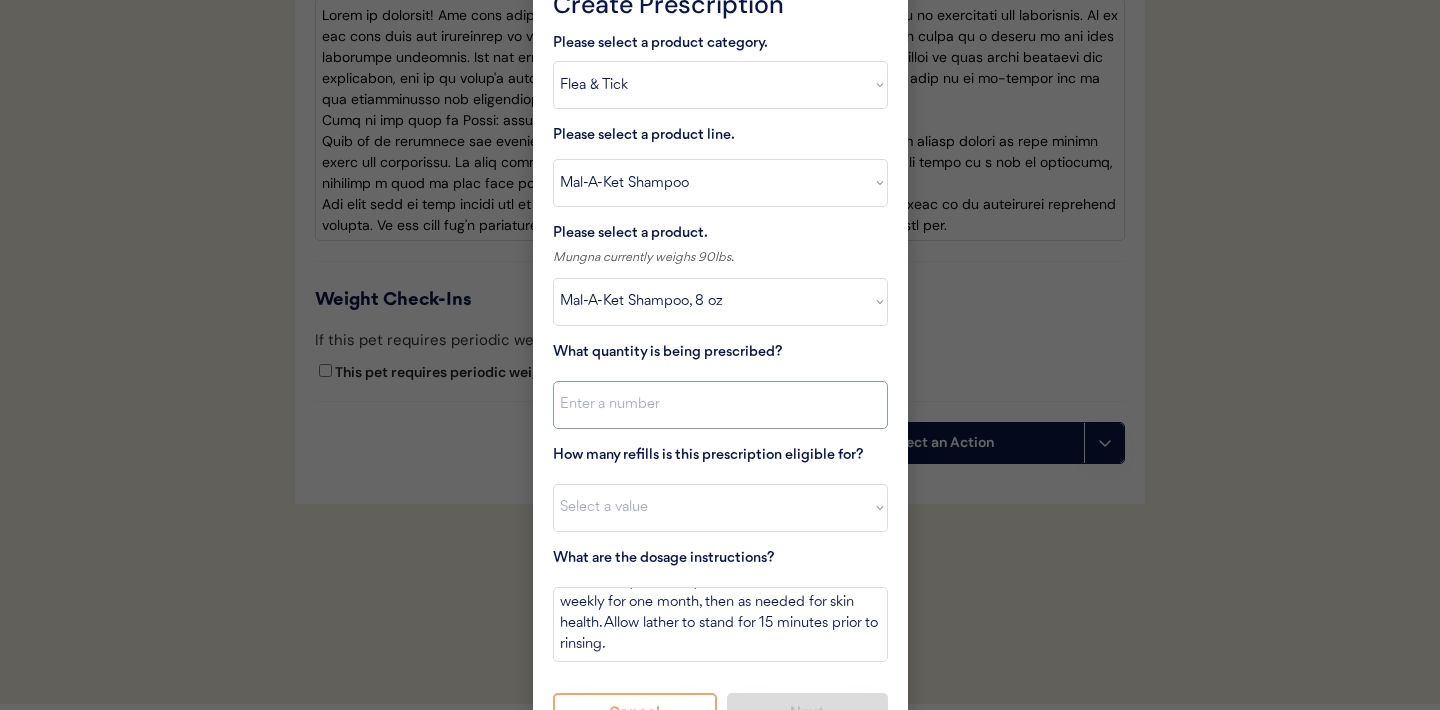 click at bounding box center [720, 405] 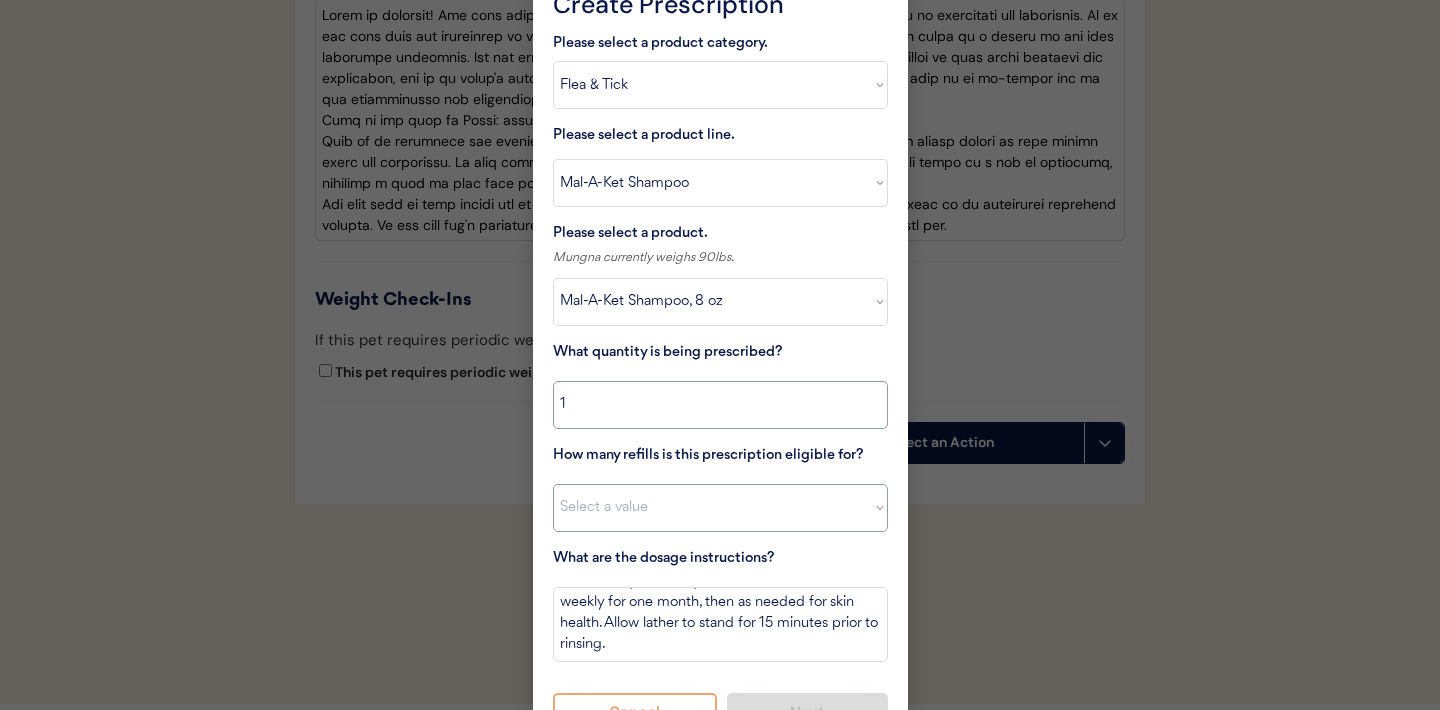 type on "1" 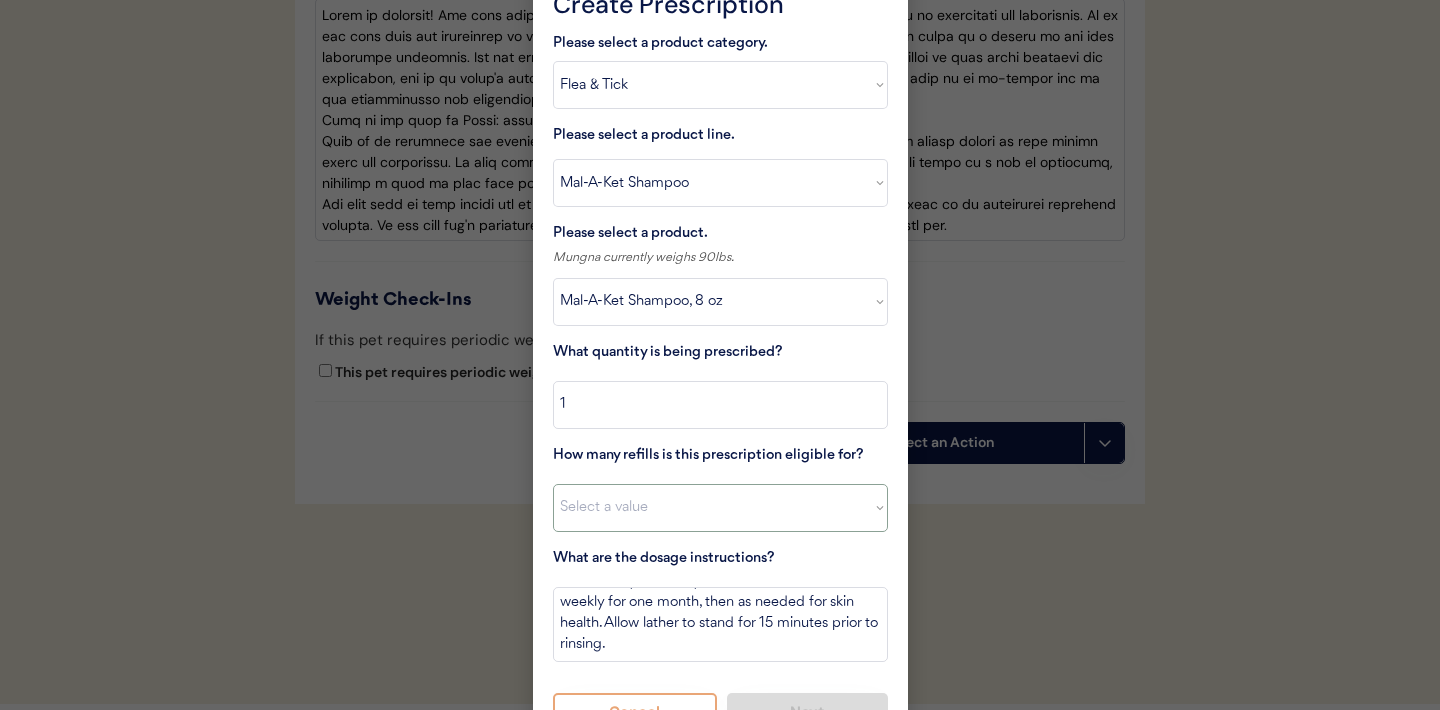 select on "2" 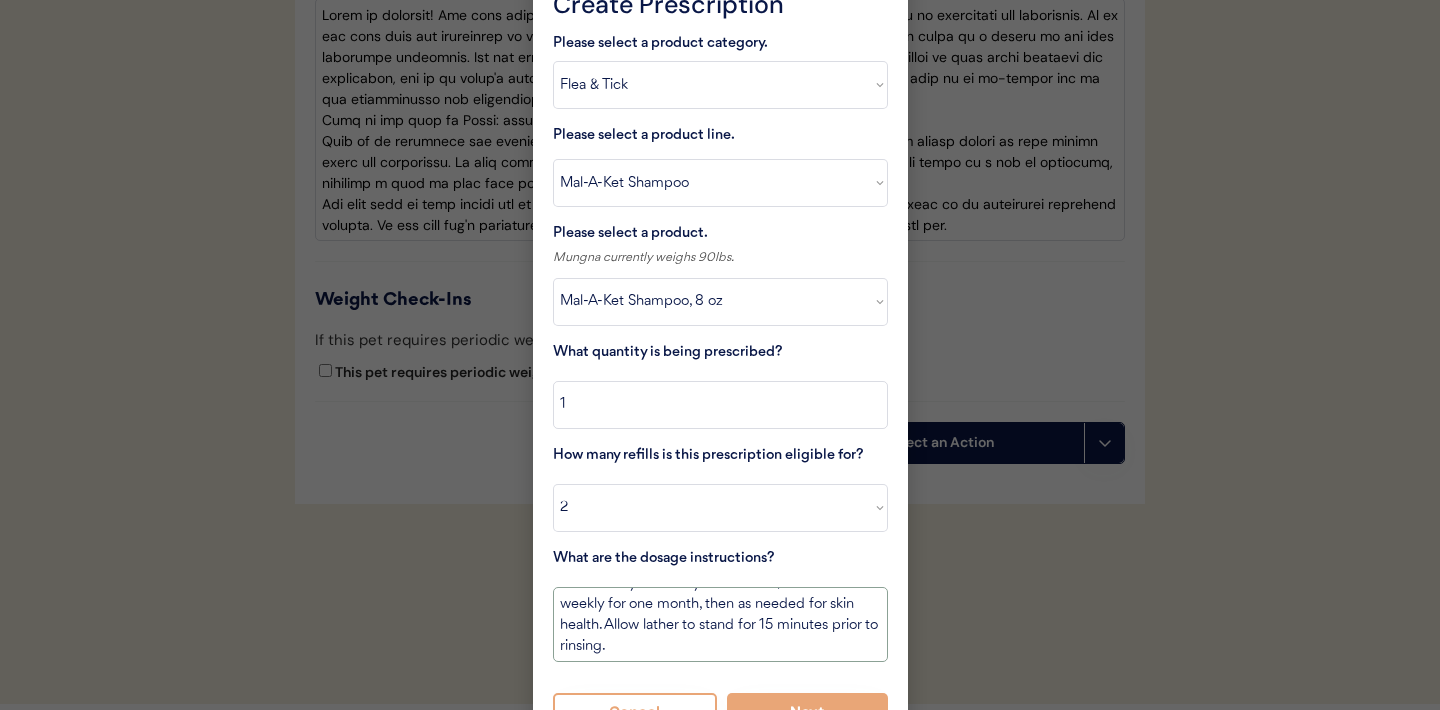 scroll, scrollTop: 23, scrollLeft: 0, axis: vertical 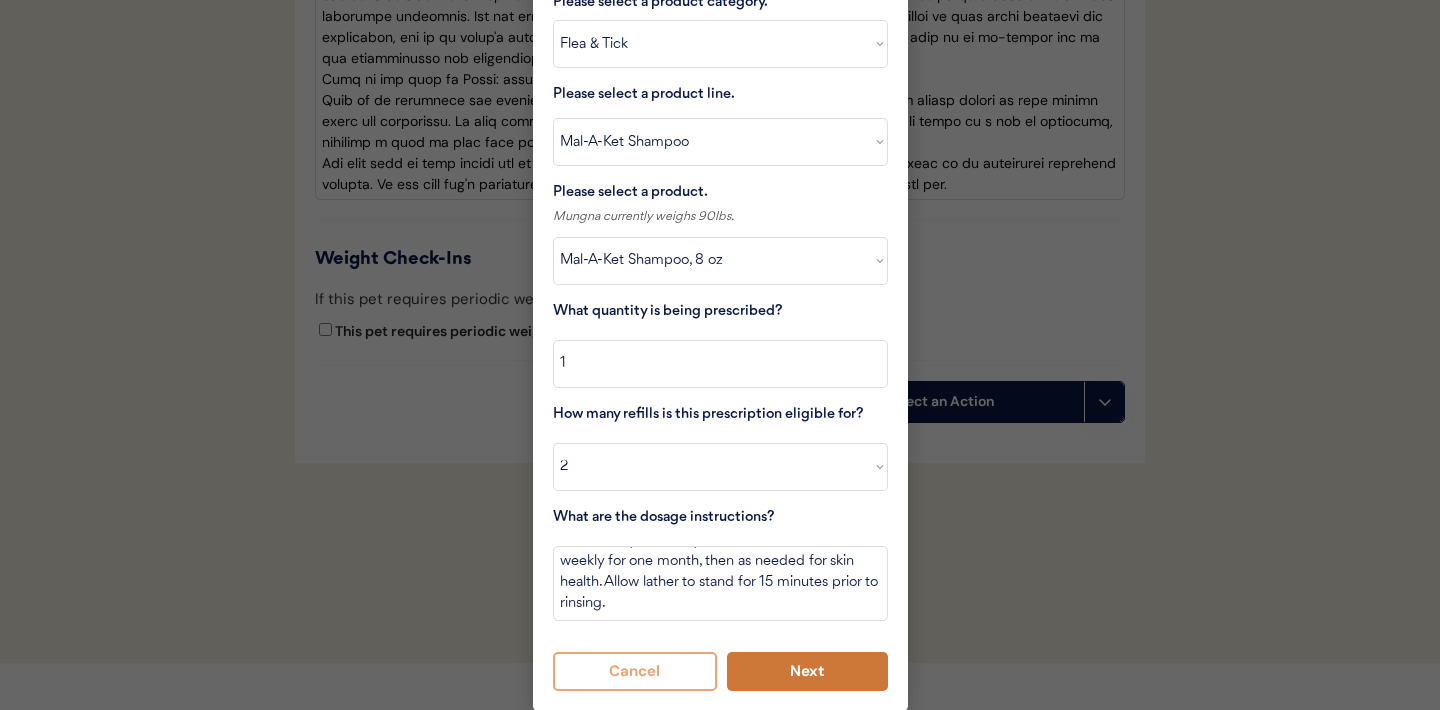 click on "Next" at bounding box center [807, 671] 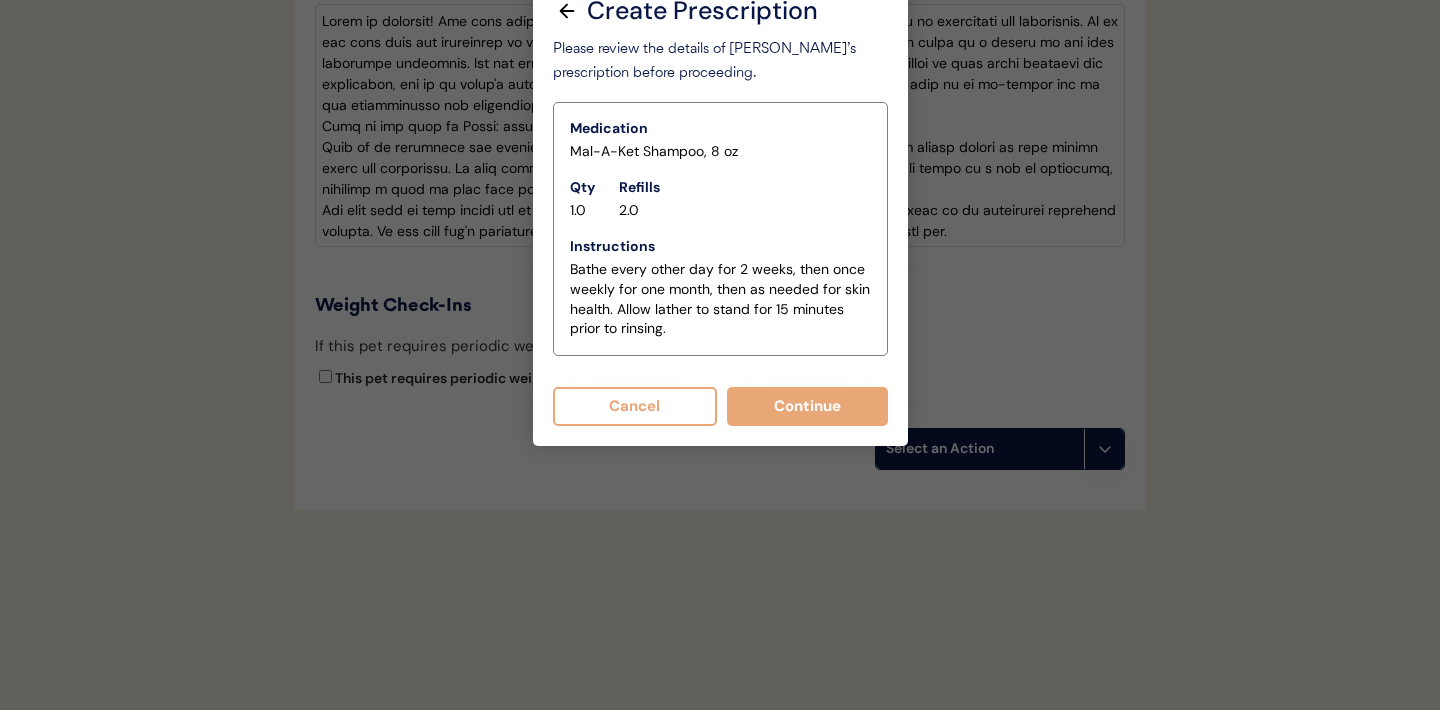 scroll, scrollTop: 4705, scrollLeft: 0, axis: vertical 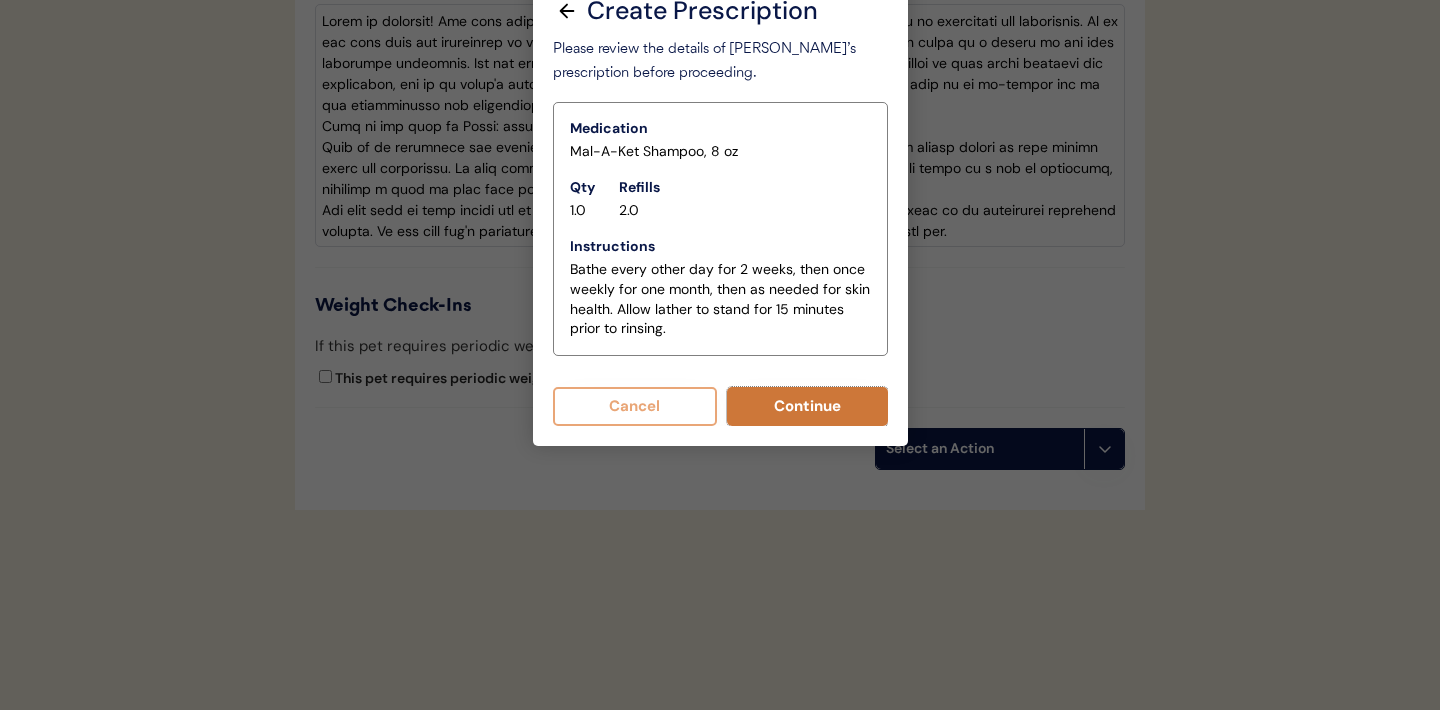 click on "Continue" at bounding box center [807, 406] 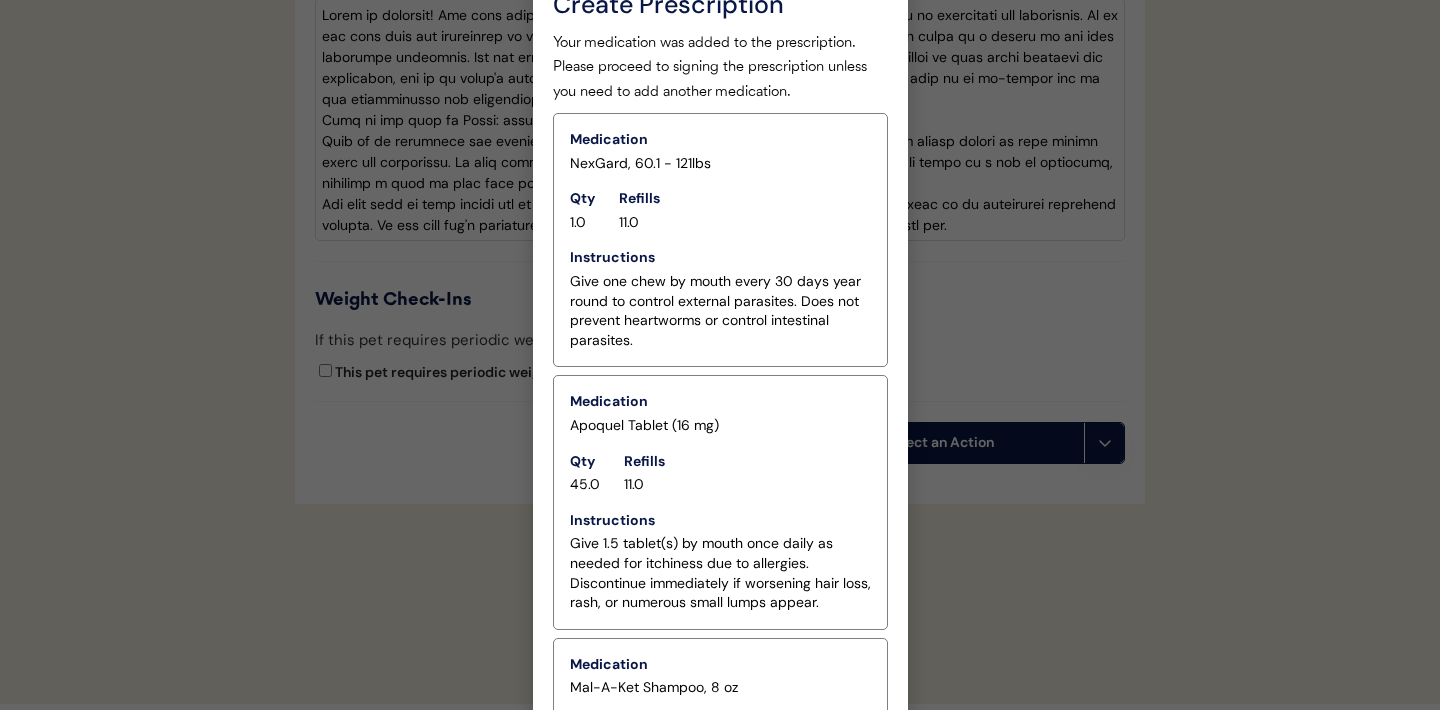 scroll, scrollTop: 4962, scrollLeft: 0, axis: vertical 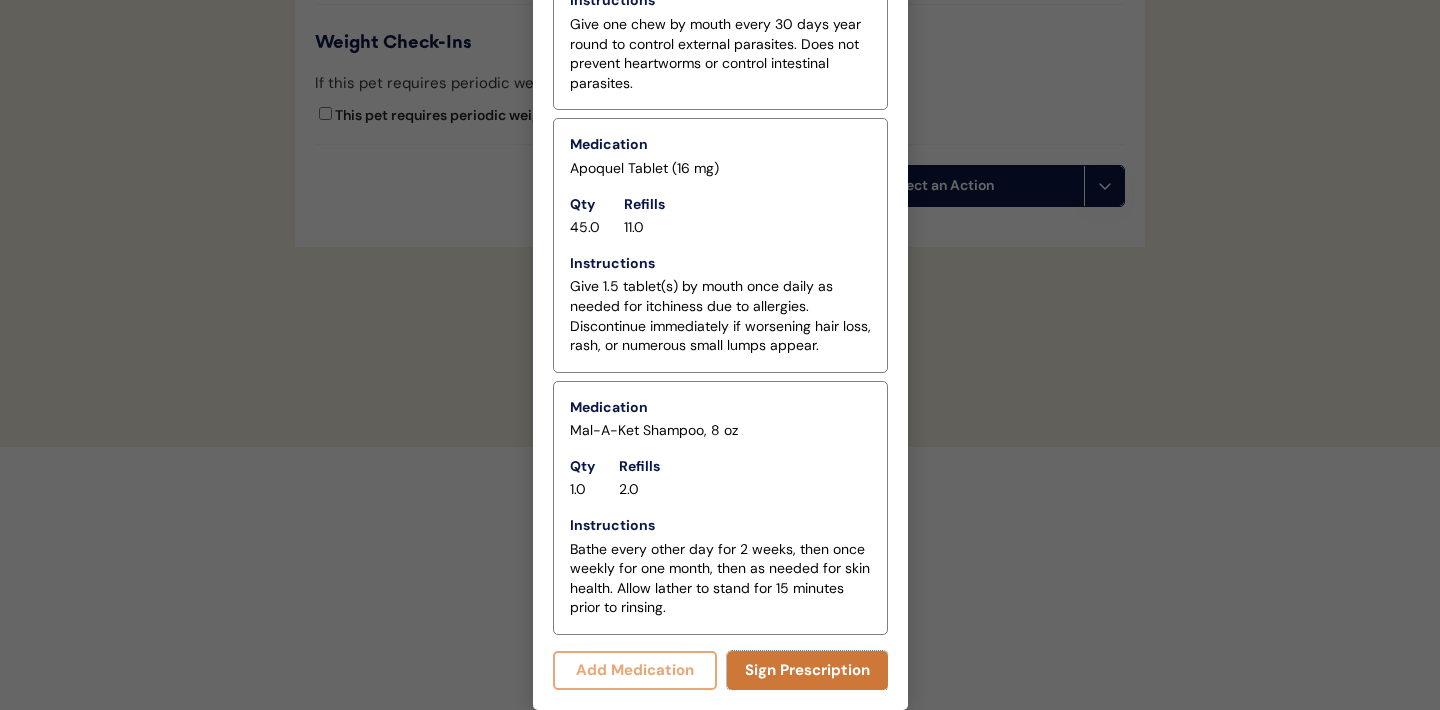 click on "Sign Prescription" at bounding box center [807, 670] 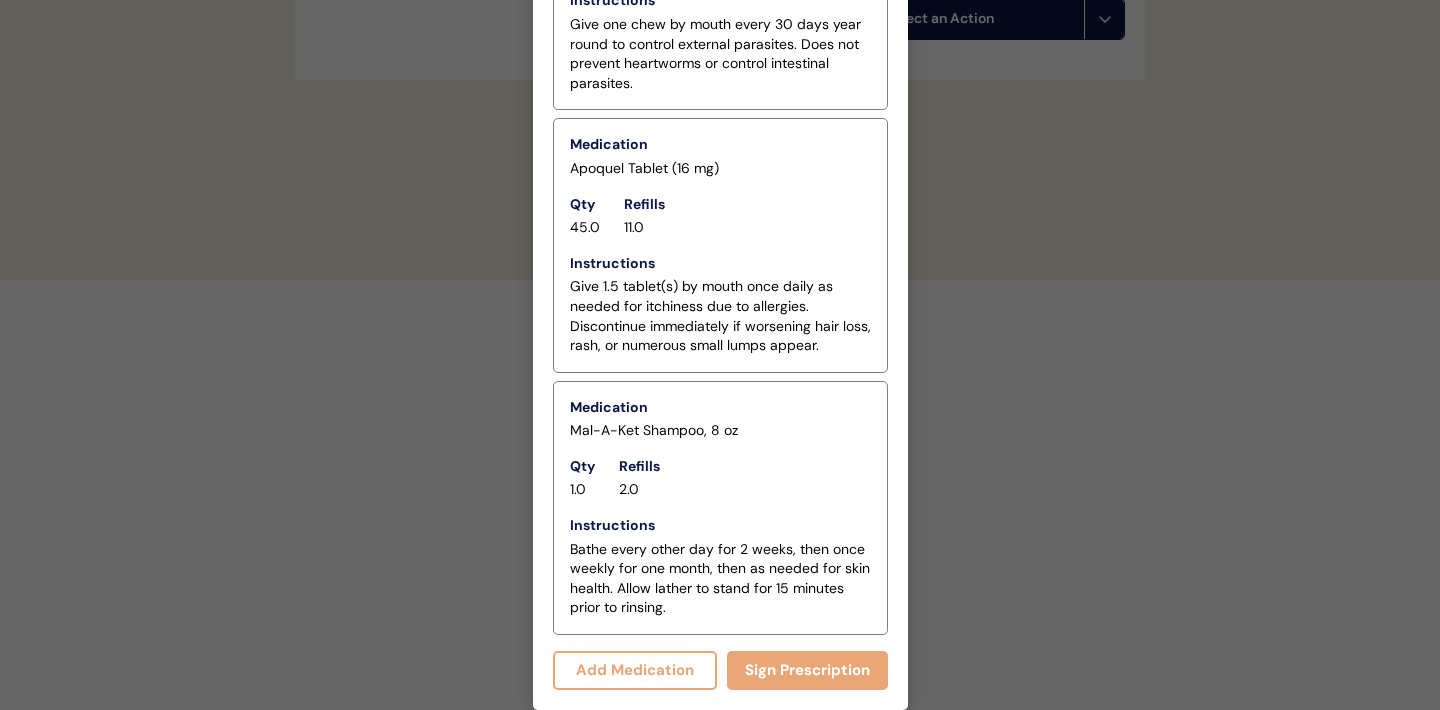 scroll, scrollTop: 4813, scrollLeft: 0, axis: vertical 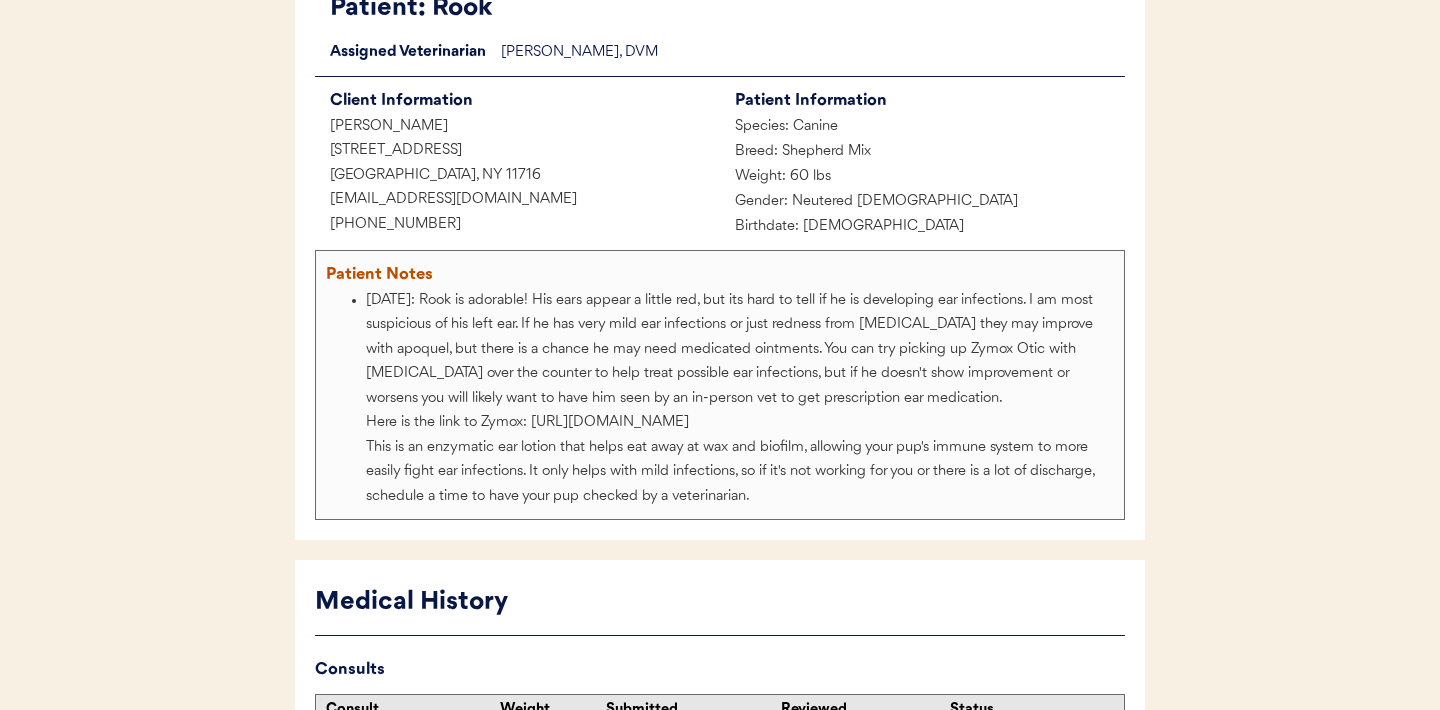 drag, startPoint x: 425, startPoint y: 303, endPoint x: 766, endPoint y: 495, distance: 391.33746 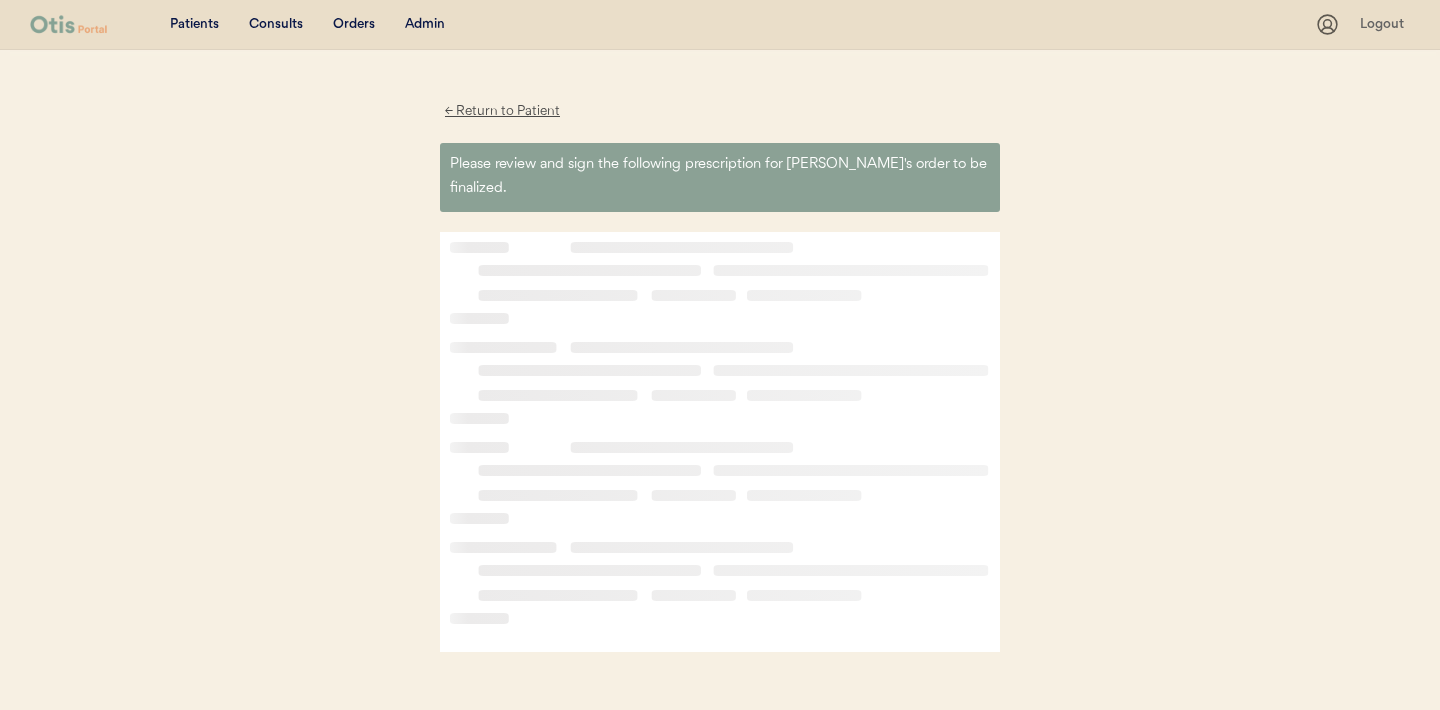 scroll, scrollTop: 0, scrollLeft: 0, axis: both 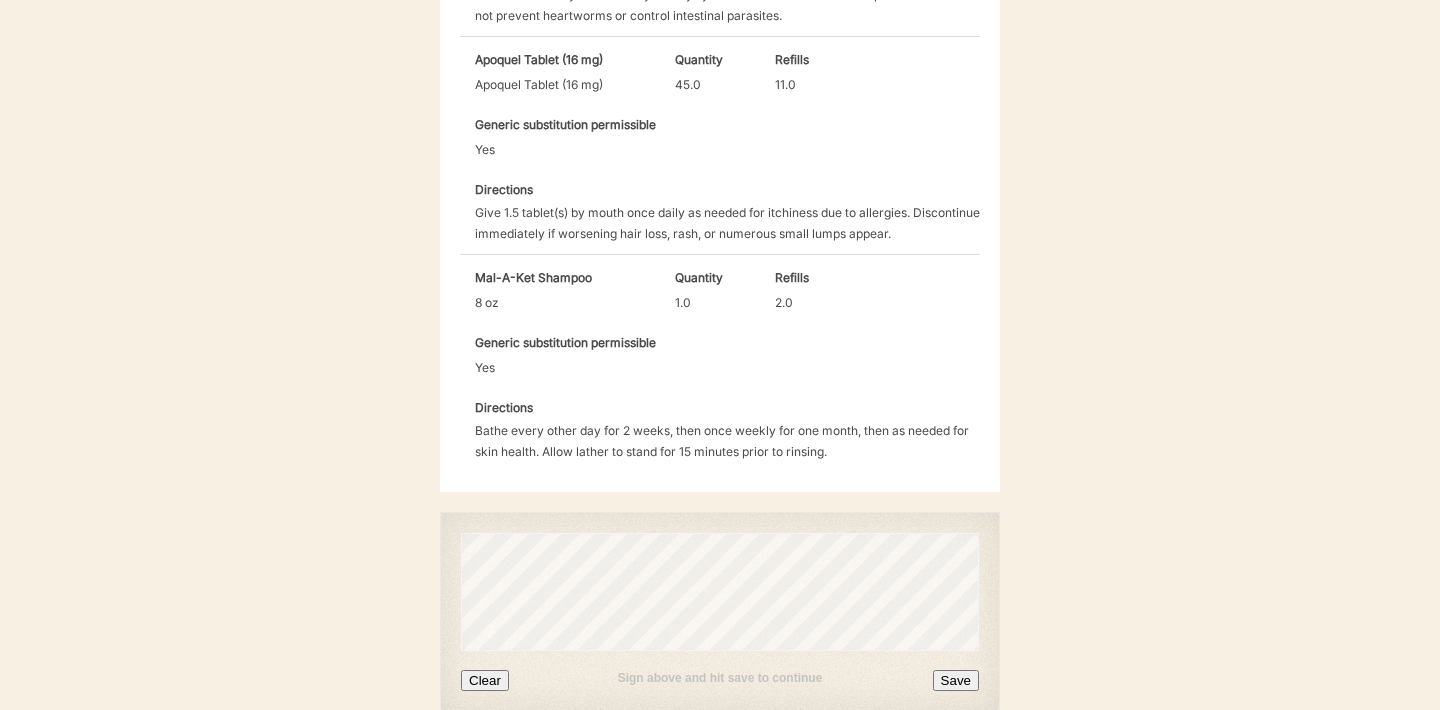 click on "Clear" at bounding box center [485, 680] 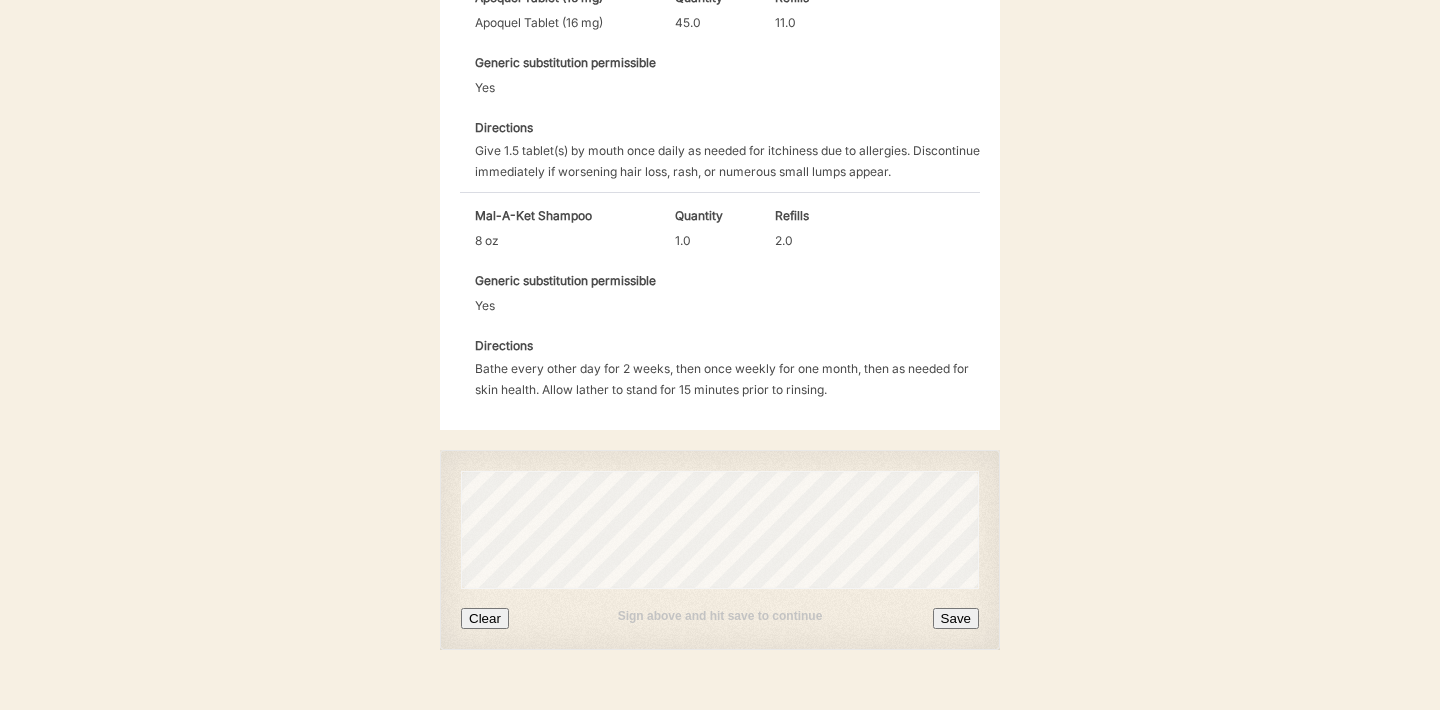 scroll, scrollTop: 955, scrollLeft: 0, axis: vertical 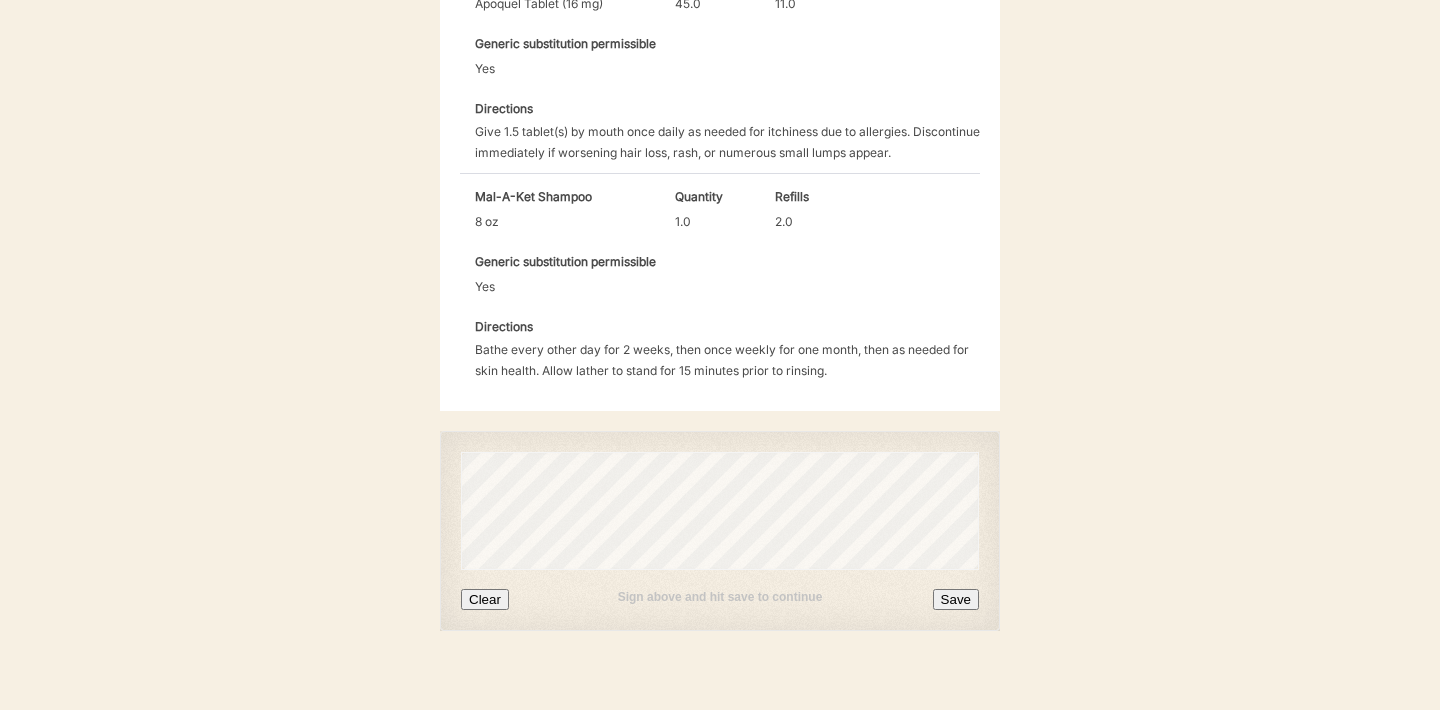 click on "Save" at bounding box center [956, 599] 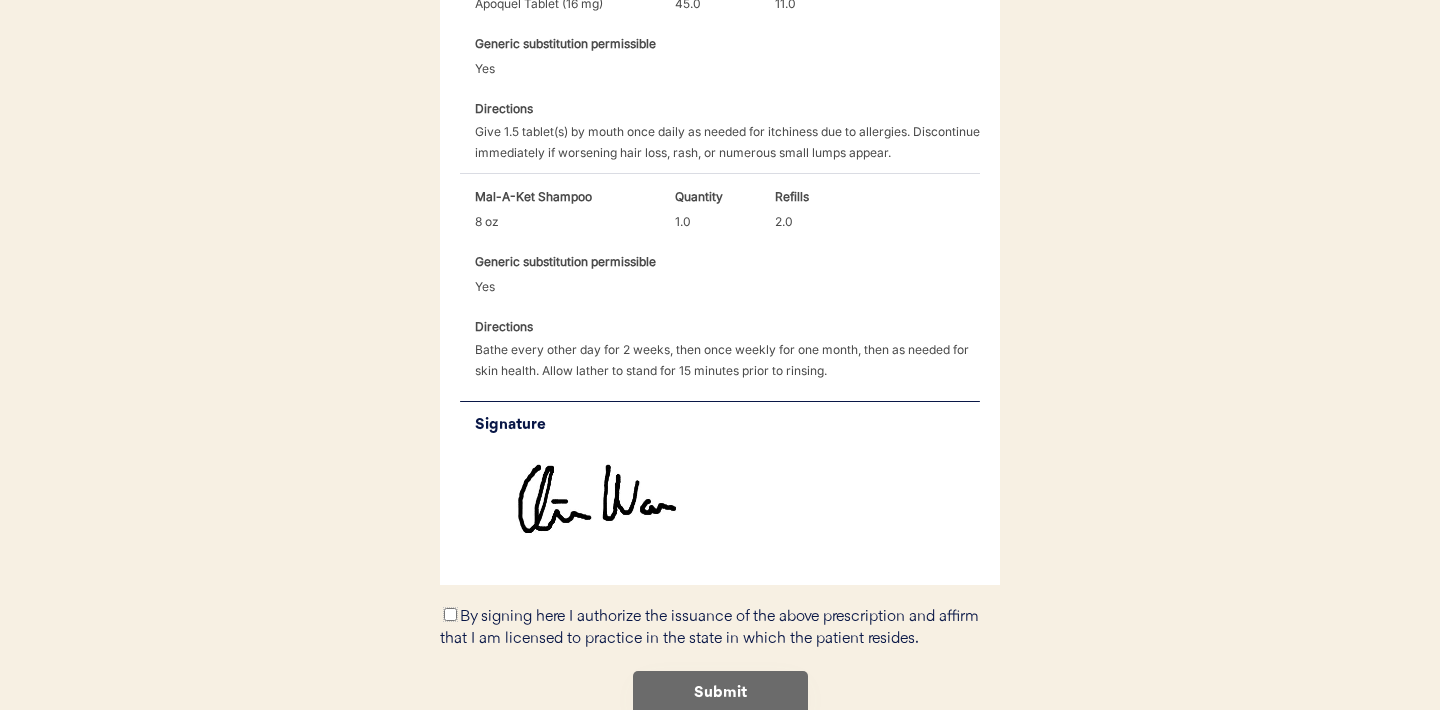 click on "By signing here I authorize the issuance of the above prescription and affirm that I am licensed to practice in the state in which the patient resides." at bounding box center [450, 614] 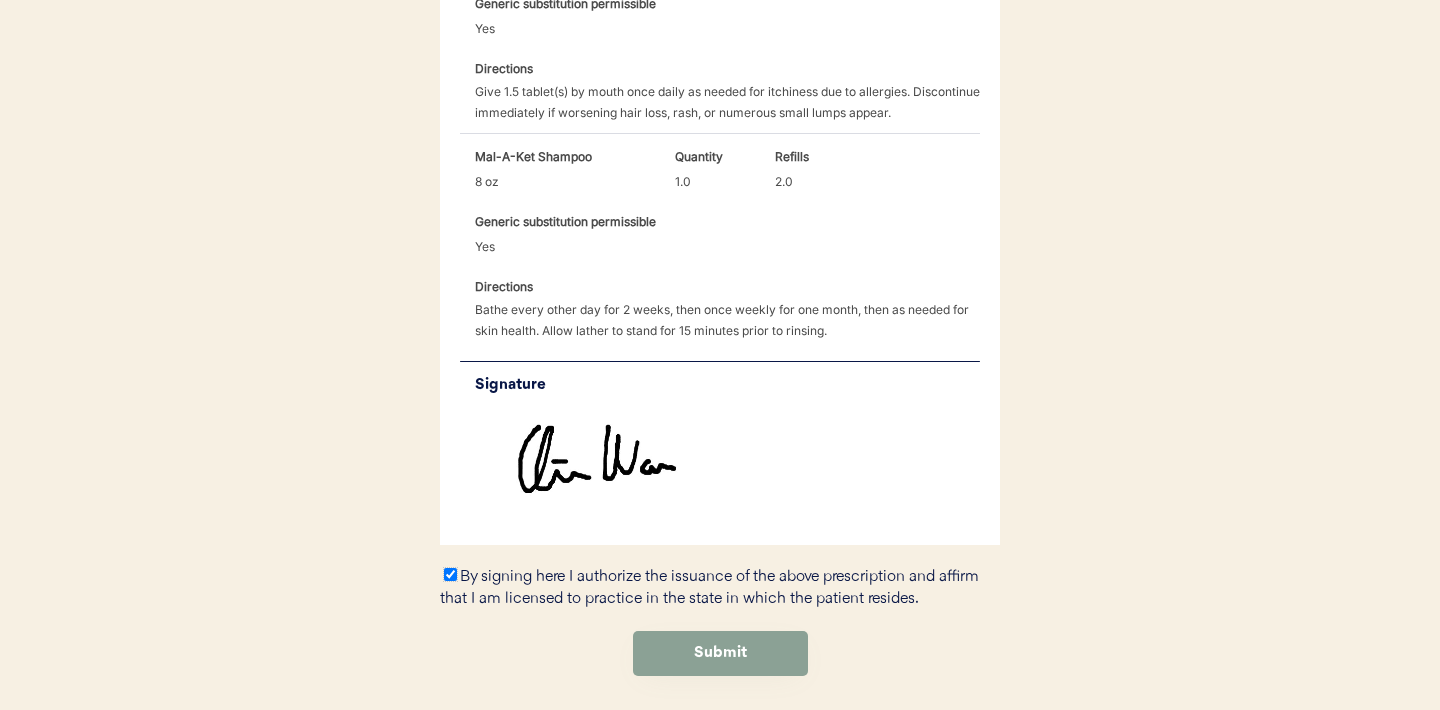 scroll, scrollTop: 1022, scrollLeft: 0, axis: vertical 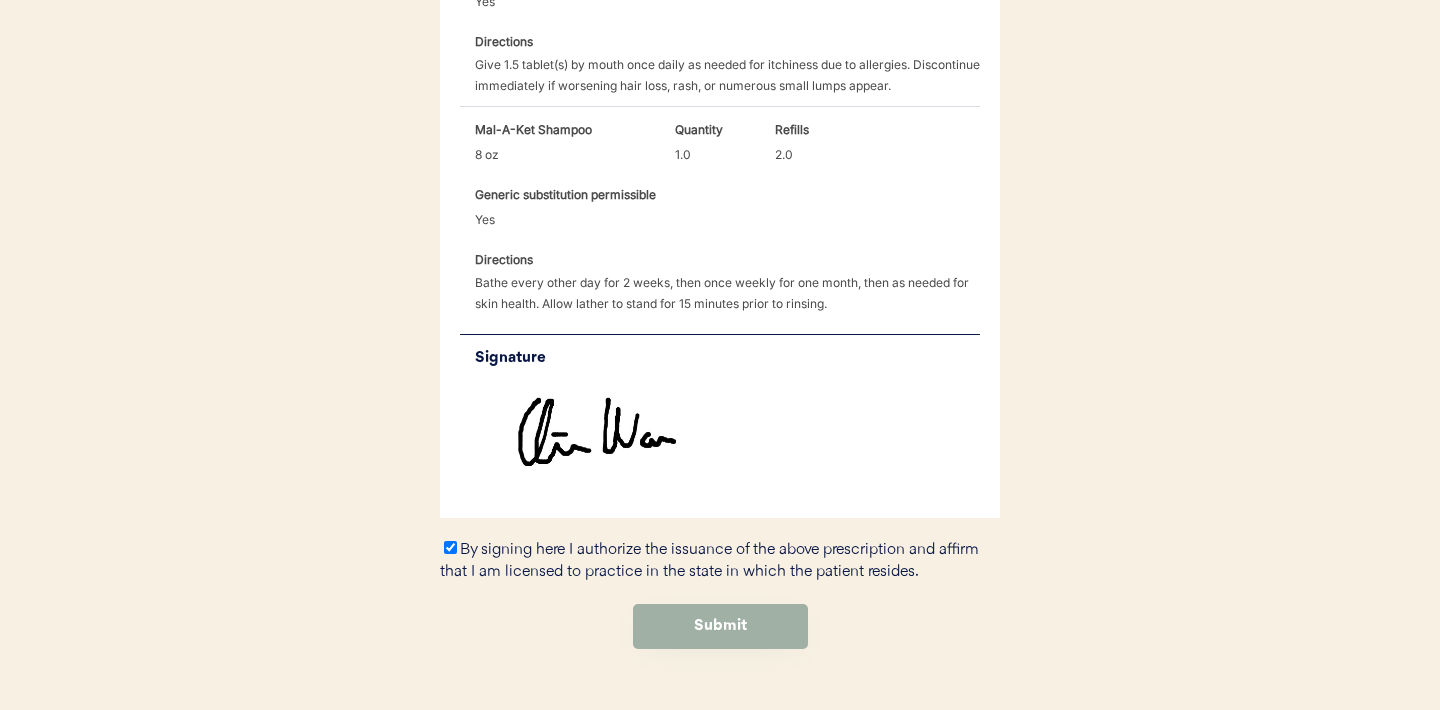 click on "Submit" at bounding box center [720, 626] 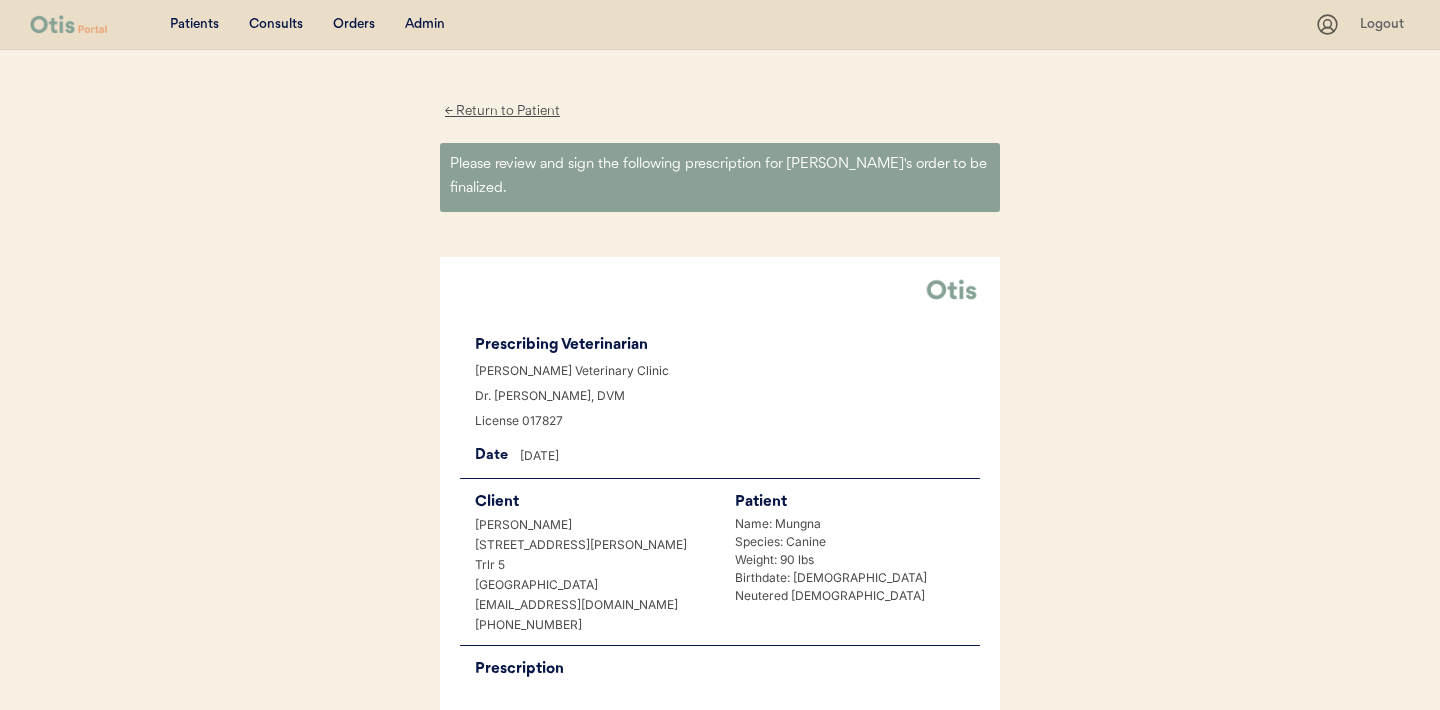 scroll, scrollTop: 0, scrollLeft: 0, axis: both 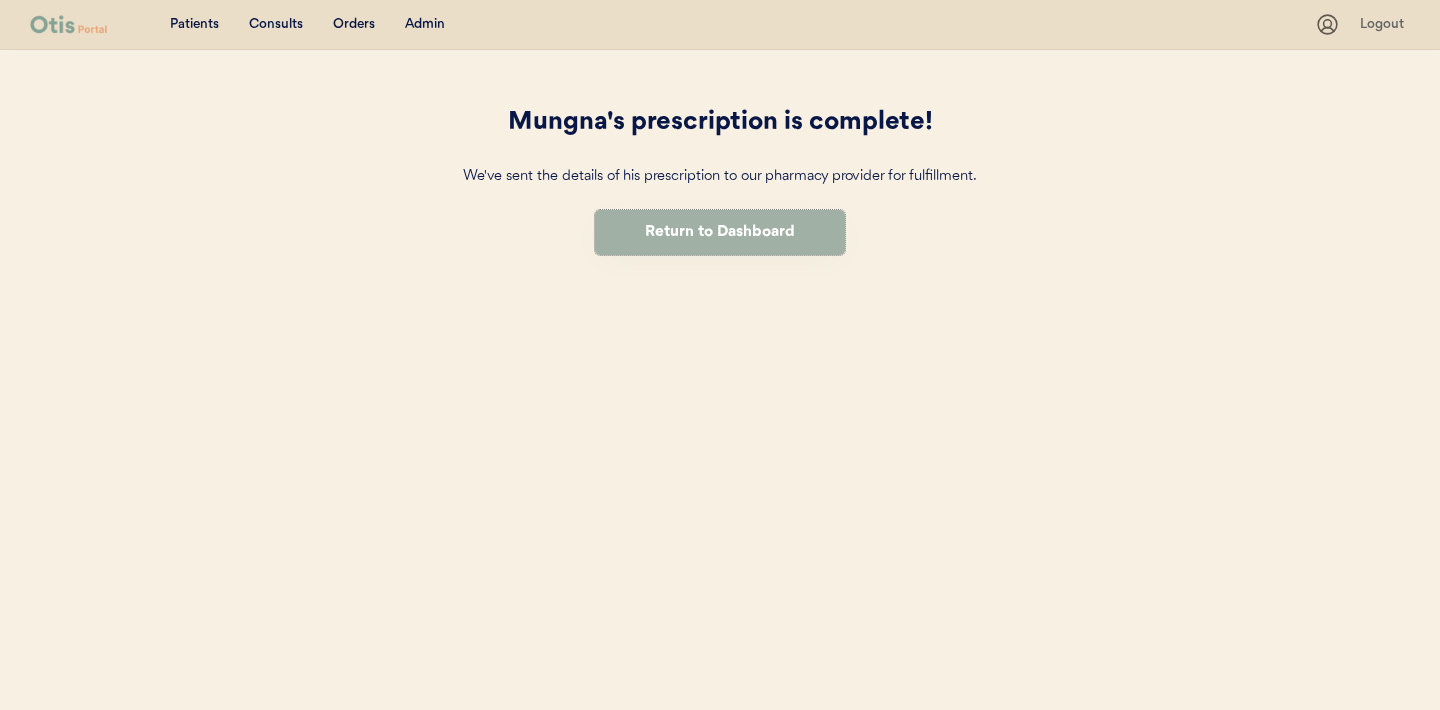 click on "Return to Dashboard" at bounding box center [720, 232] 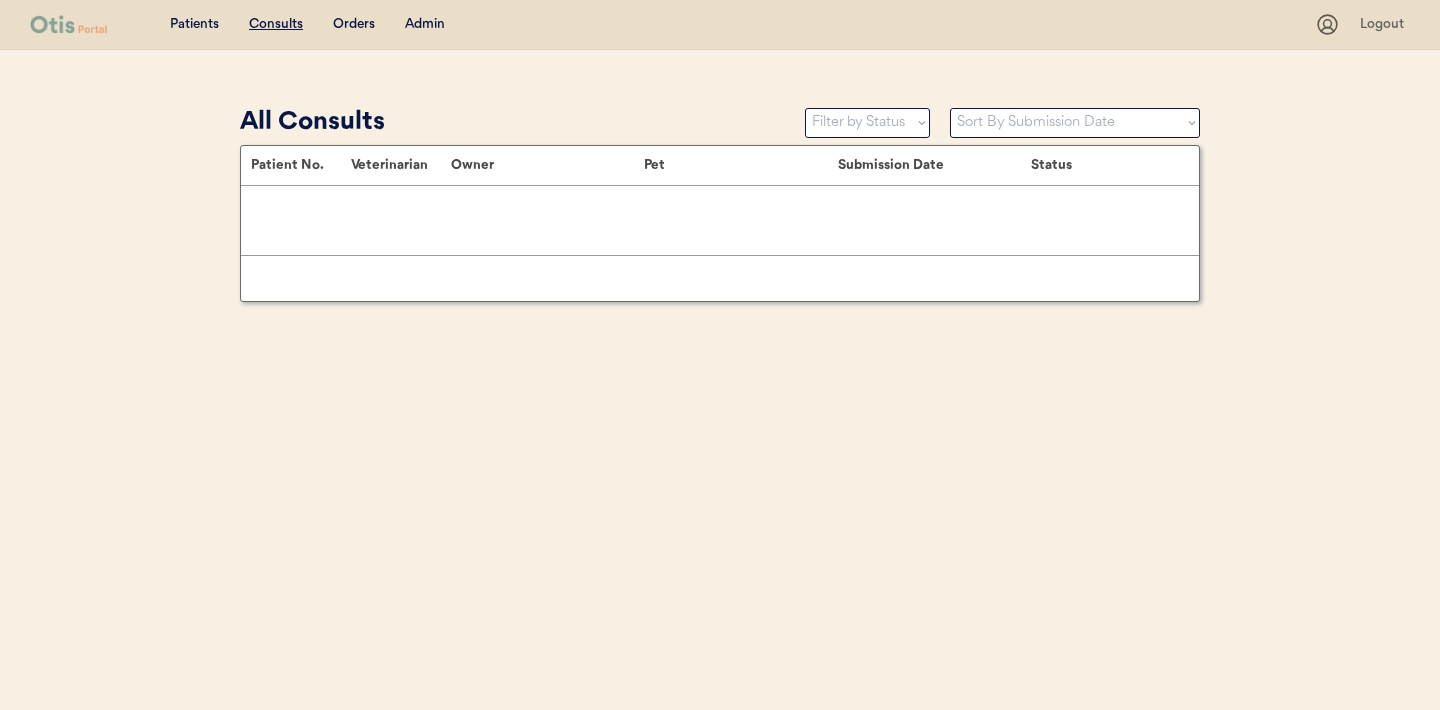 scroll, scrollTop: 0, scrollLeft: 0, axis: both 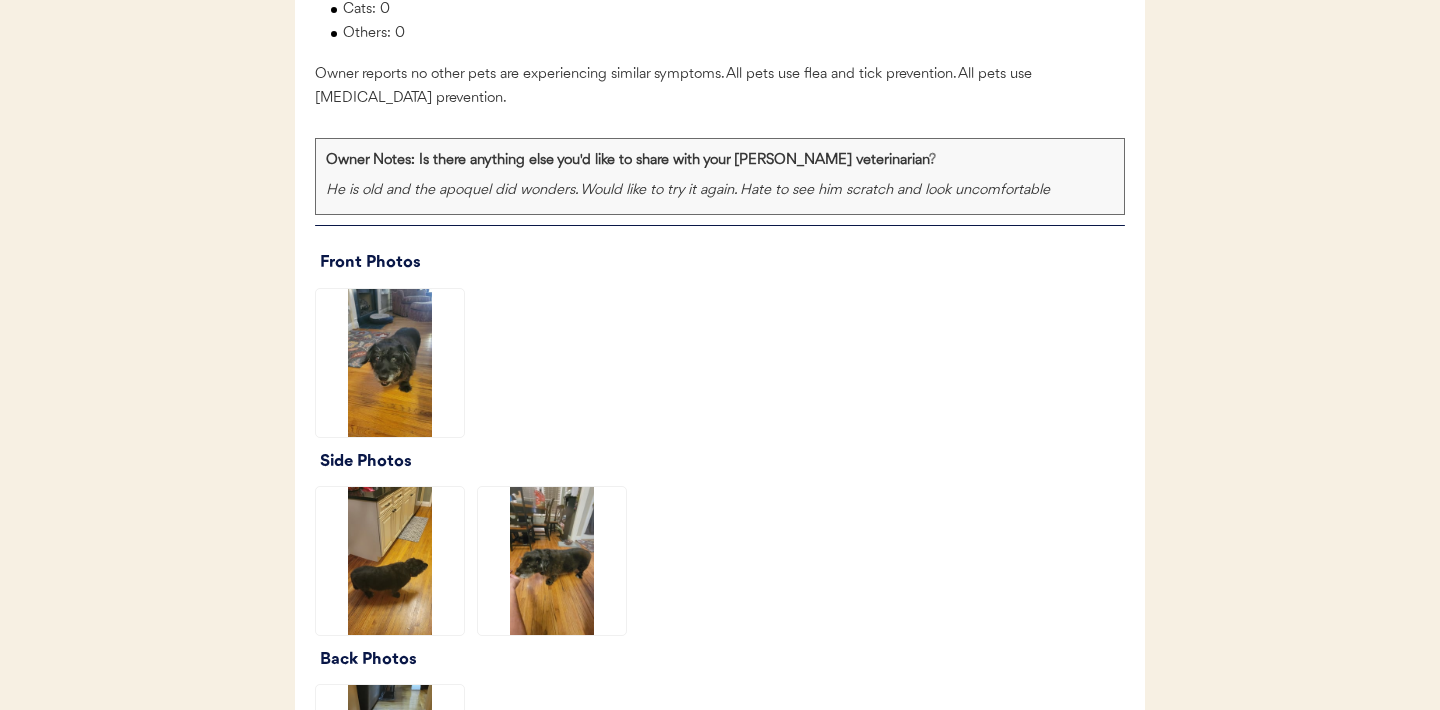 click 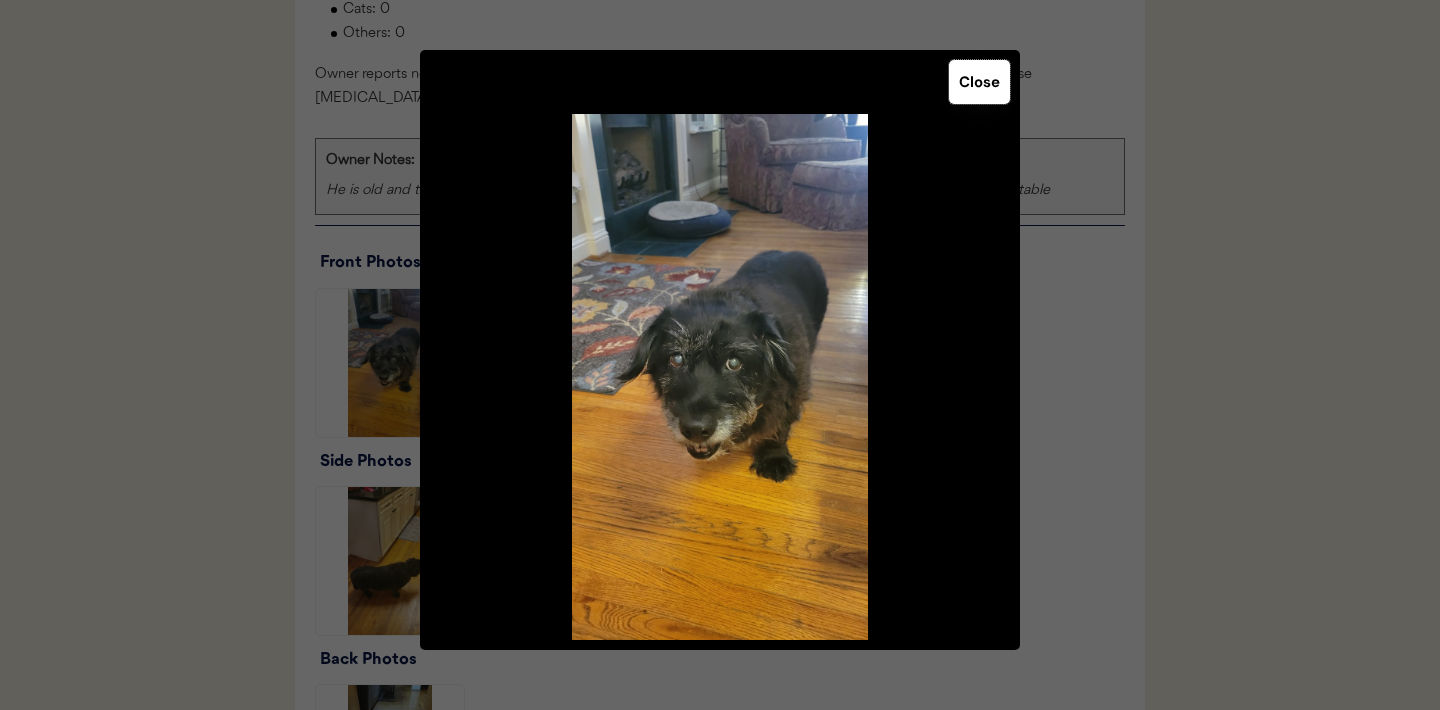 click on "Close" at bounding box center [979, 82] 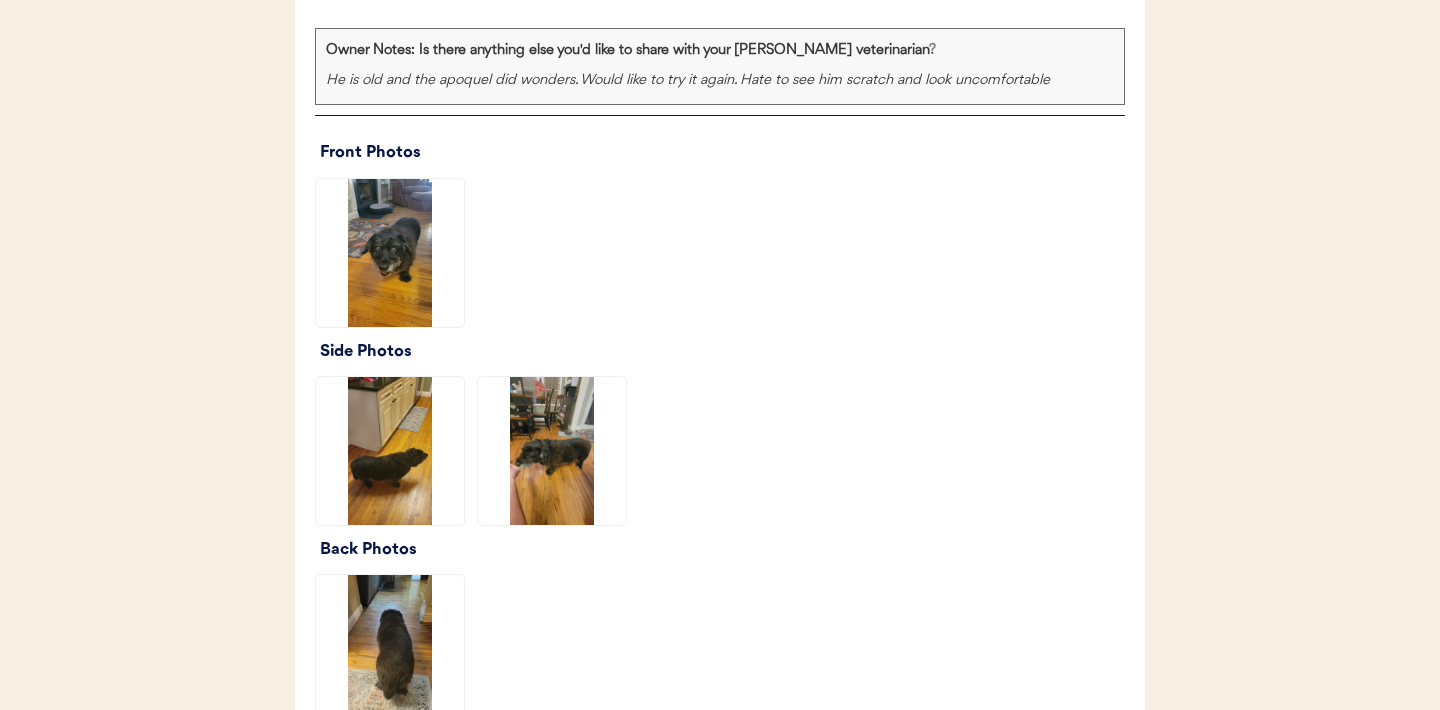 scroll, scrollTop: 2304, scrollLeft: 0, axis: vertical 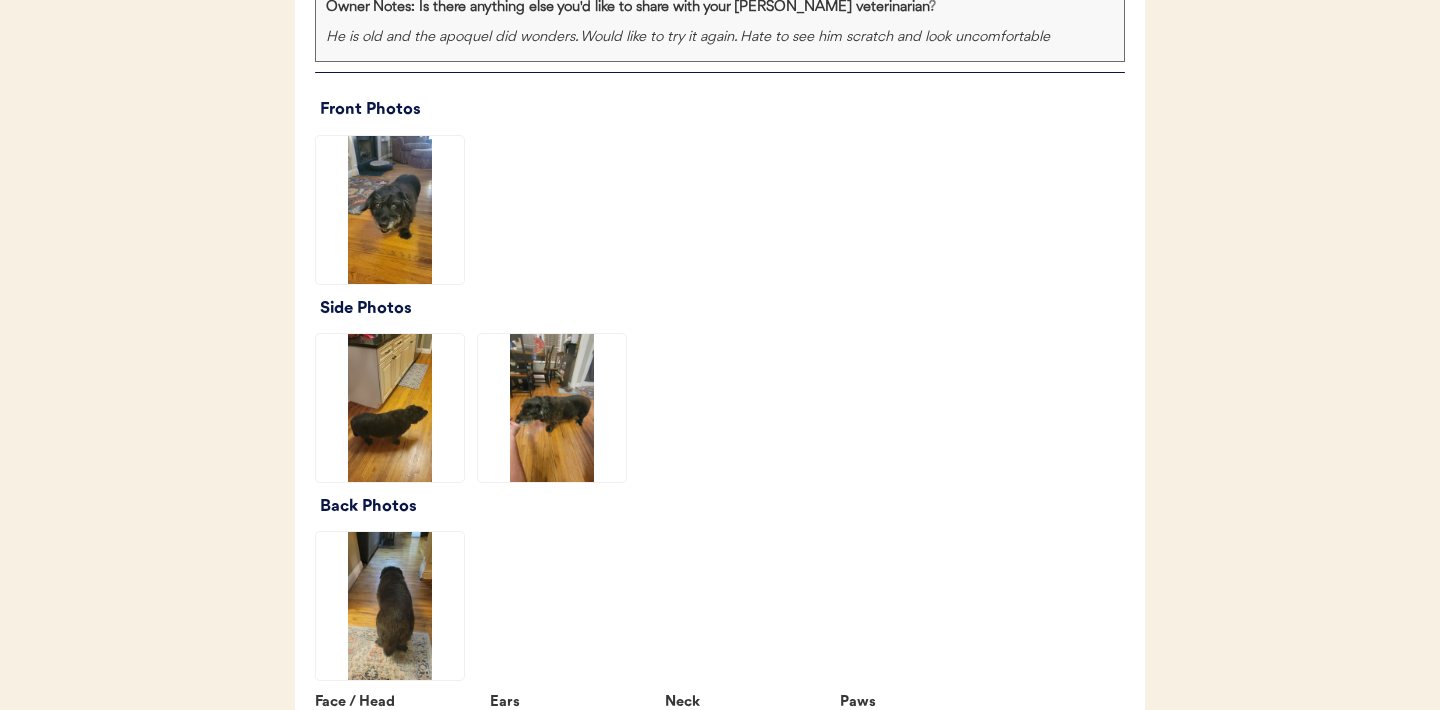 click 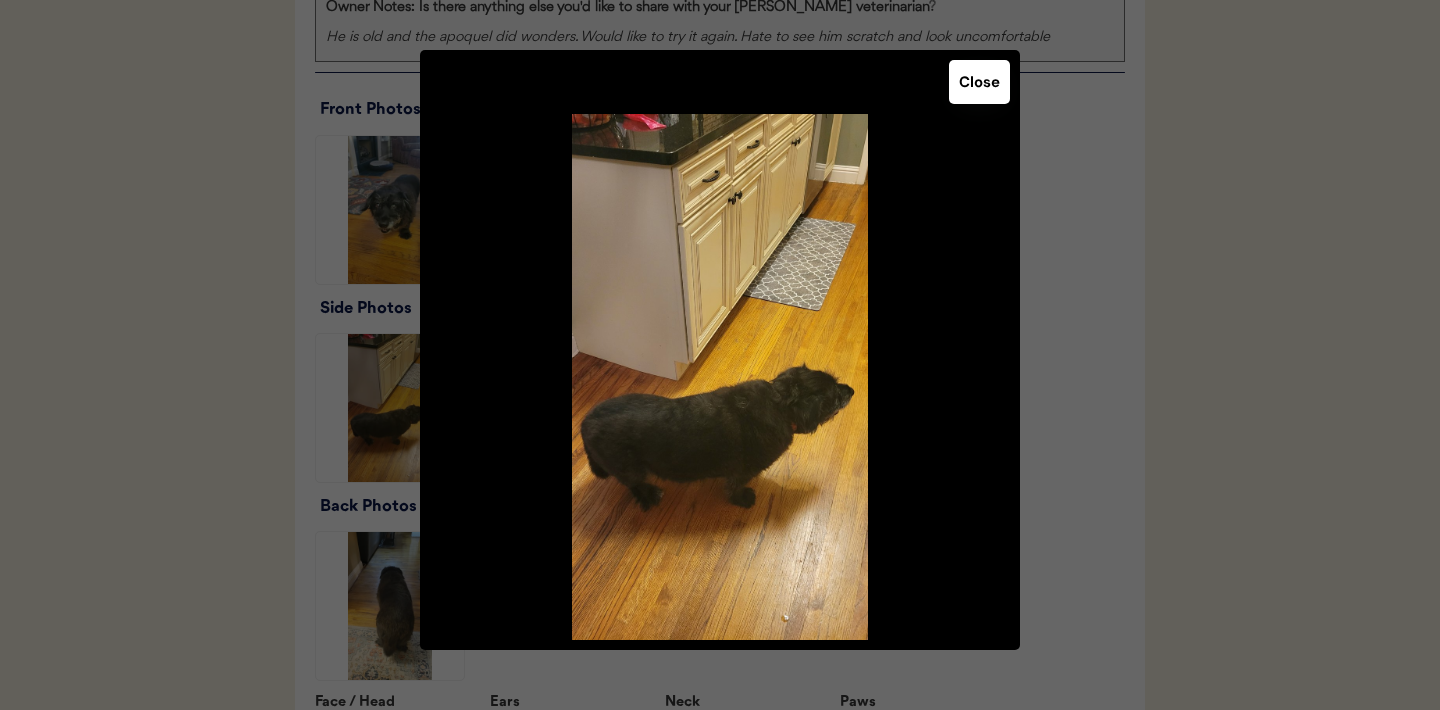 click on "Close" at bounding box center [979, 82] 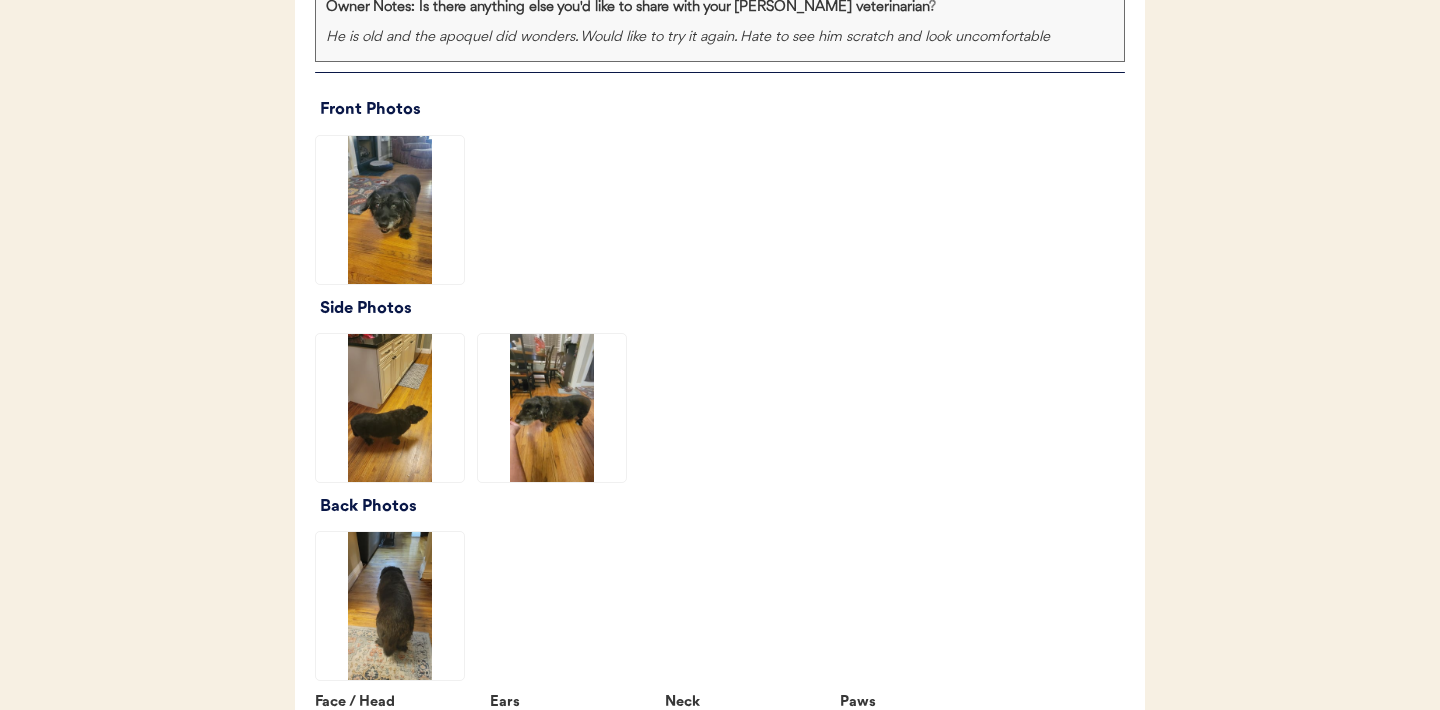 click 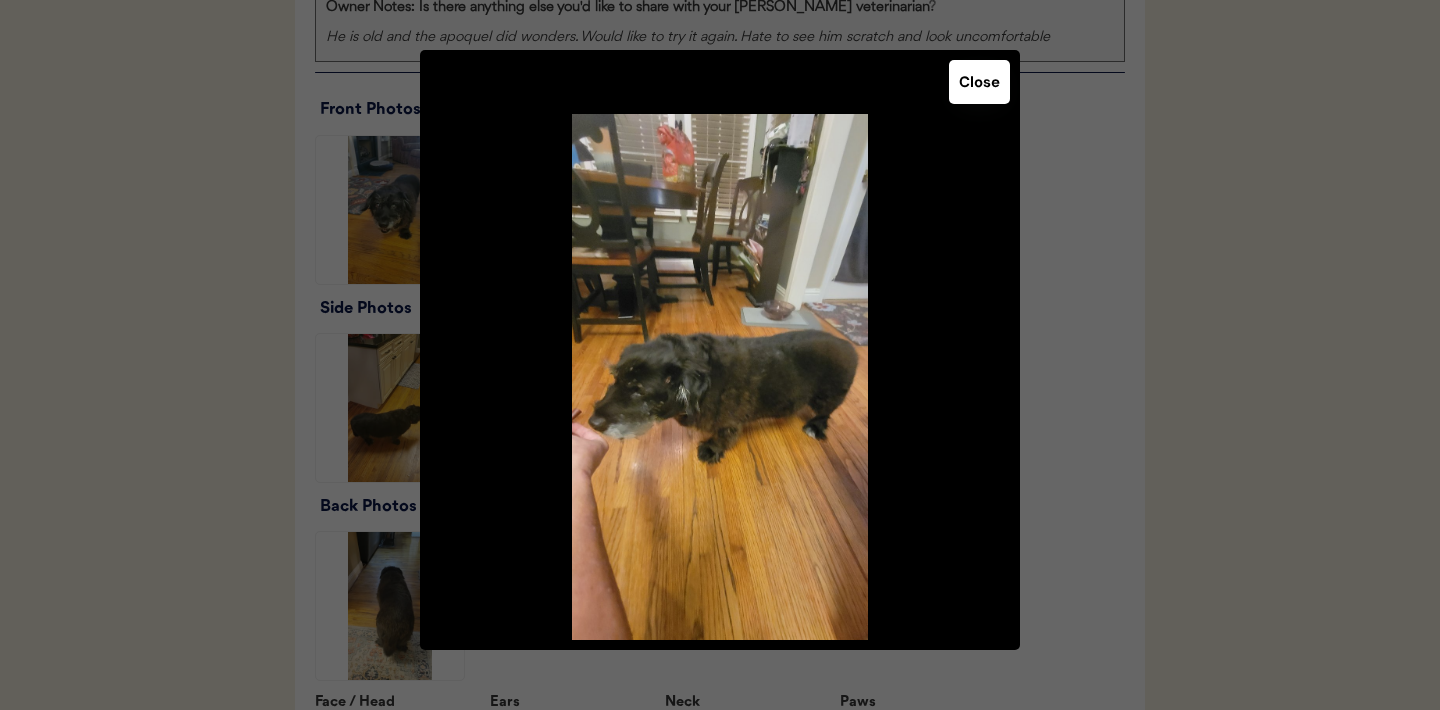 click on "Close" at bounding box center [979, 82] 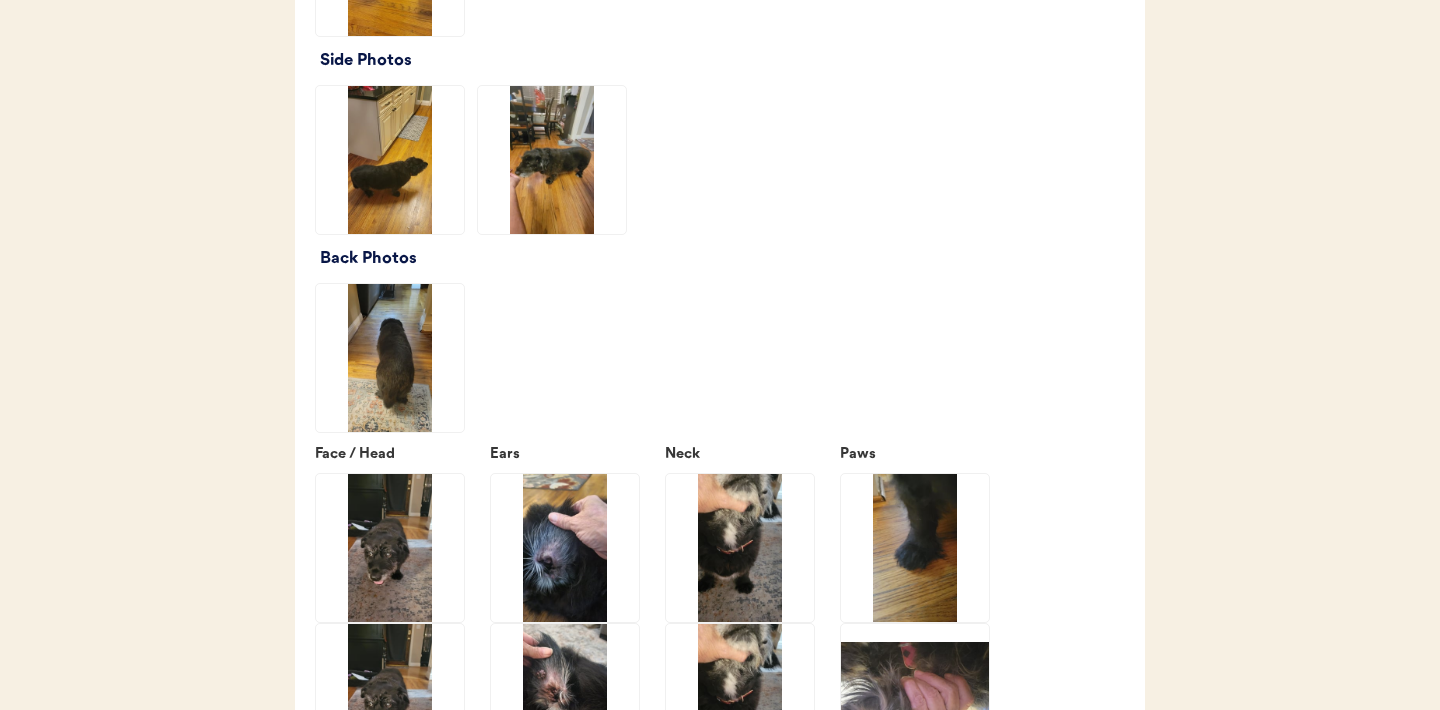 scroll, scrollTop: 2559, scrollLeft: 0, axis: vertical 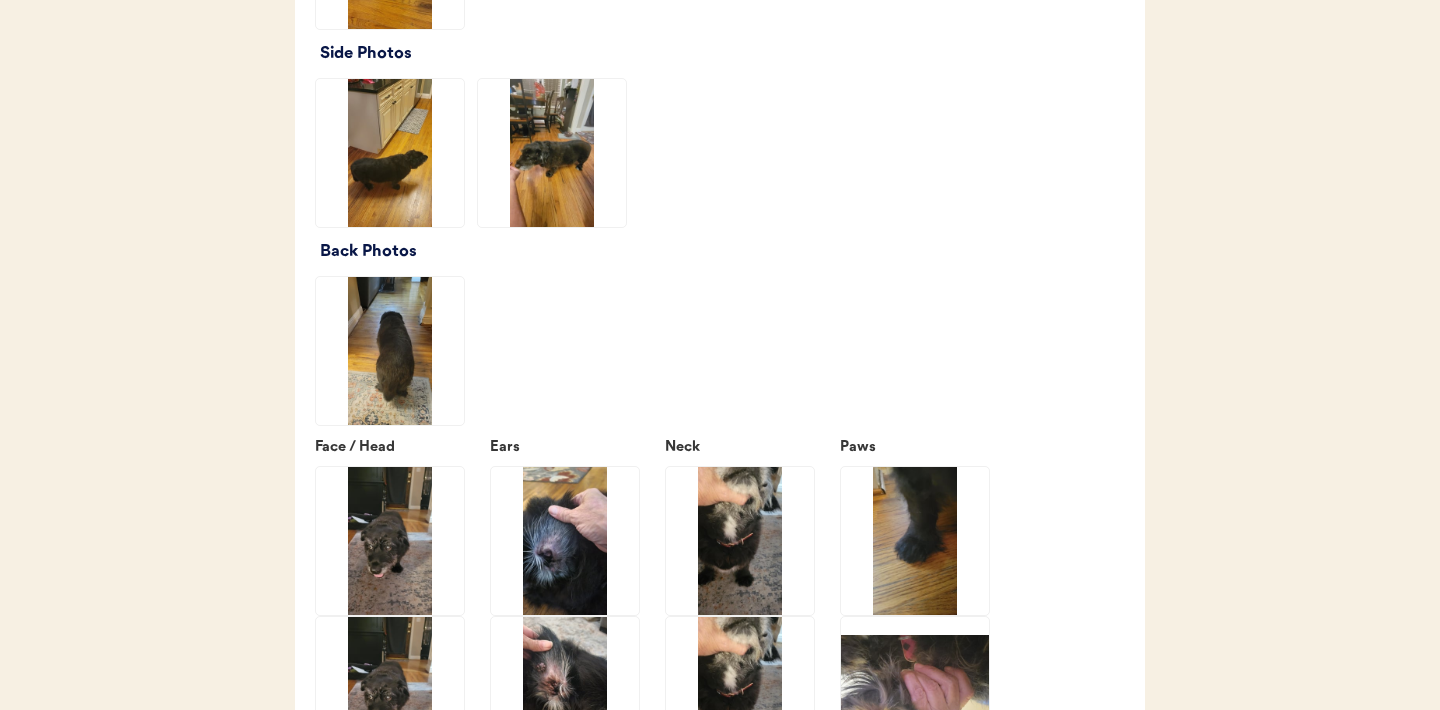 click 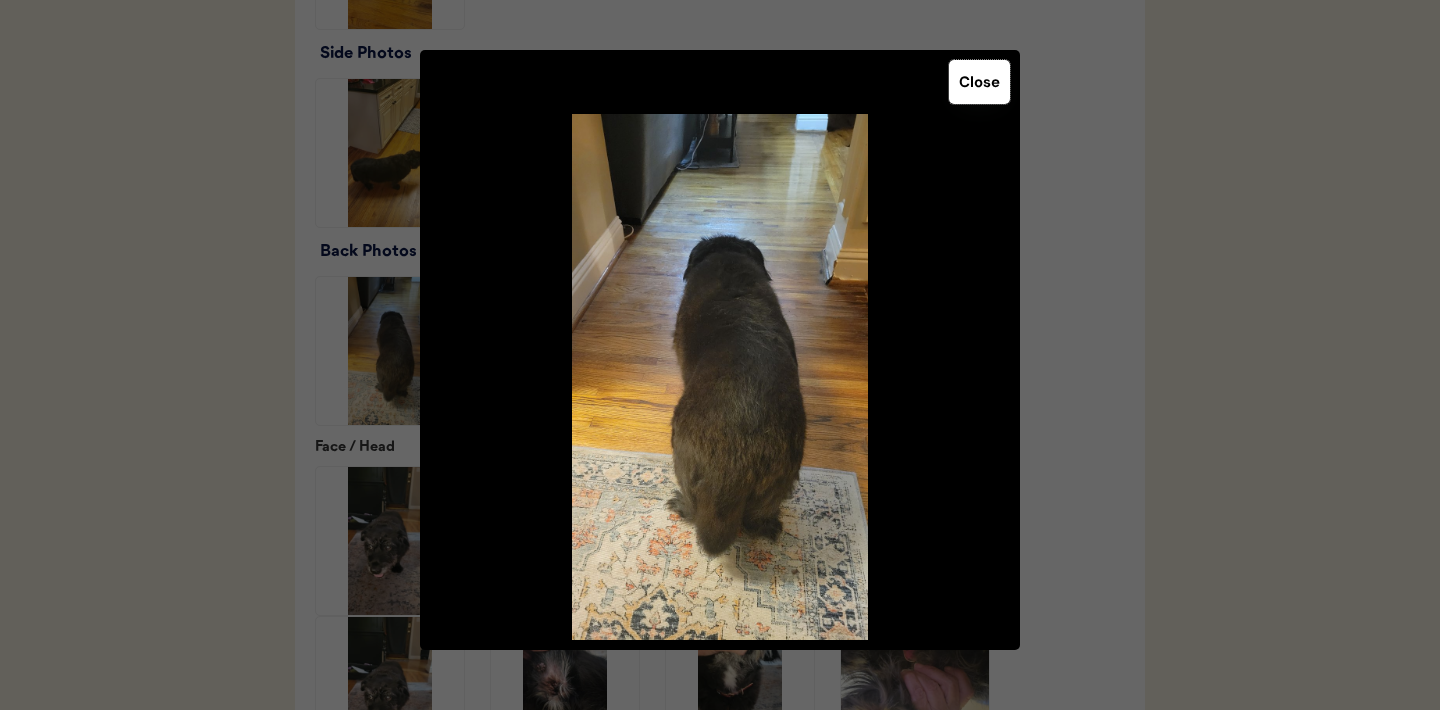 click on "Close" at bounding box center [979, 82] 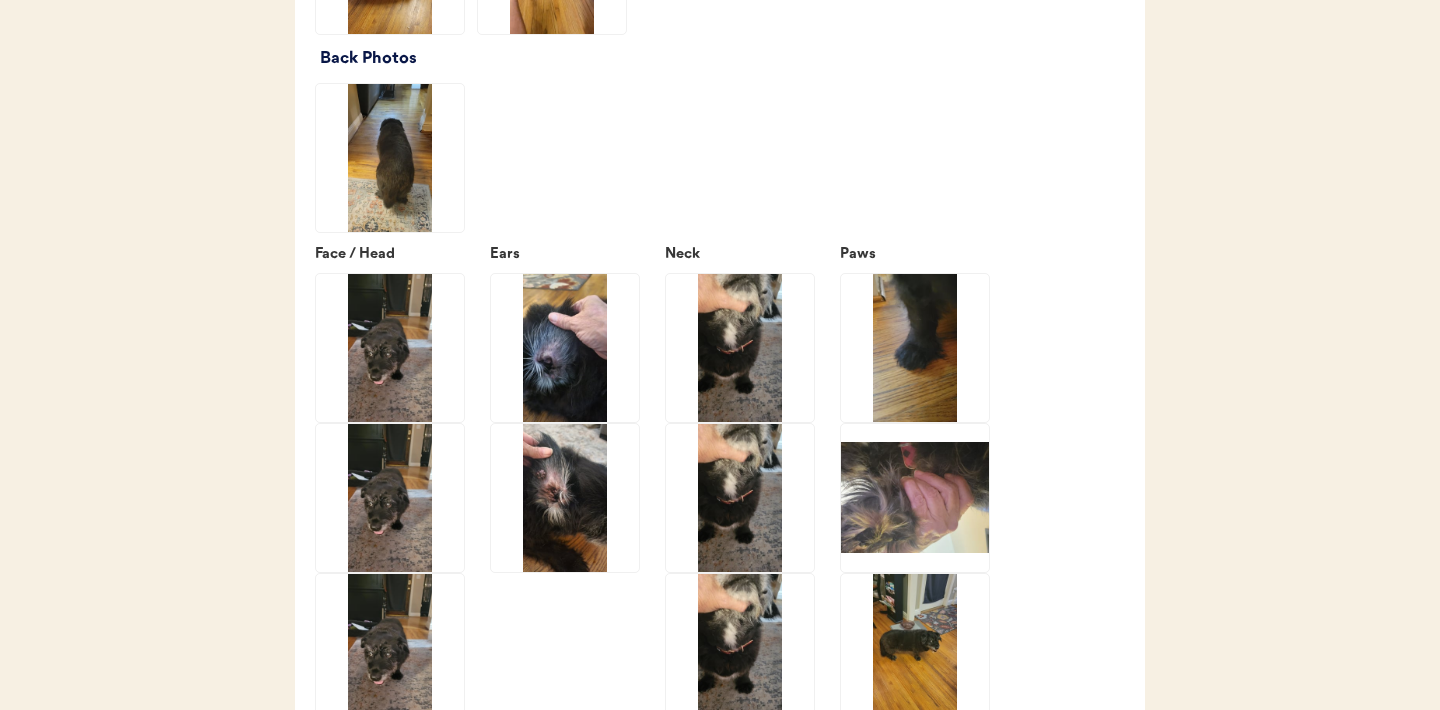 scroll, scrollTop: 2755, scrollLeft: 0, axis: vertical 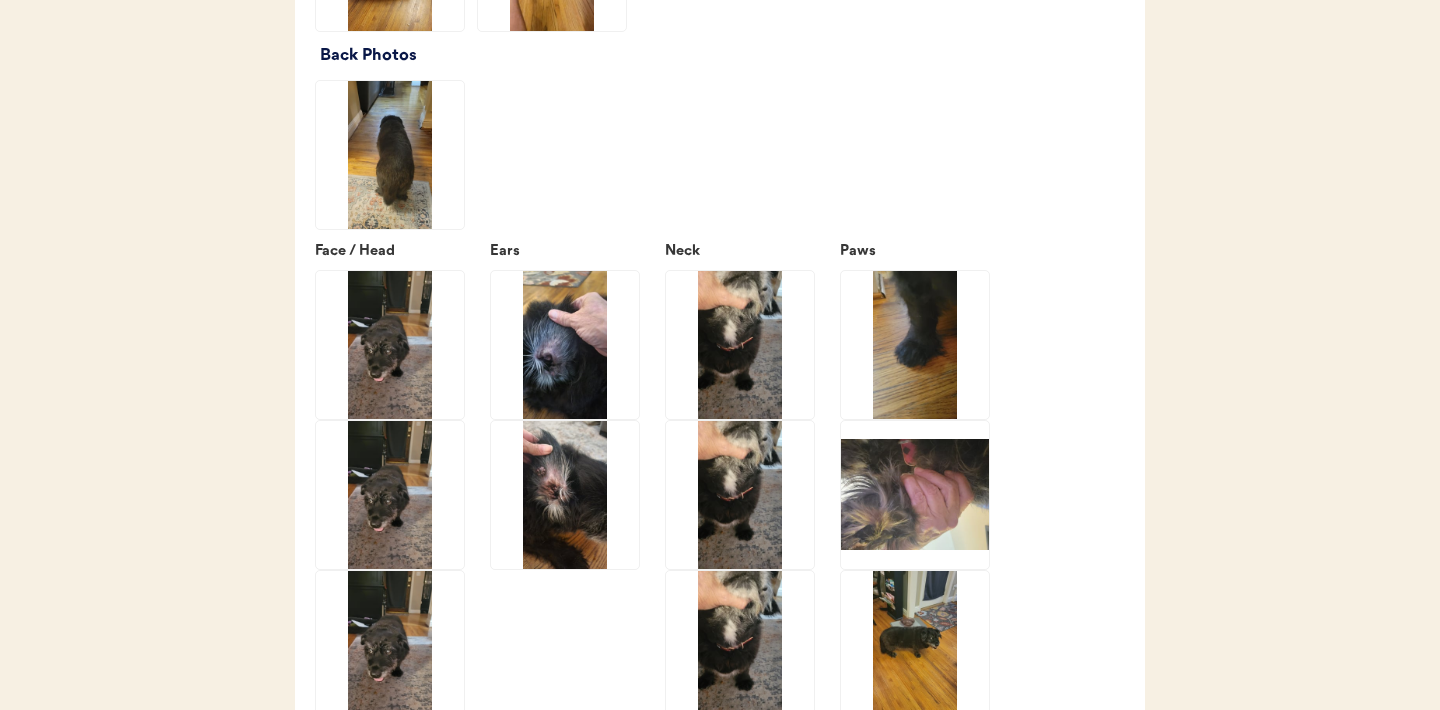 click 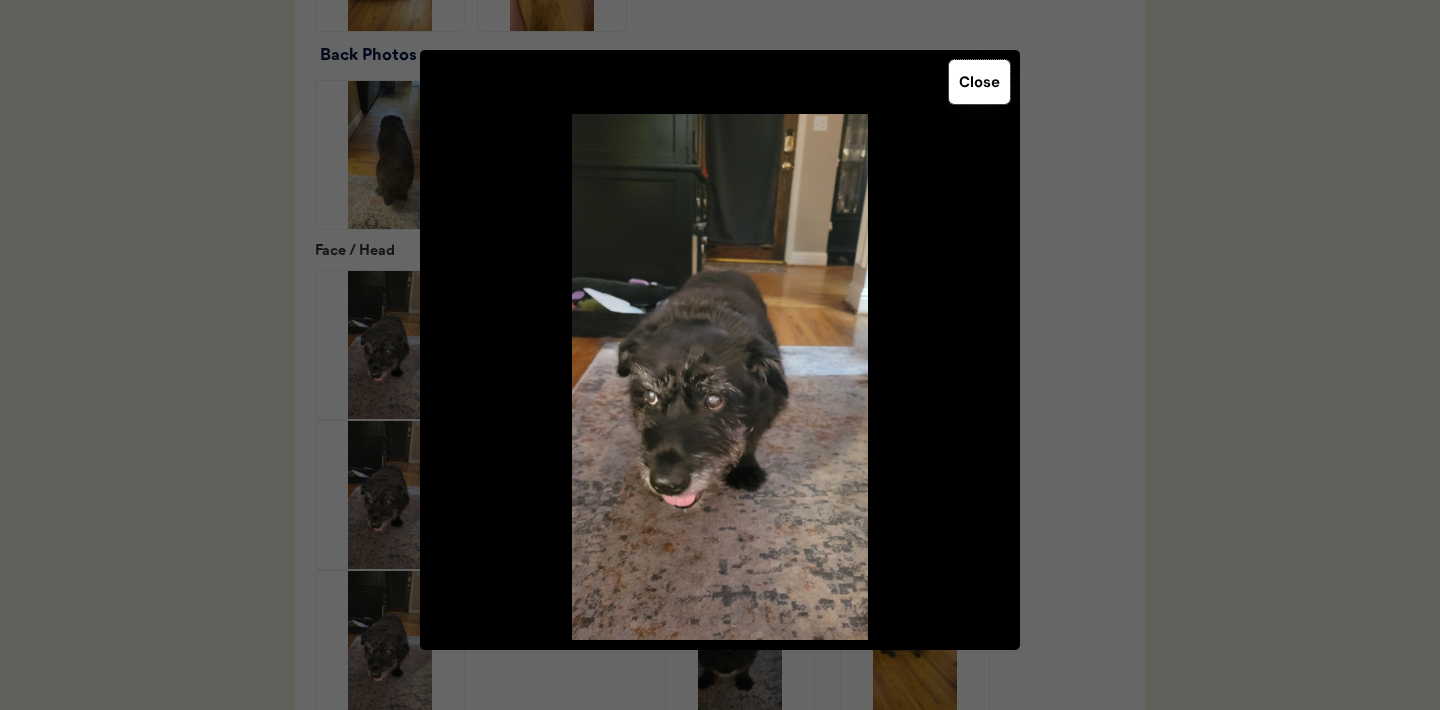 click on "Close" at bounding box center [979, 82] 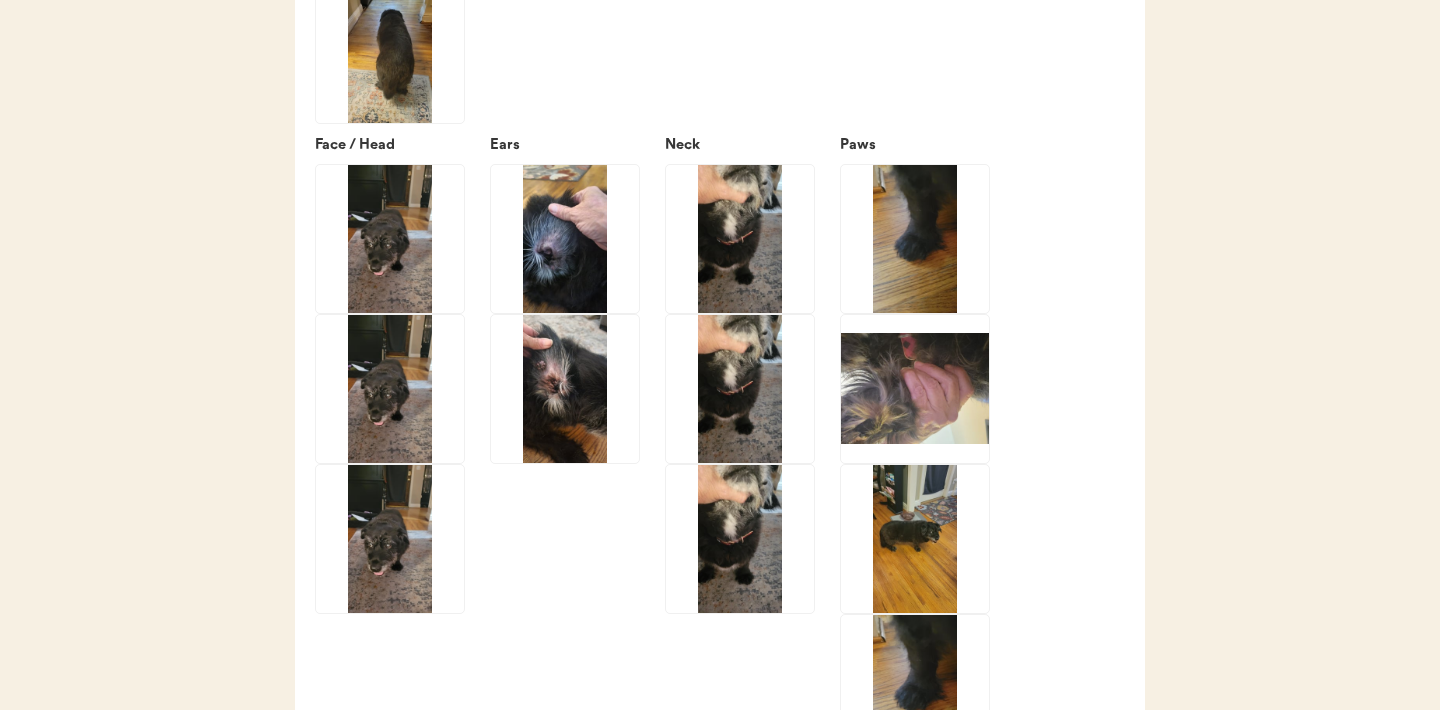 scroll, scrollTop: 2871, scrollLeft: 0, axis: vertical 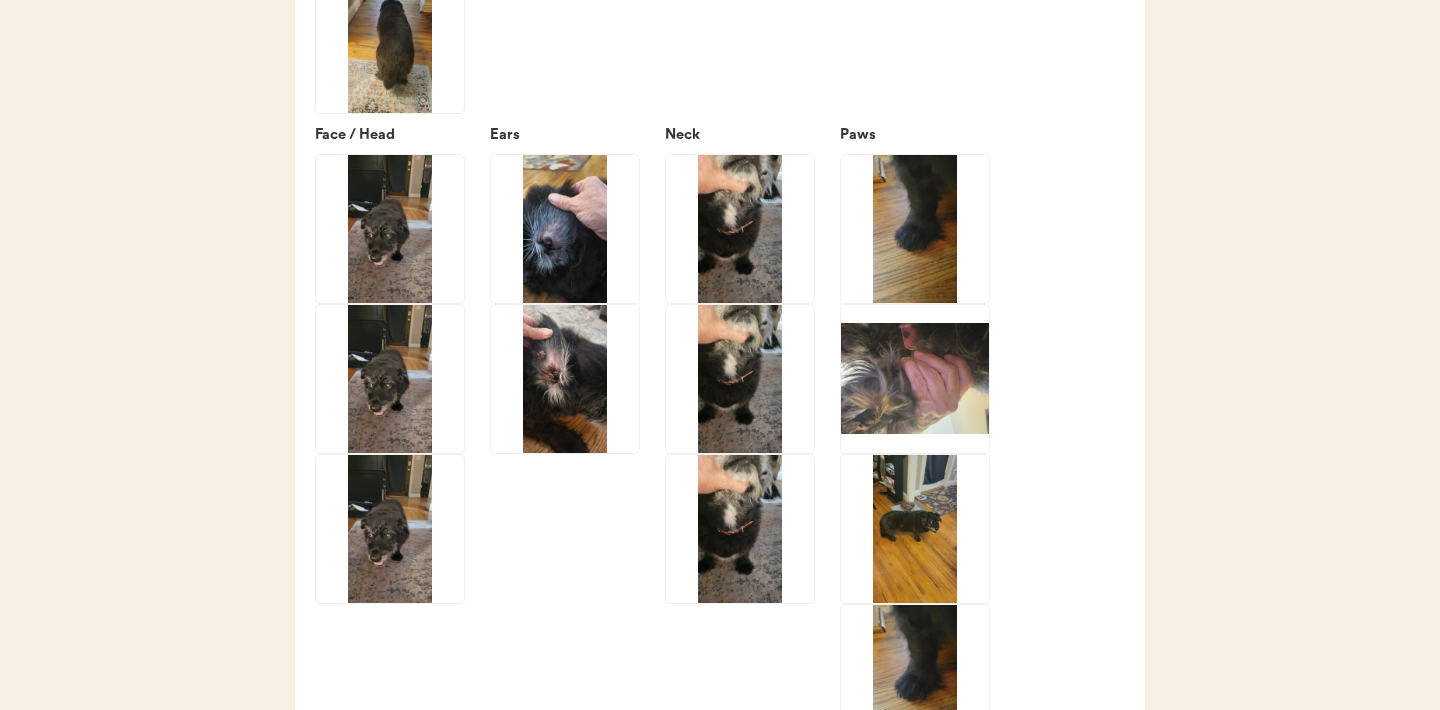 click 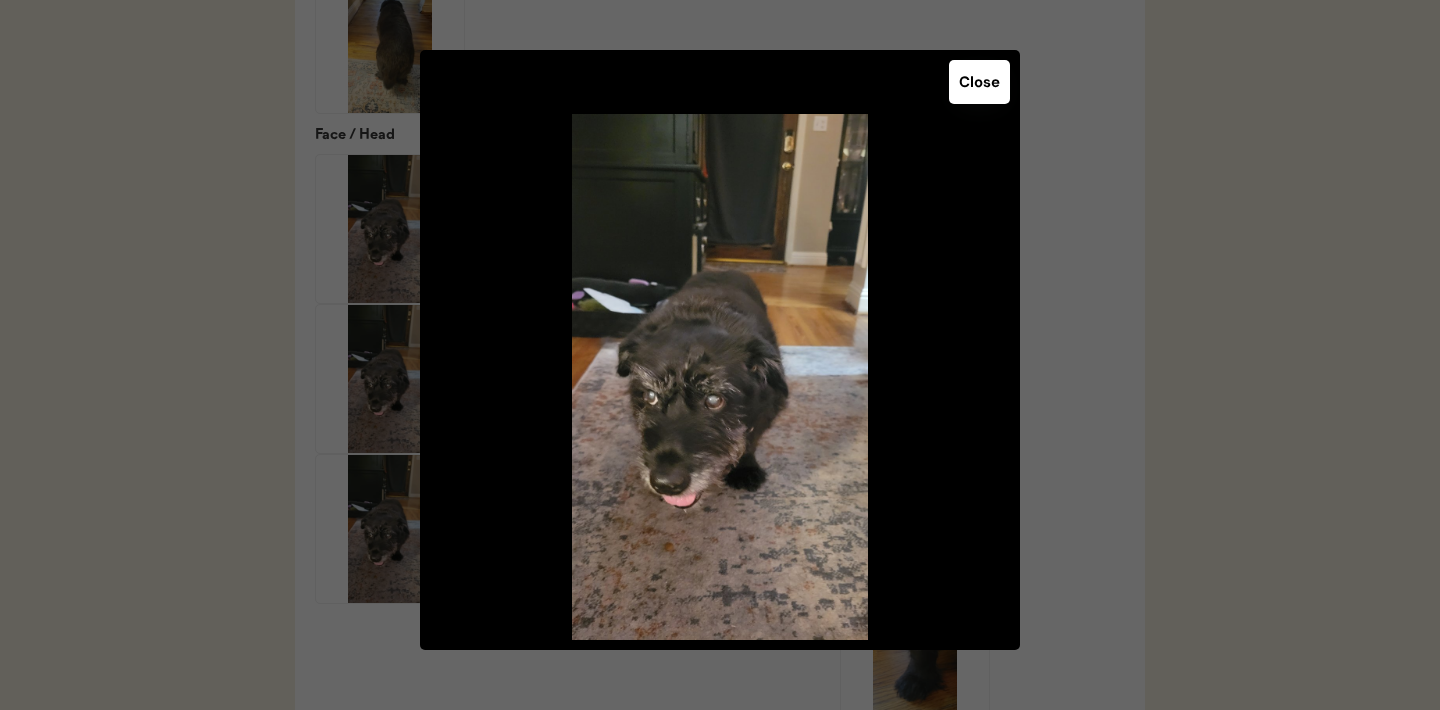 click on "Close" at bounding box center [979, 82] 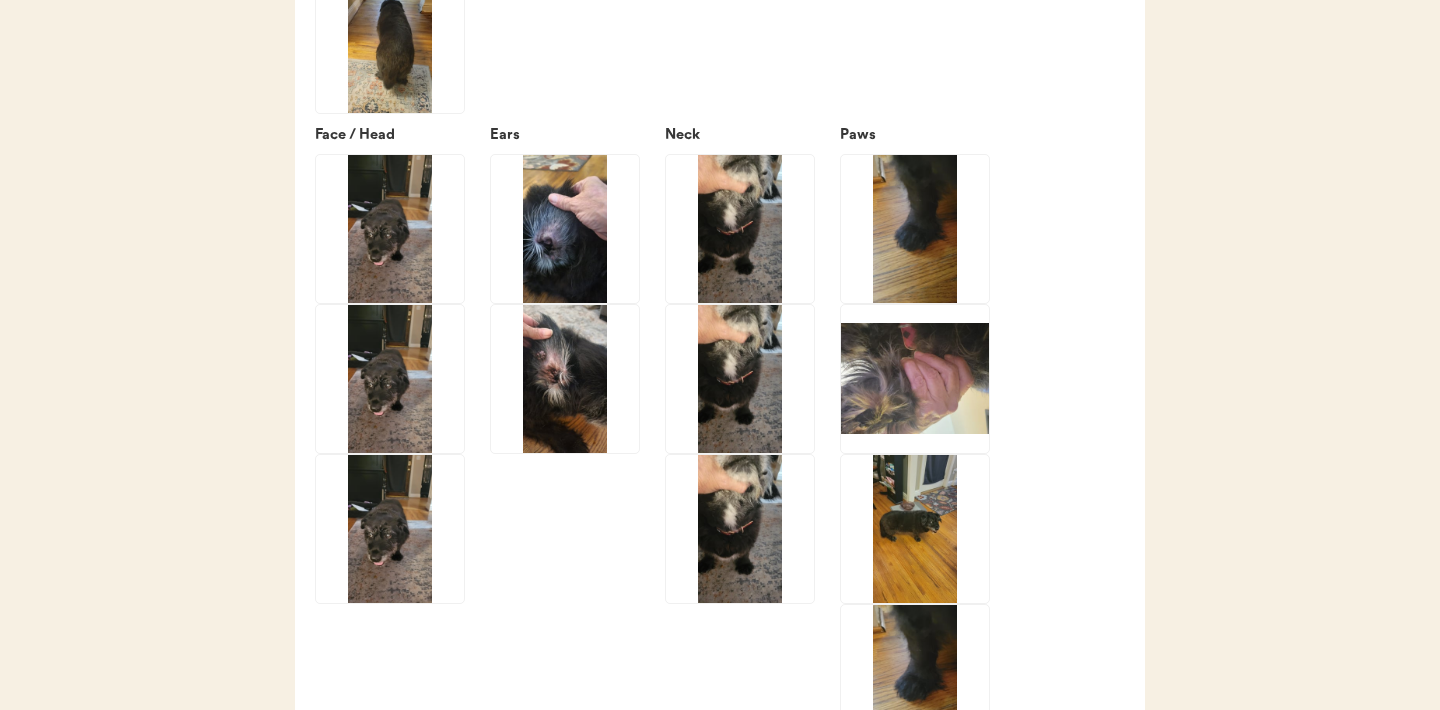 click 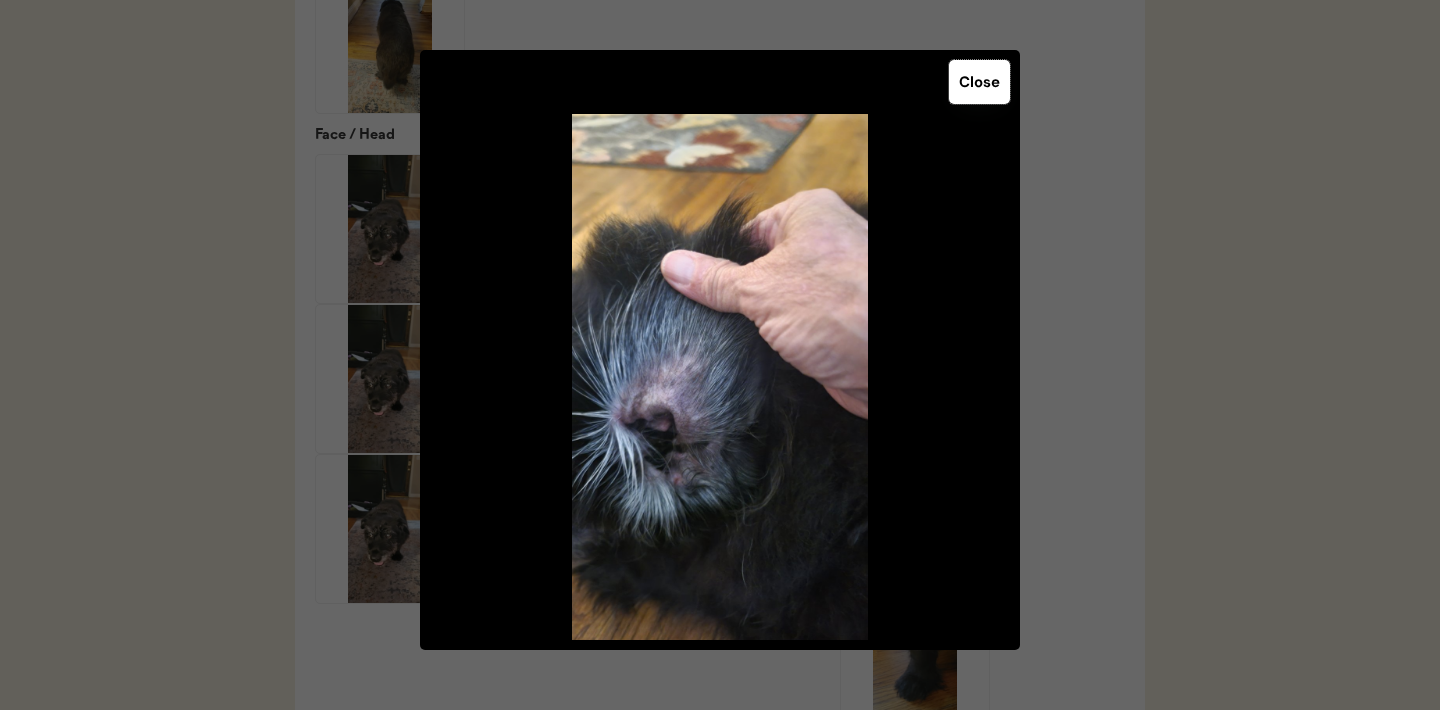 click on "Close" at bounding box center [979, 82] 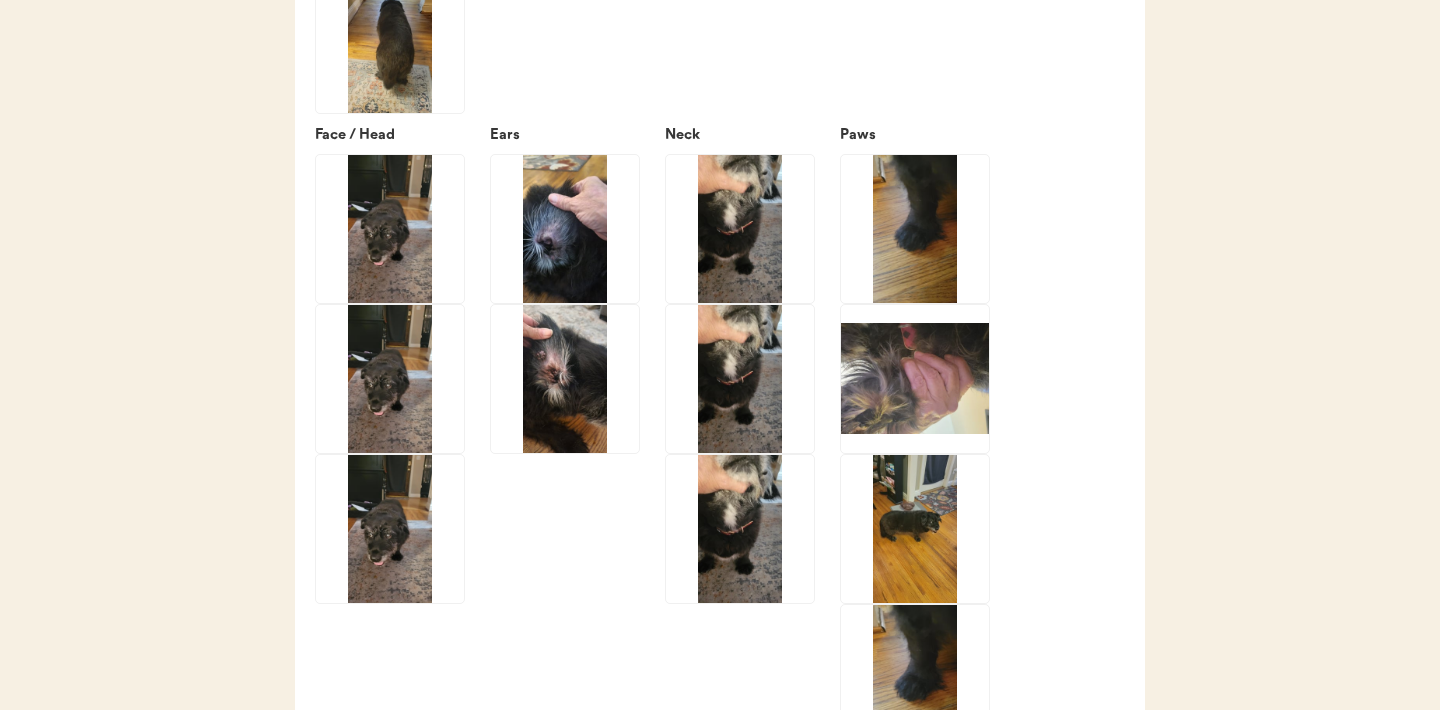 click 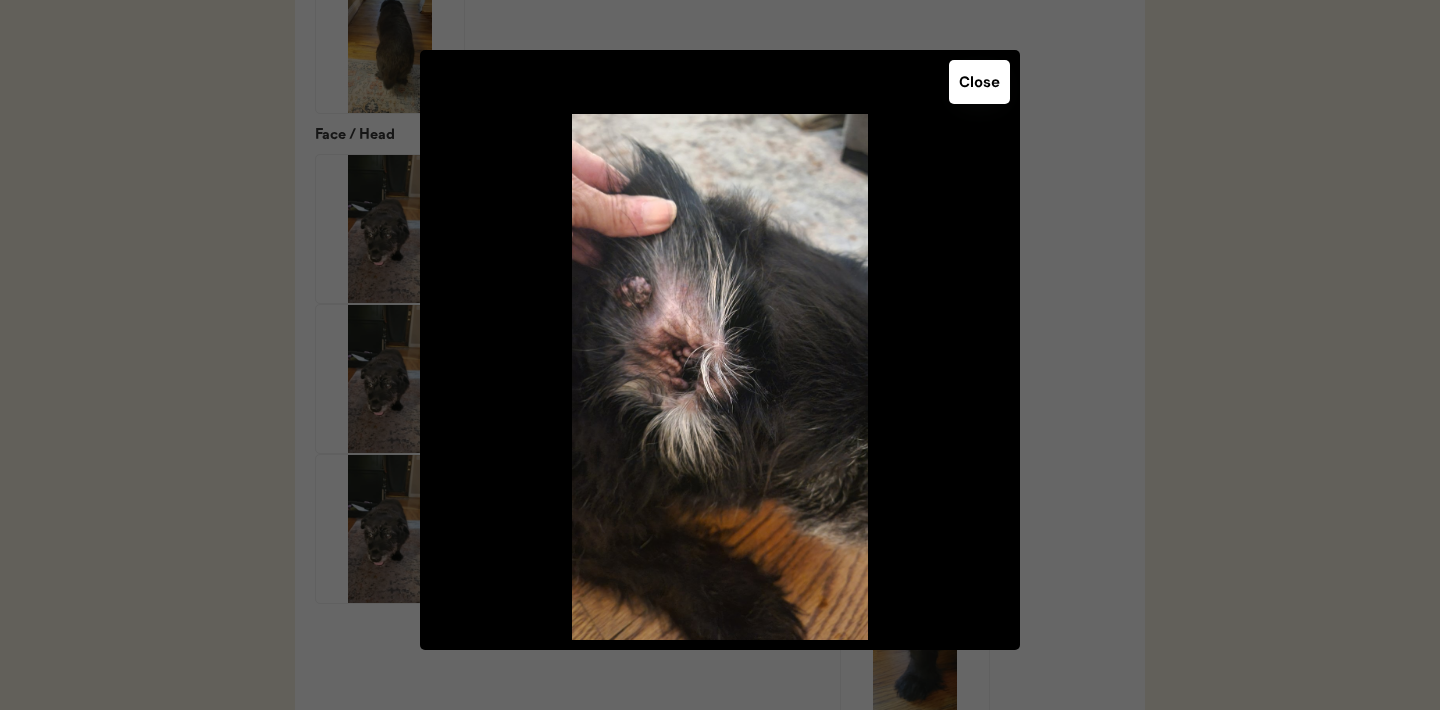 click on "Close" at bounding box center (979, 82) 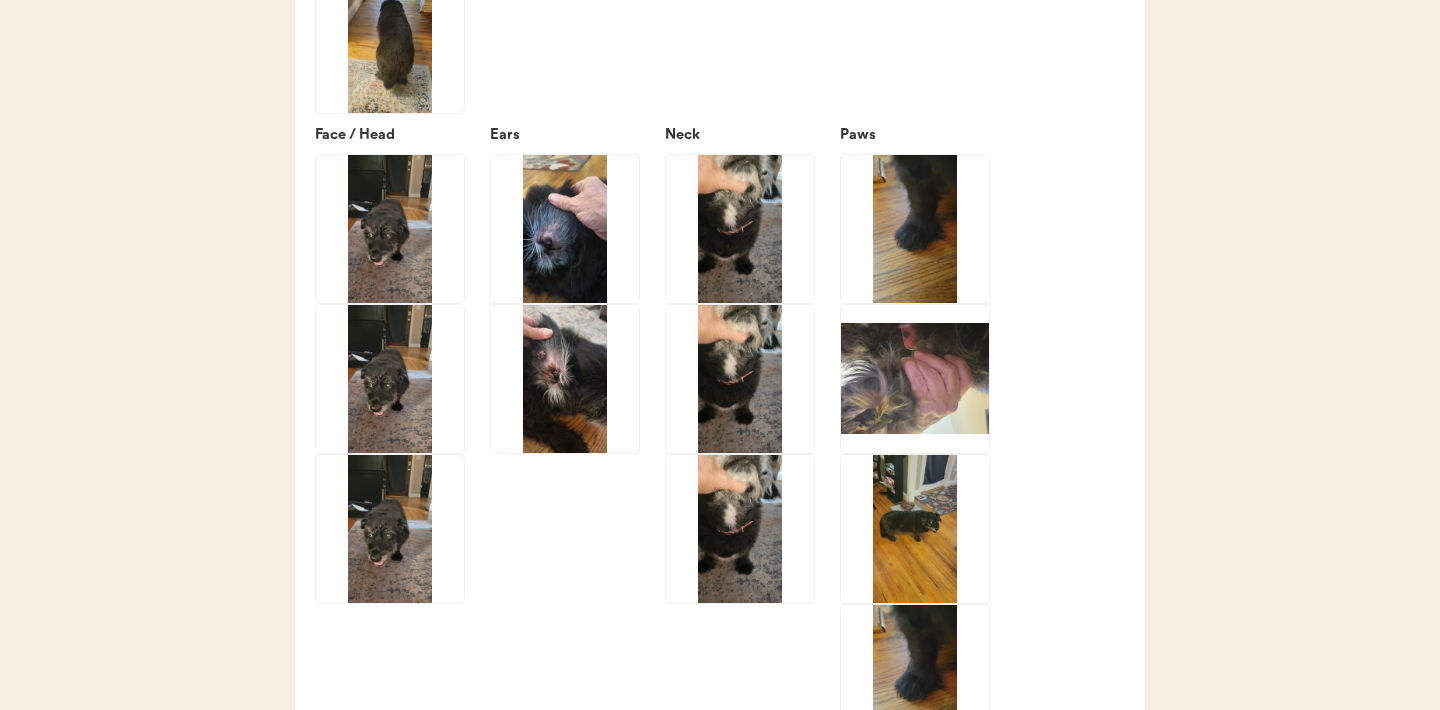 click 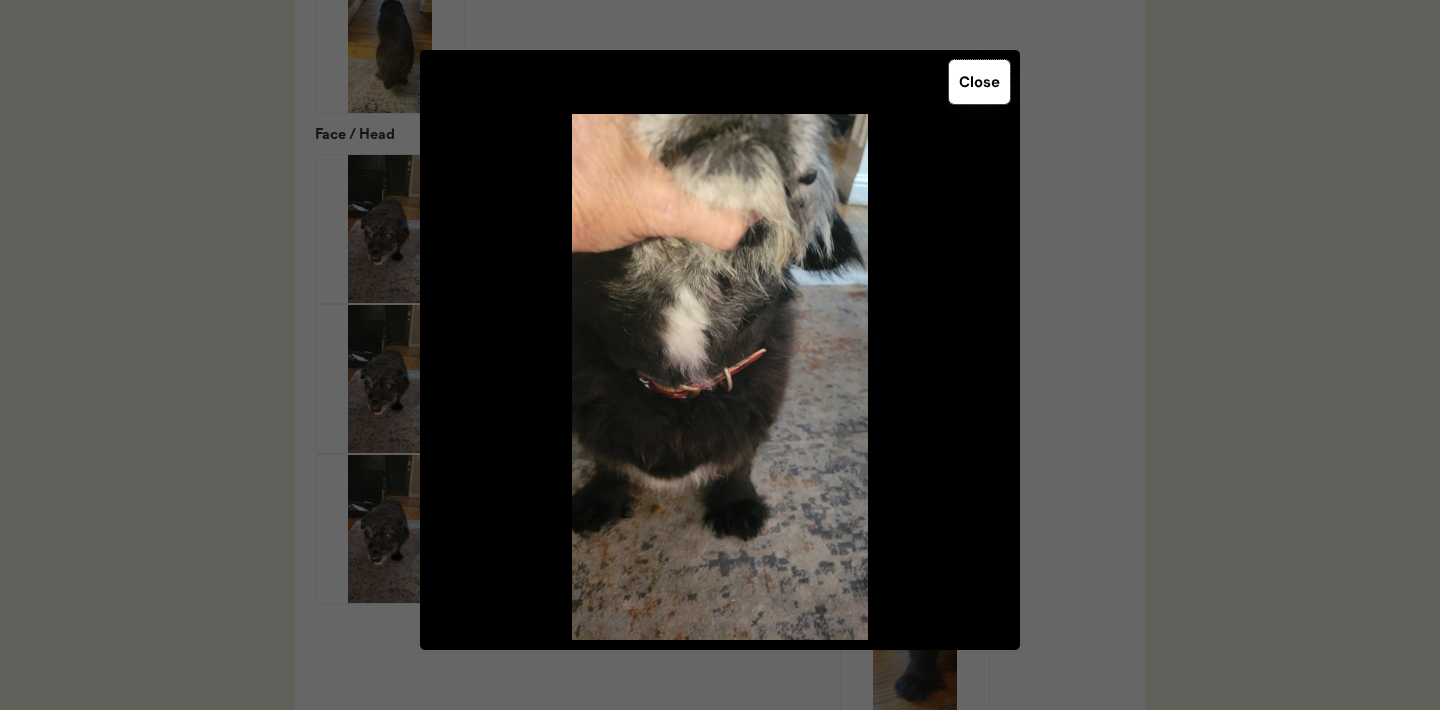 click on "Close" at bounding box center [979, 82] 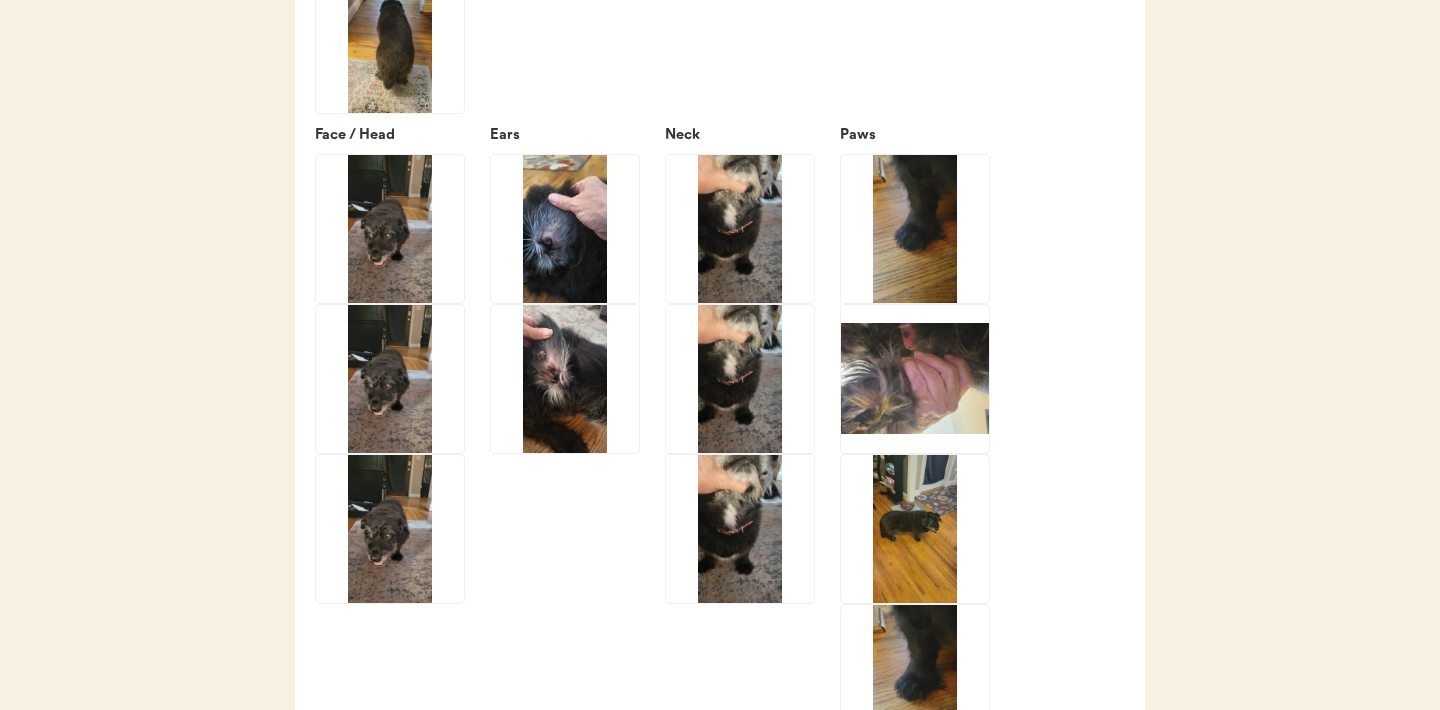 click 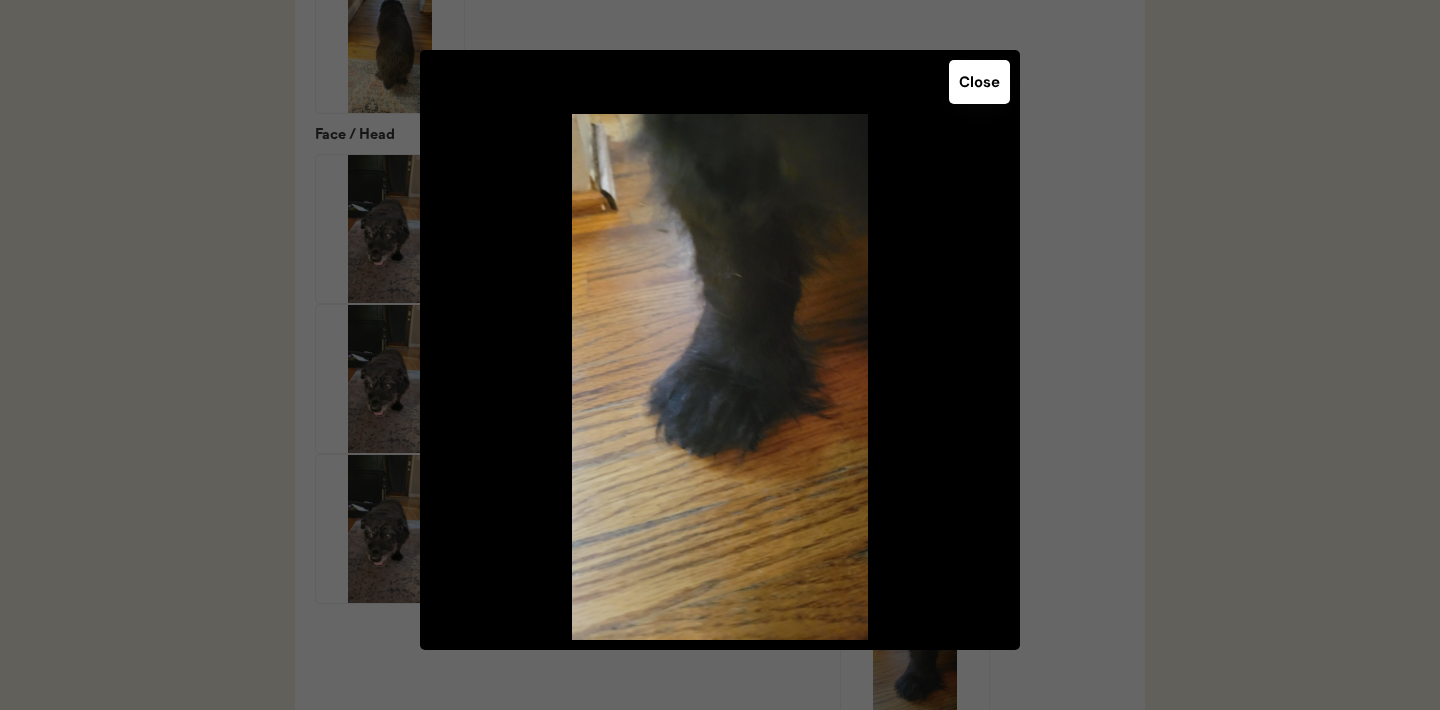 click on "Close" at bounding box center (979, 82) 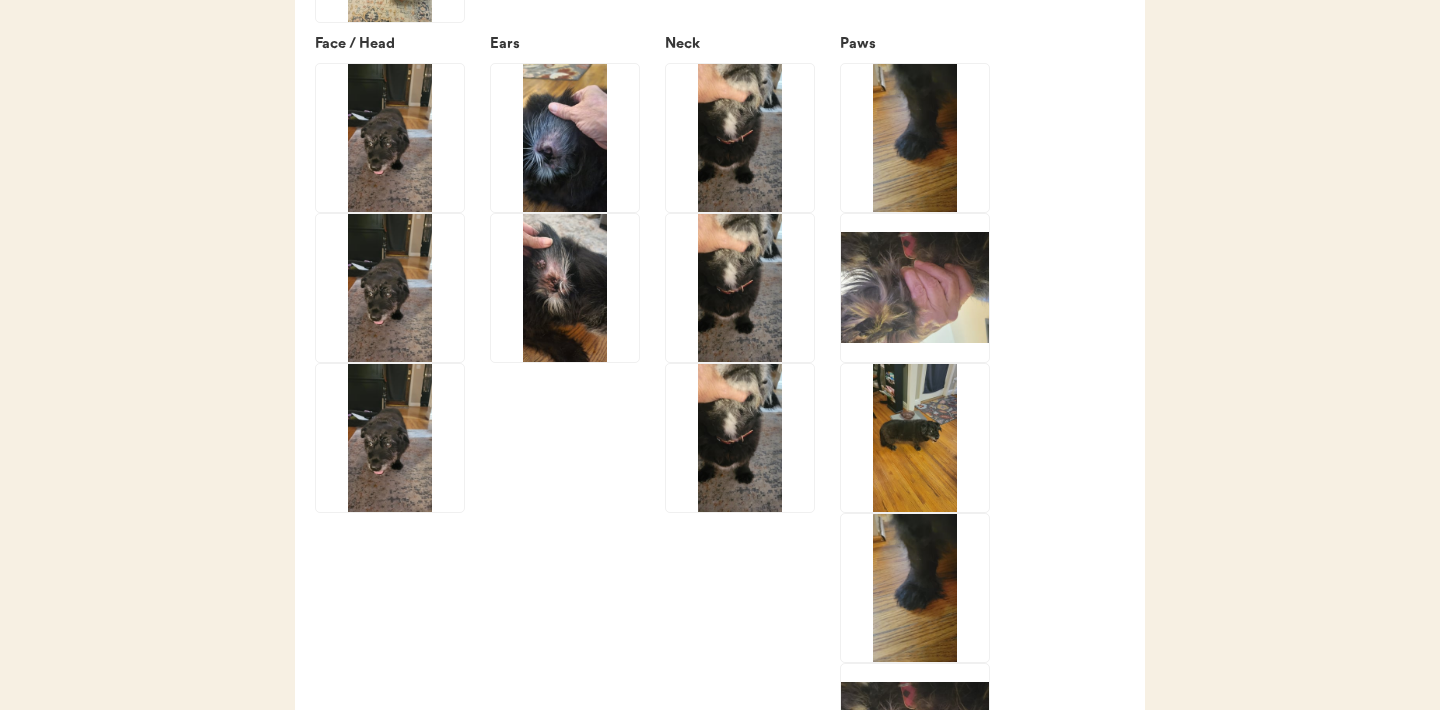 scroll, scrollTop: 2970, scrollLeft: 0, axis: vertical 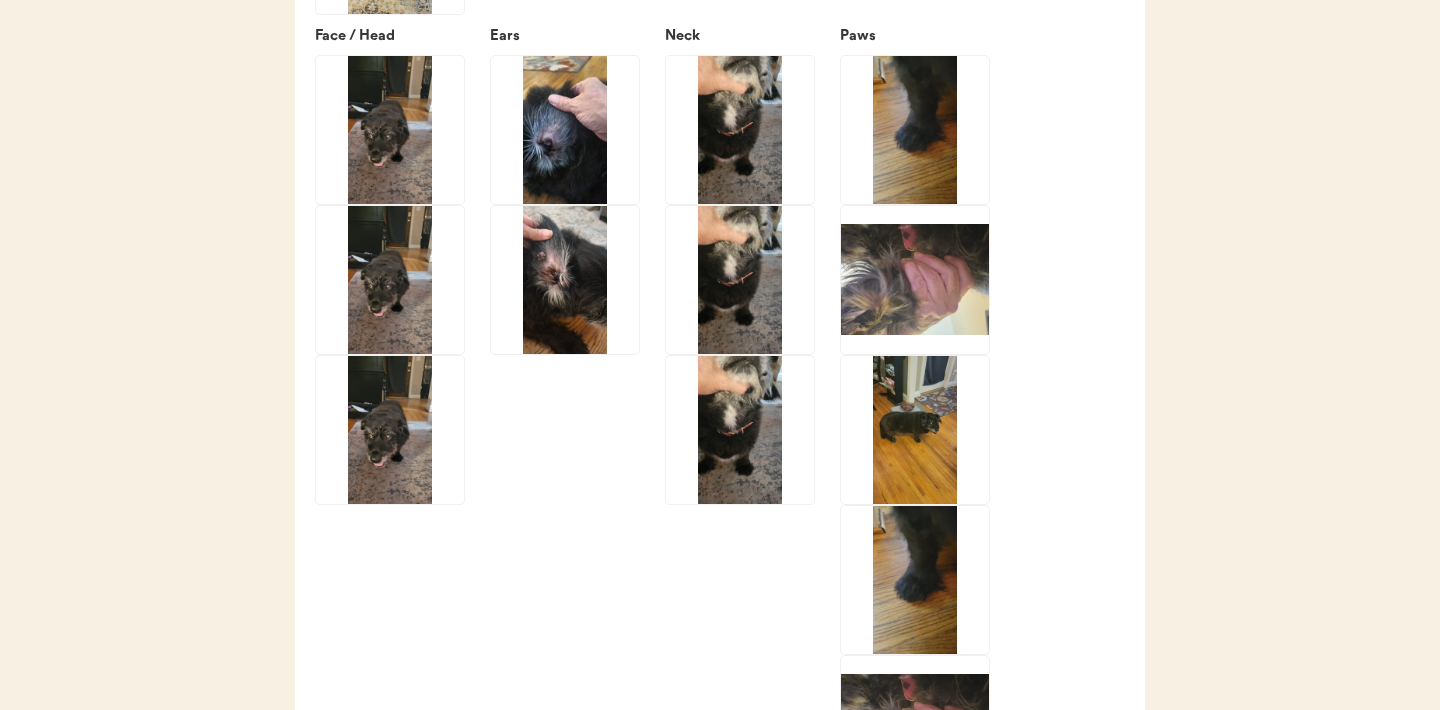 click 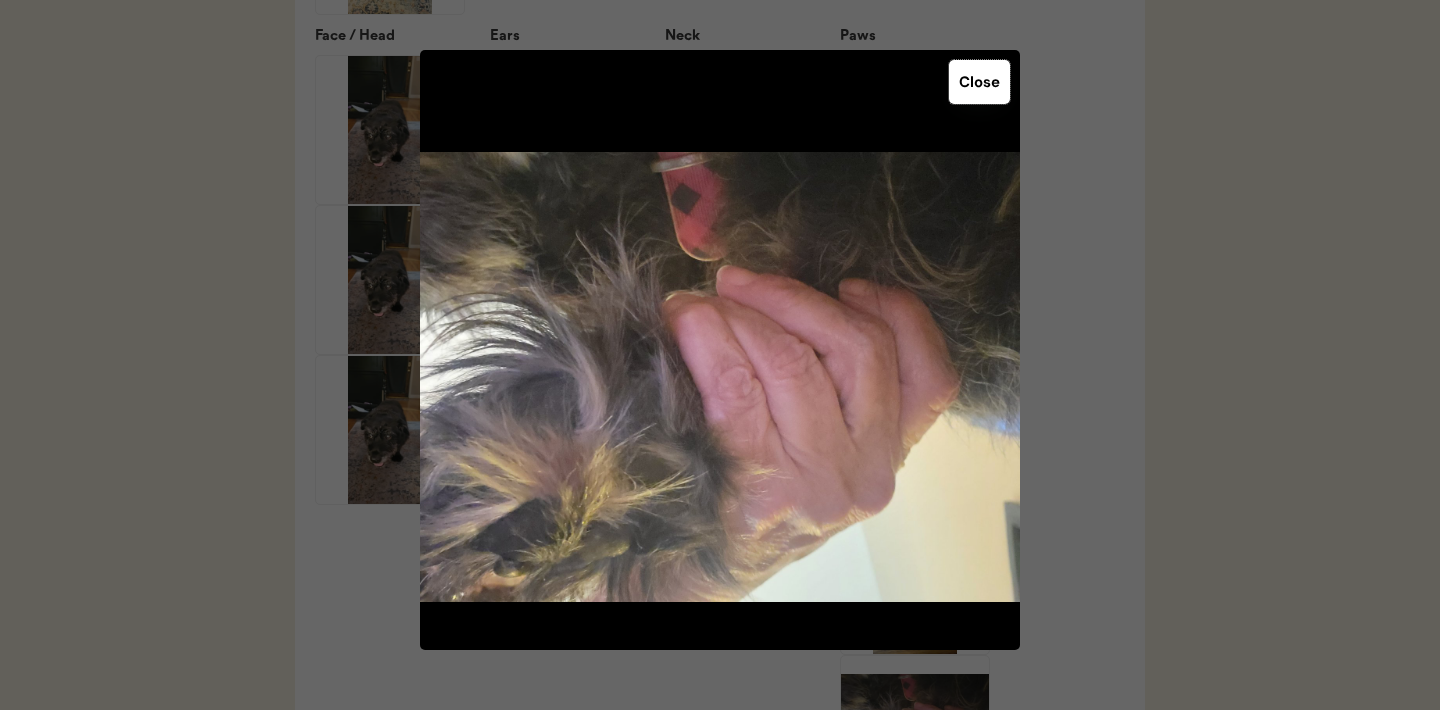 click on "Close" at bounding box center [979, 82] 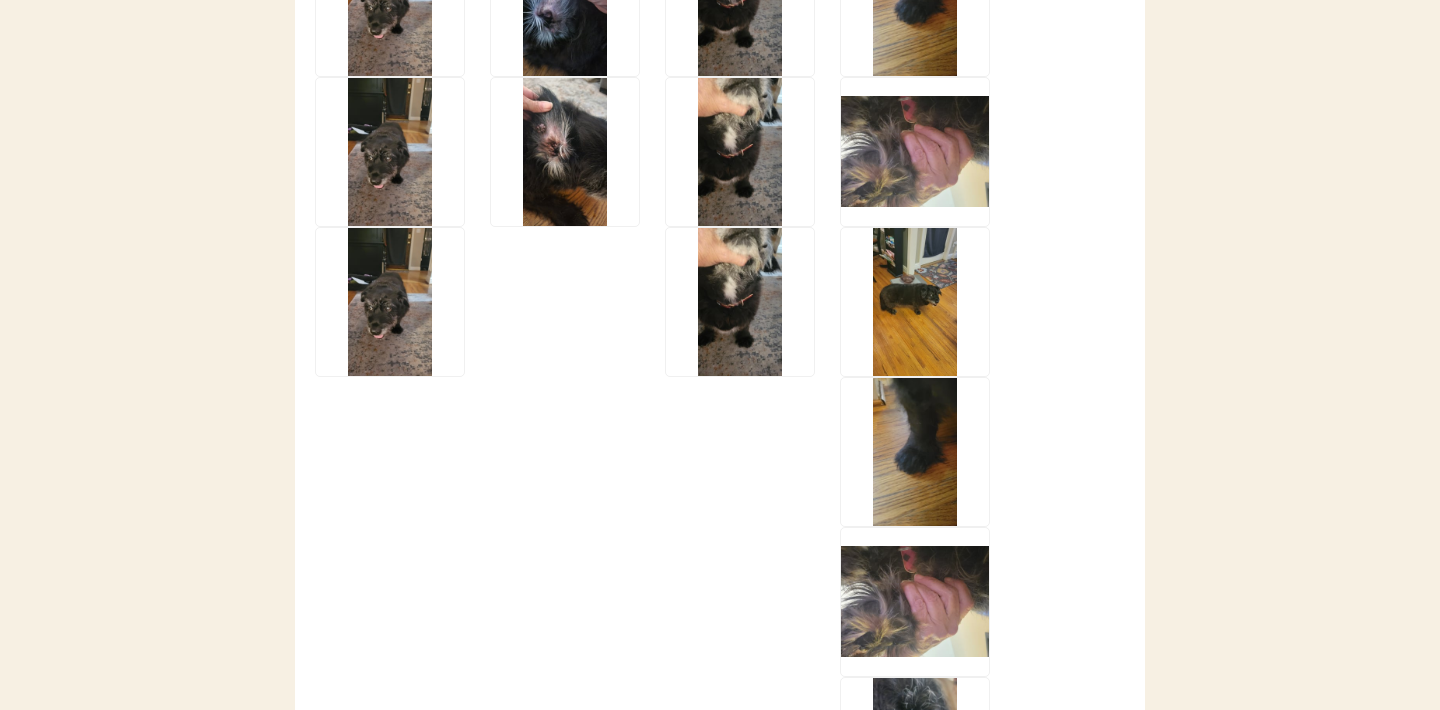 scroll, scrollTop: 3106, scrollLeft: 0, axis: vertical 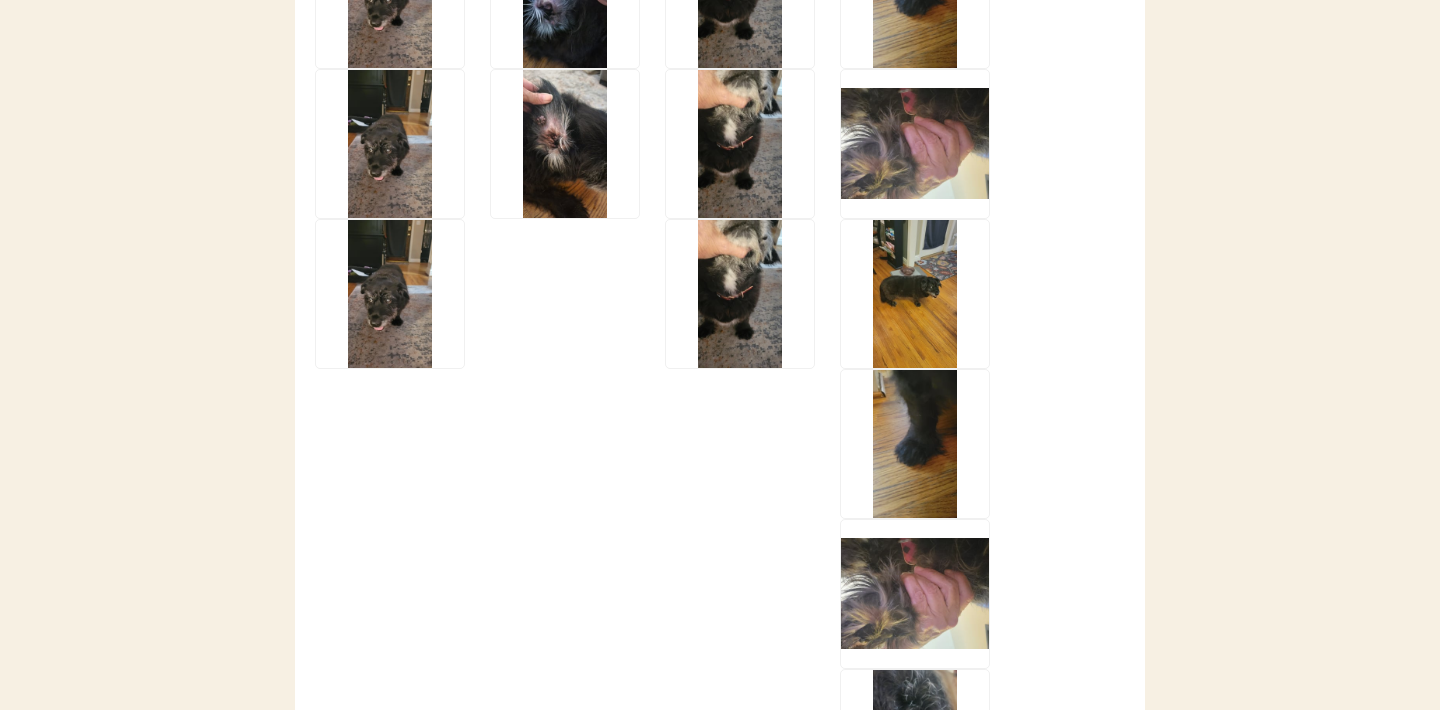 click 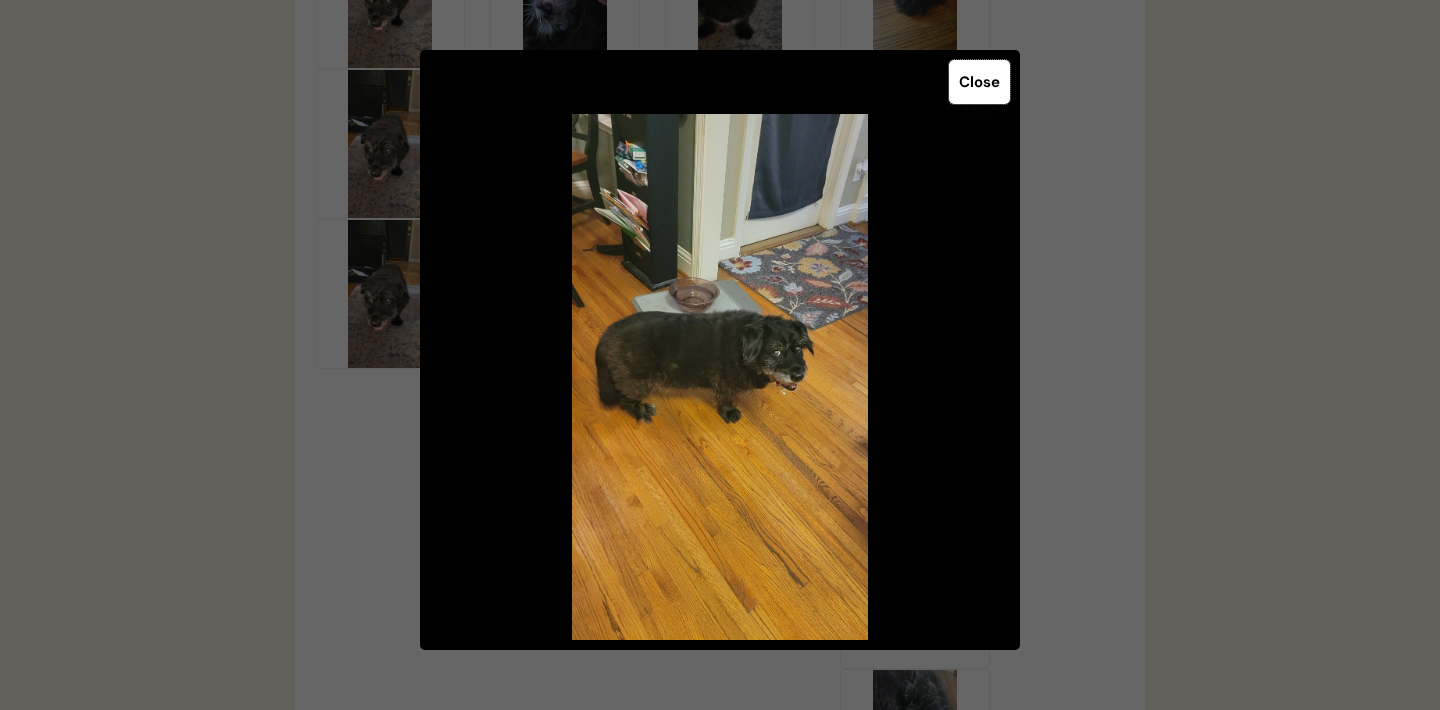 click on "Close" at bounding box center [979, 82] 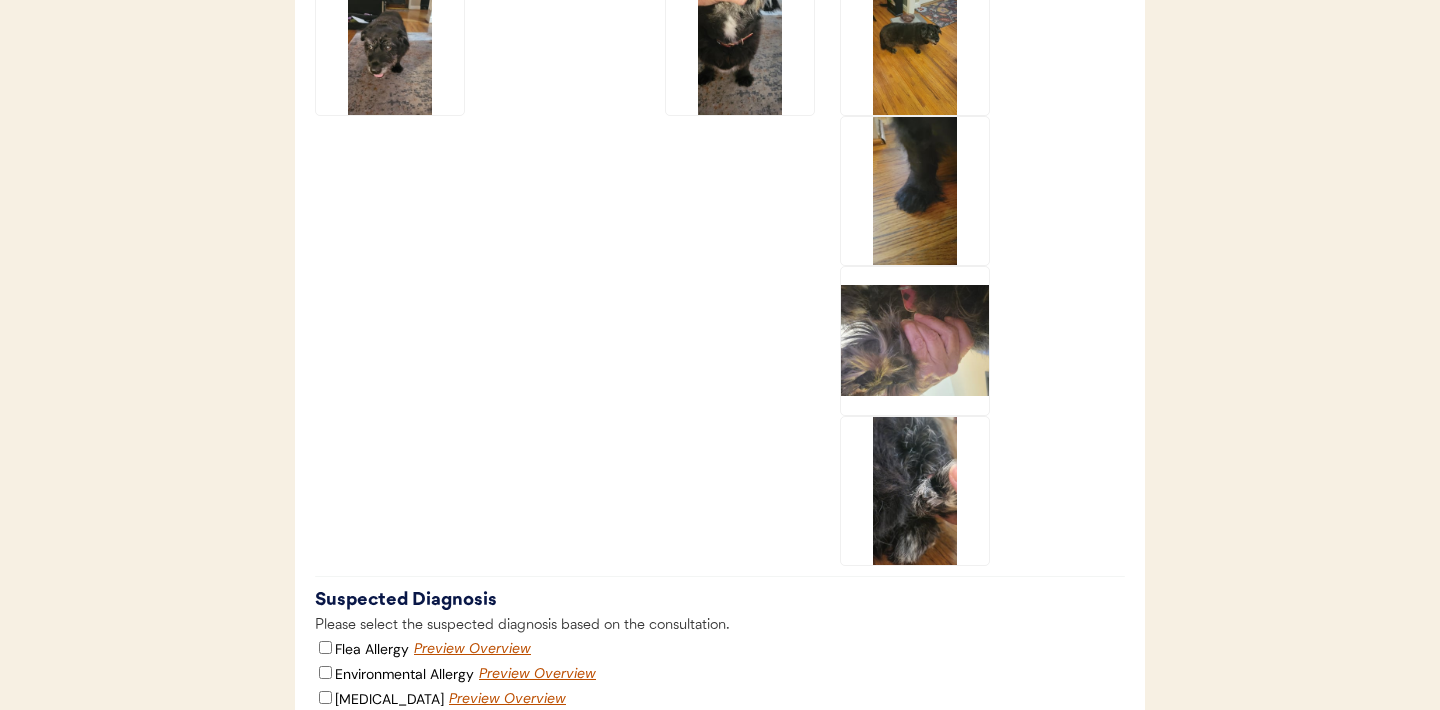 scroll, scrollTop: 3421, scrollLeft: 0, axis: vertical 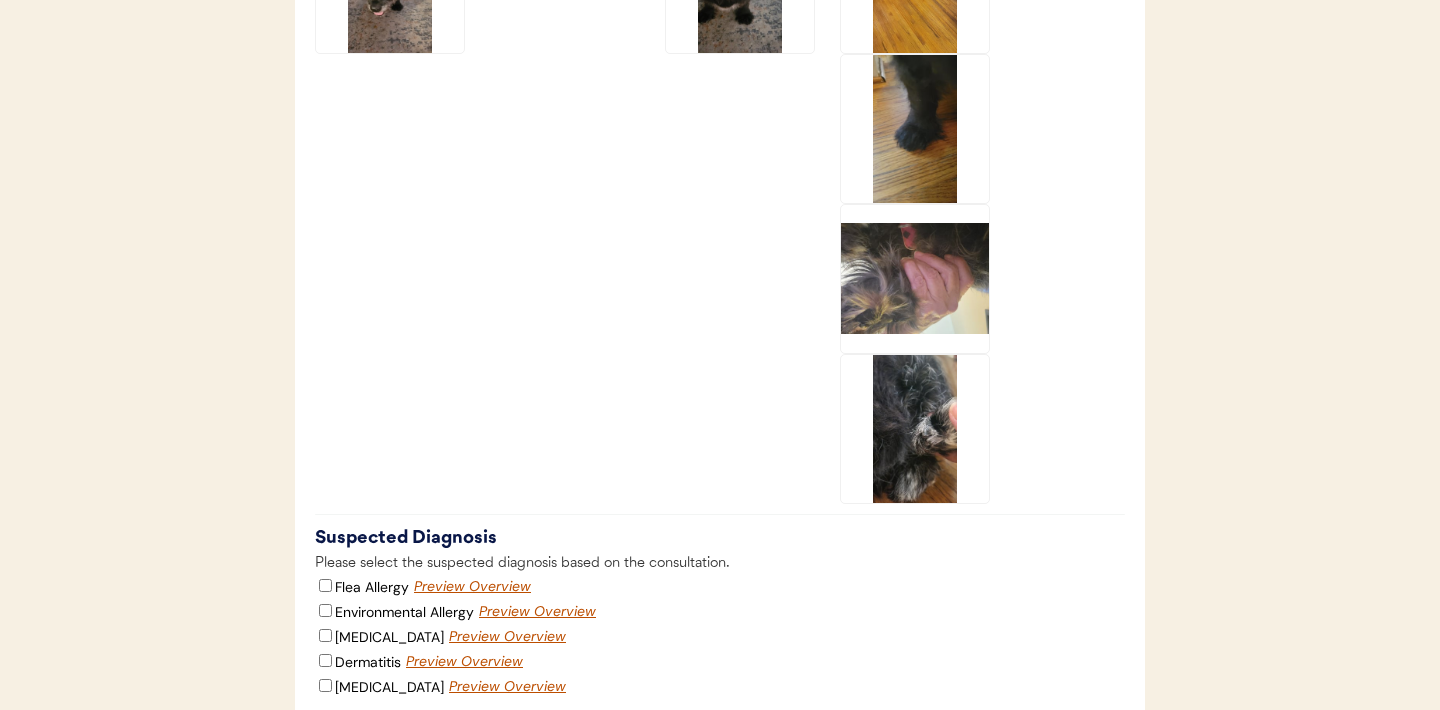 click 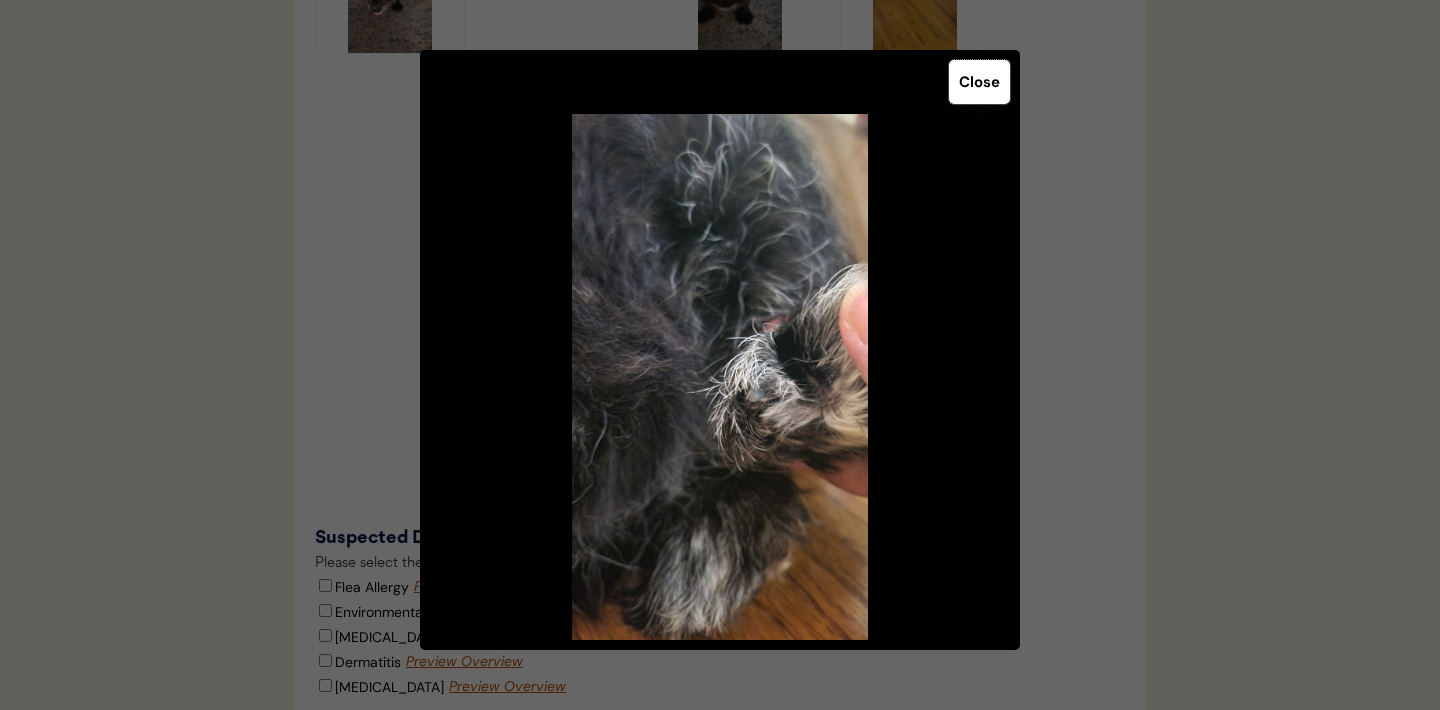 click on "Close" at bounding box center [979, 82] 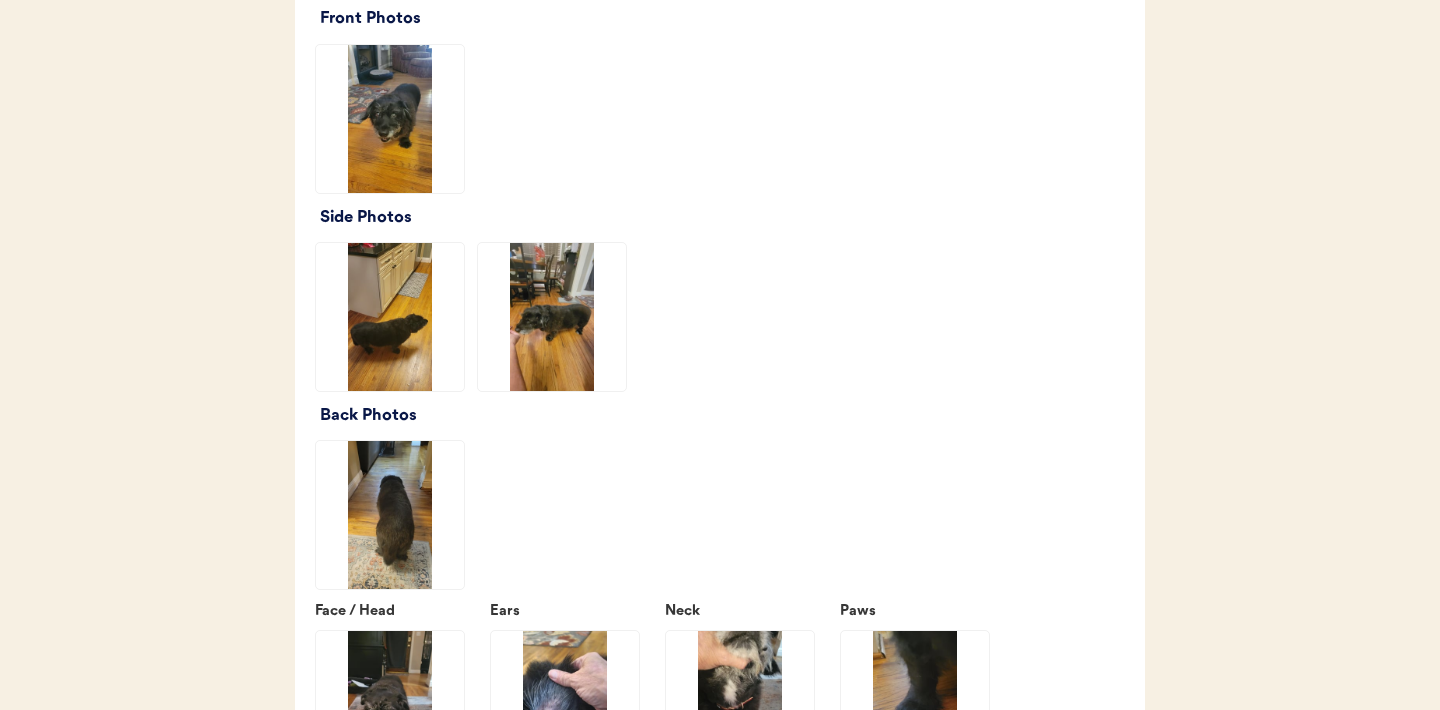 scroll, scrollTop: 2388, scrollLeft: 0, axis: vertical 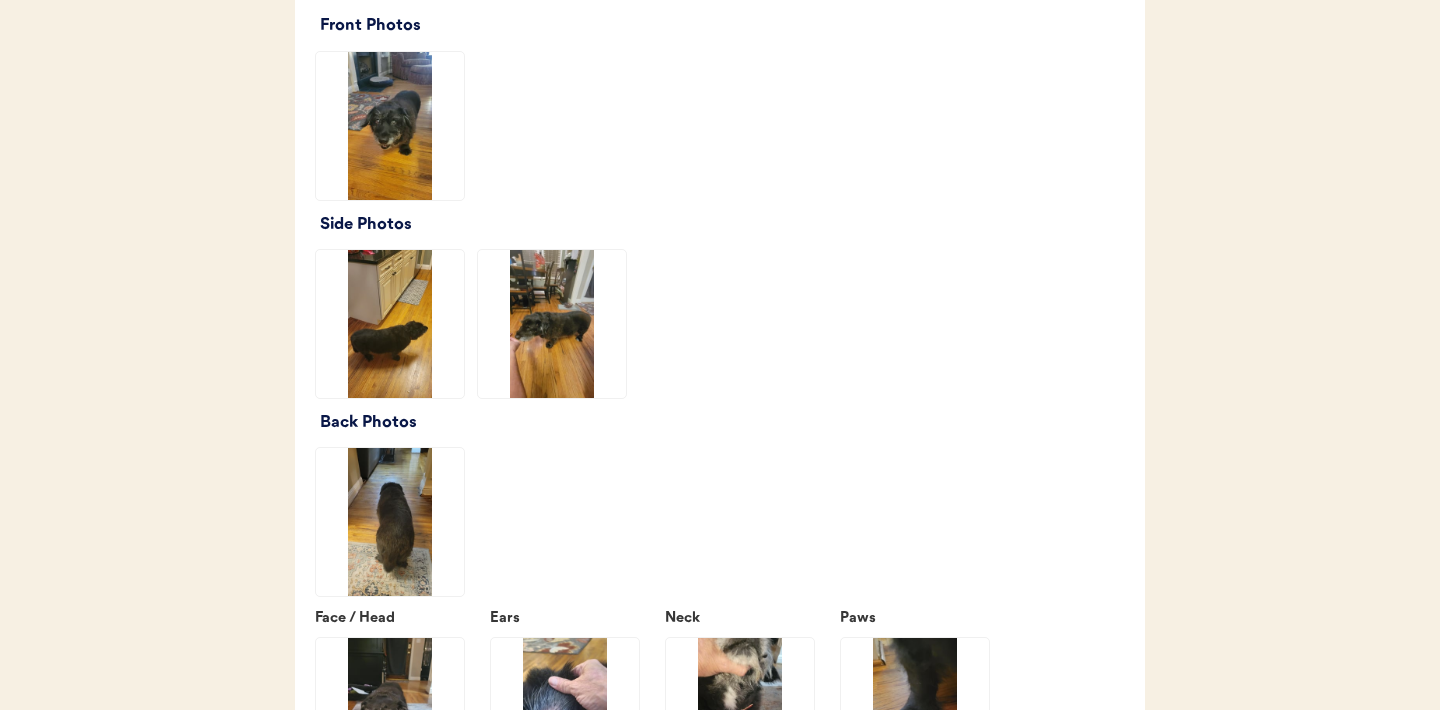 click 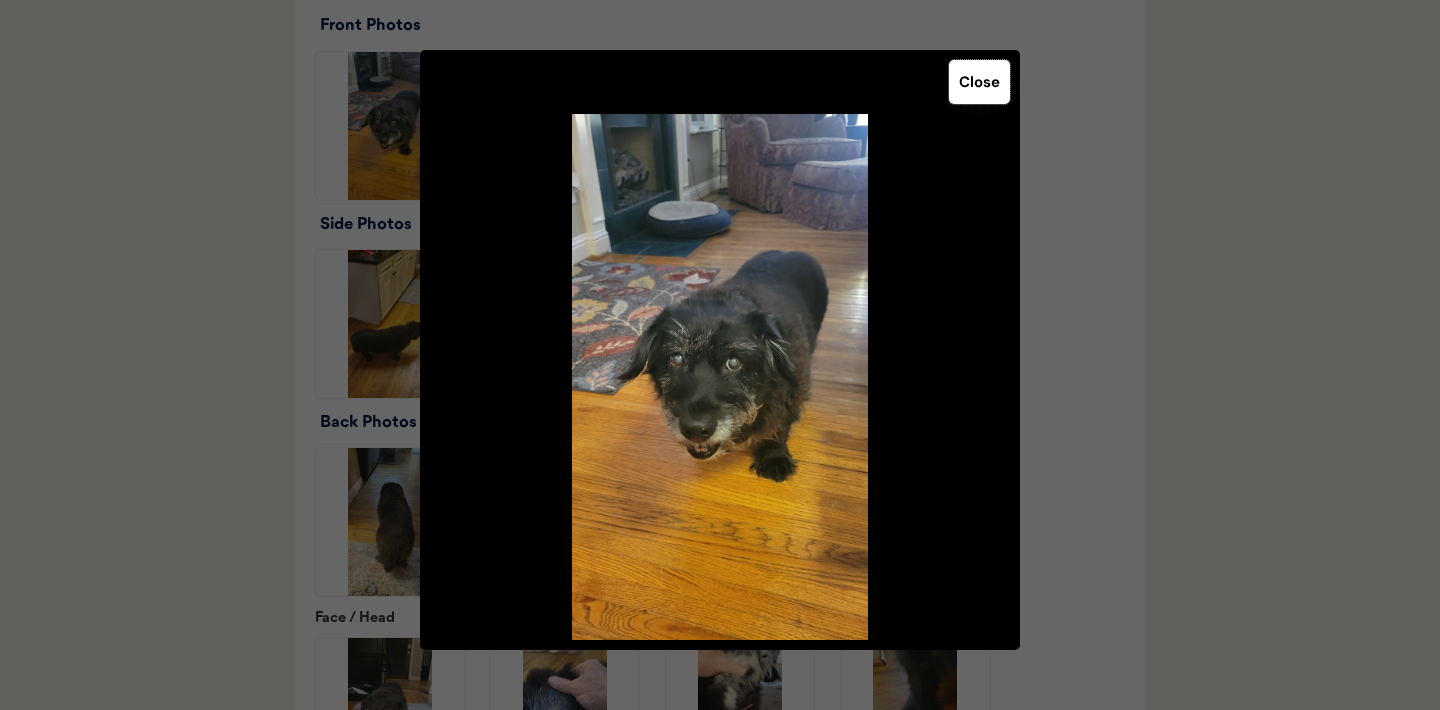 click on "Close" at bounding box center (979, 82) 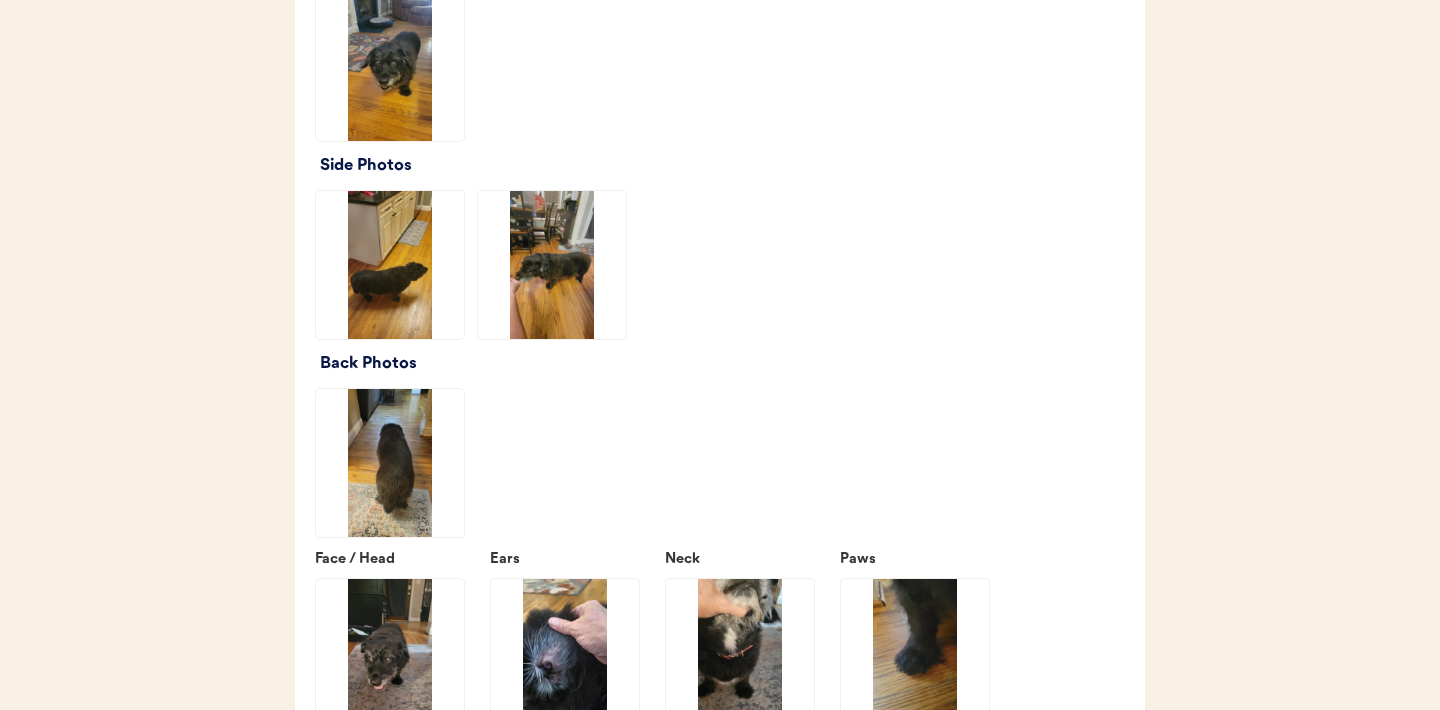 scroll, scrollTop: 2449, scrollLeft: 0, axis: vertical 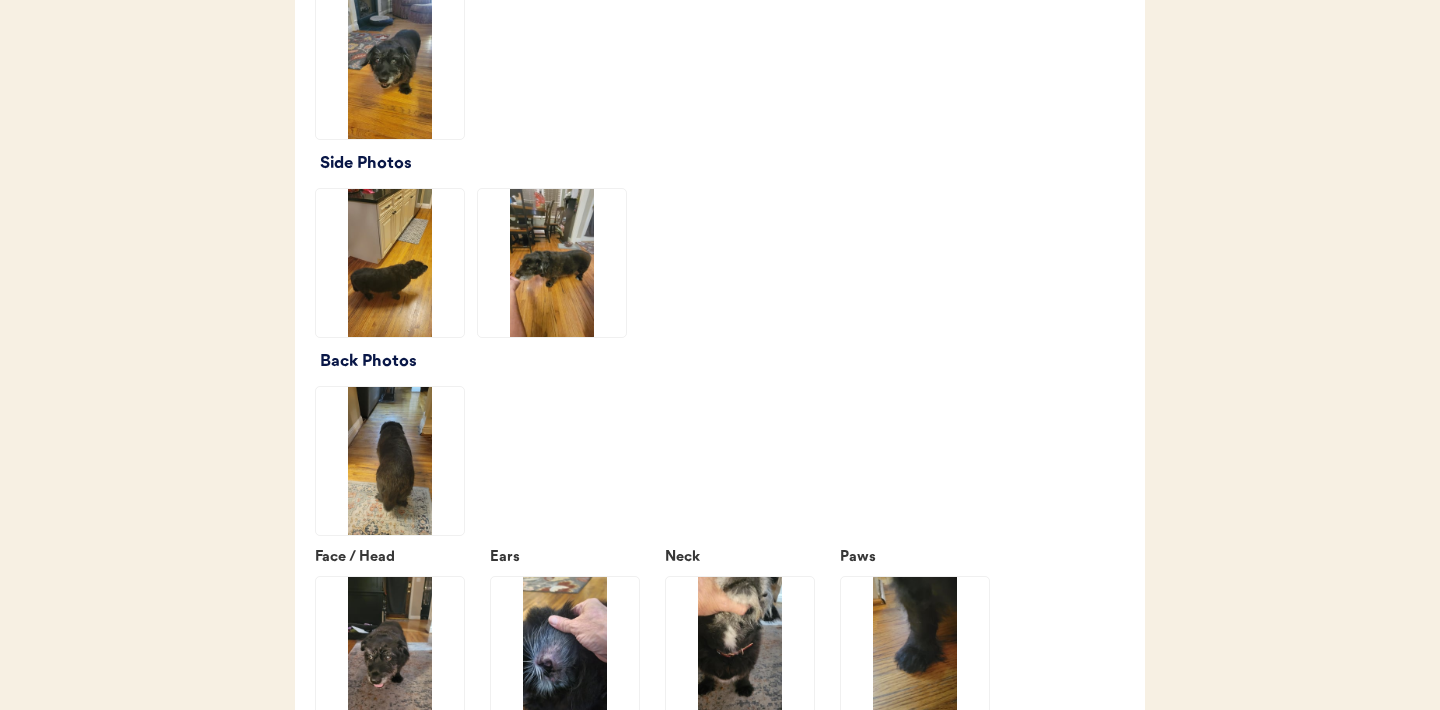 click 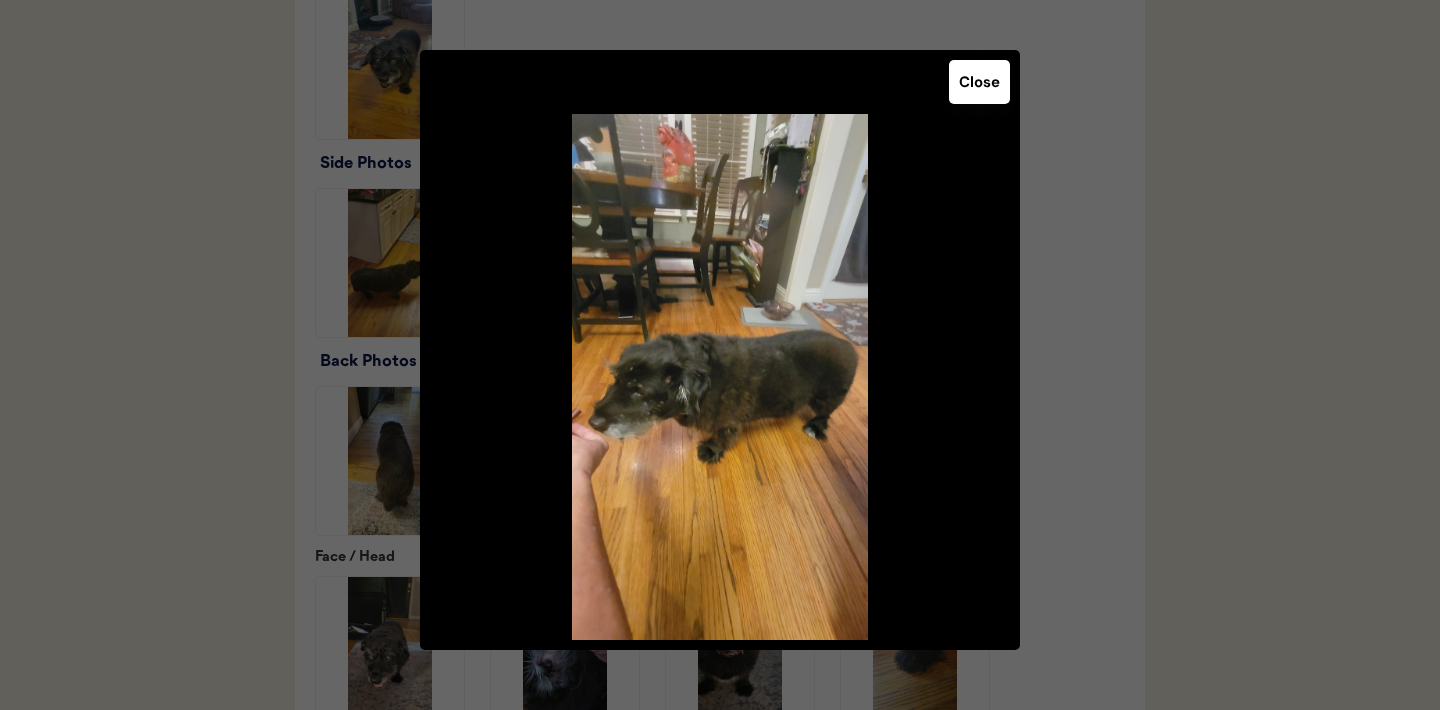 click on "Close" at bounding box center [979, 82] 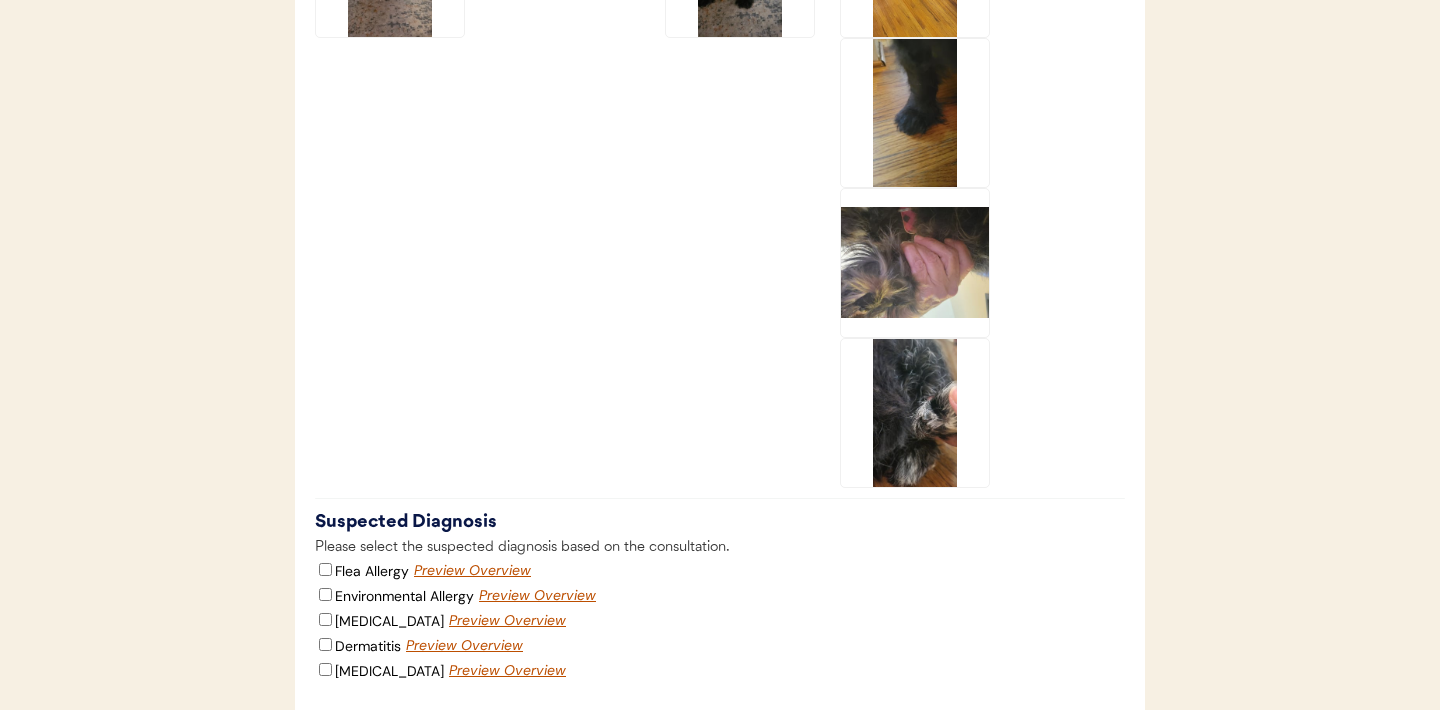 scroll, scrollTop: 3493, scrollLeft: 0, axis: vertical 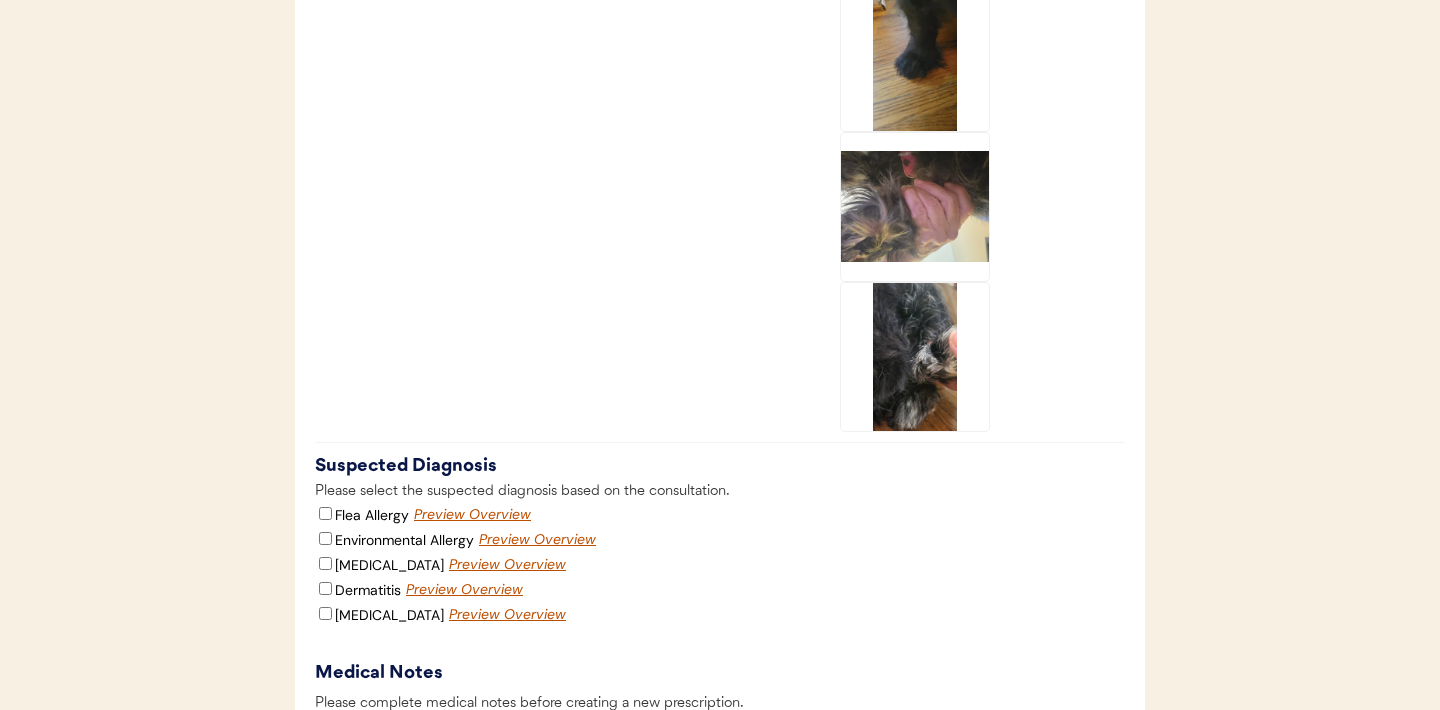 click 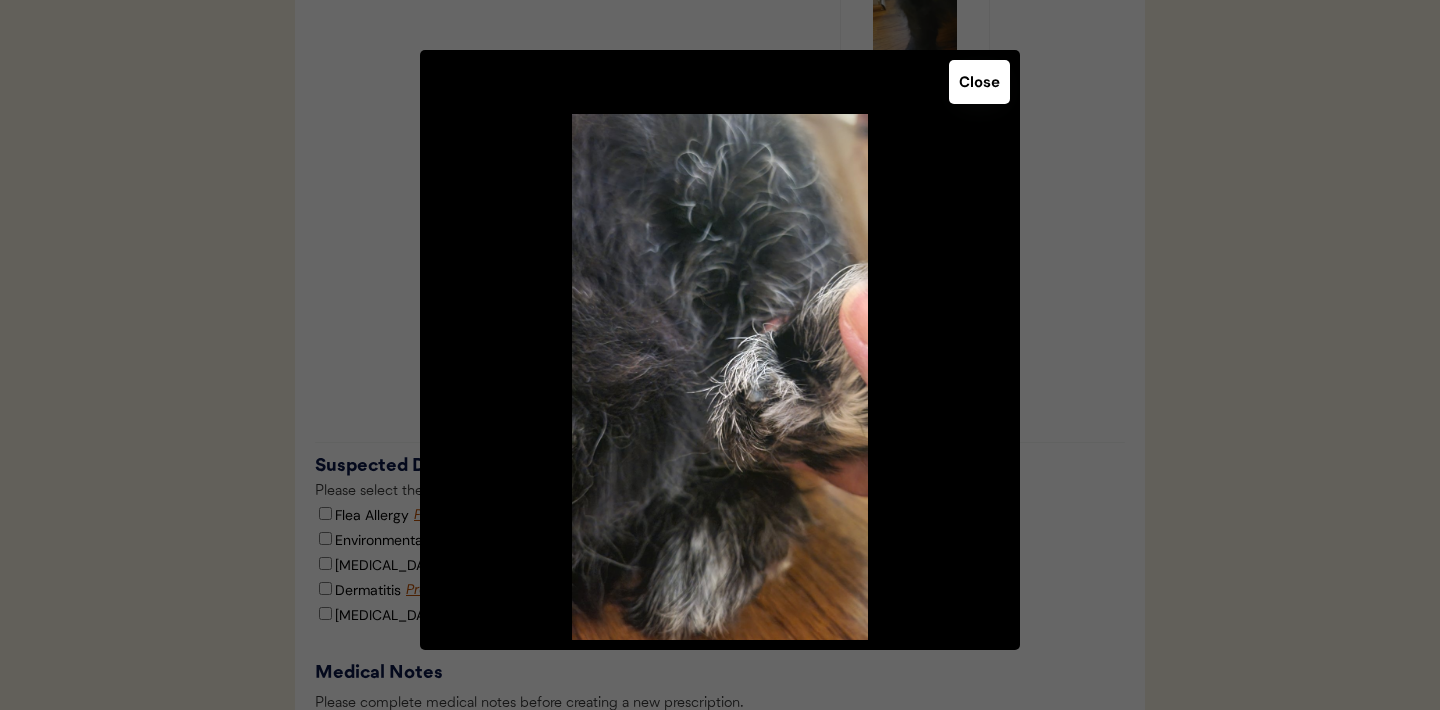 click on "Close" at bounding box center [979, 82] 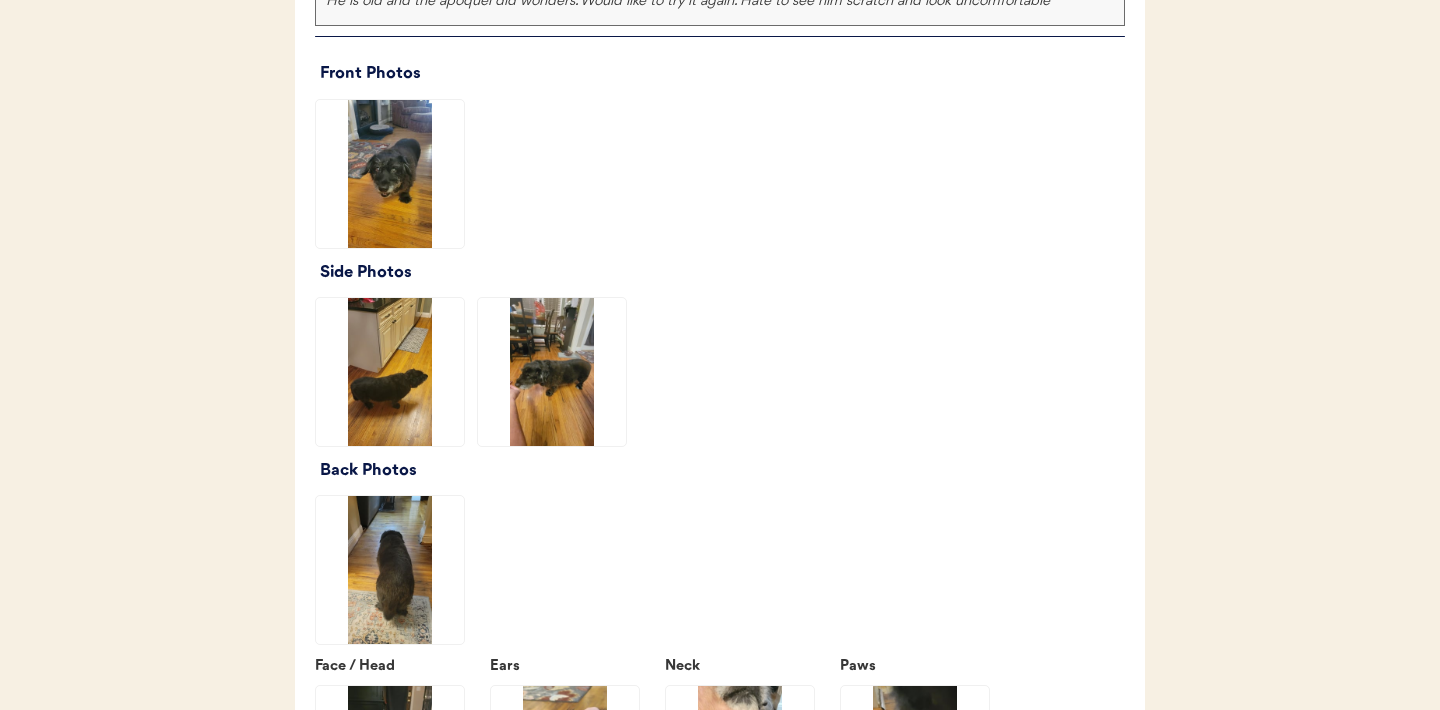 scroll, scrollTop: 2350, scrollLeft: 0, axis: vertical 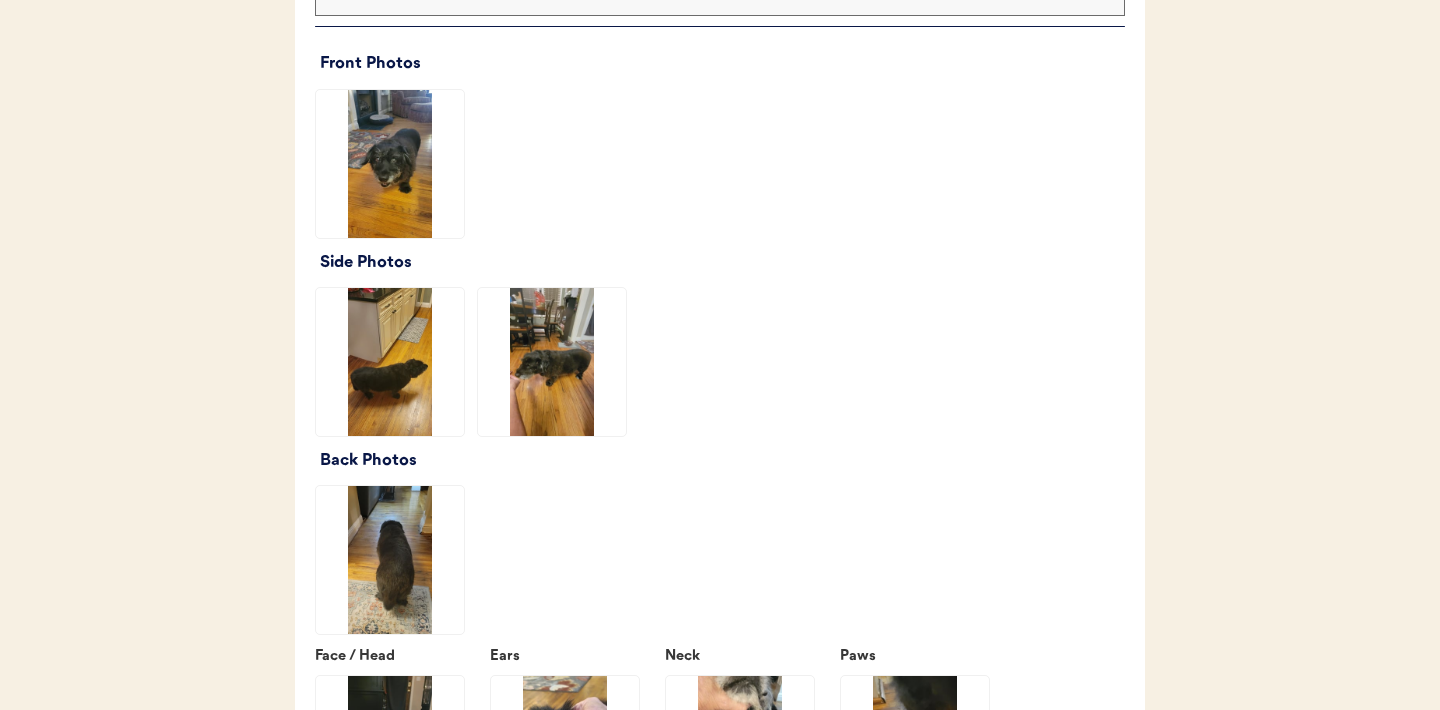 click 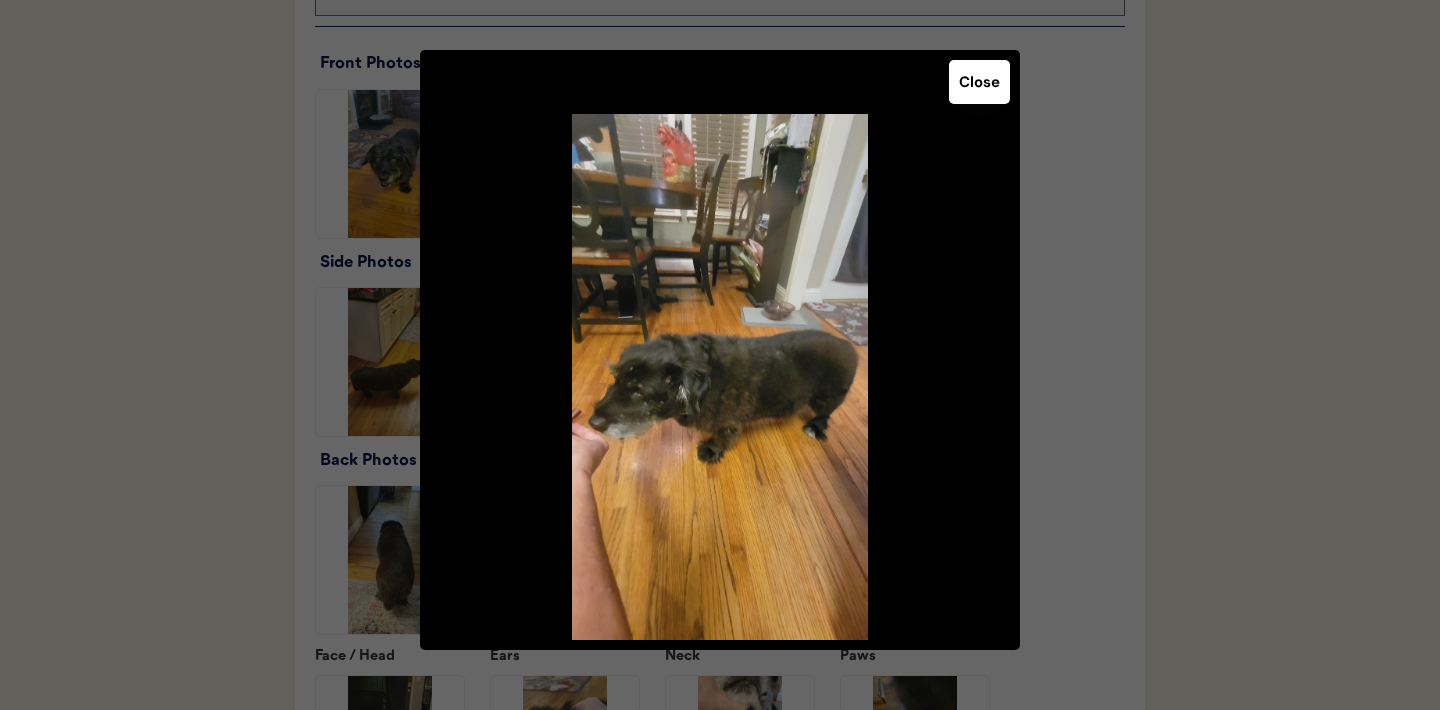 click on "Close" at bounding box center (979, 82) 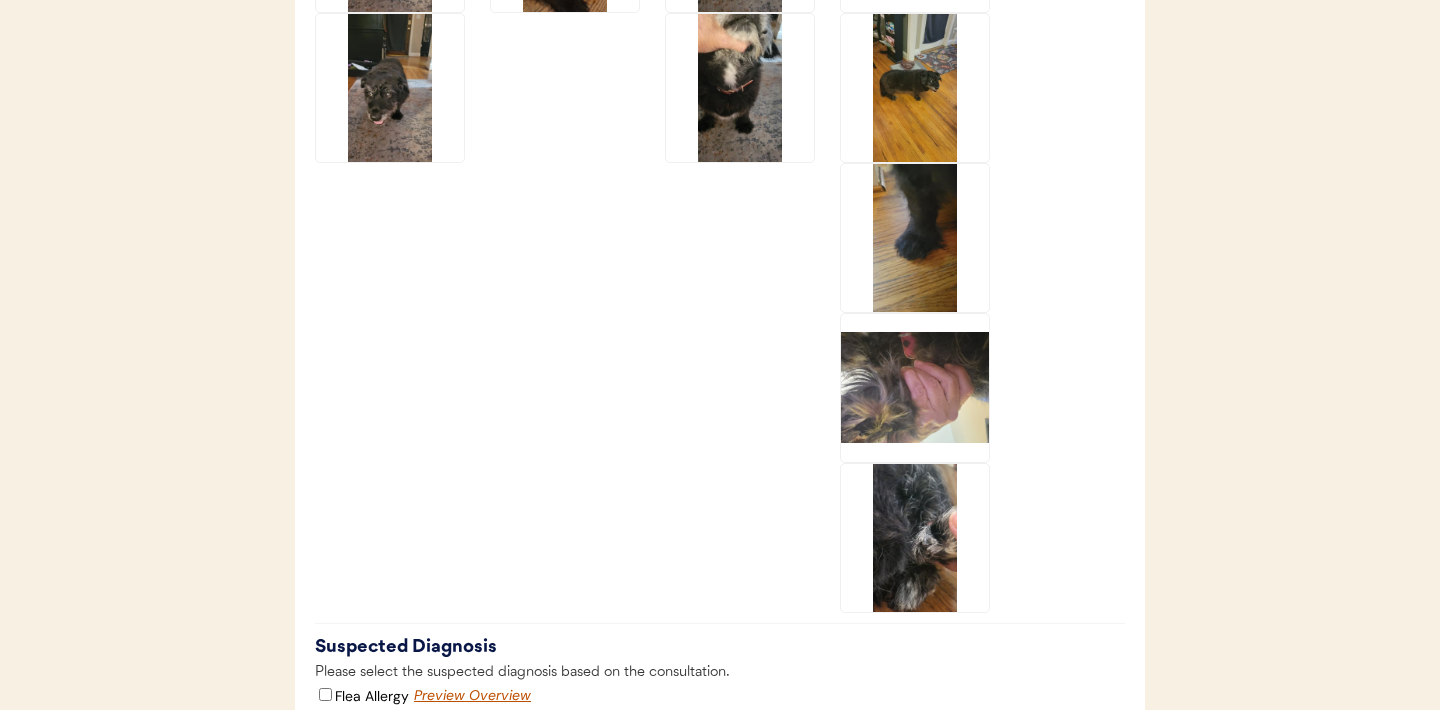 scroll, scrollTop: 3313, scrollLeft: 0, axis: vertical 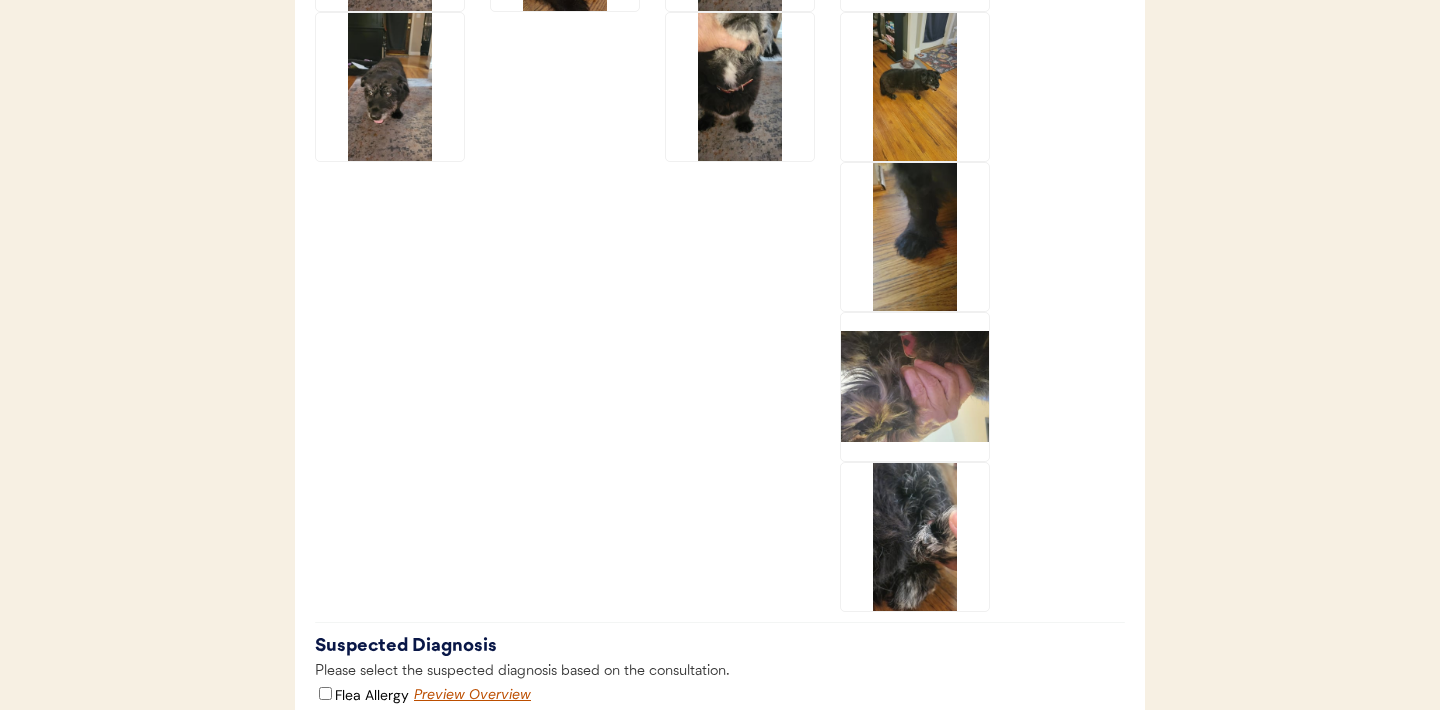 click 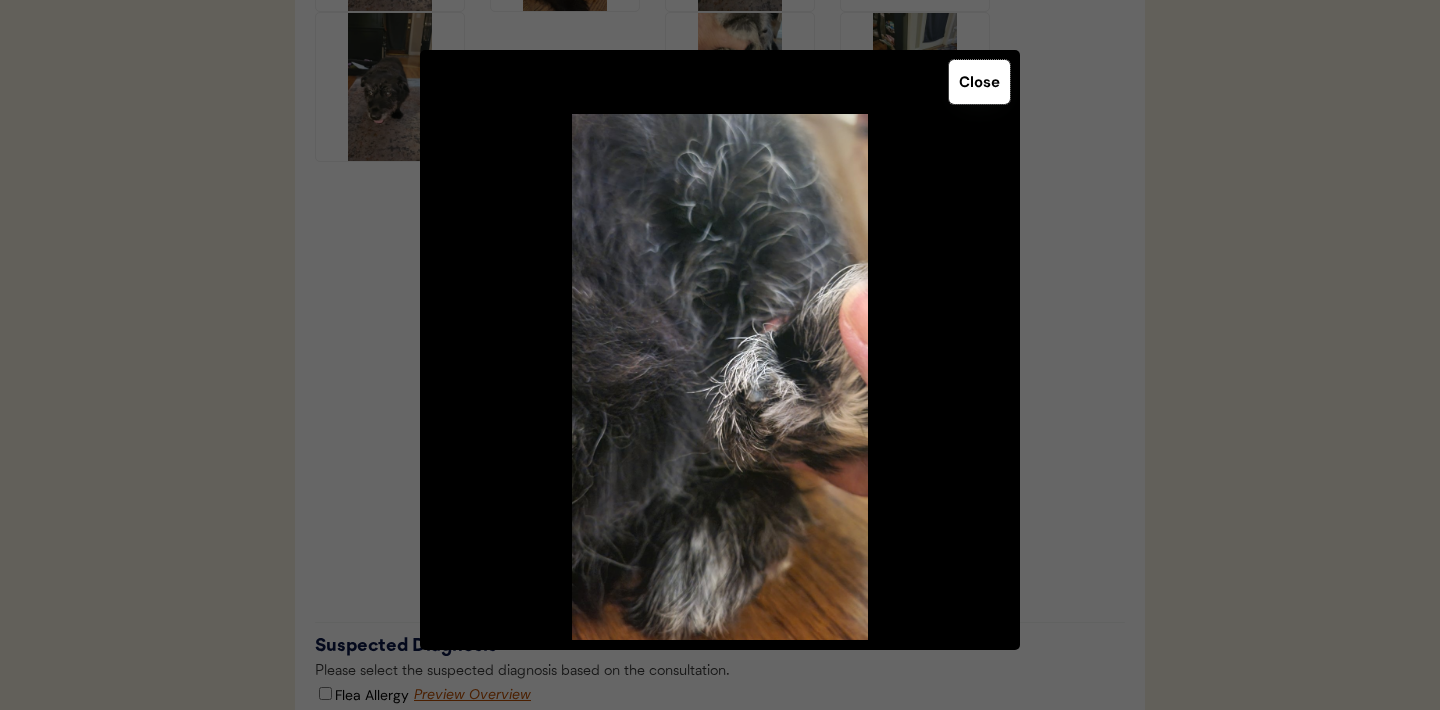 click on "Close" at bounding box center (979, 82) 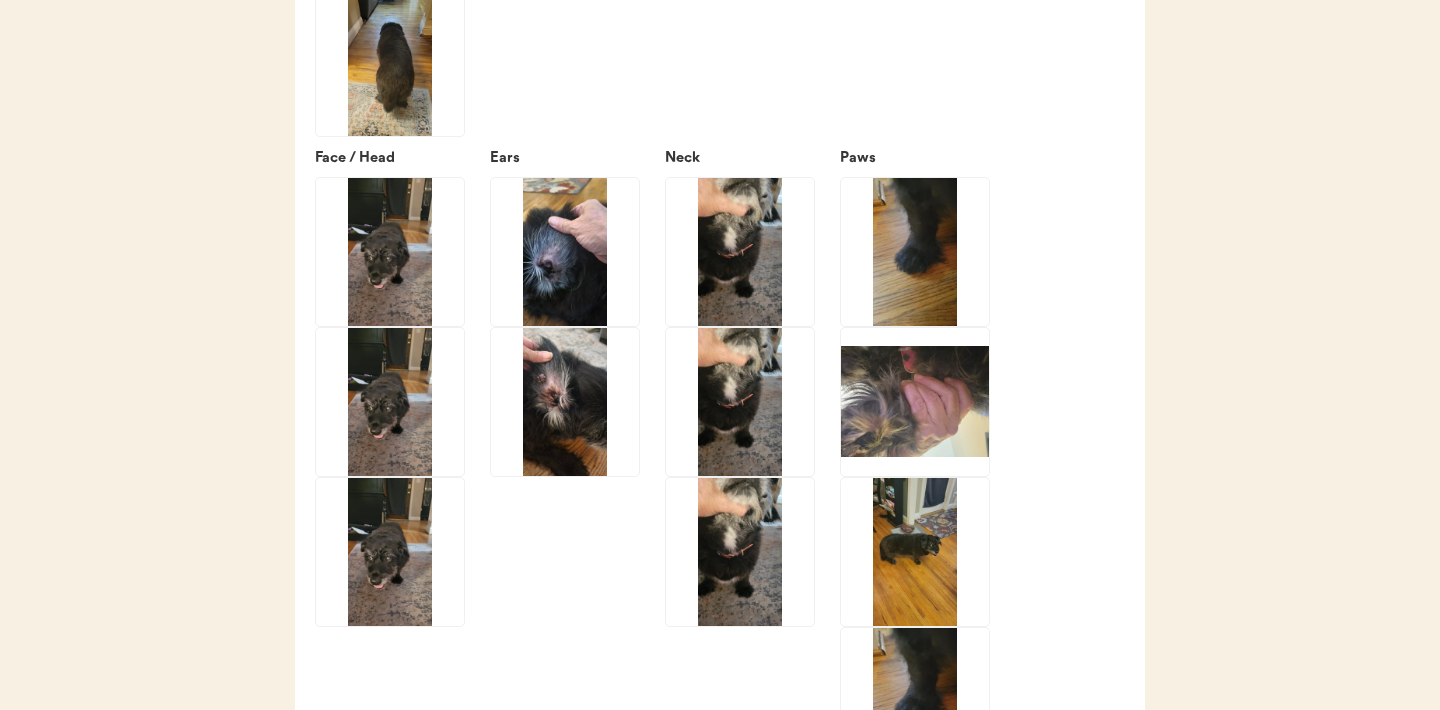 scroll, scrollTop: 2851, scrollLeft: 0, axis: vertical 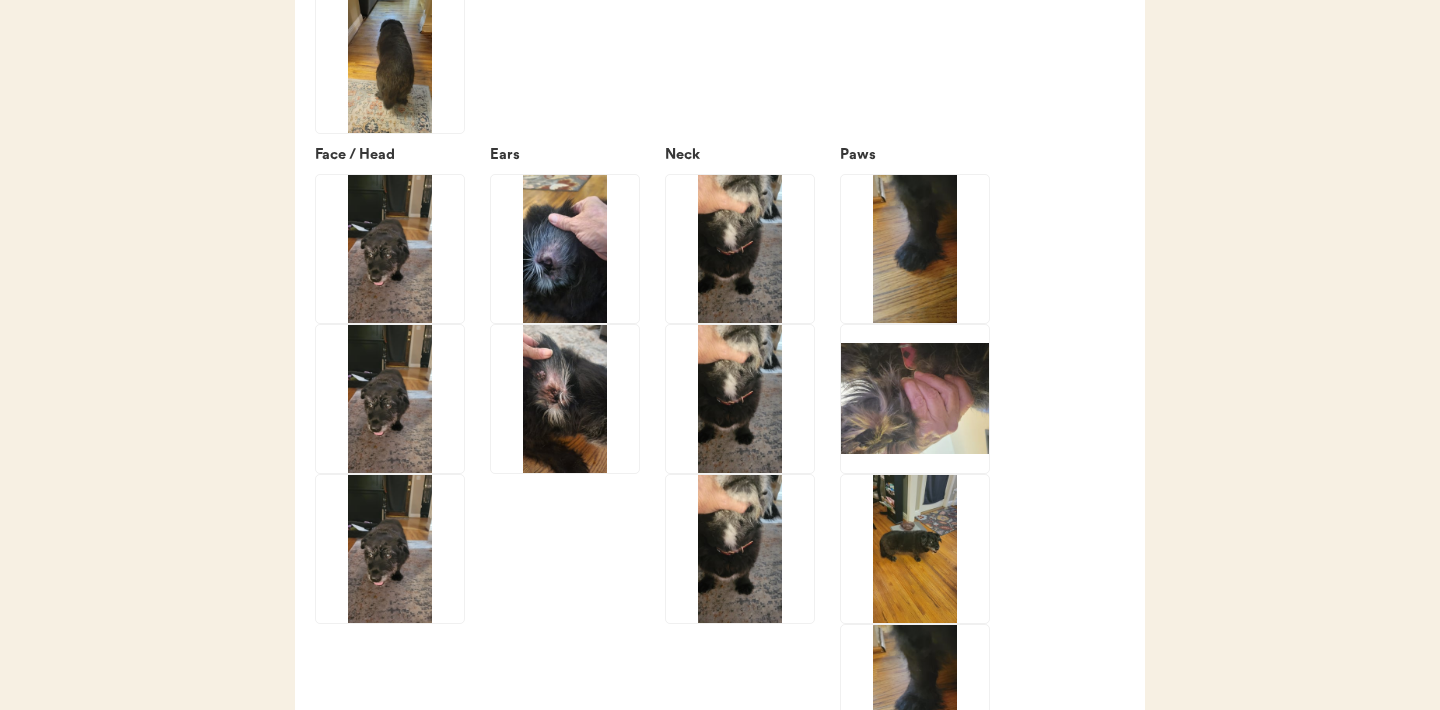 click 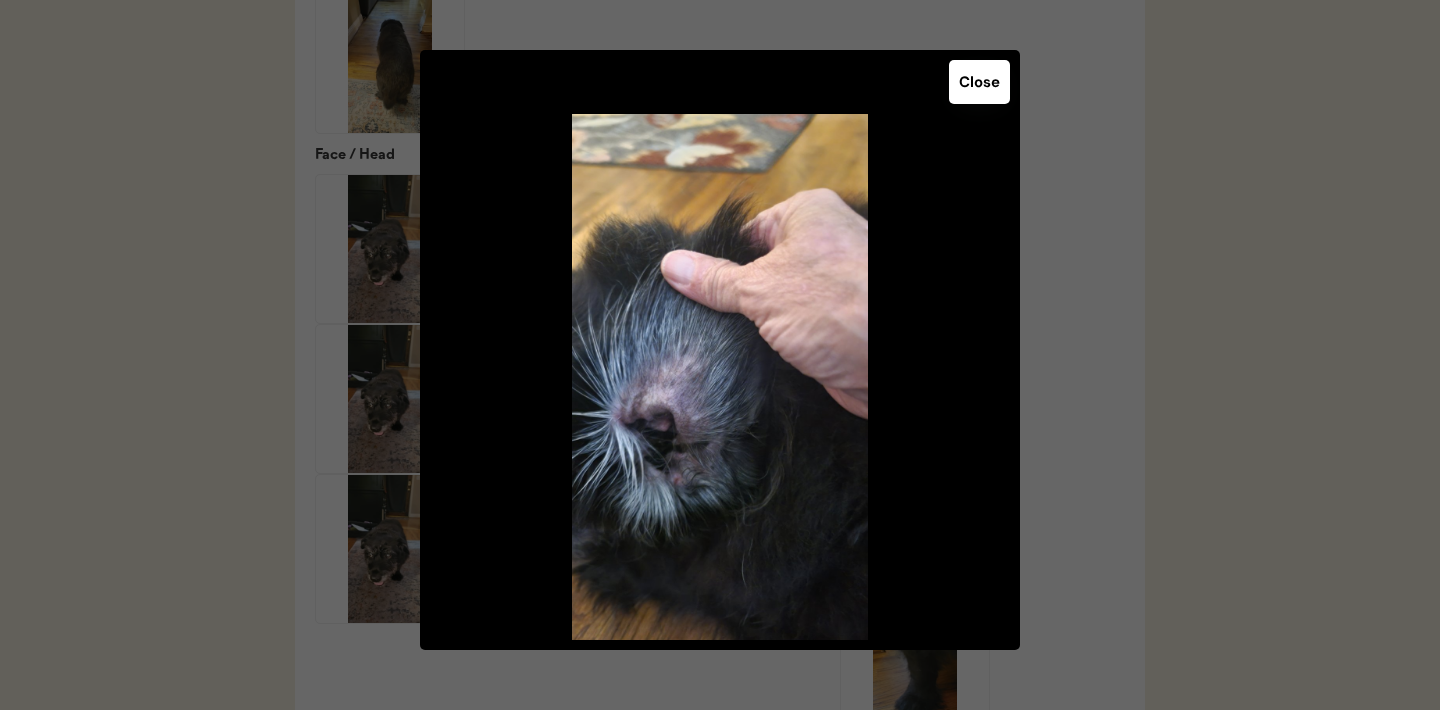 click on "Close" at bounding box center [979, 82] 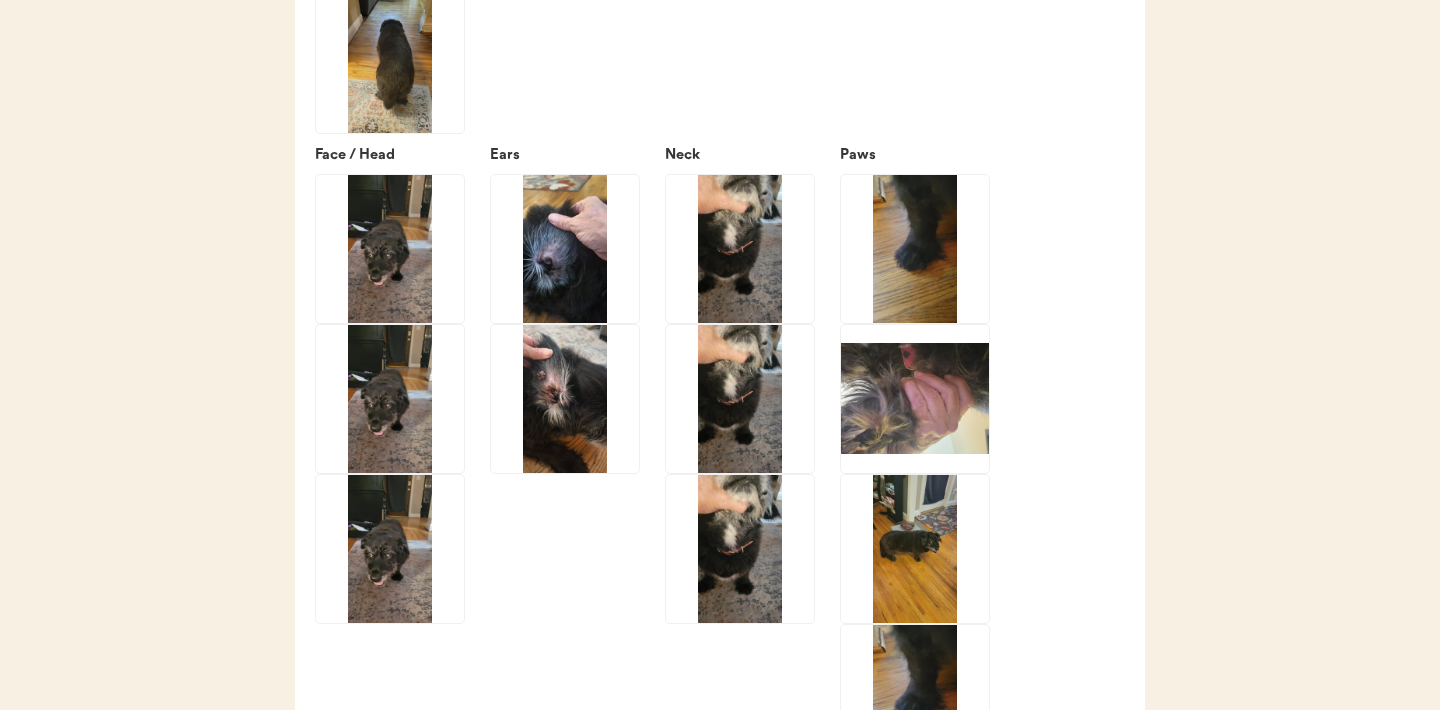 click 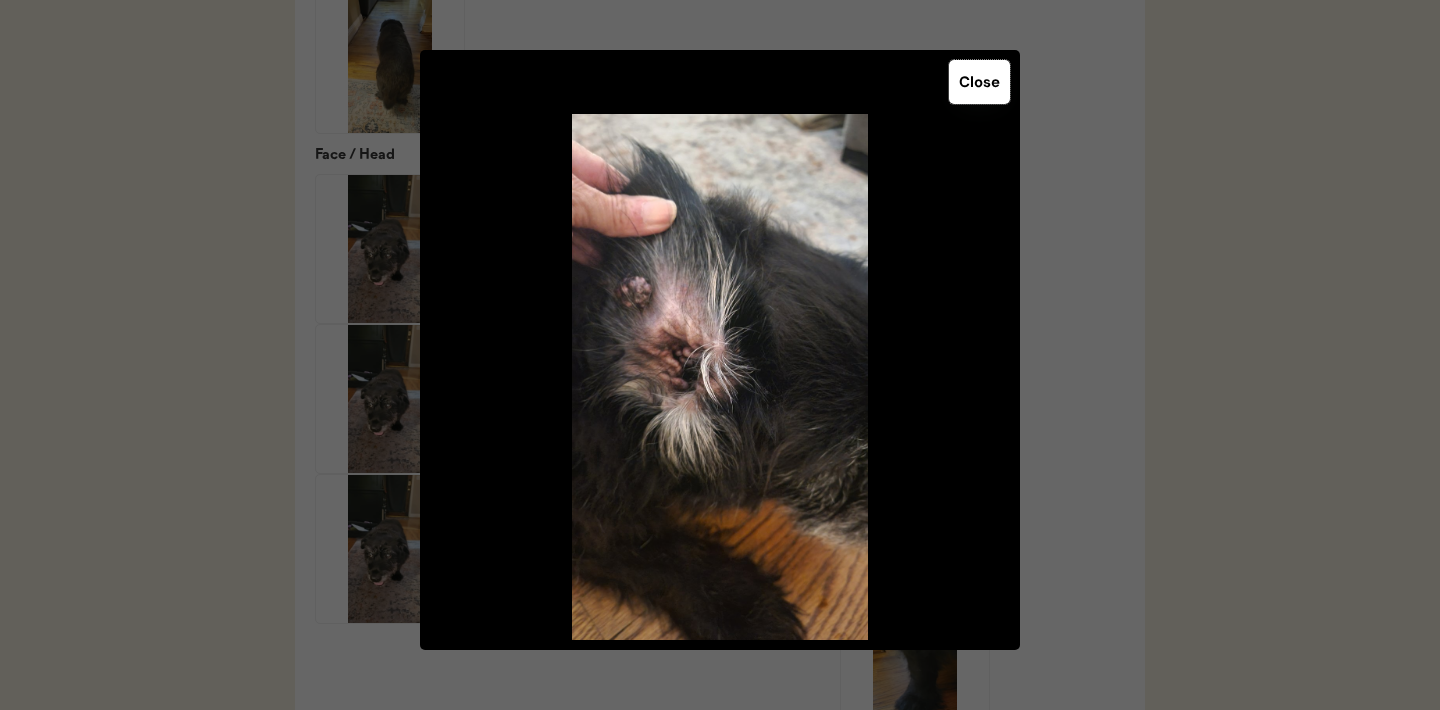 click on "Close" at bounding box center [979, 82] 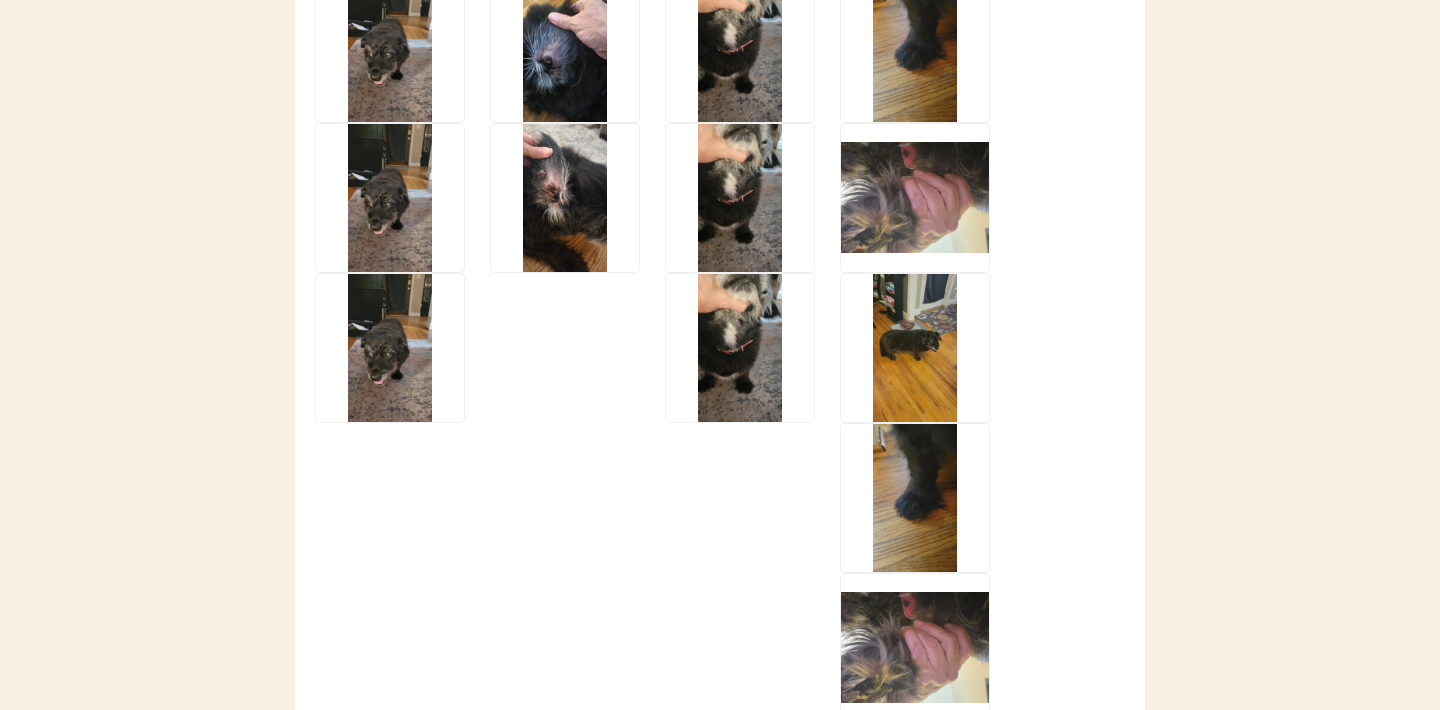 scroll, scrollTop: 3051, scrollLeft: 0, axis: vertical 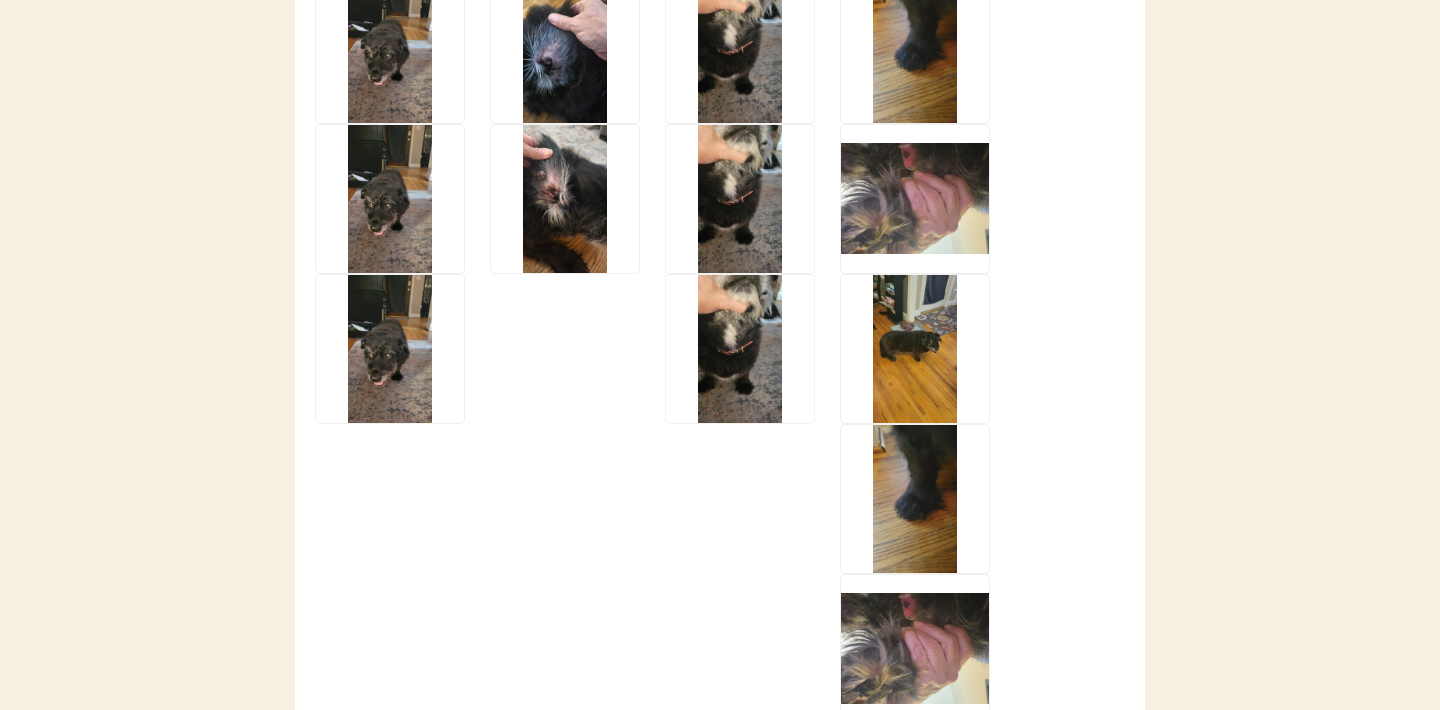 click 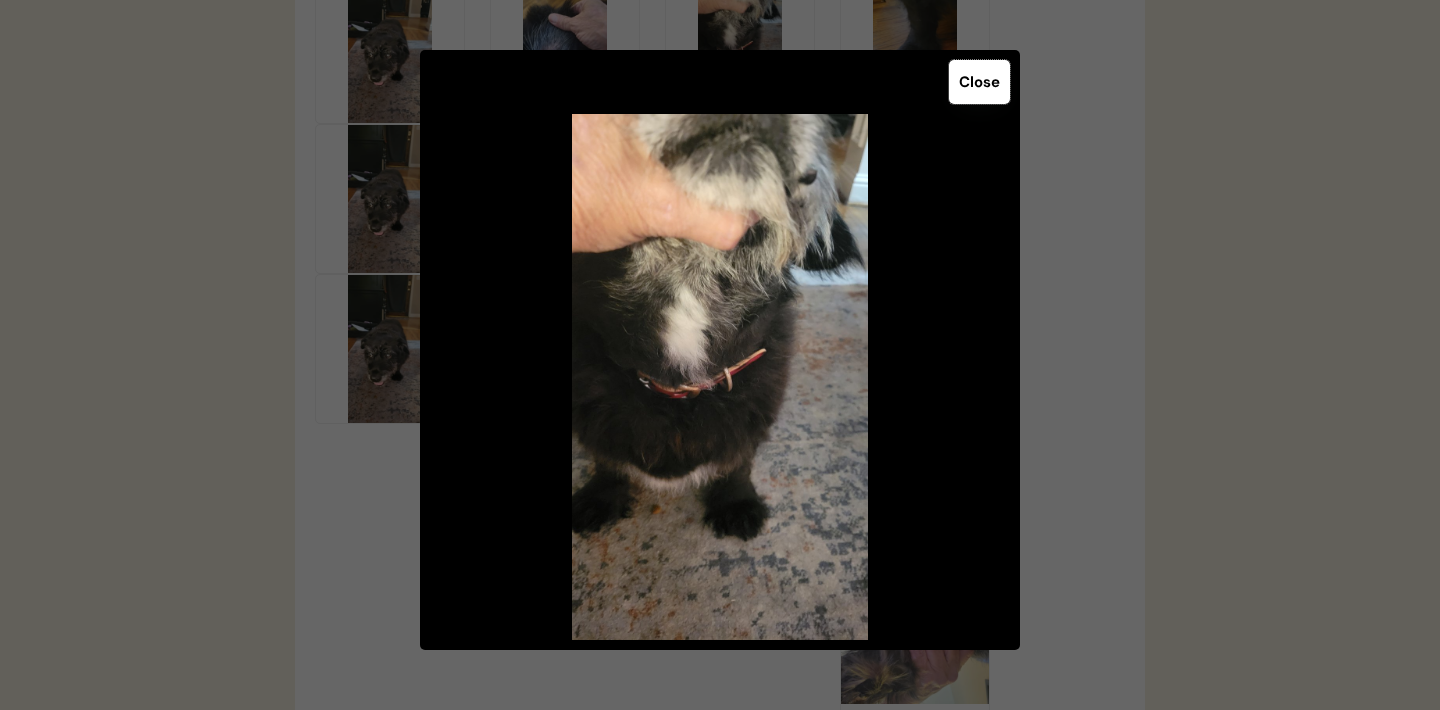 click on "Close" at bounding box center (979, 82) 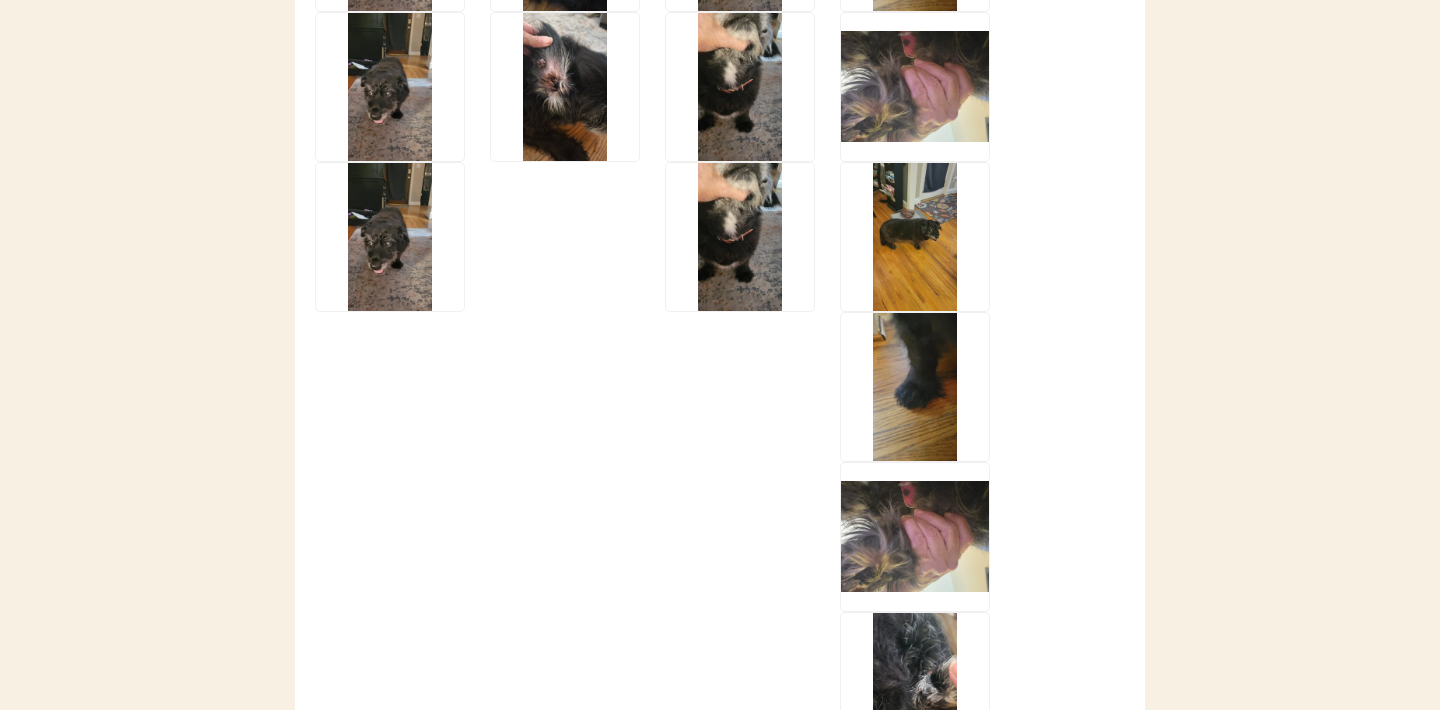 scroll, scrollTop: 3477, scrollLeft: 0, axis: vertical 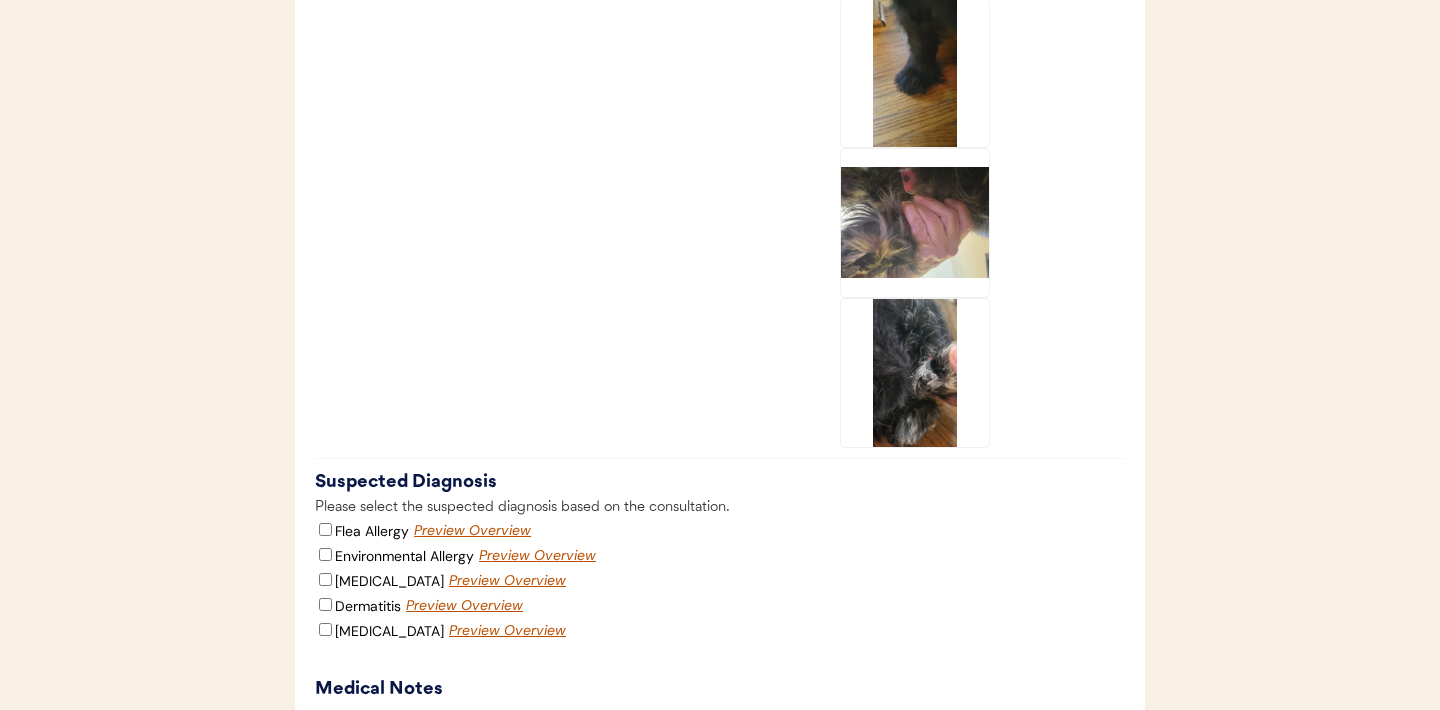 click 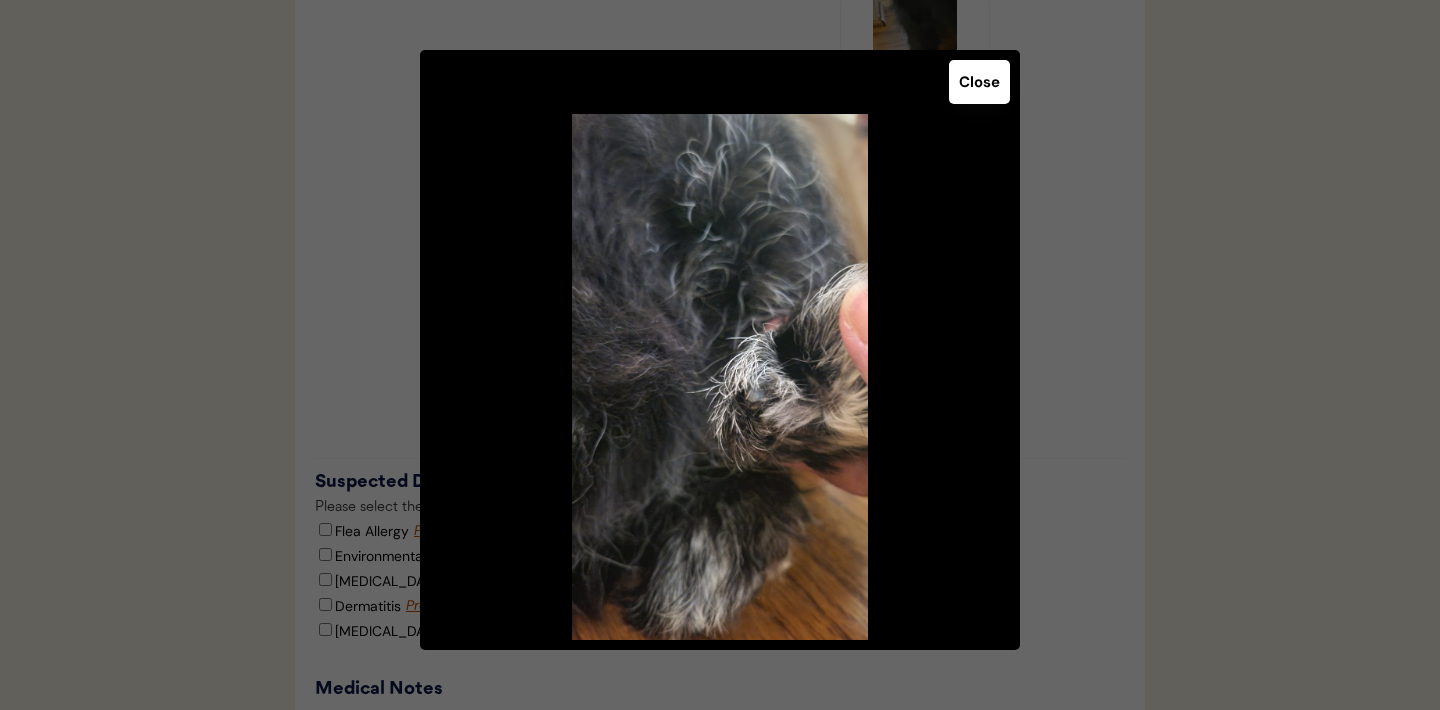 click on "Close" at bounding box center [979, 82] 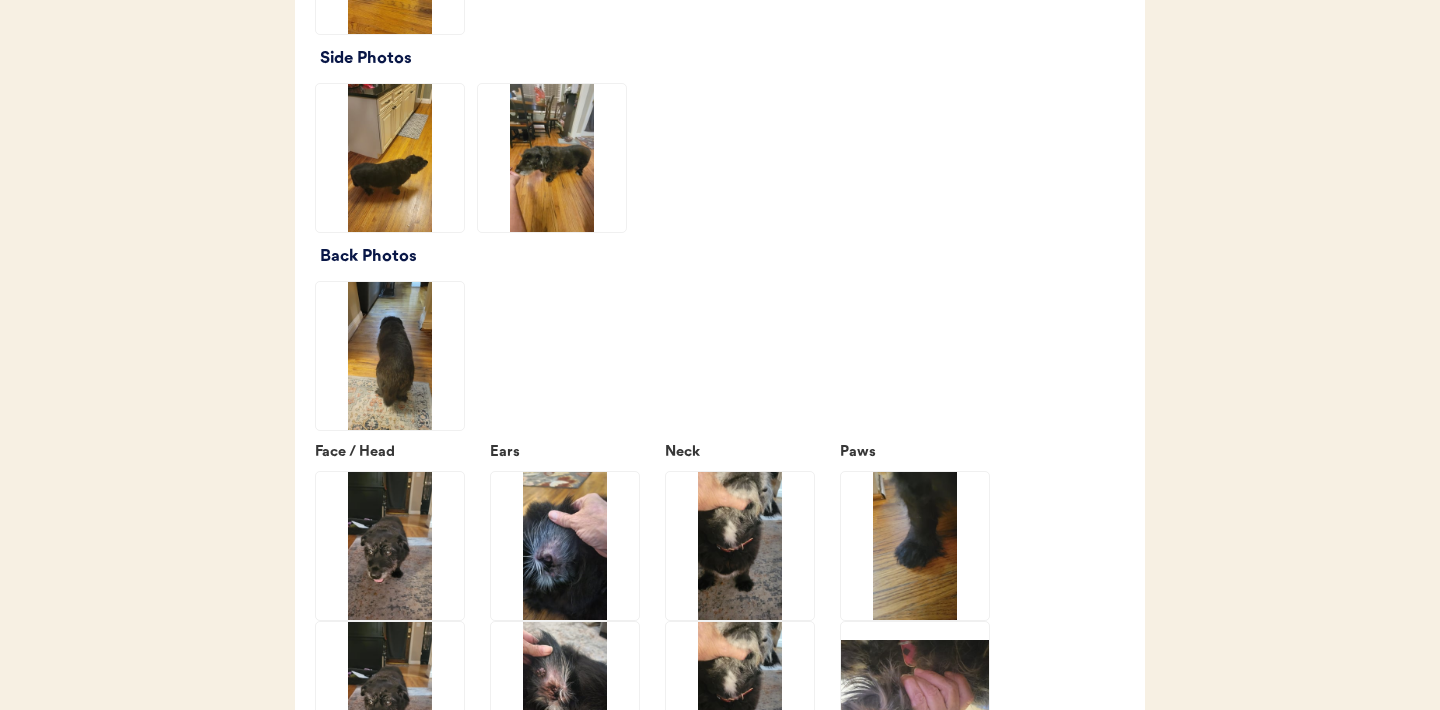 scroll, scrollTop: 2547, scrollLeft: 0, axis: vertical 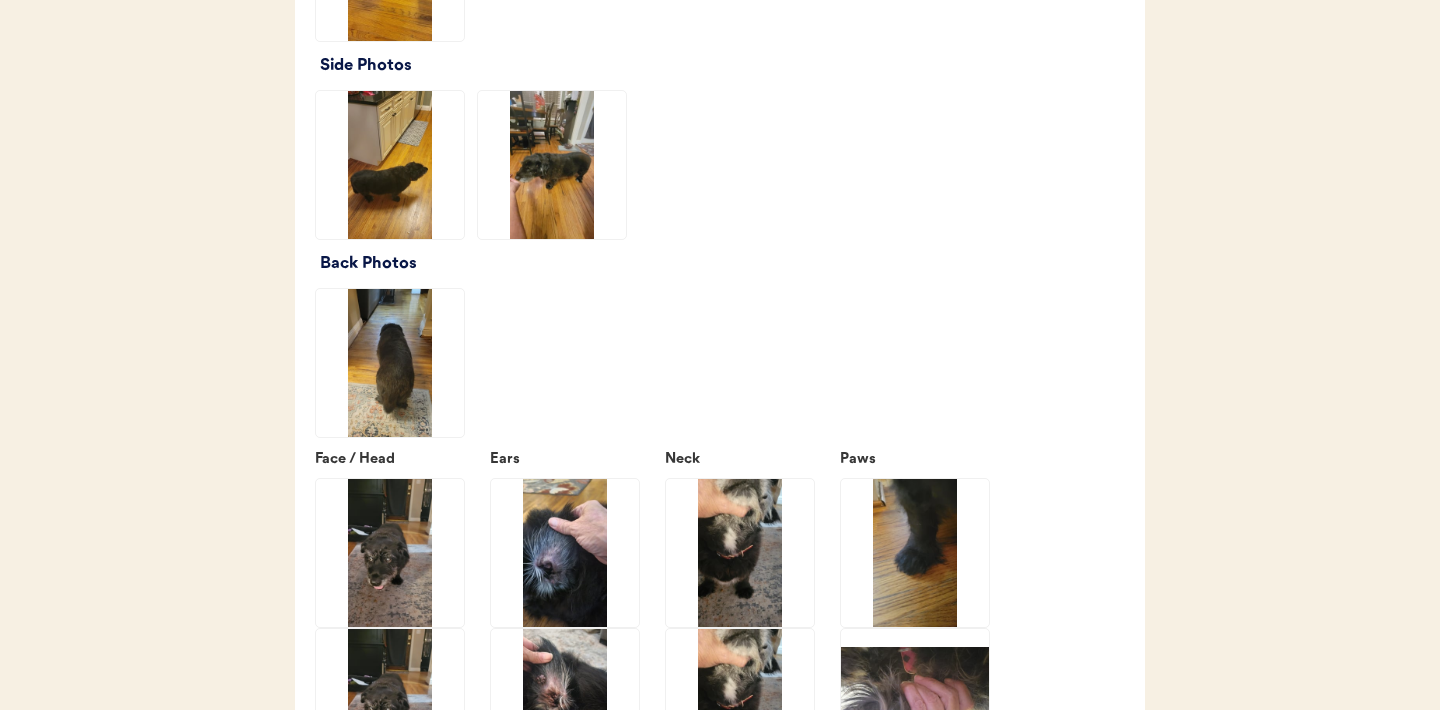 click 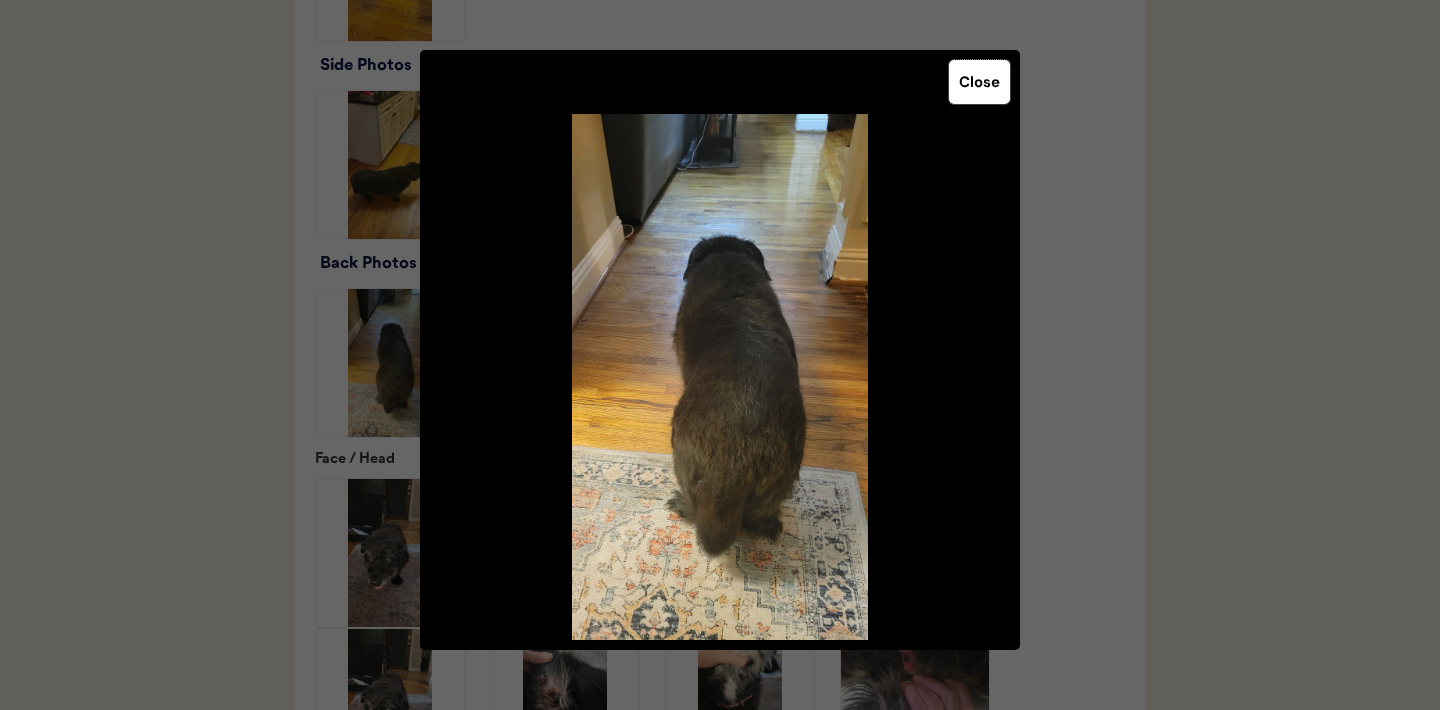 click on "Close" at bounding box center [979, 82] 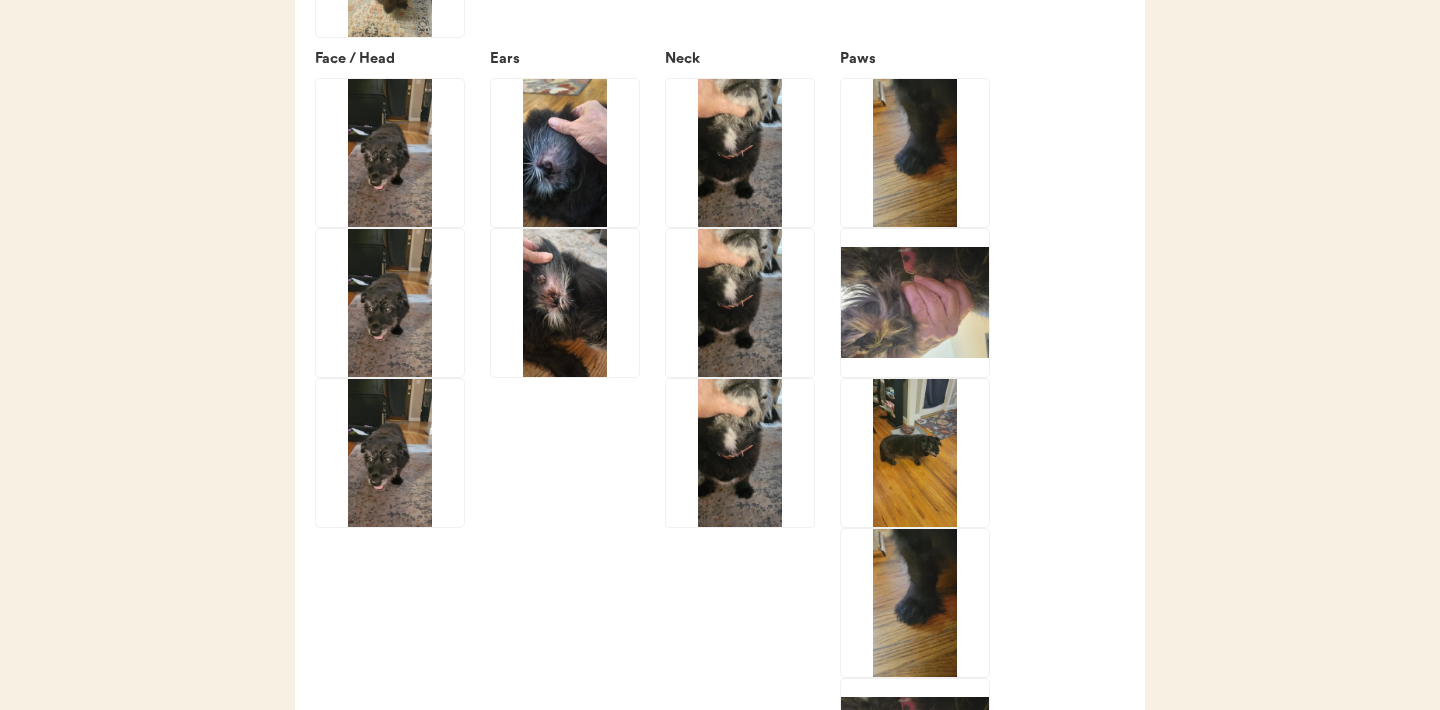 scroll, scrollTop: 2989, scrollLeft: 0, axis: vertical 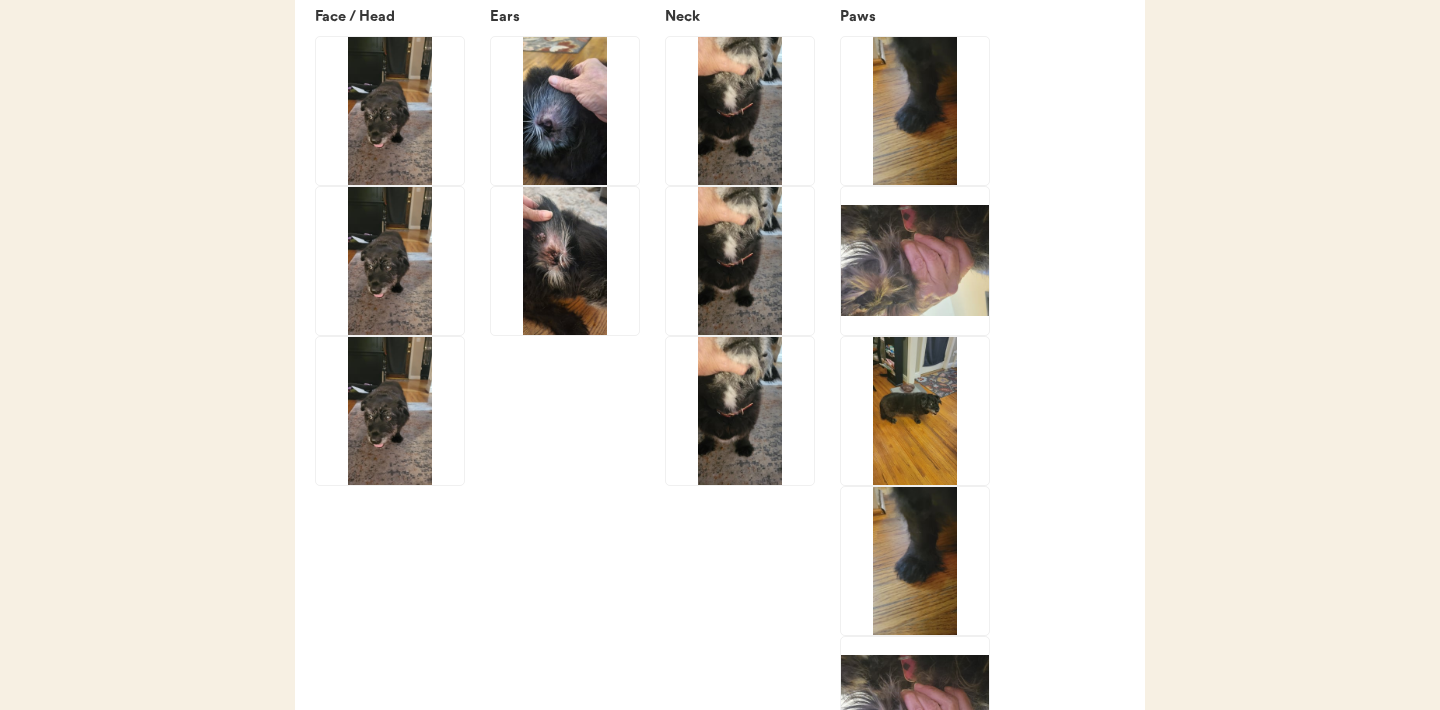 click 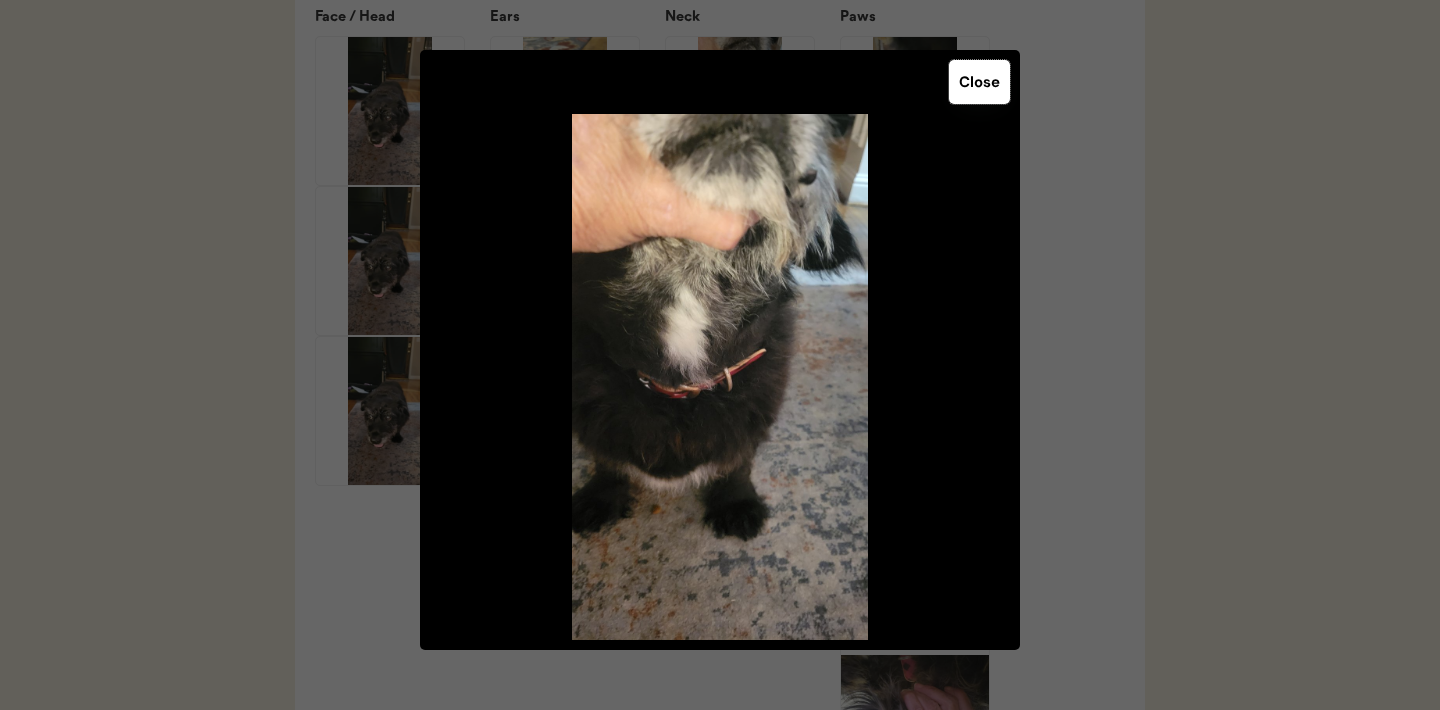 click on "Close" at bounding box center [979, 82] 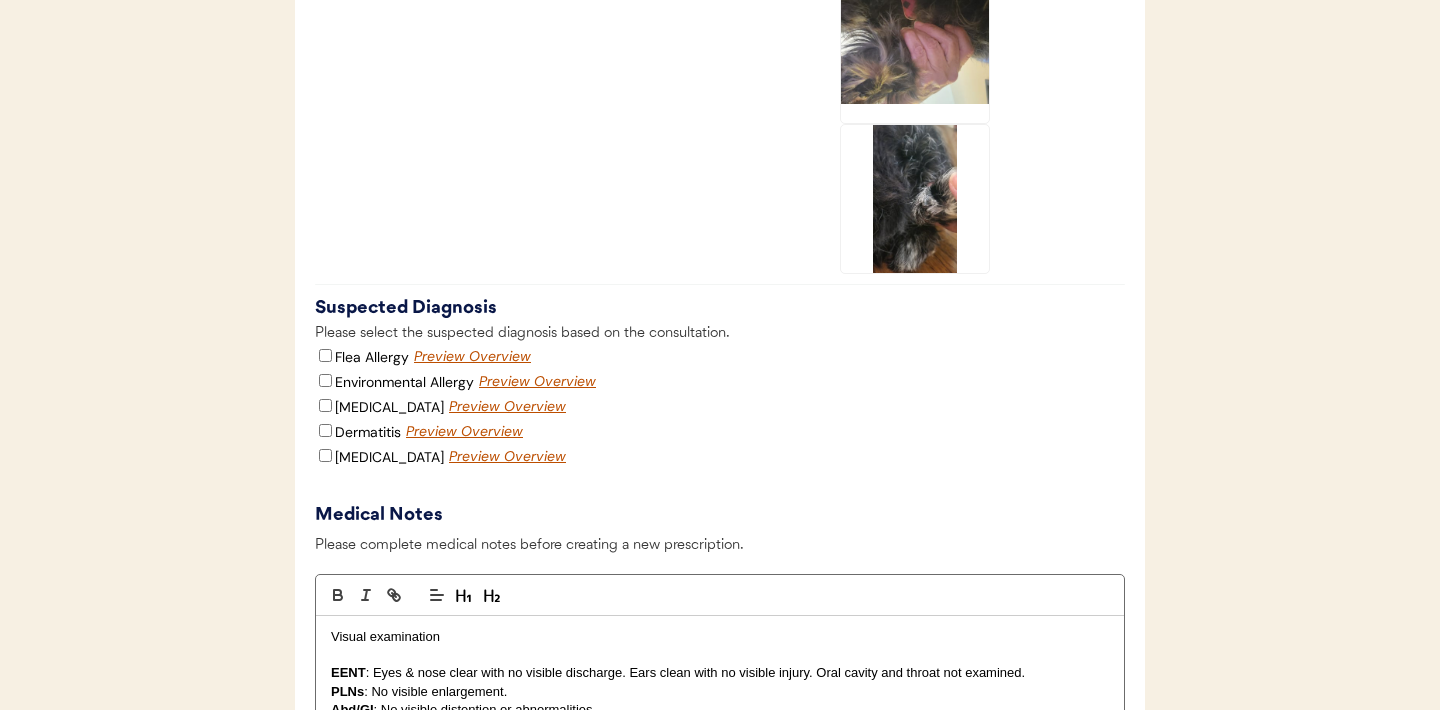 scroll, scrollTop: 3381, scrollLeft: 0, axis: vertical 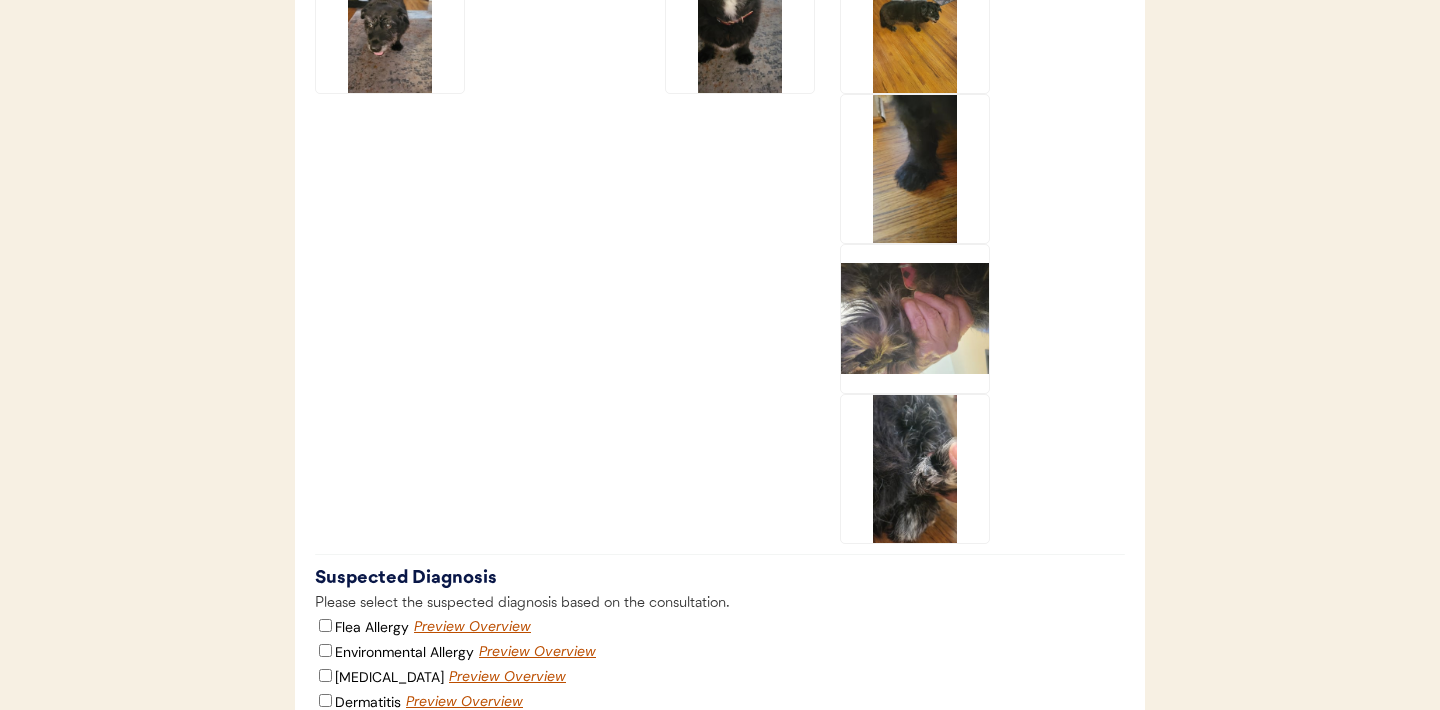click 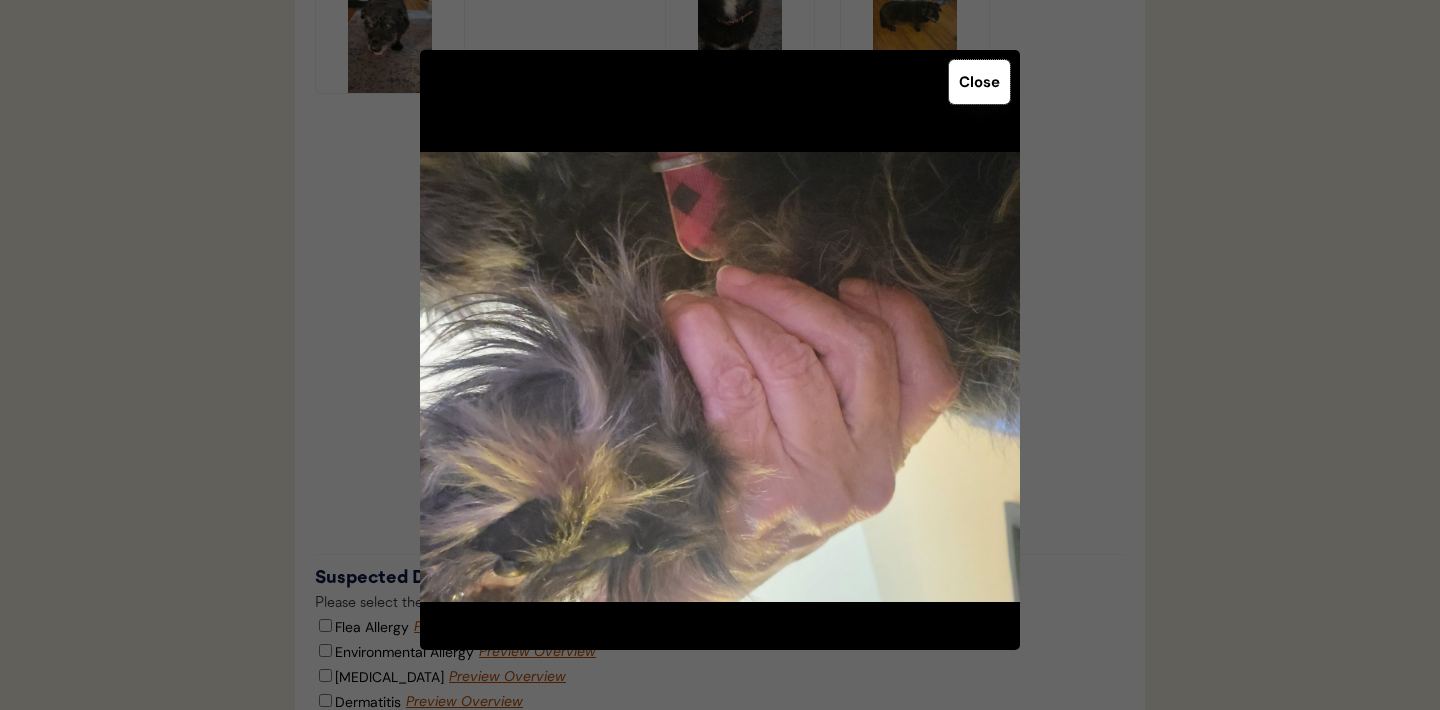 click on "Close" at bounding box center [979, 82] 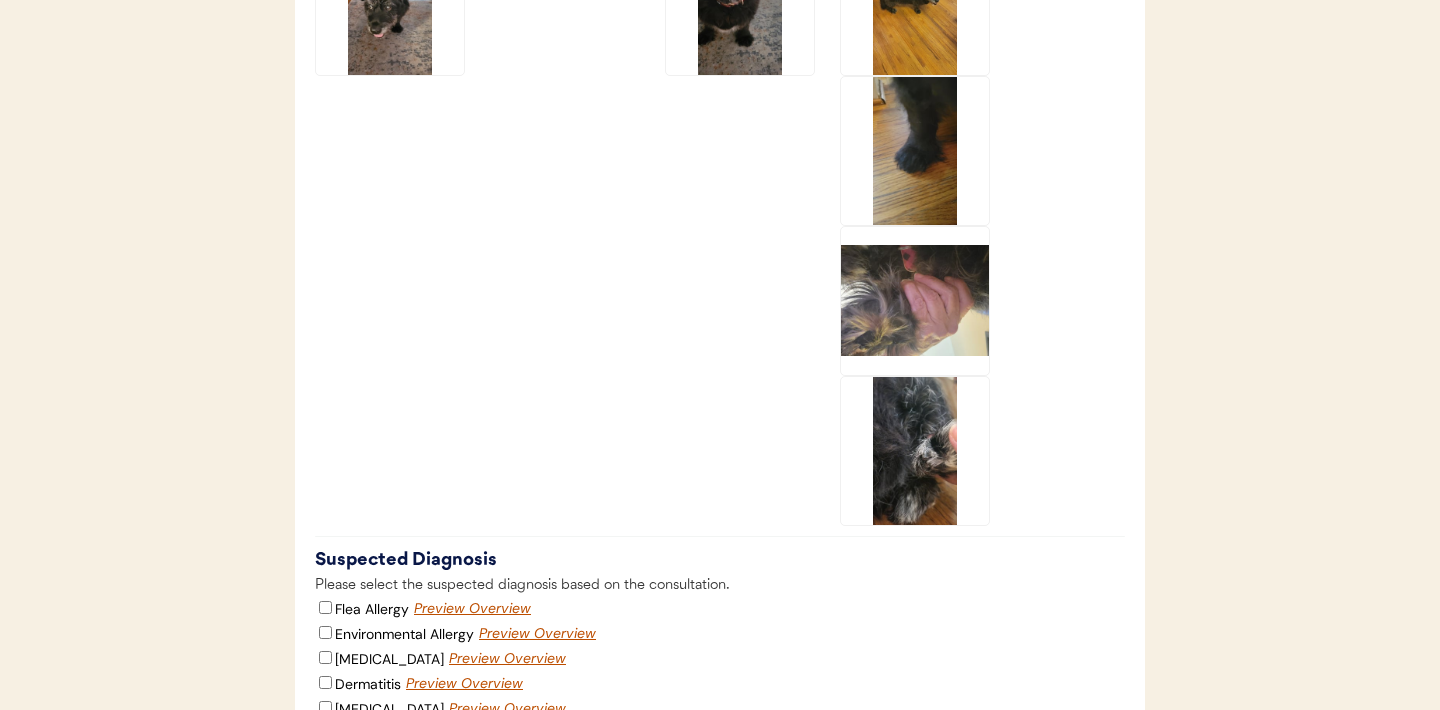 scroll, scrollTop: 3392, scrollLeft: 0, axis: vertical 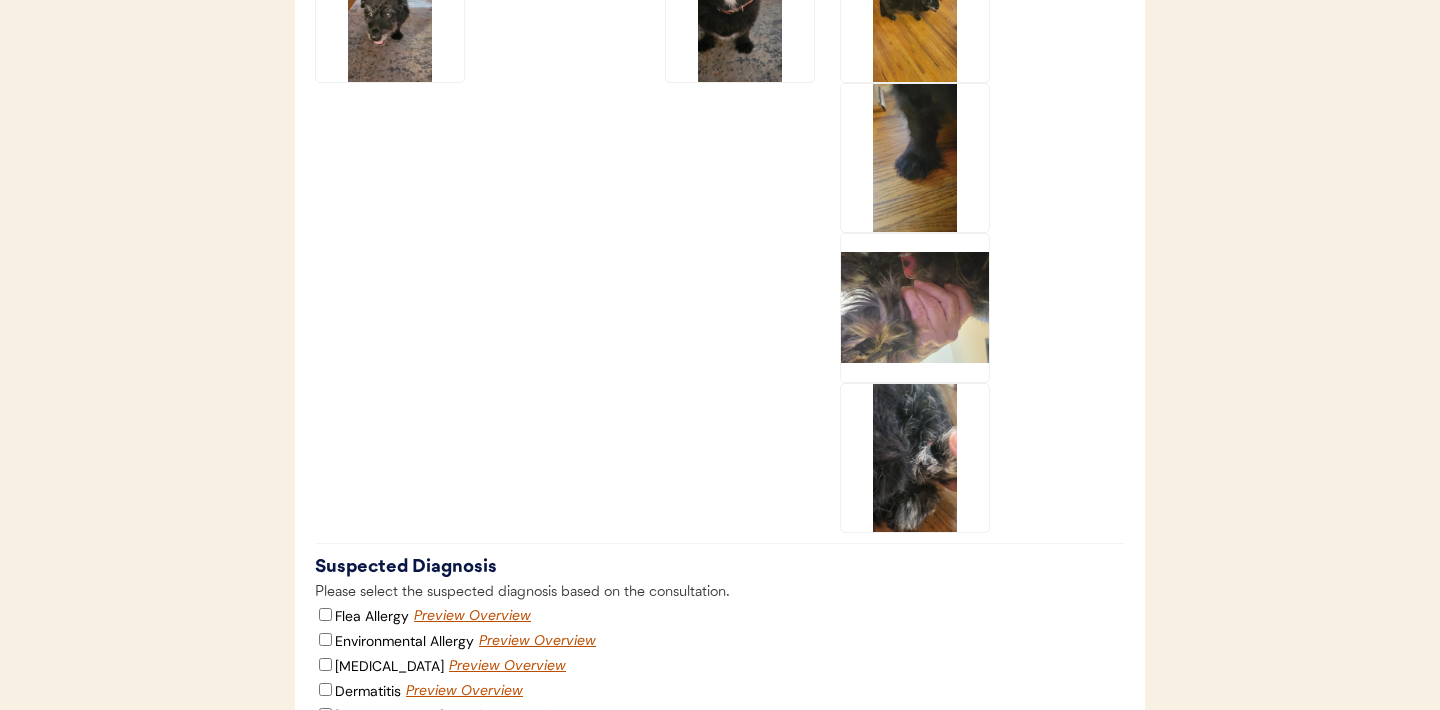 click 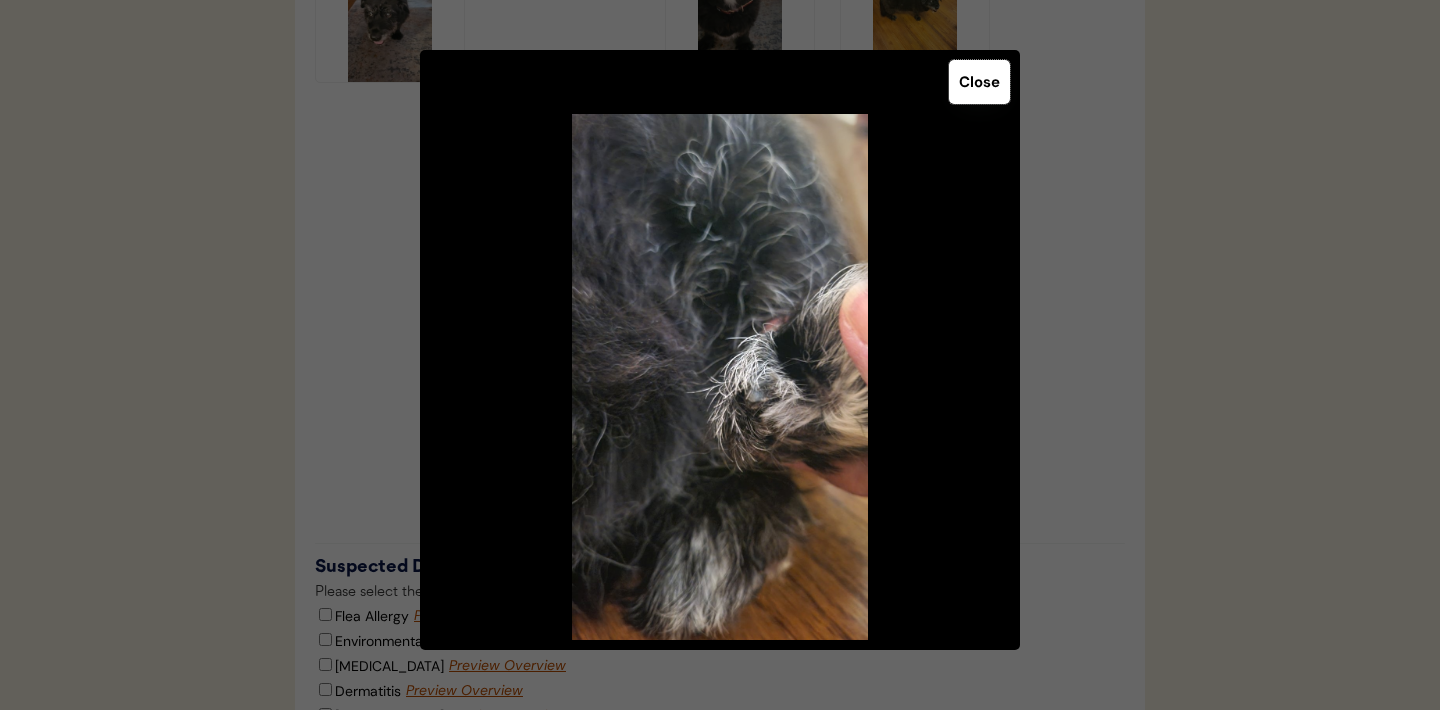 click on "Close" at bounding box center [979, 82] 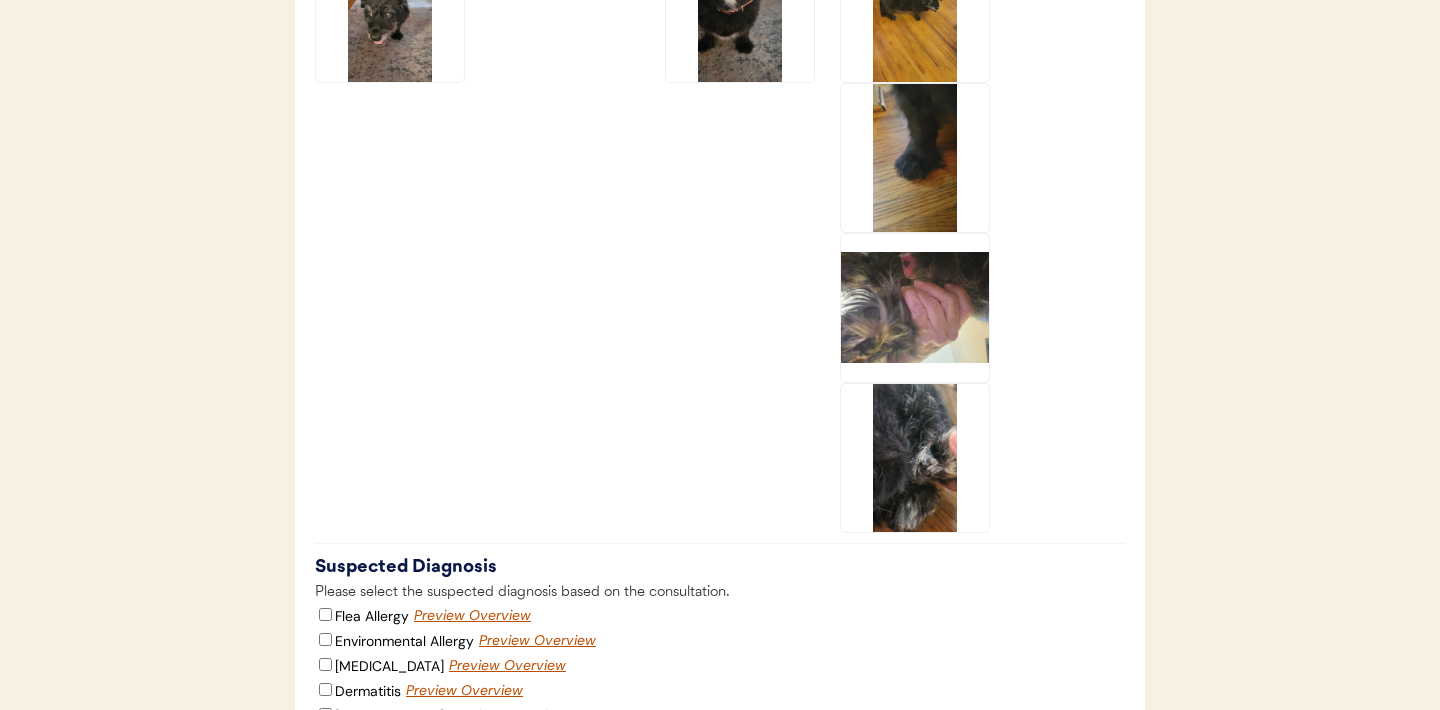 click 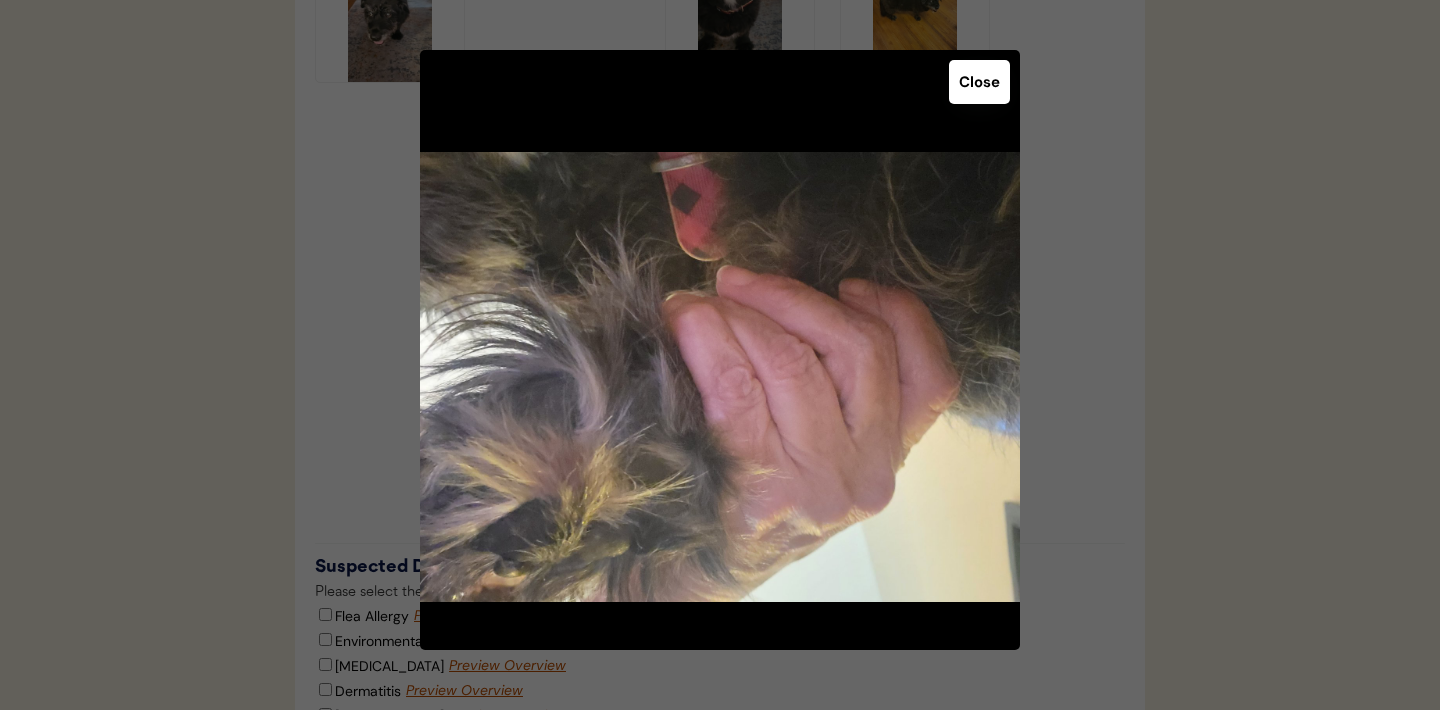 click 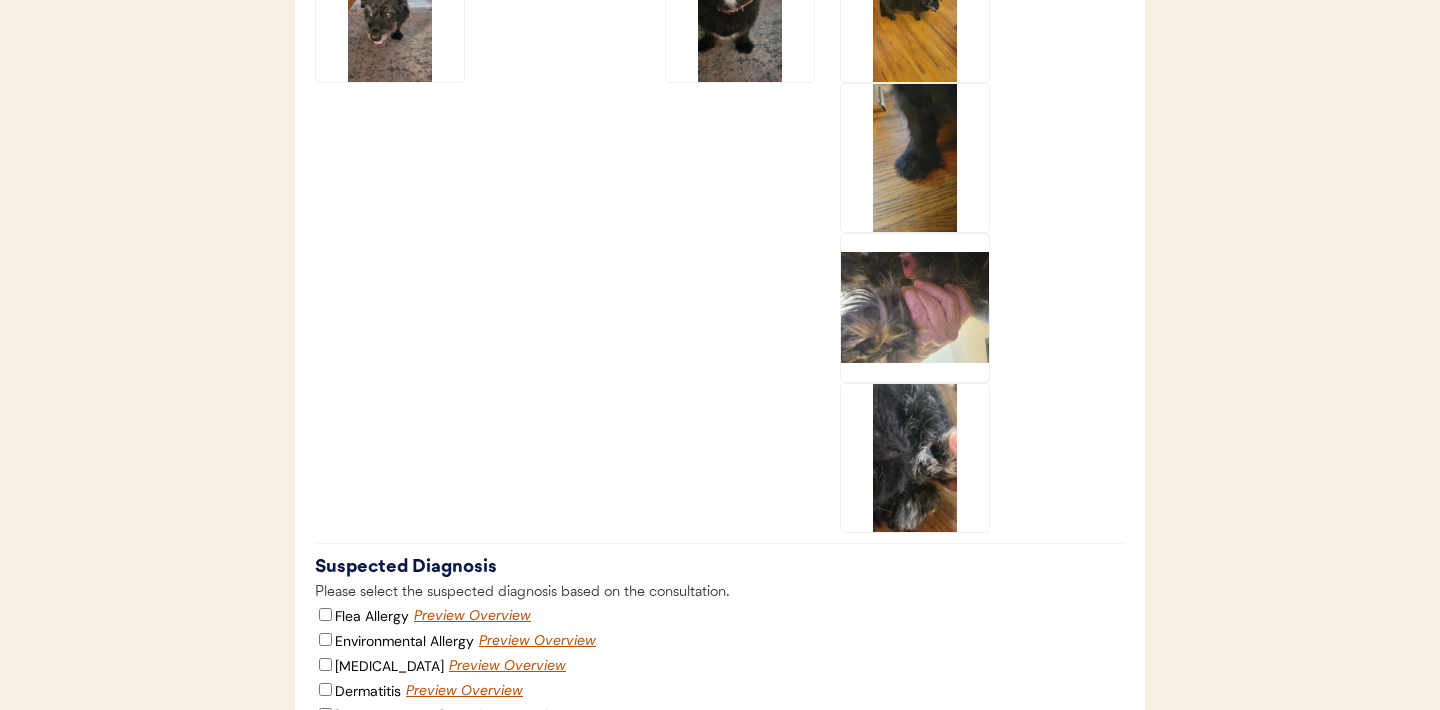 click 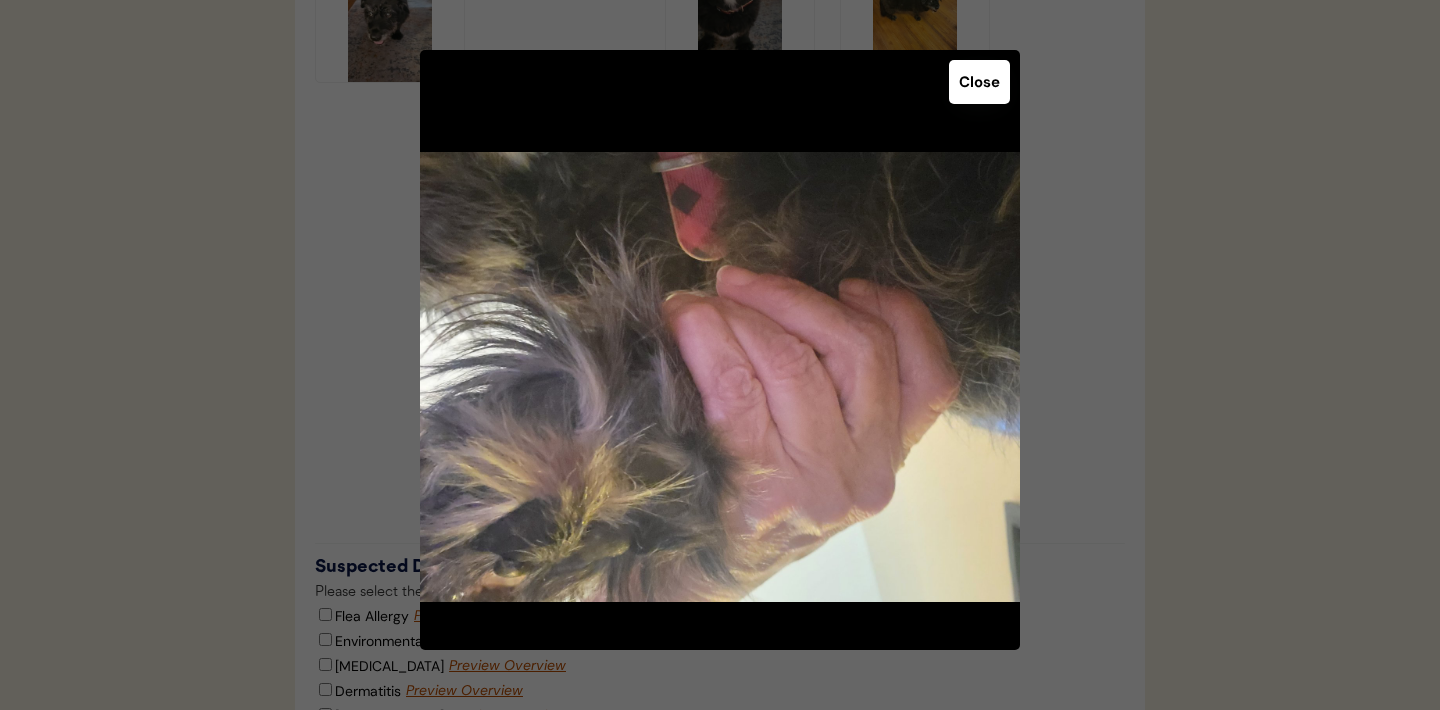 click on "Close" at bounding box center [979, 82] 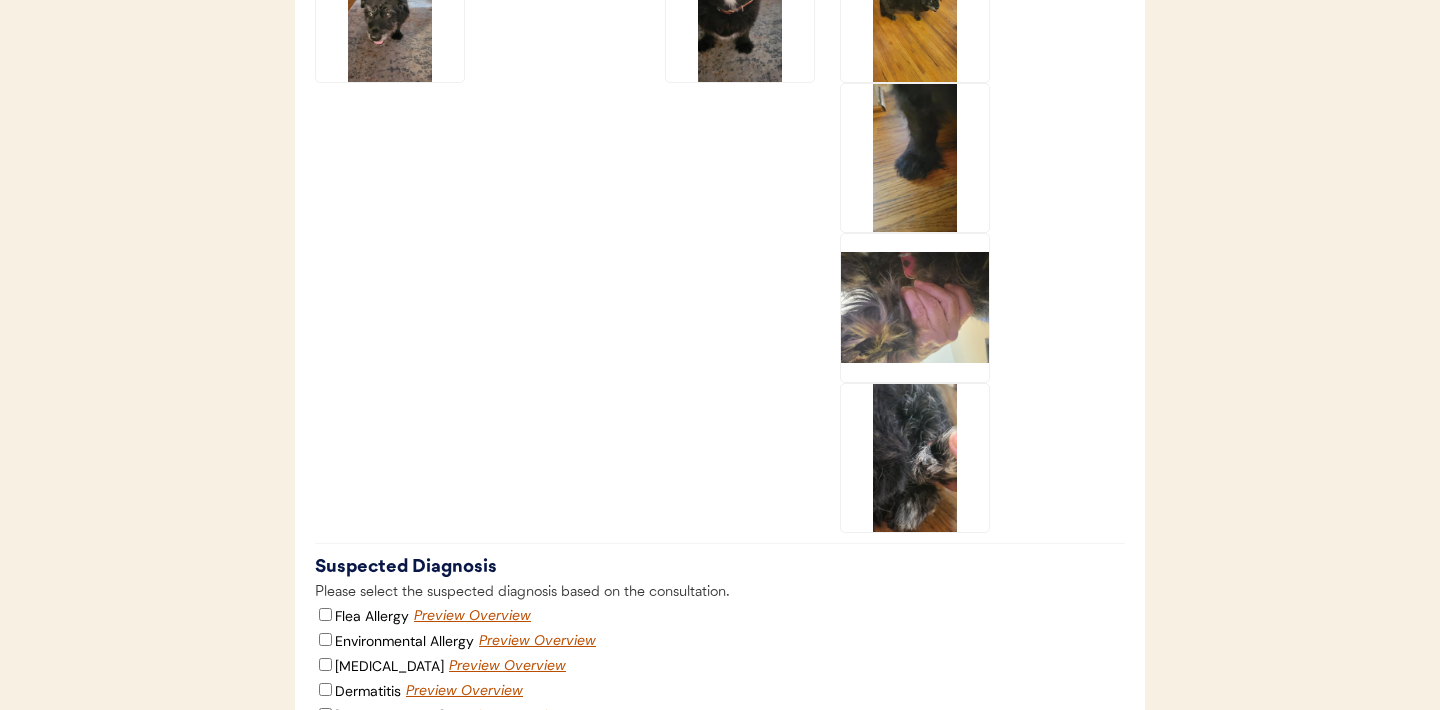 click 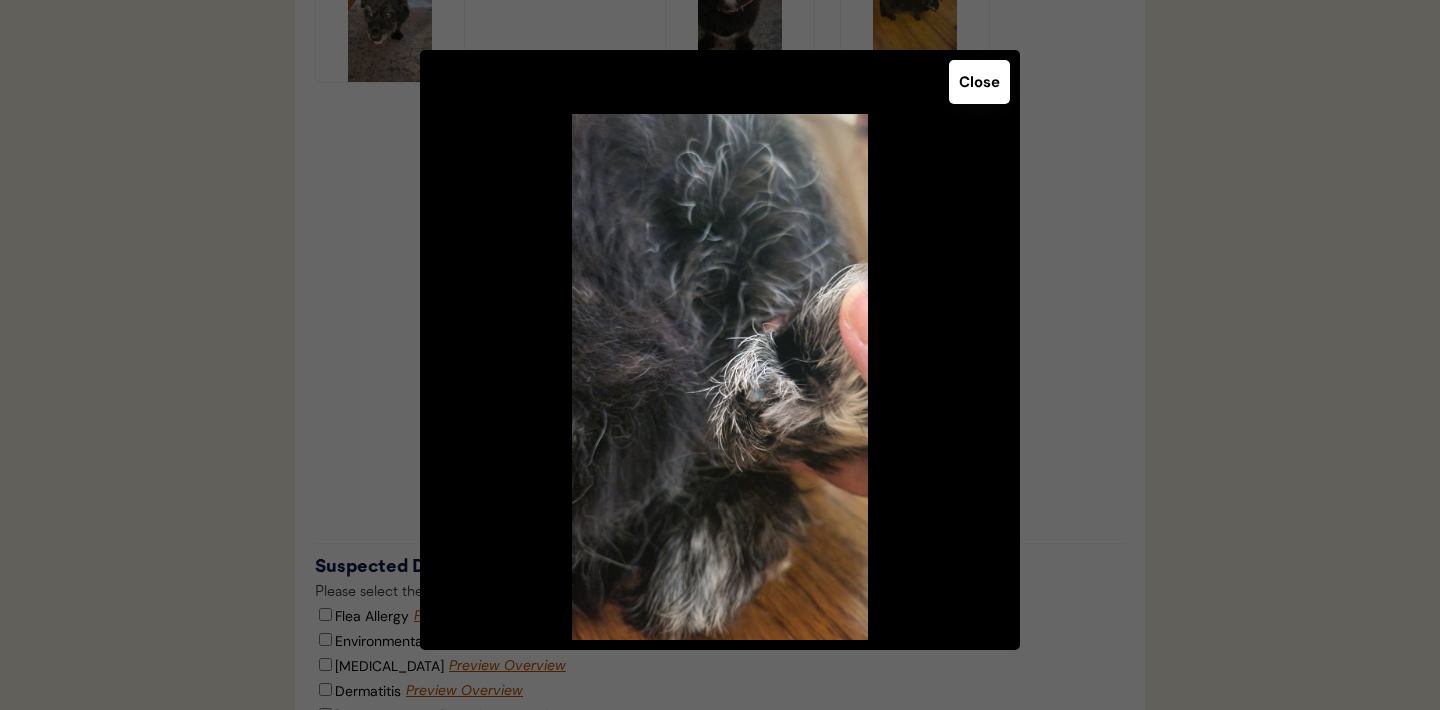 click on "Close" at bounding box center (979, 82) 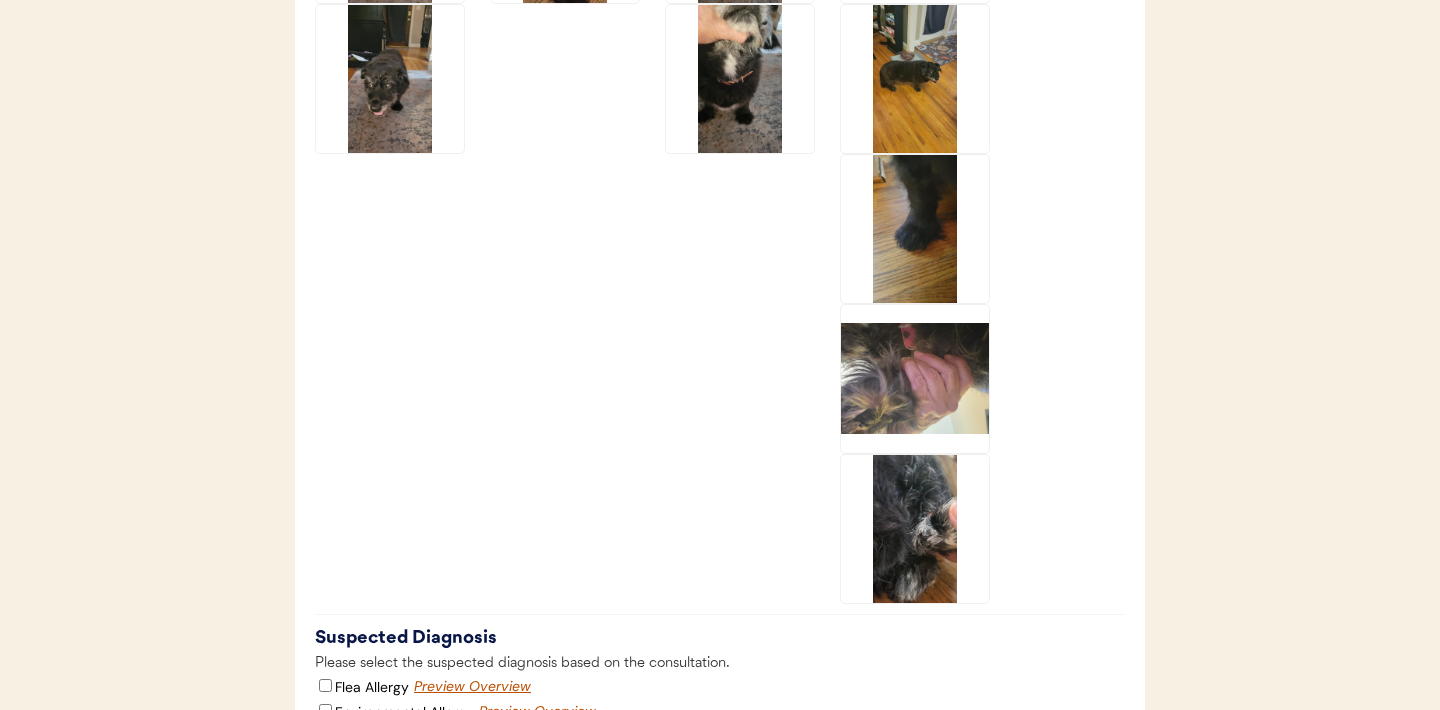 scroll, scrollTop: 3349, scrollLeft: 0, axis: vertical 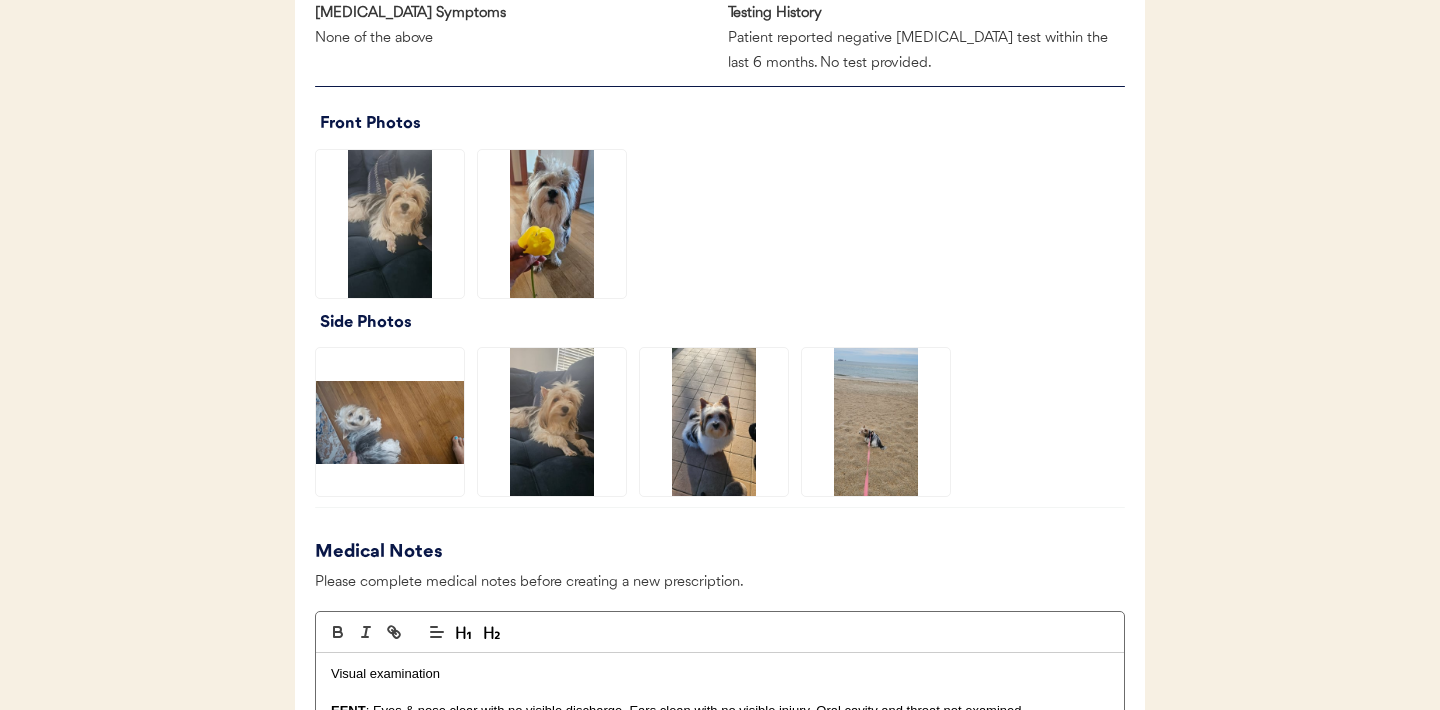 click 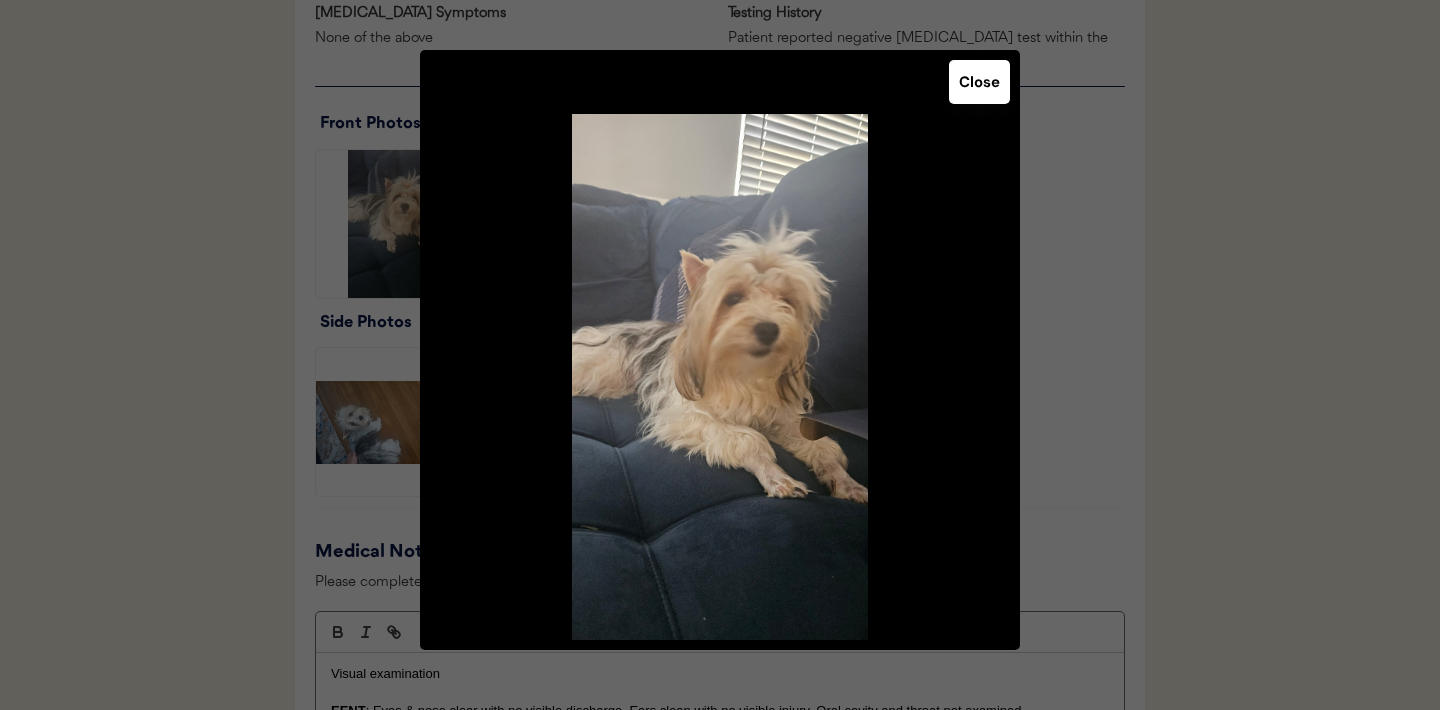 click on "Close" at bounding box center [979, 82] 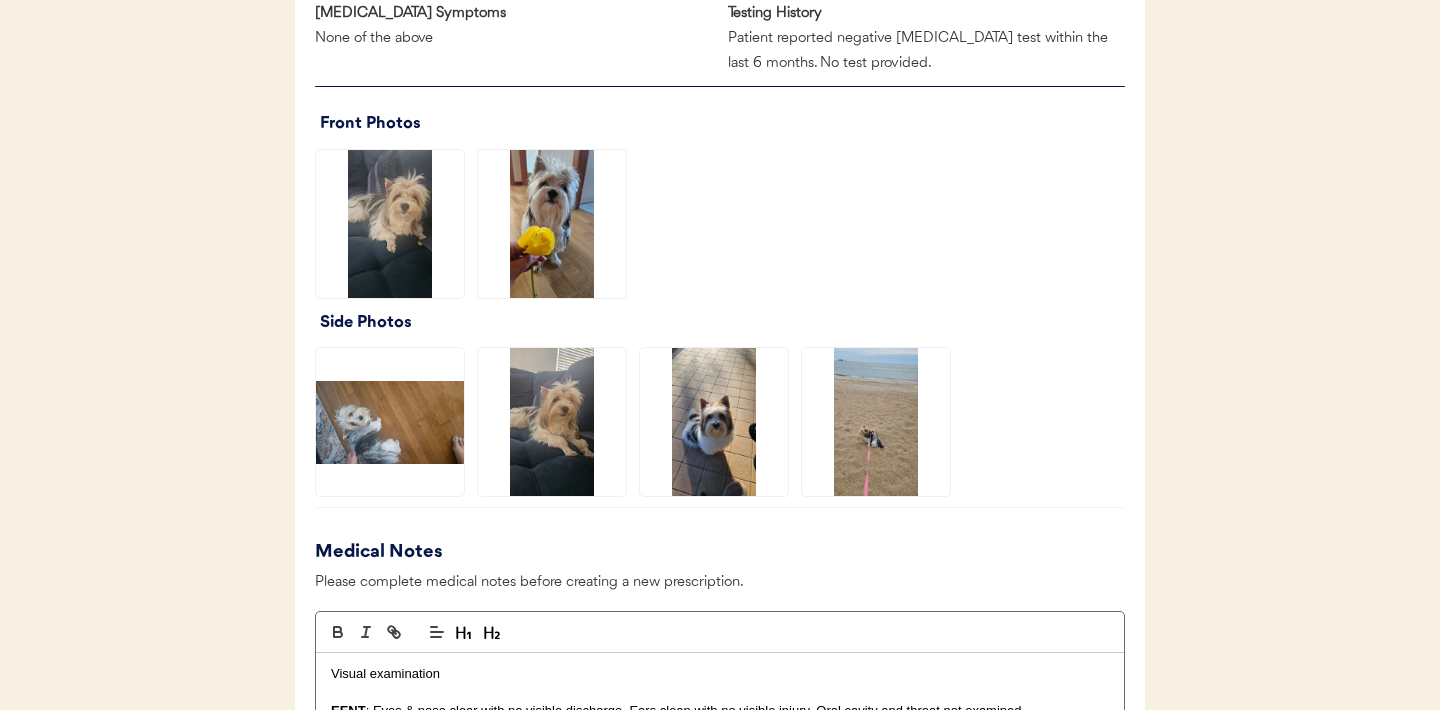 click 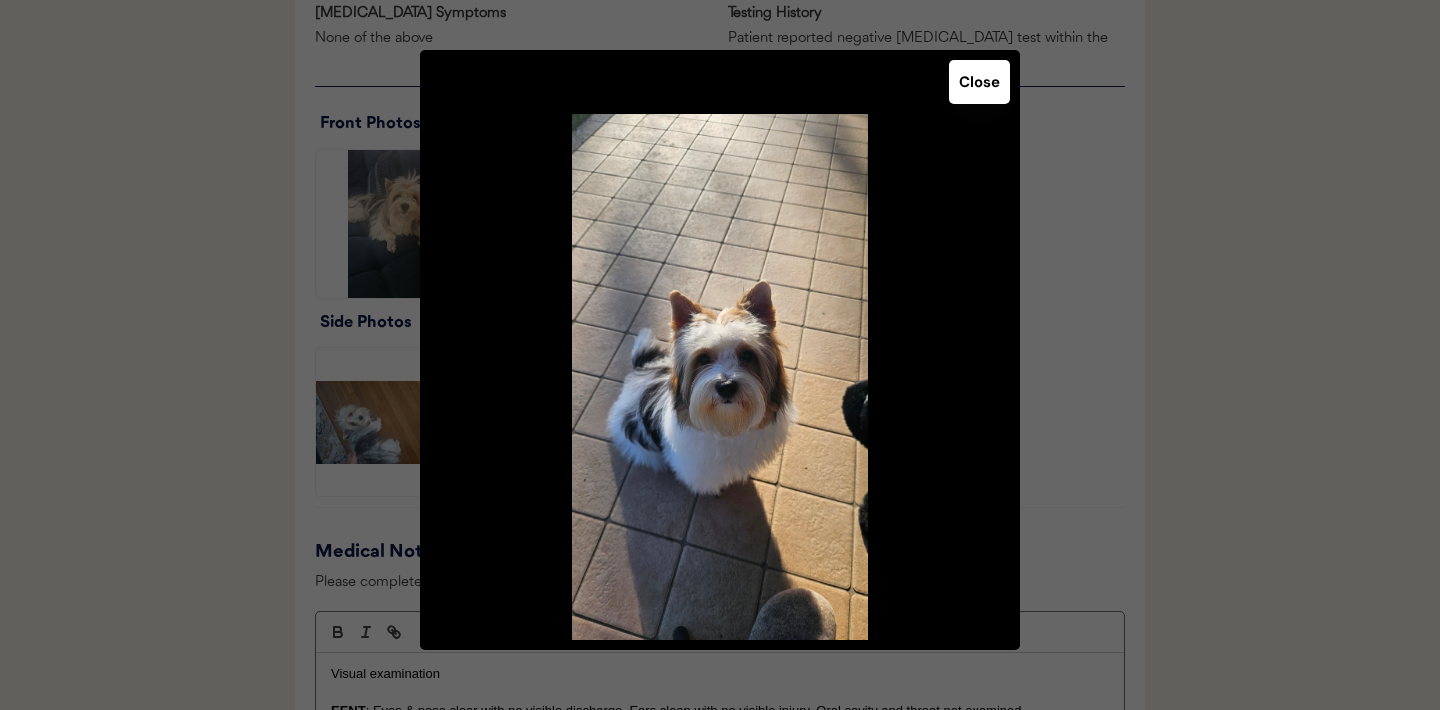 click on "Close" at bounding box center [979, 82] 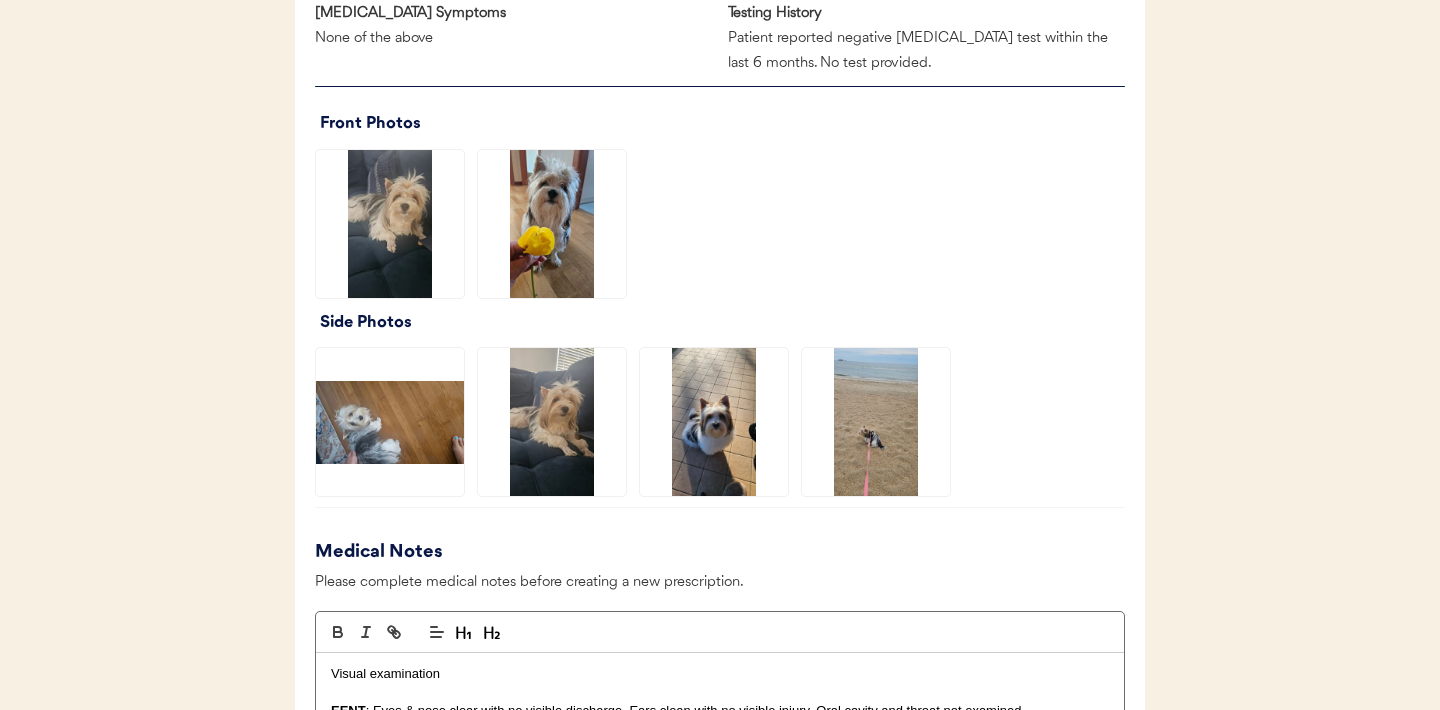click 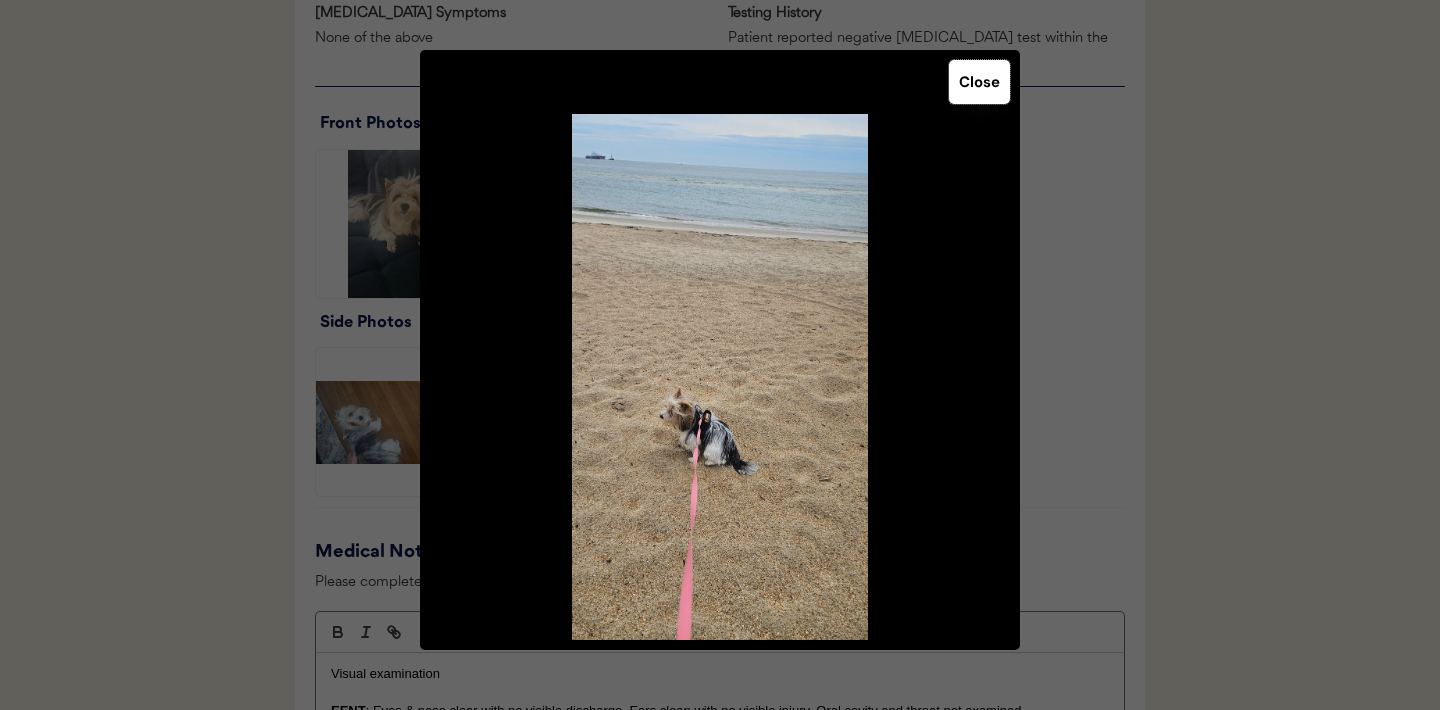 click on "Close" at bounding box center (979, 82) 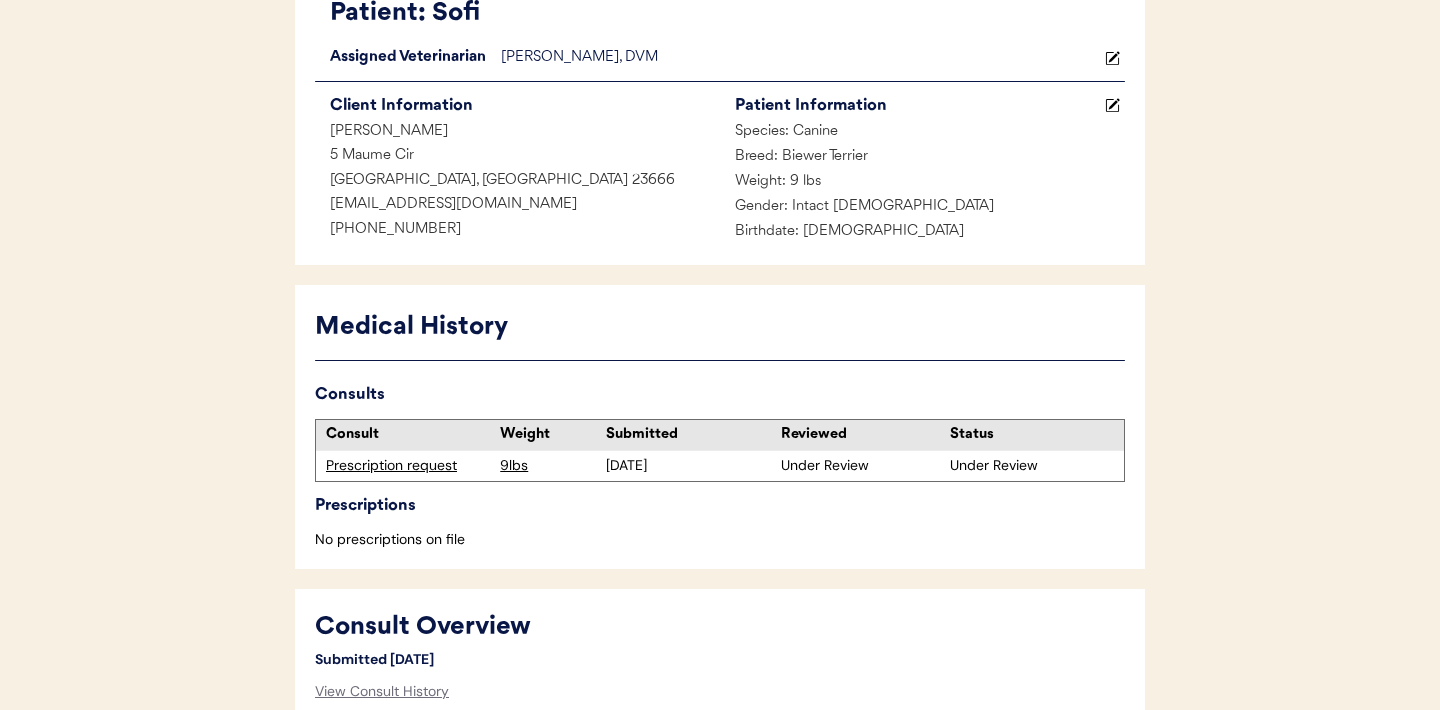 scroll, scrollTop: 0, scrollLeft: 0, axis: both 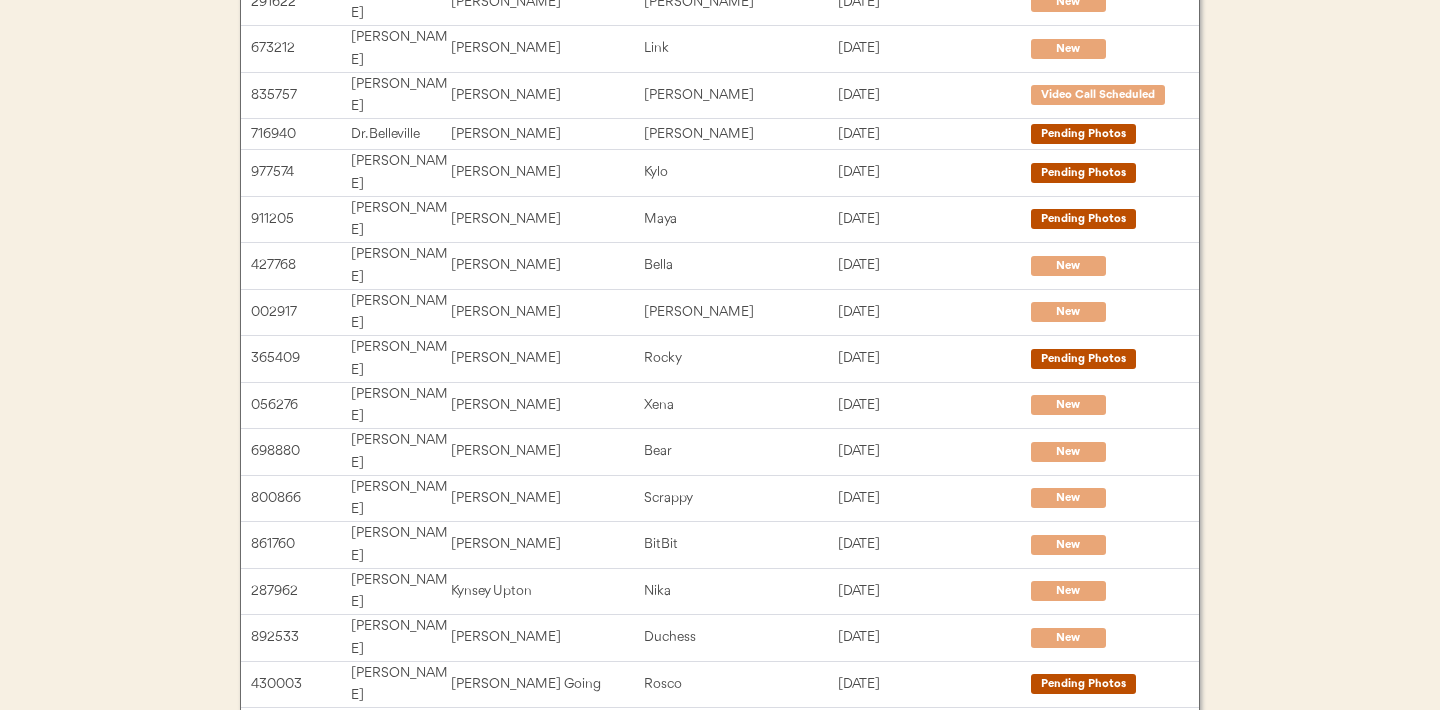 click on "Sofi" at bounding box center (740, 870) 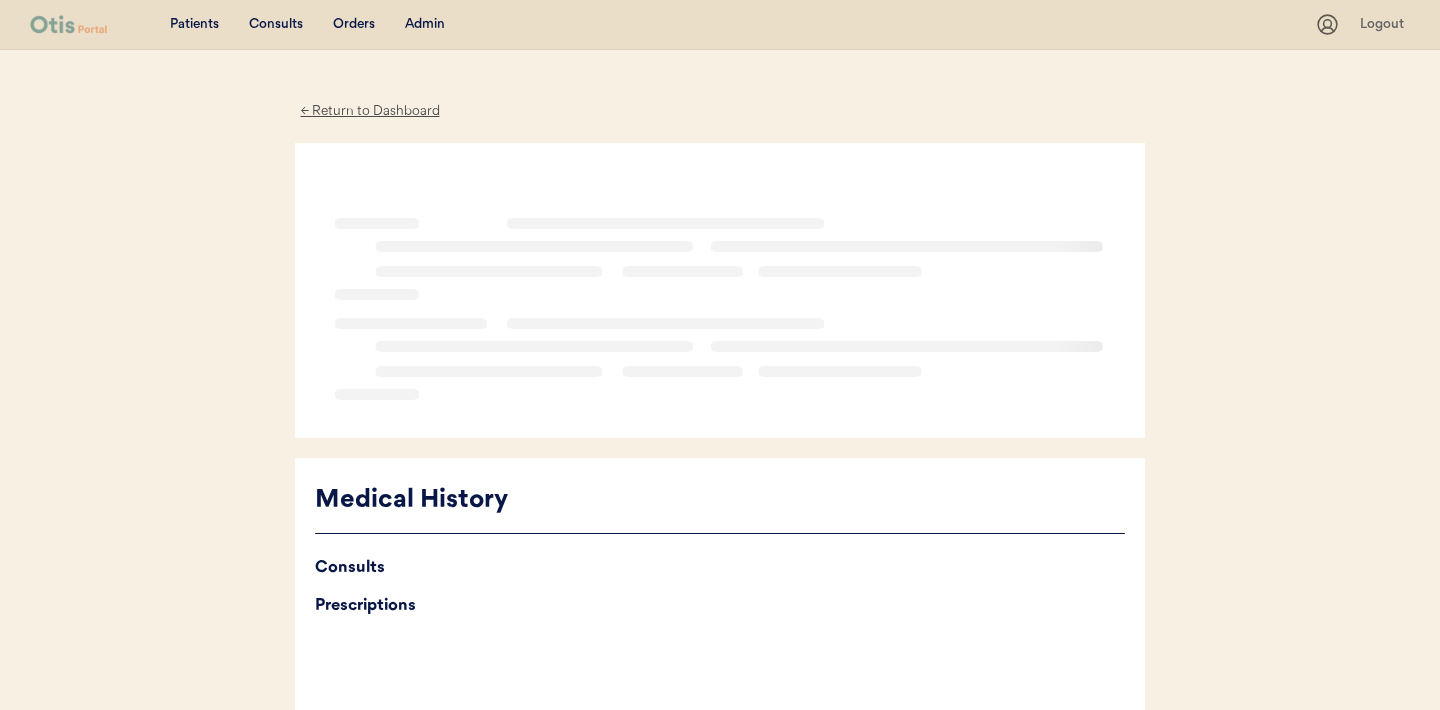 scroll, scrollTop: 0, scrollLeft: 0, axis: both 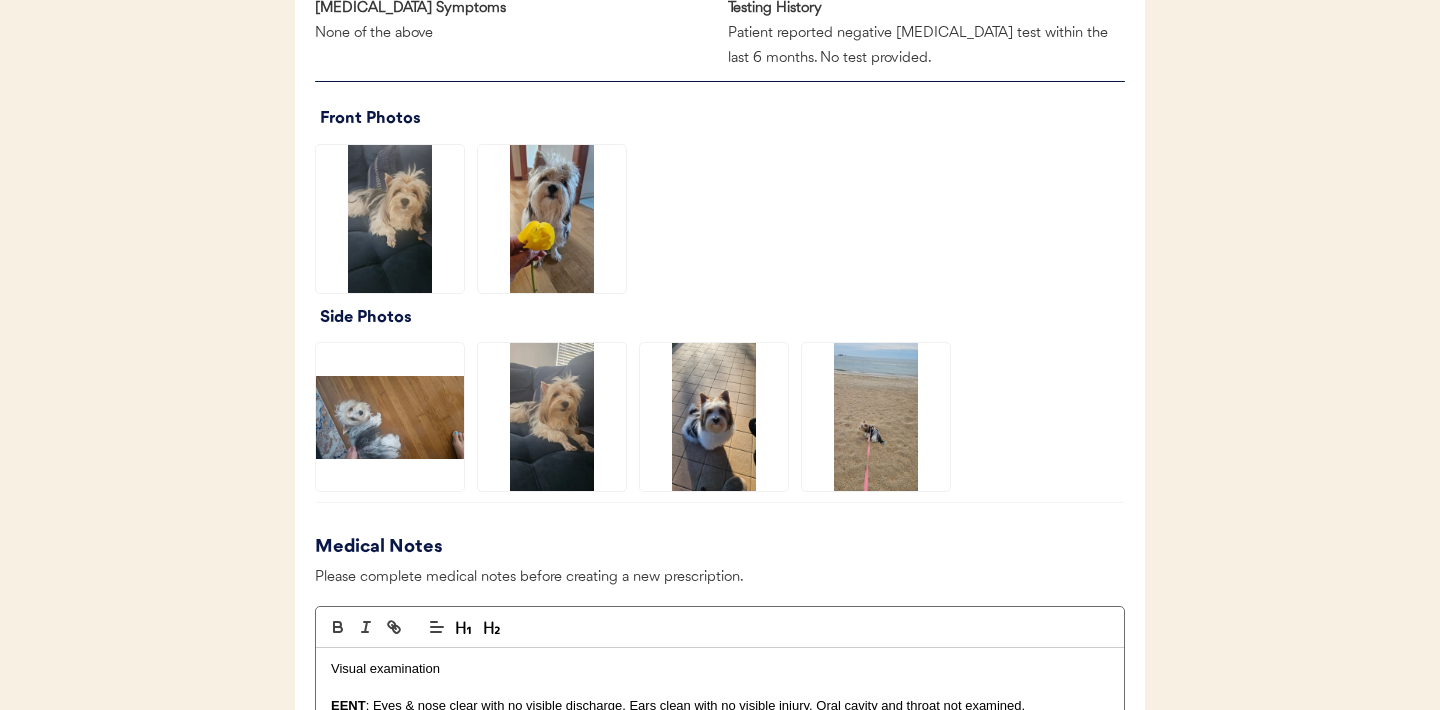 click 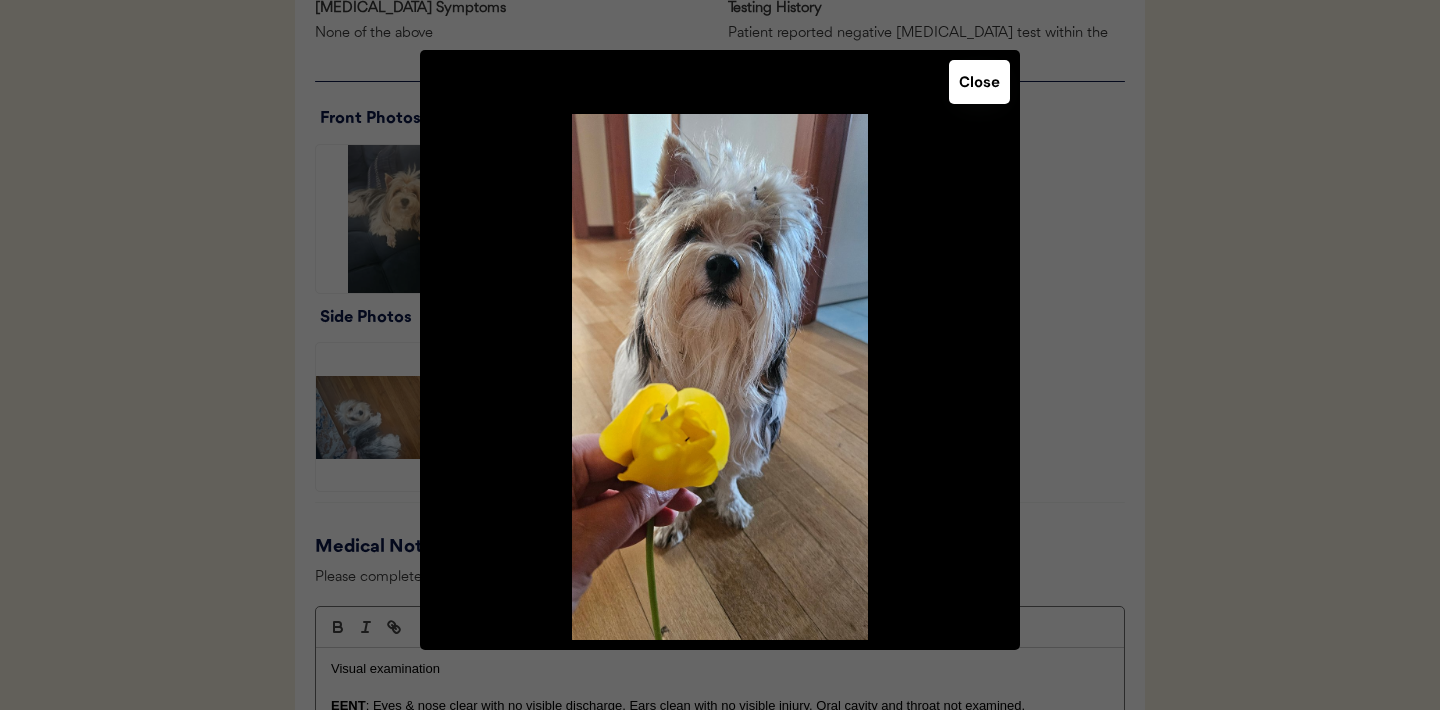 click on "Close" at bounding box center (979, 82) 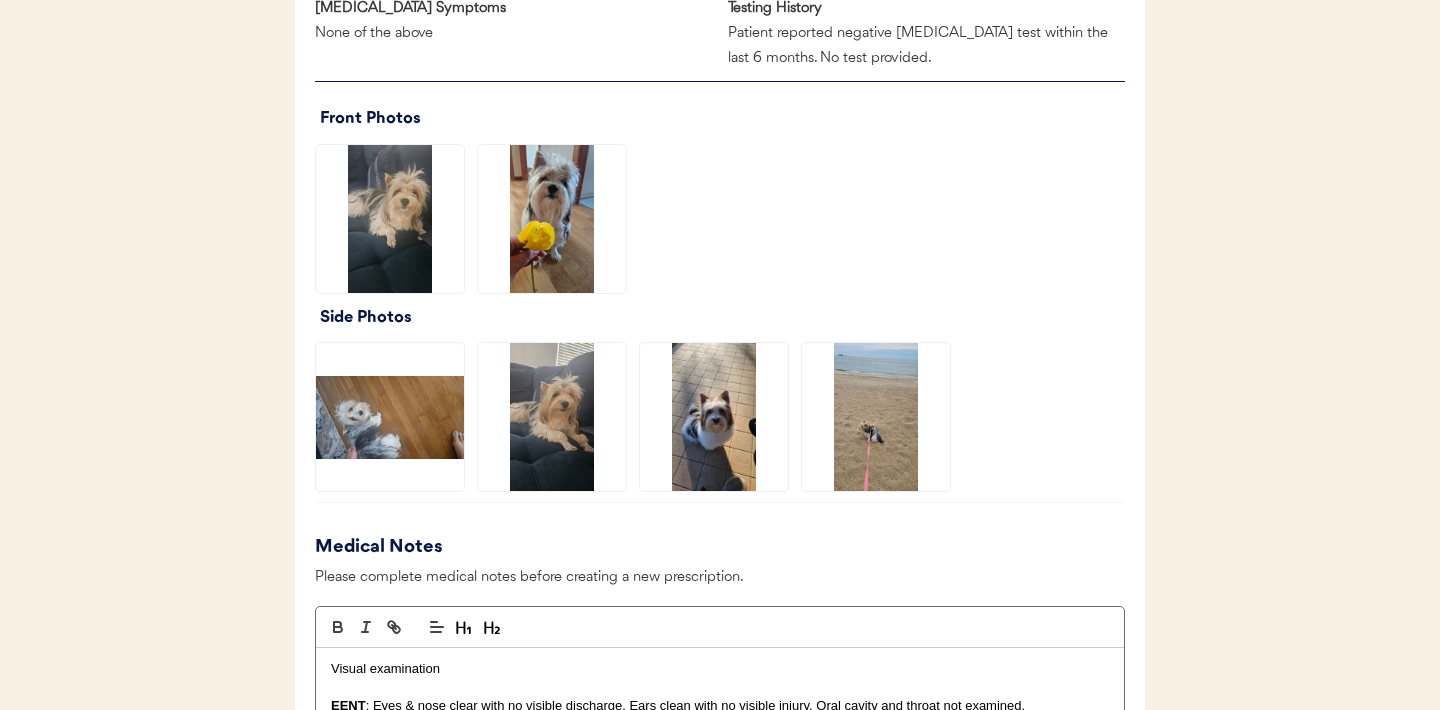 click 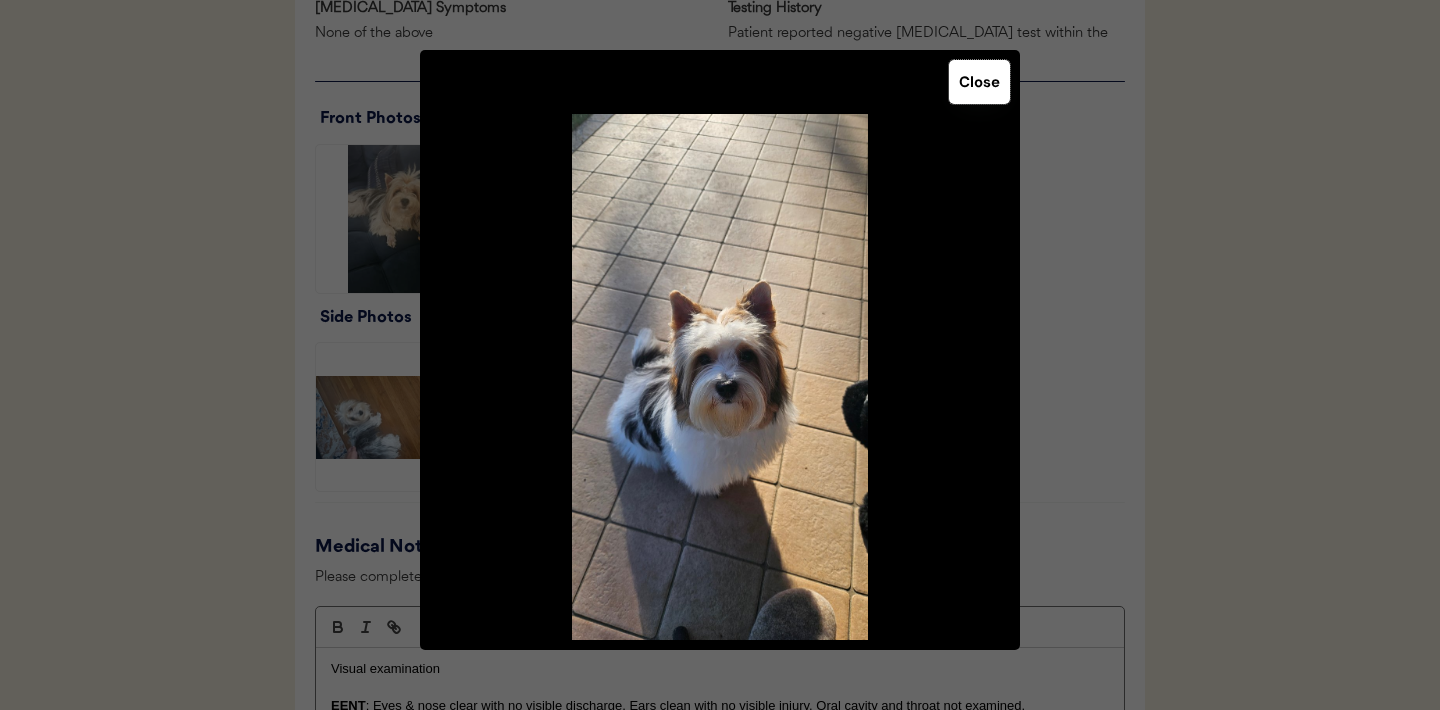 click on "Close" at bounding box center (979, 82) 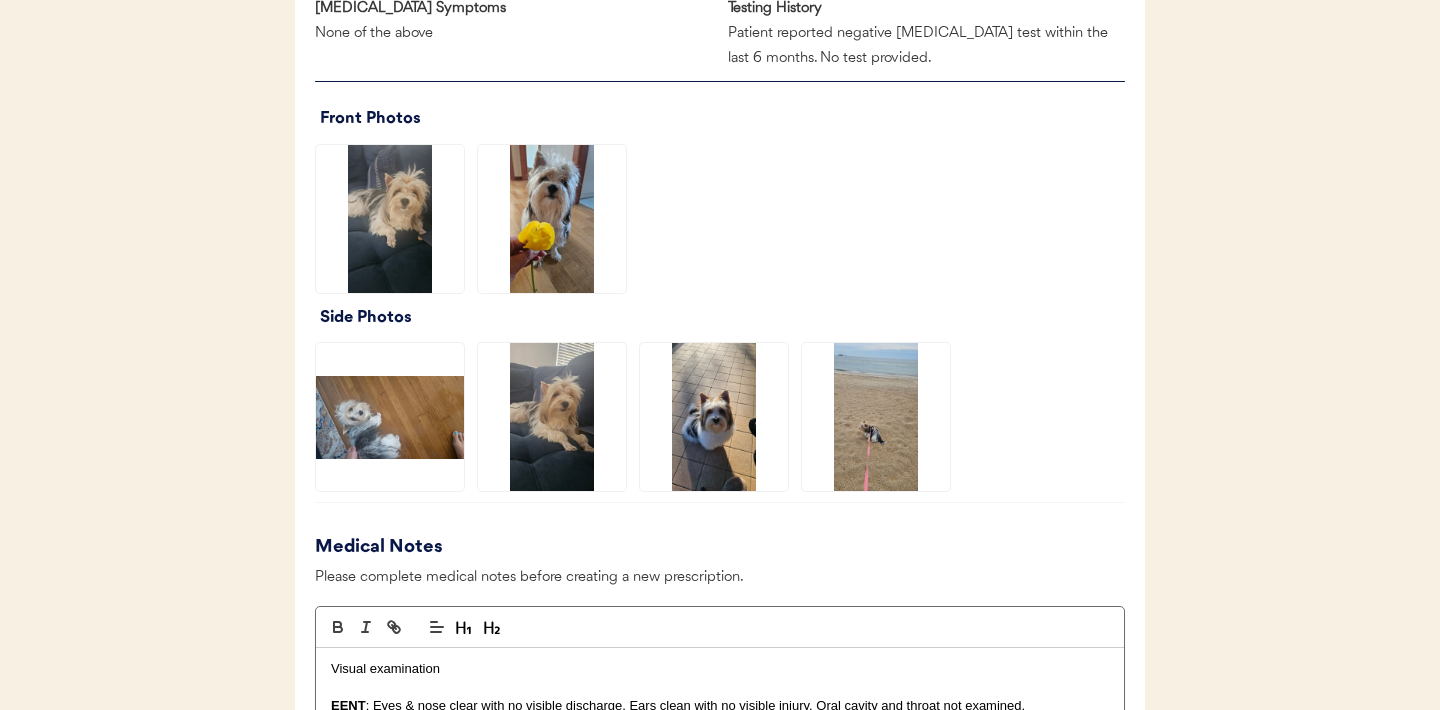 click 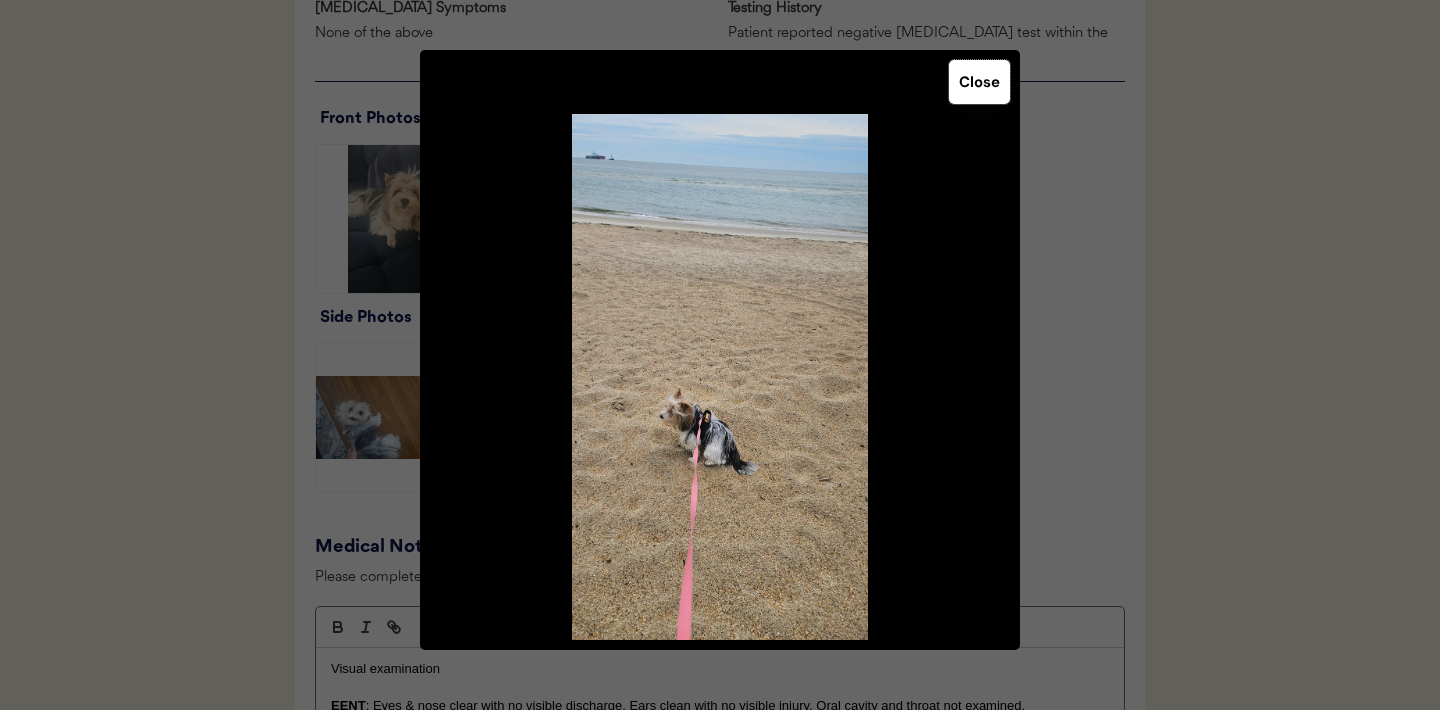 click on "Close" at bounding box center (979, 82) 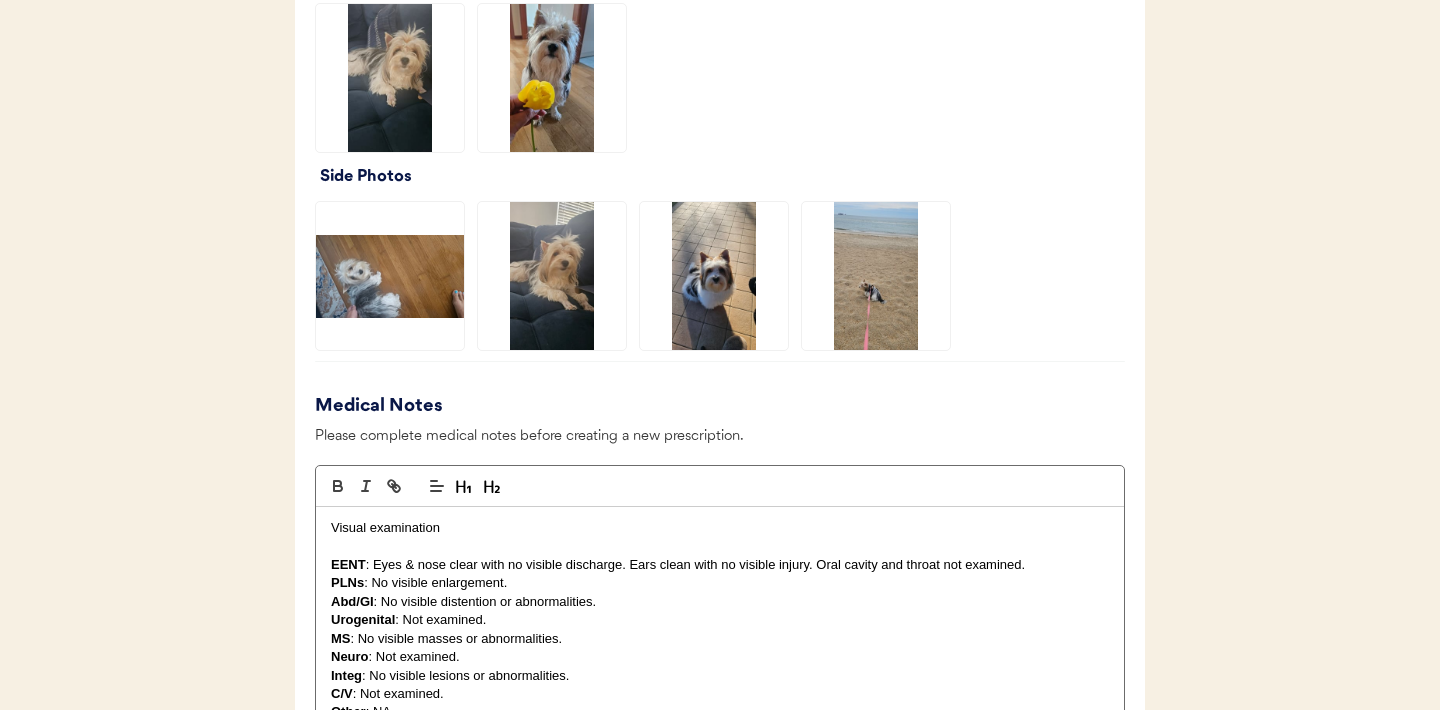 scroll, scrollTop: 2136, scrollLeft: 0, axis: vertical 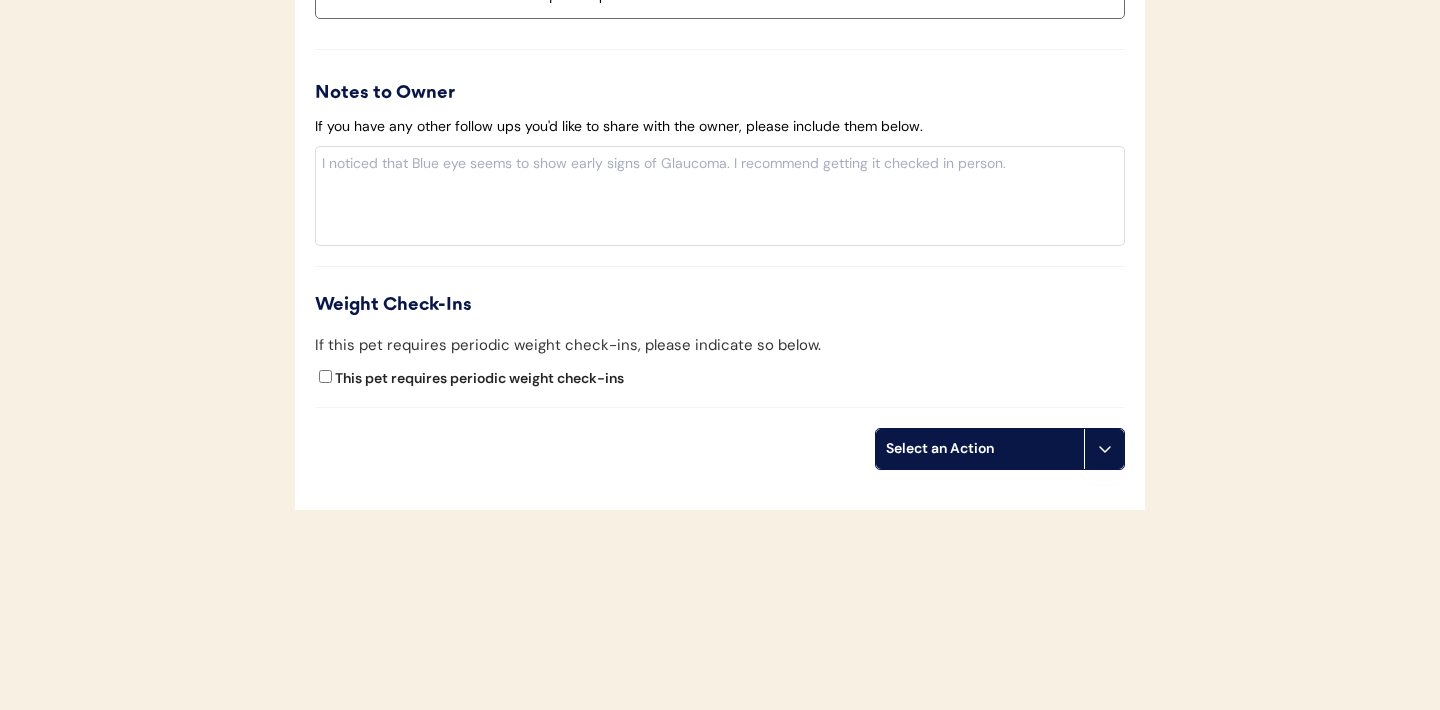 click 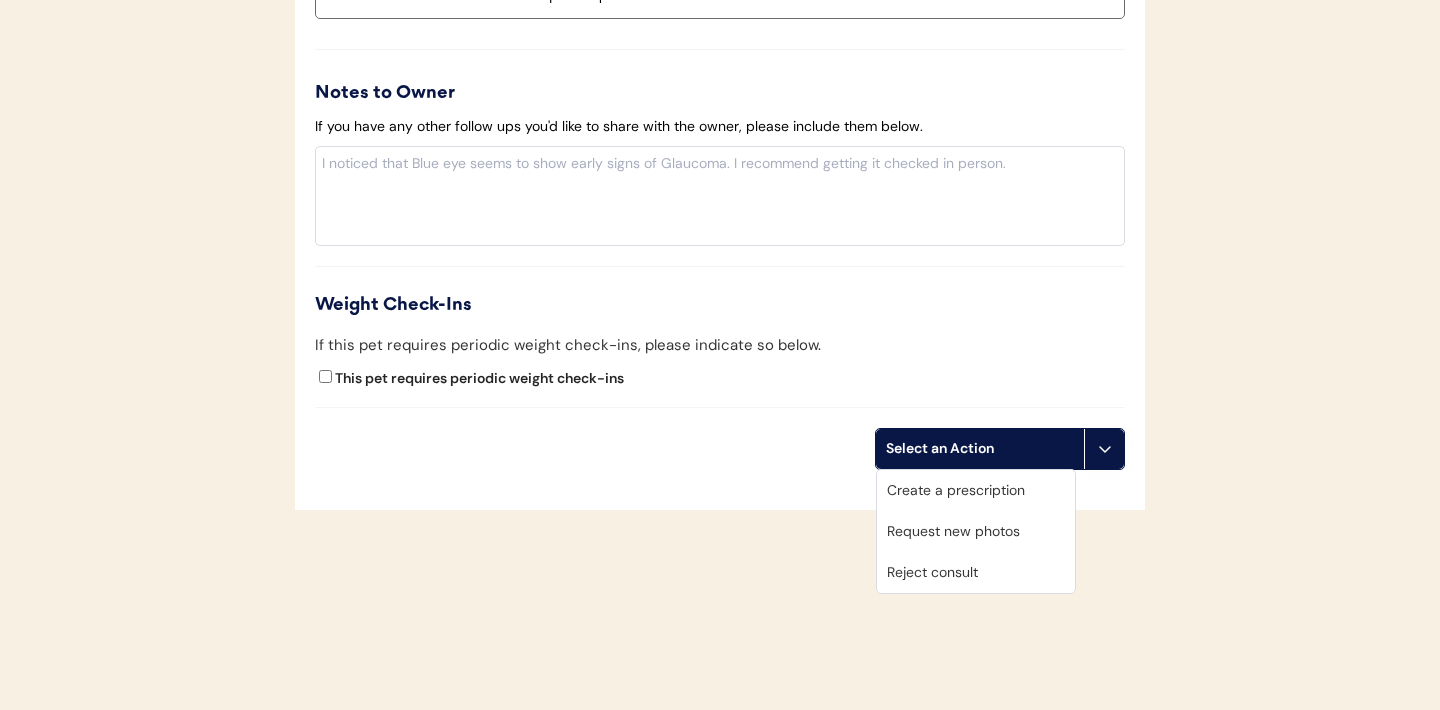 click on "Request new photos" at bounding box center (976, 531) 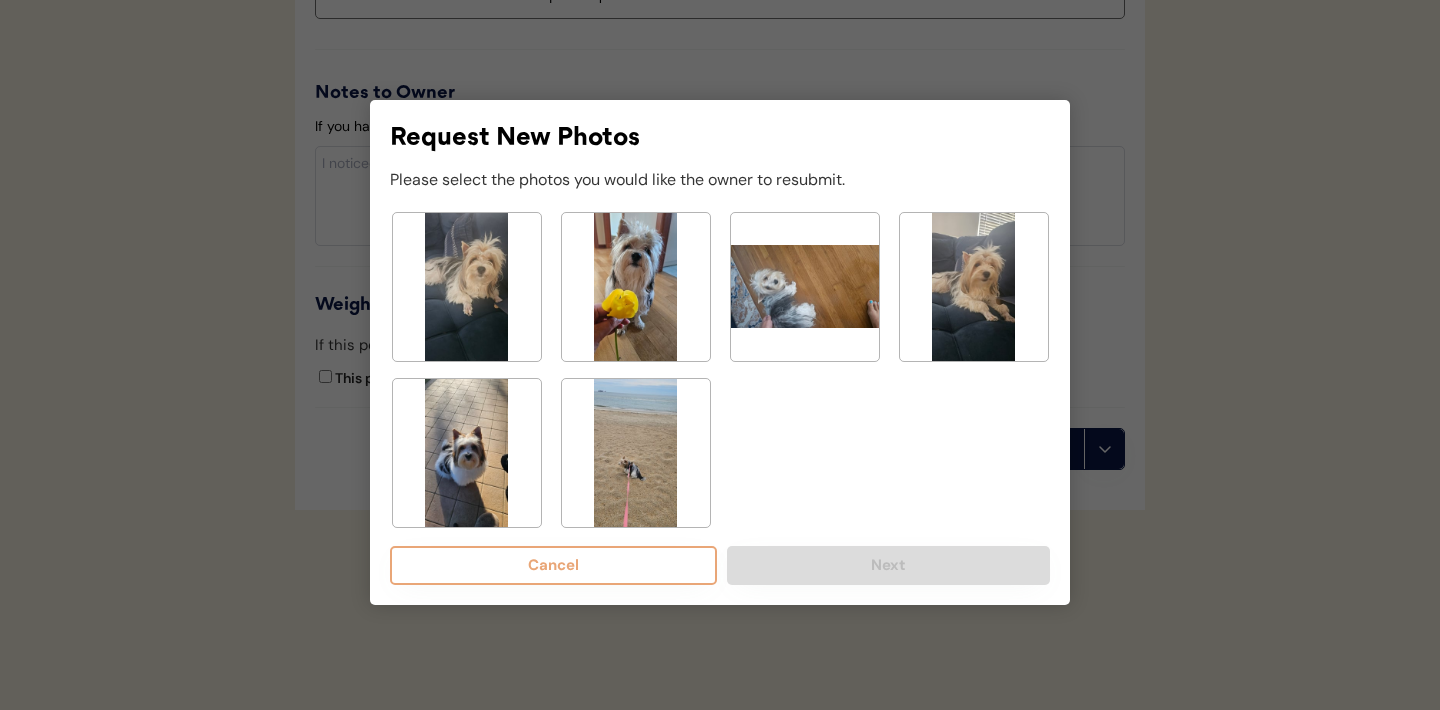 click 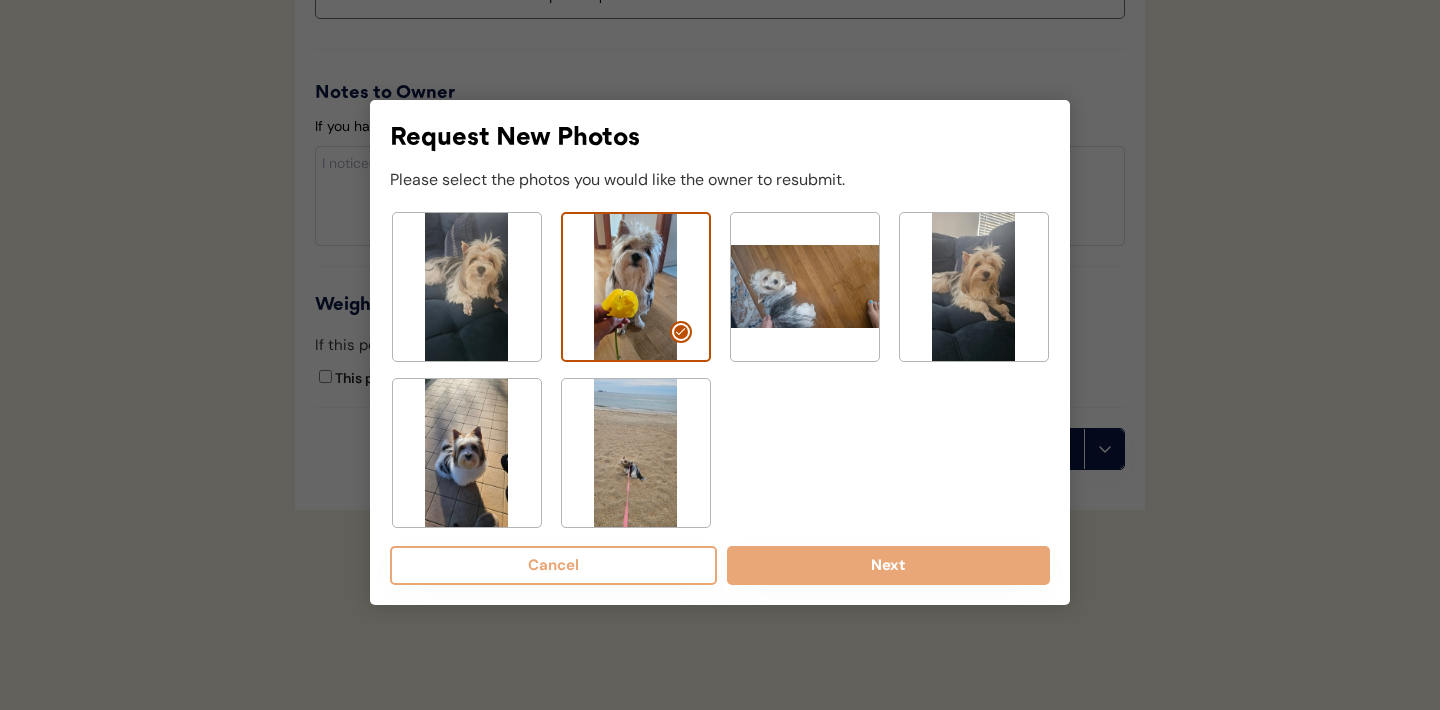 click 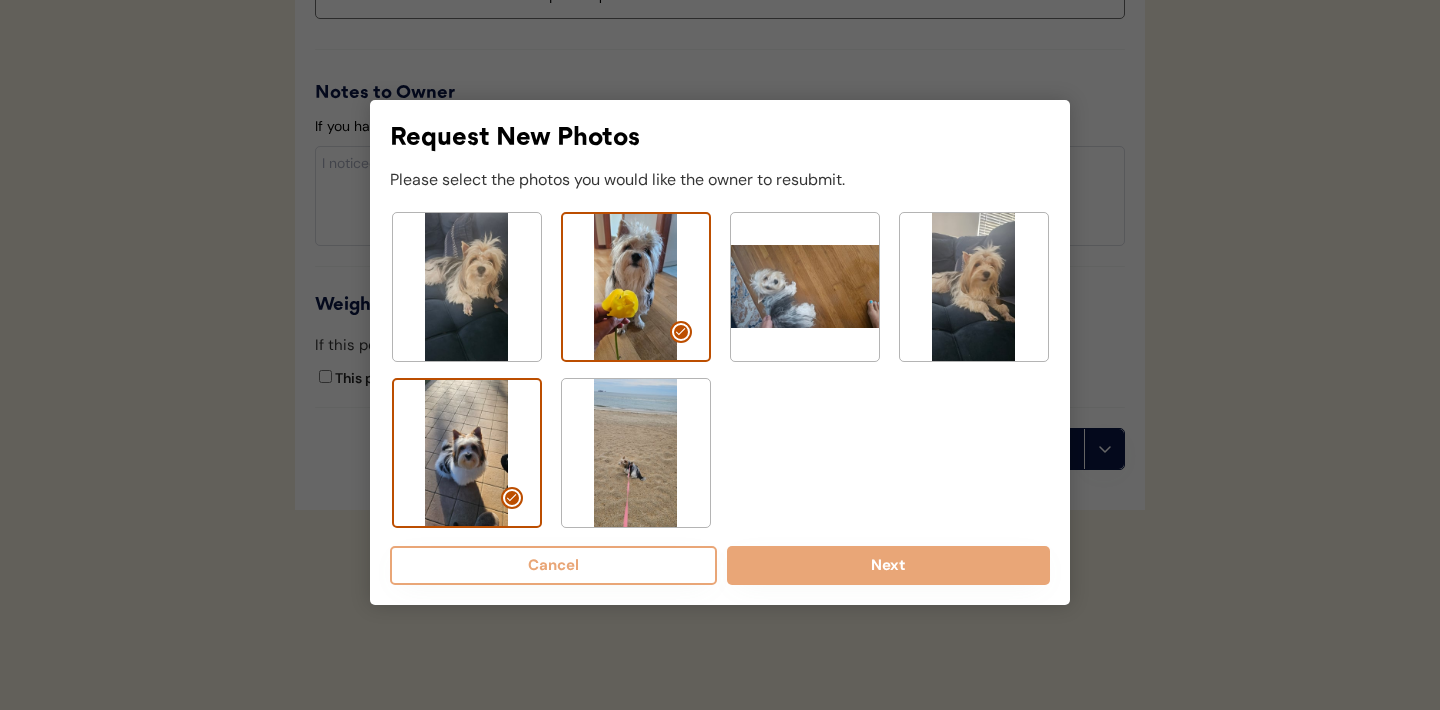 click 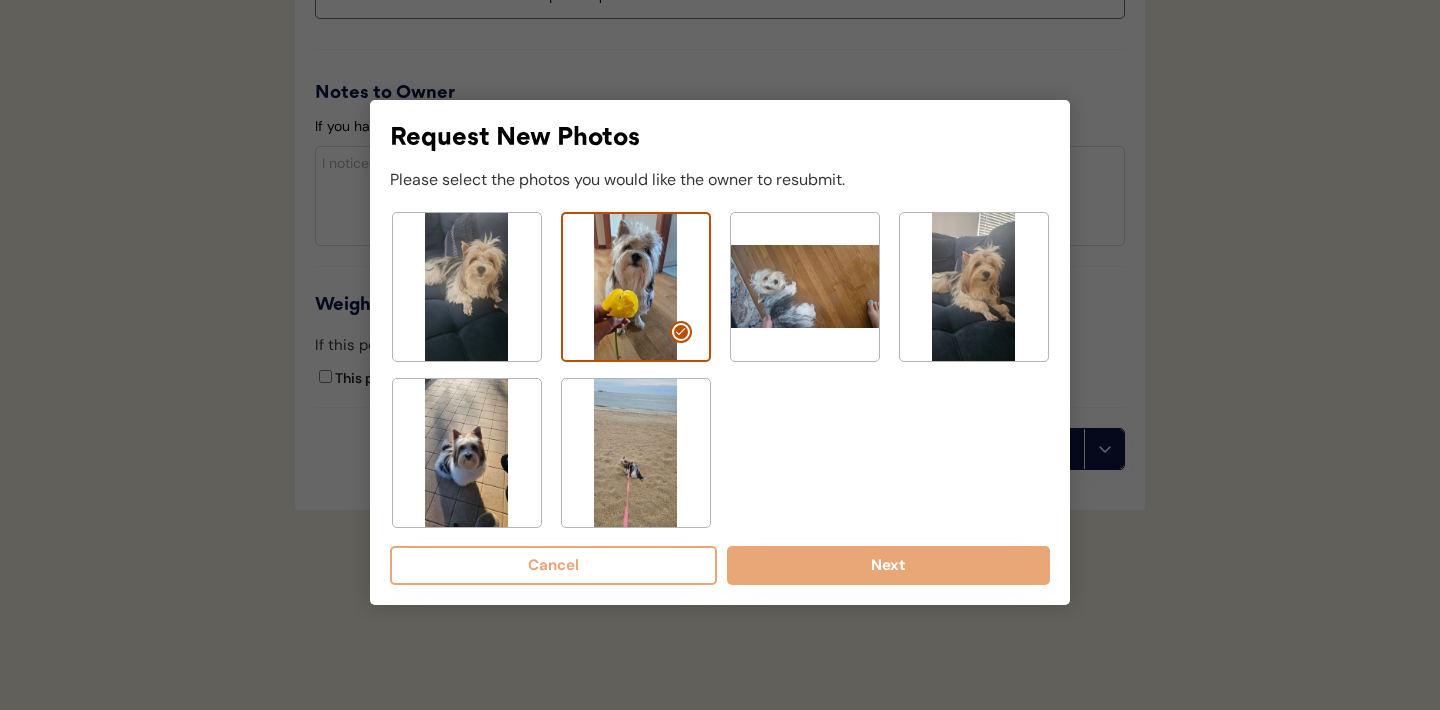 click at bounding box center [681, 332] 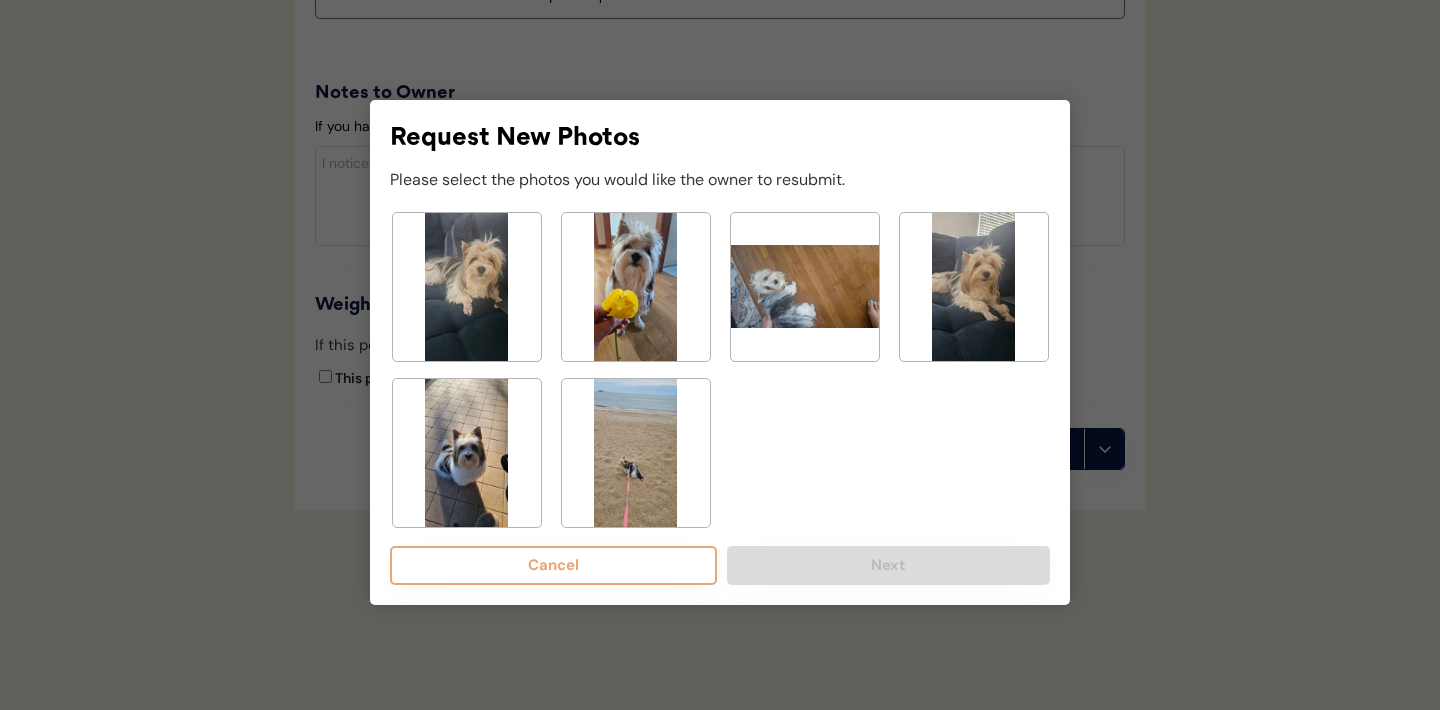 click 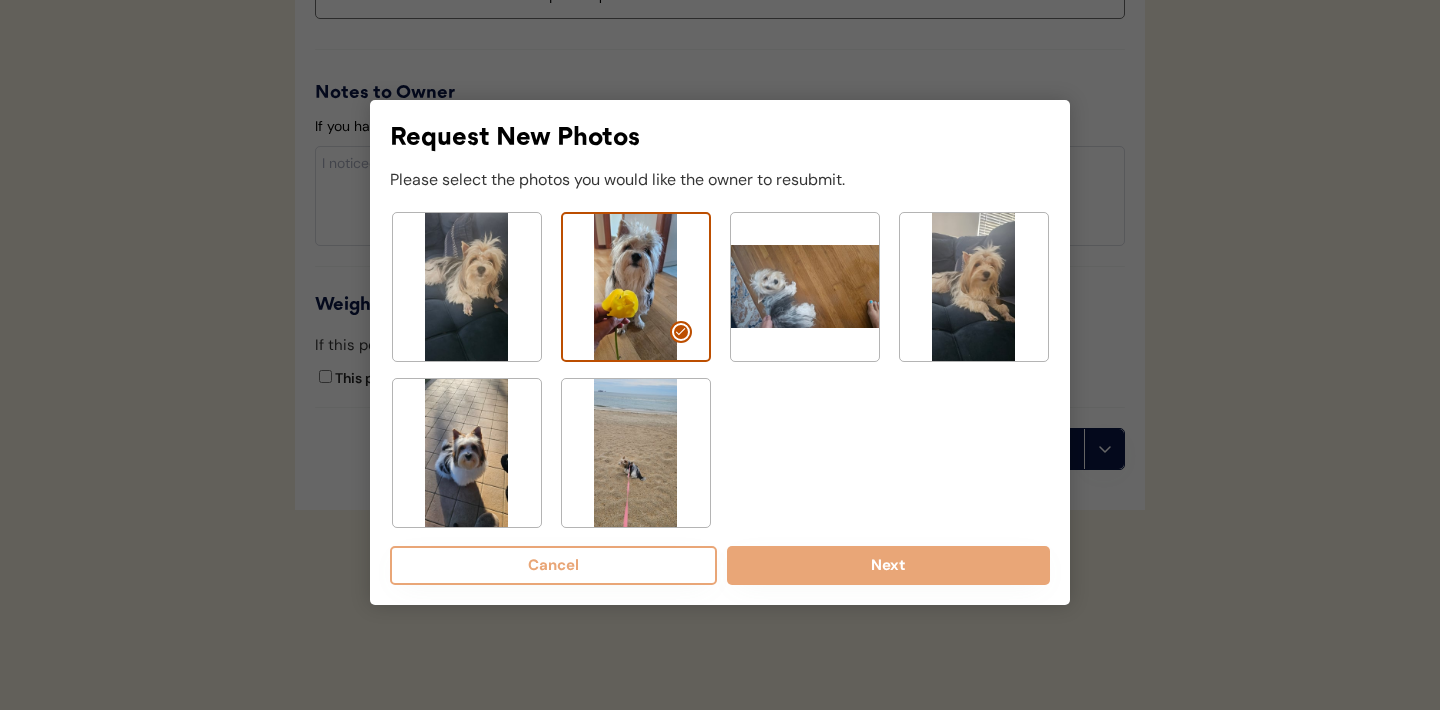 click 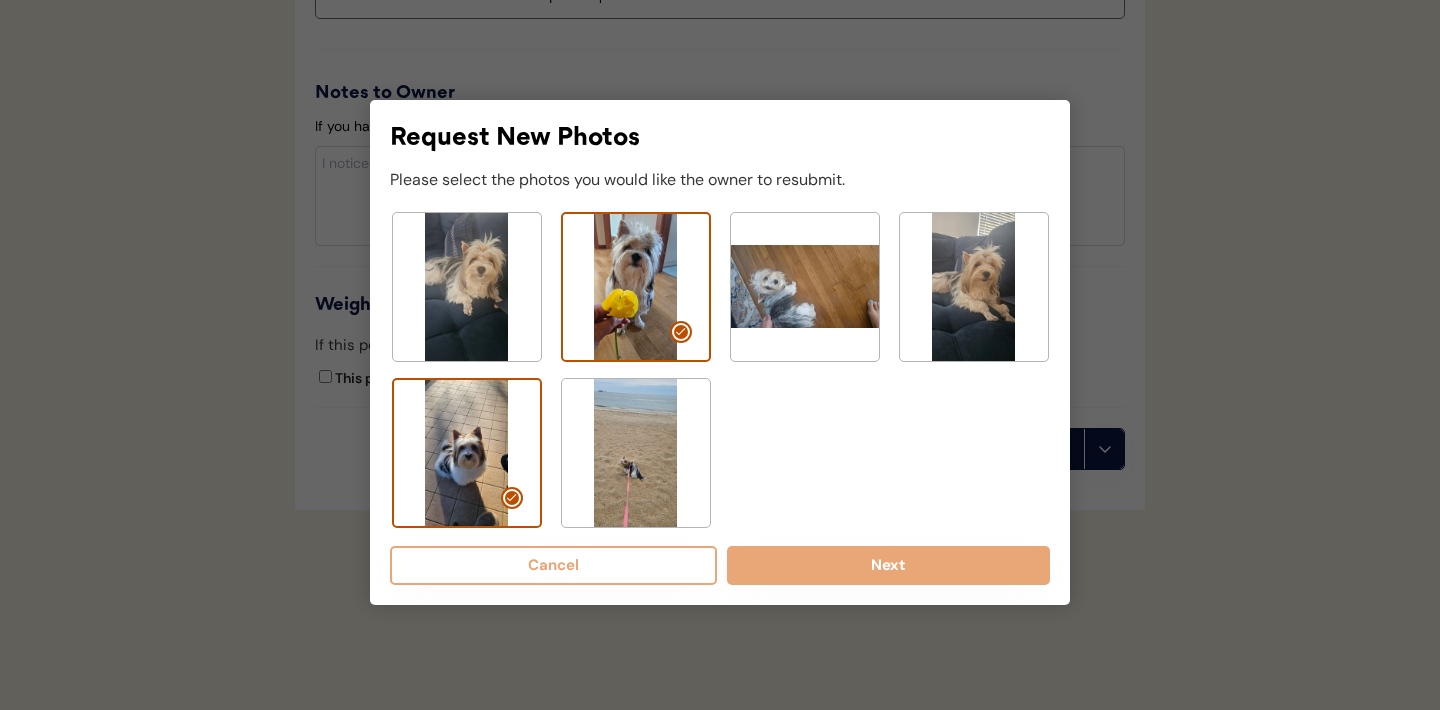 click 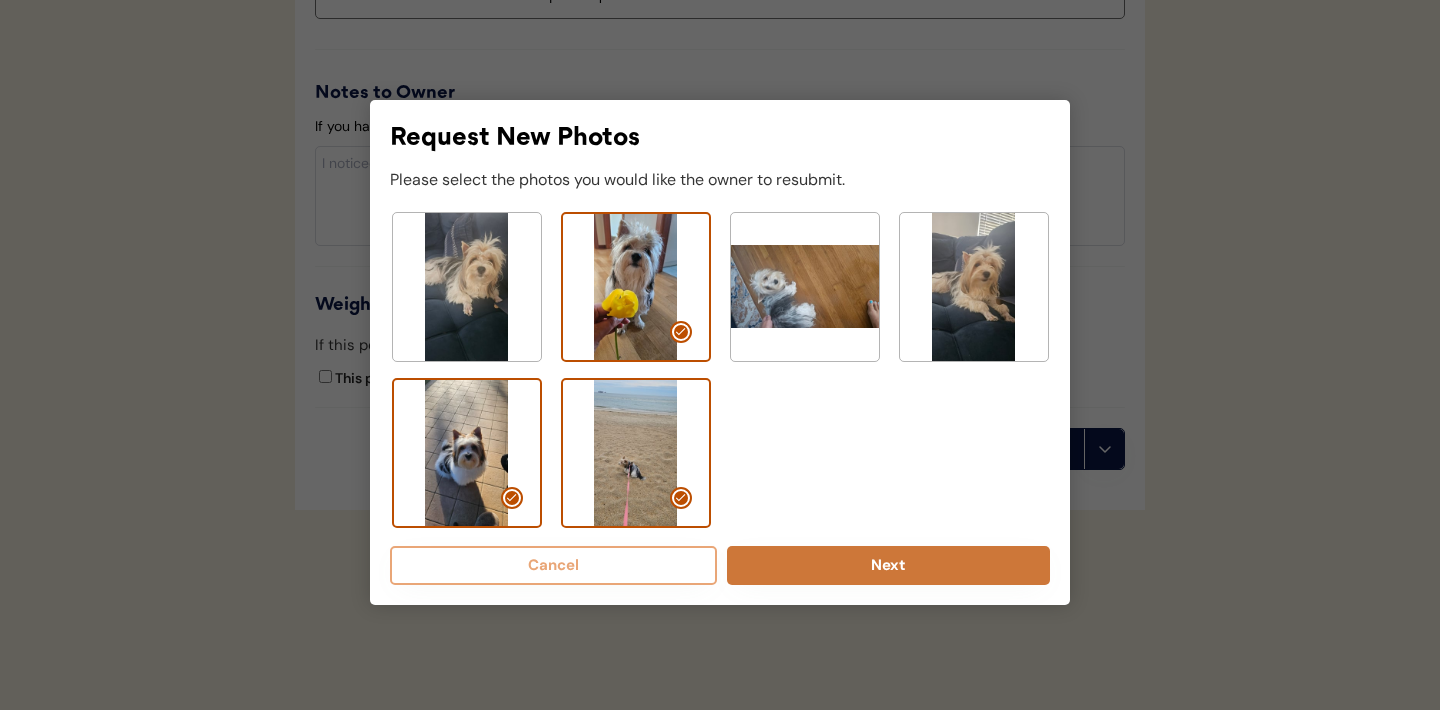 click on "Next" at bounding box center [888, 565] 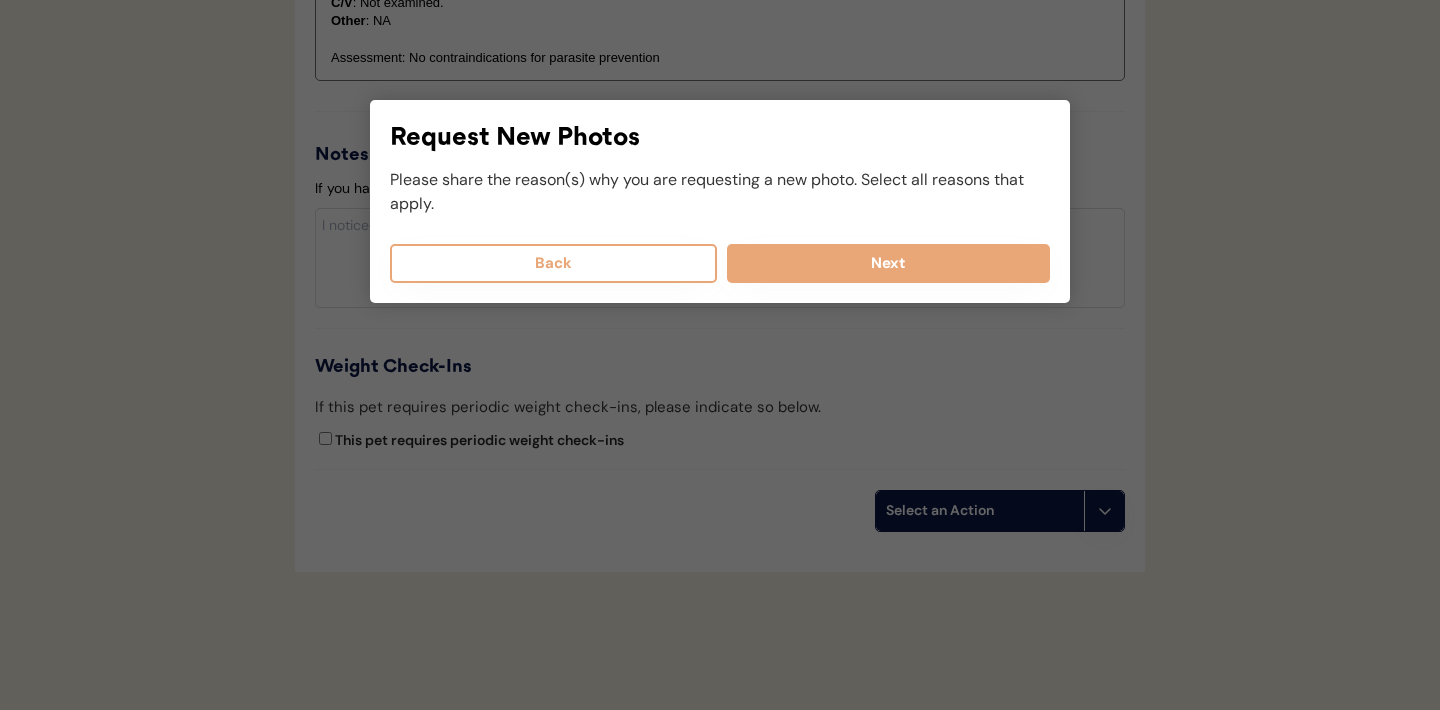 scroll, scrollTop: 2030, scrollLeft: 0, axis: vertical 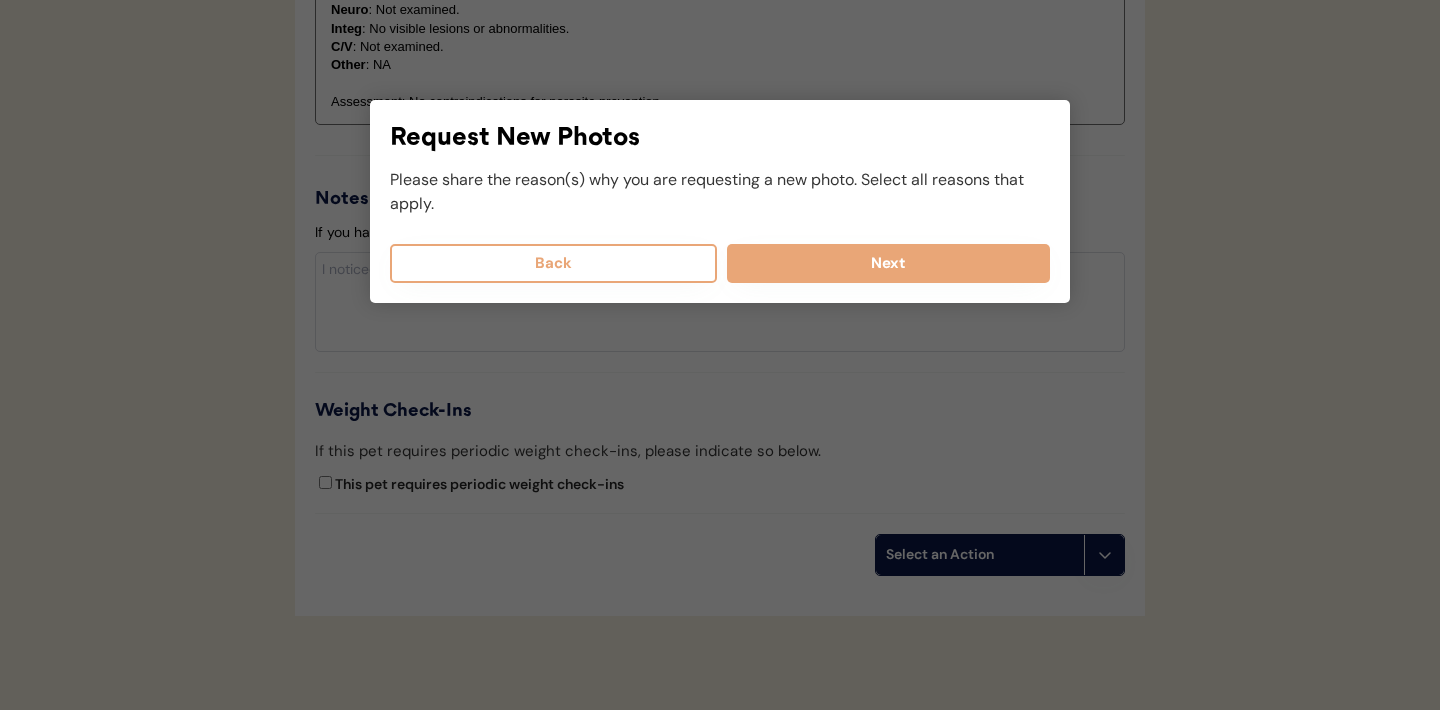 select 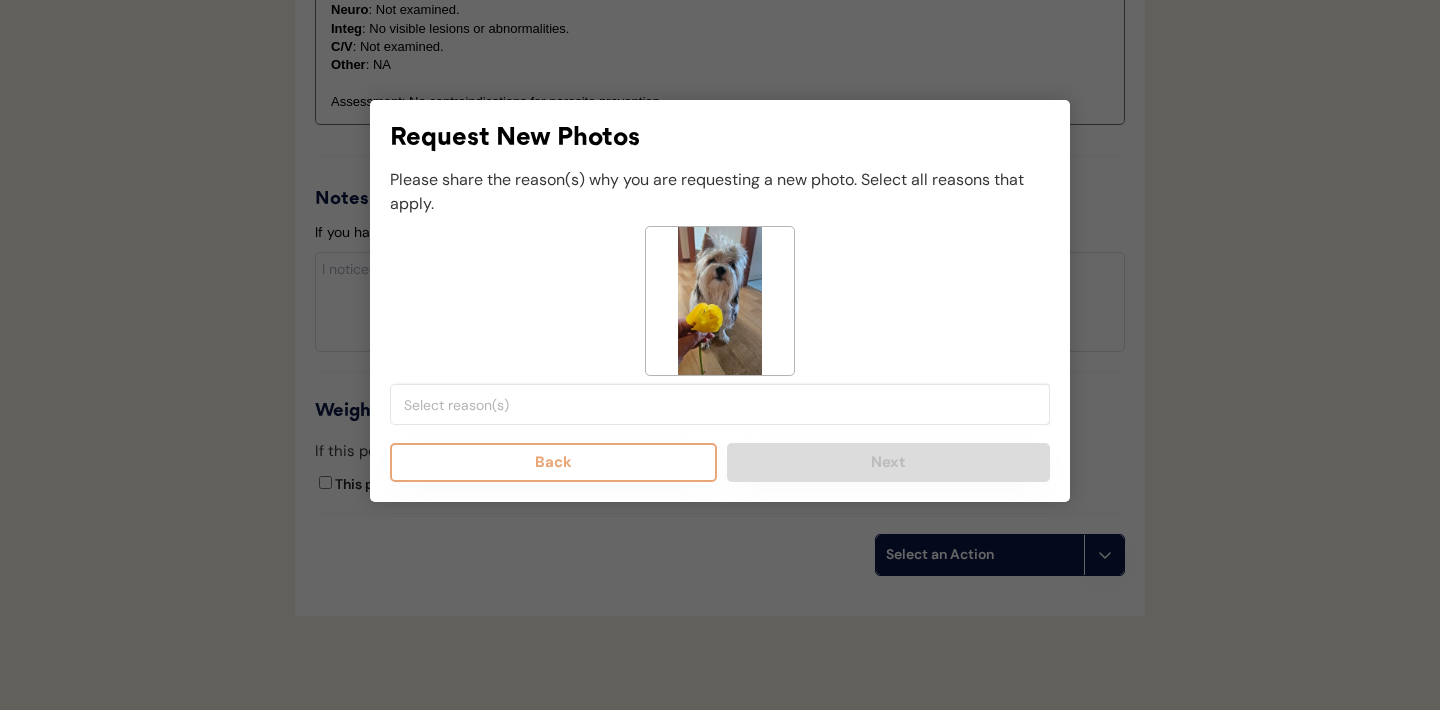 select 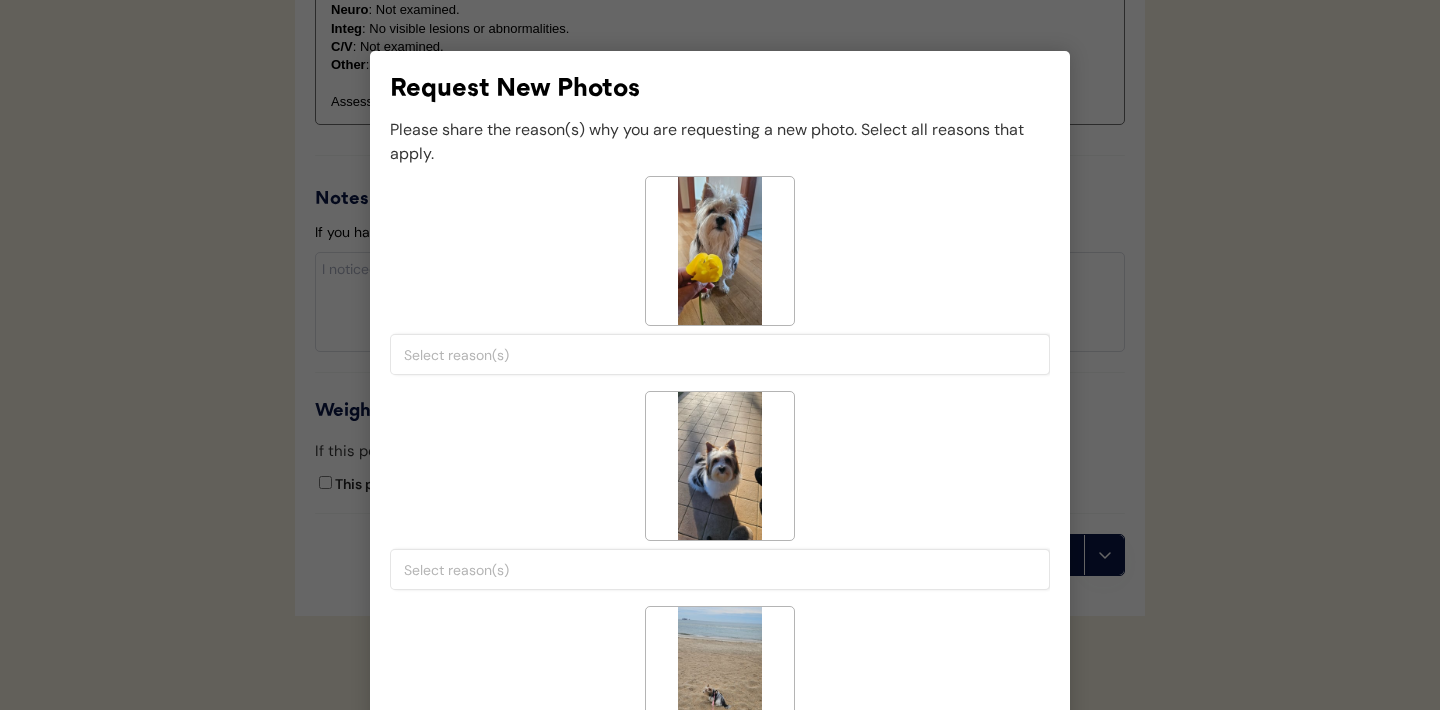 click at bounding box center [725, 355] 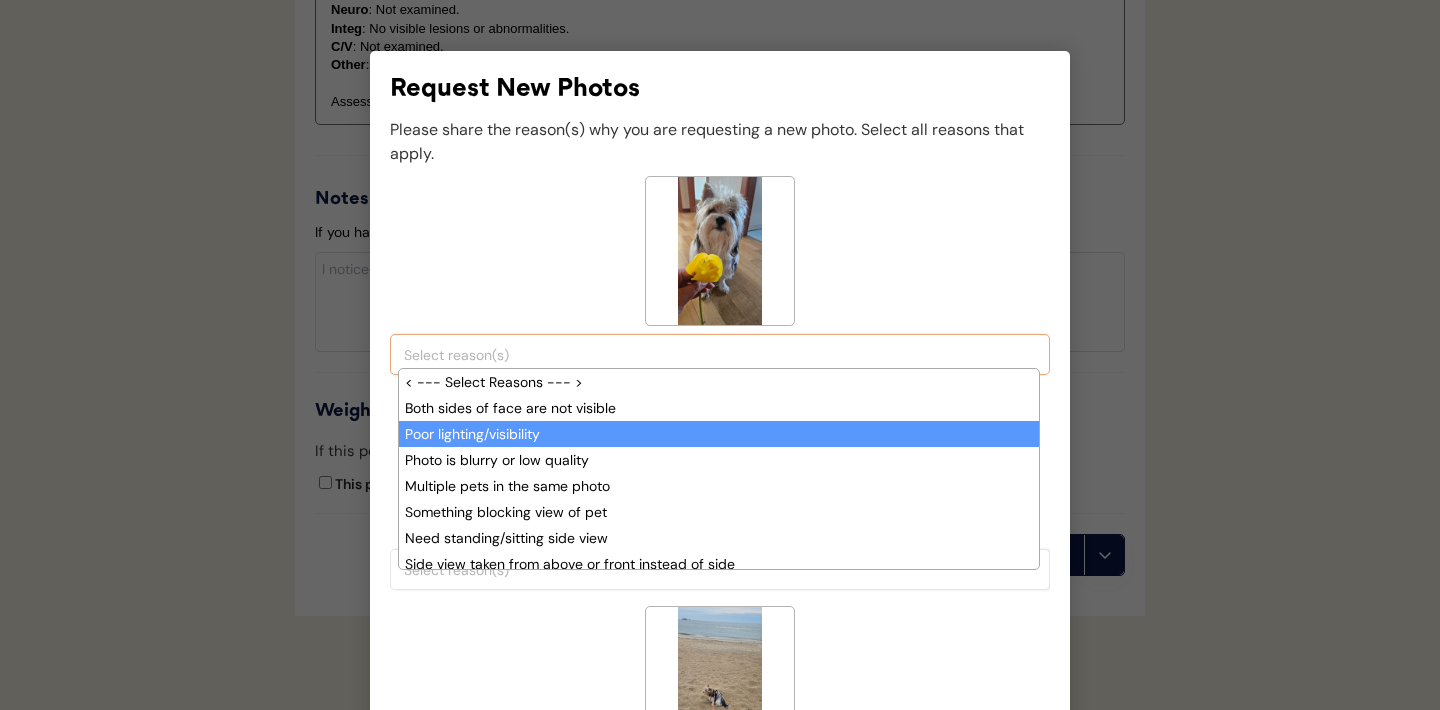scroll, scrollTop: 34, scrollLeft: 0, axis: vertical 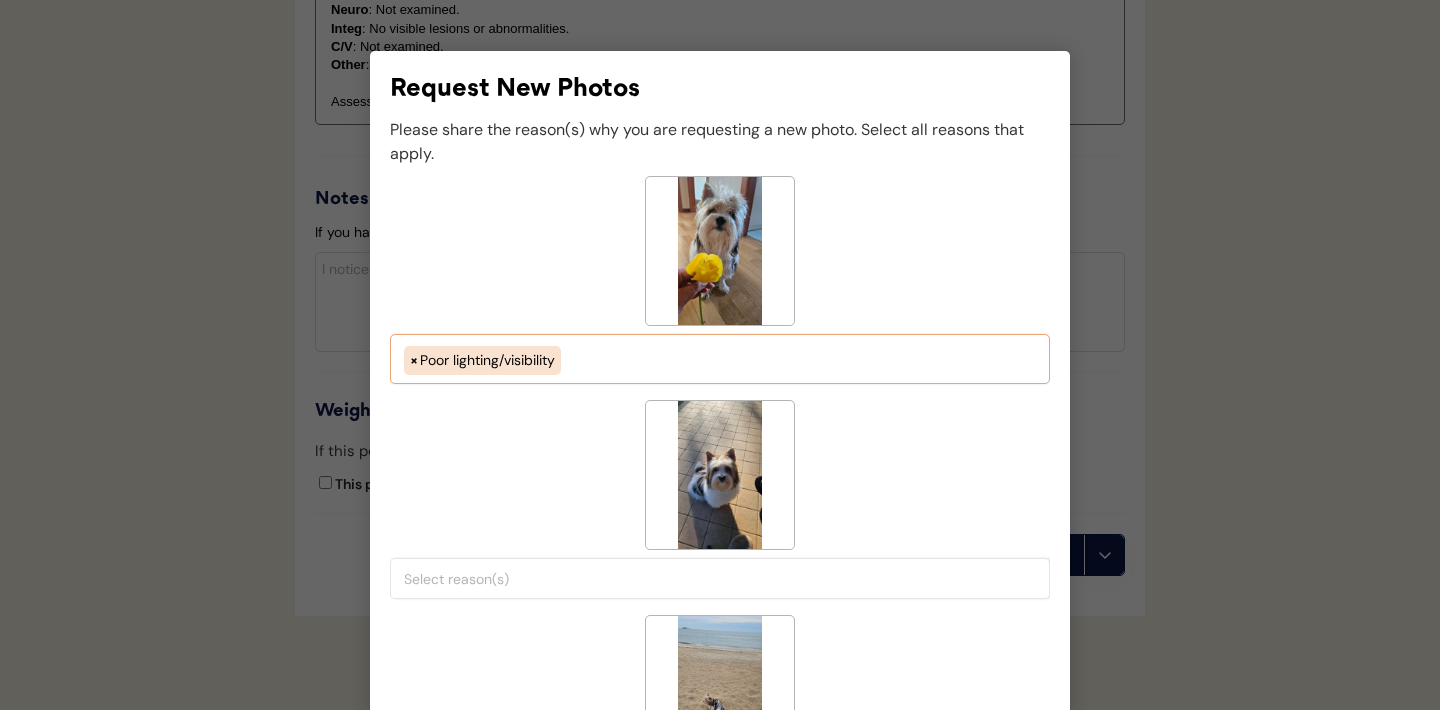 select on "porr_lighting" 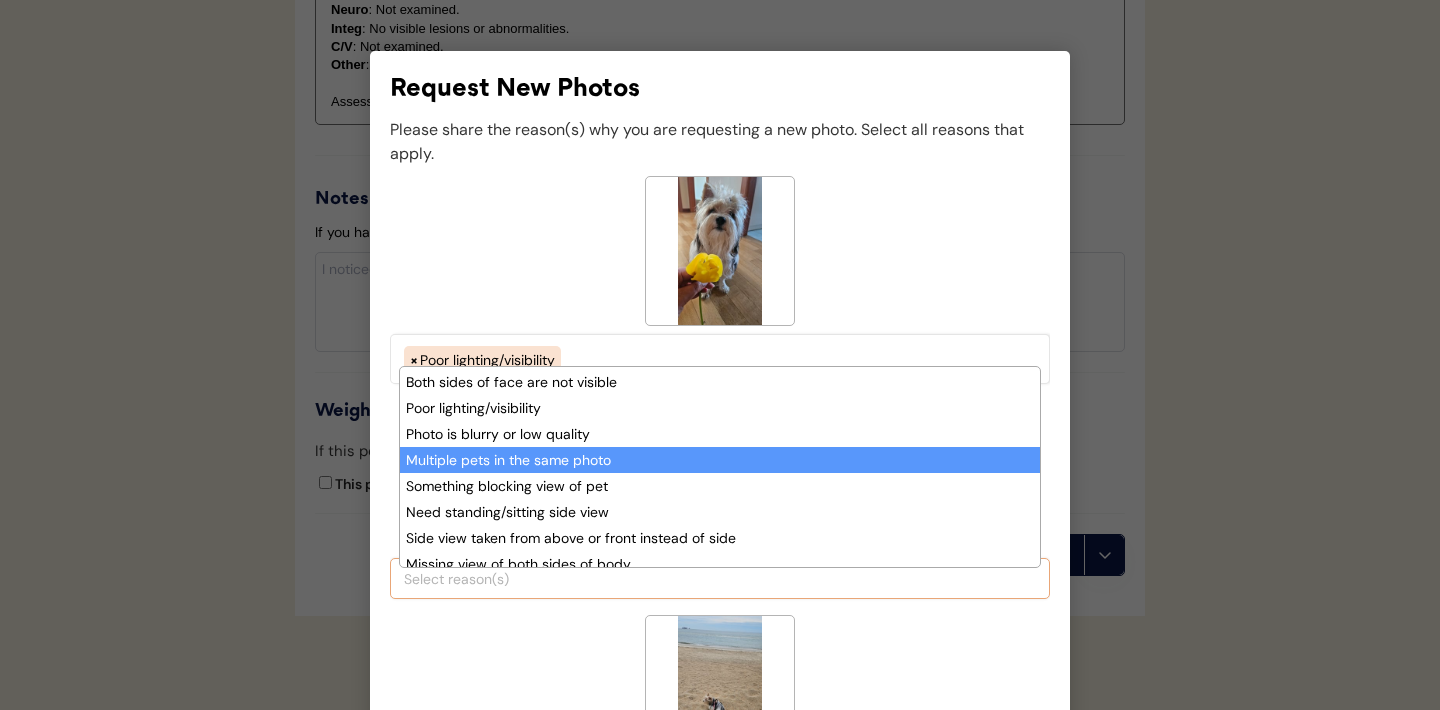 scroll, scrollTop: 33, scrollLeft: 0, axis: vertical 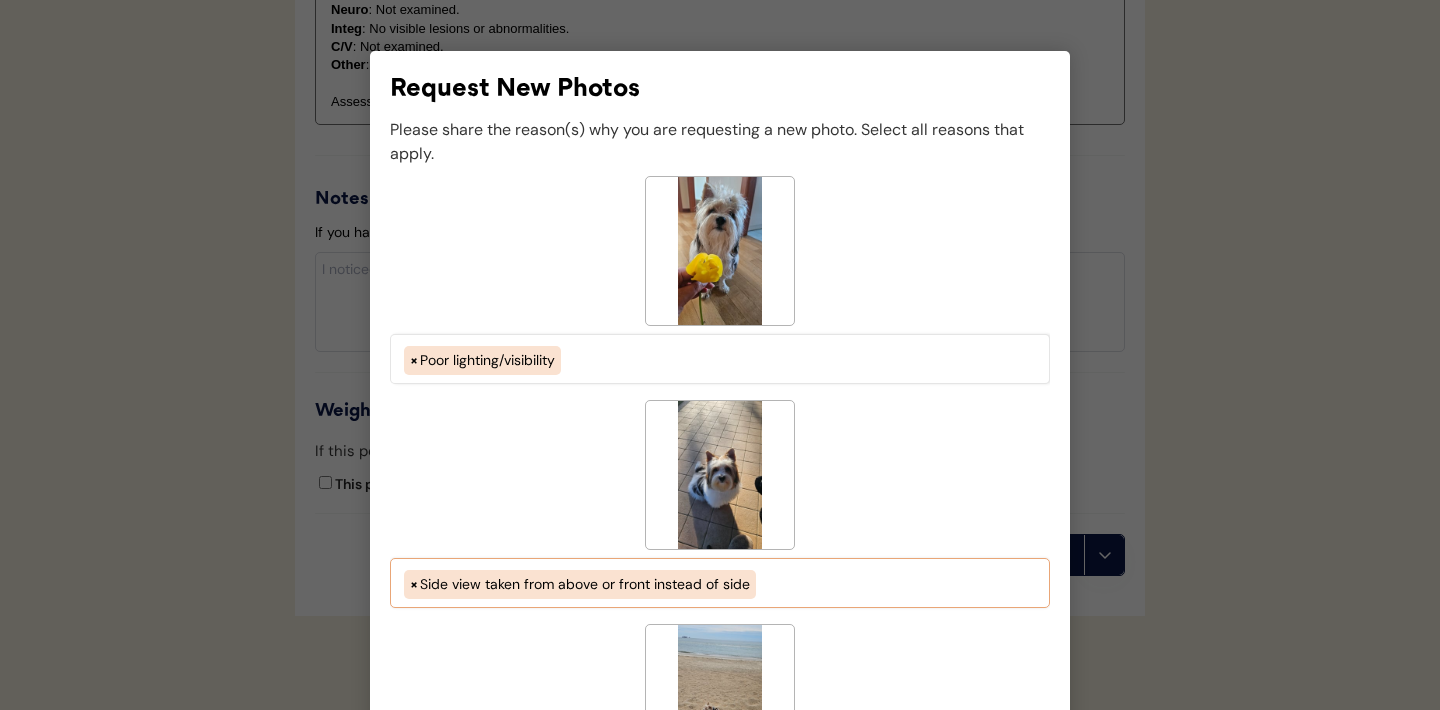 select on "side_view_taken_from_above_instead_of_side" 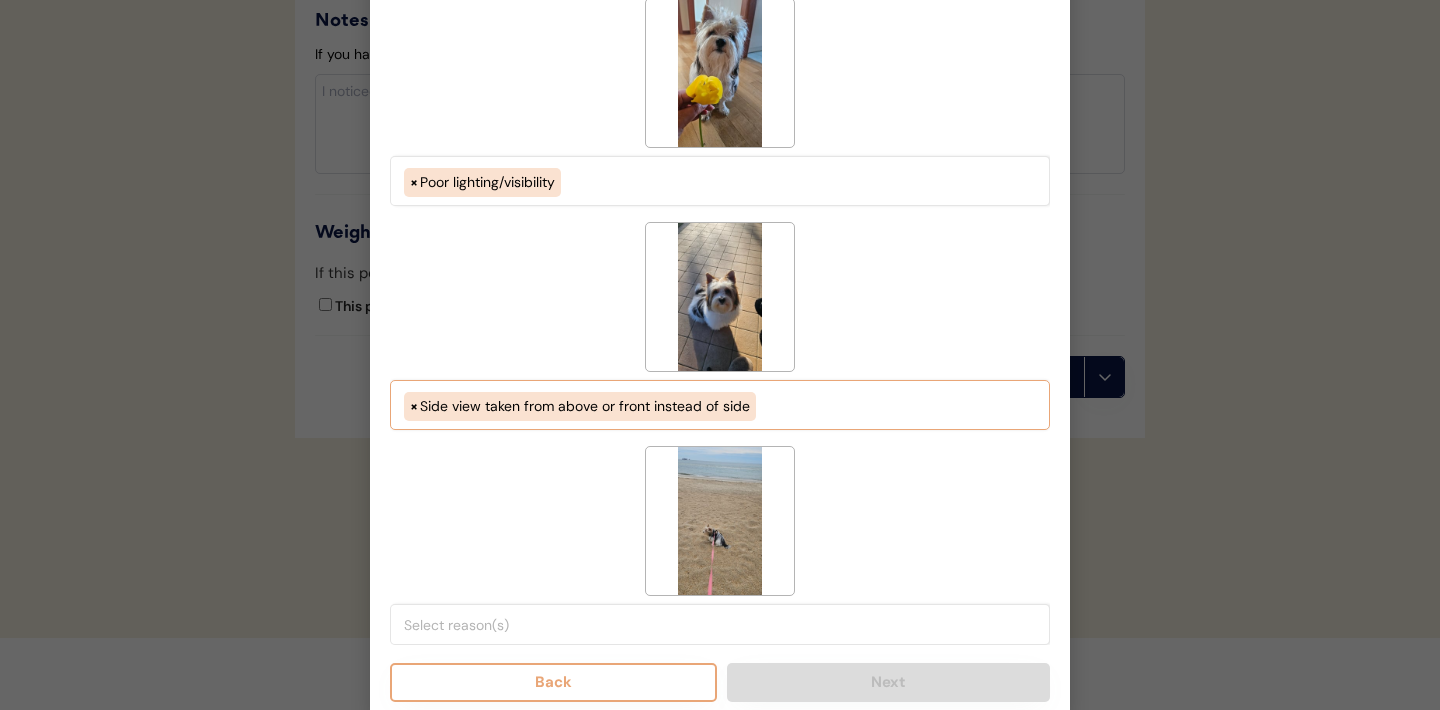 scroll, scrollTop: 2213, scrollLeft: 0, axis: vertical 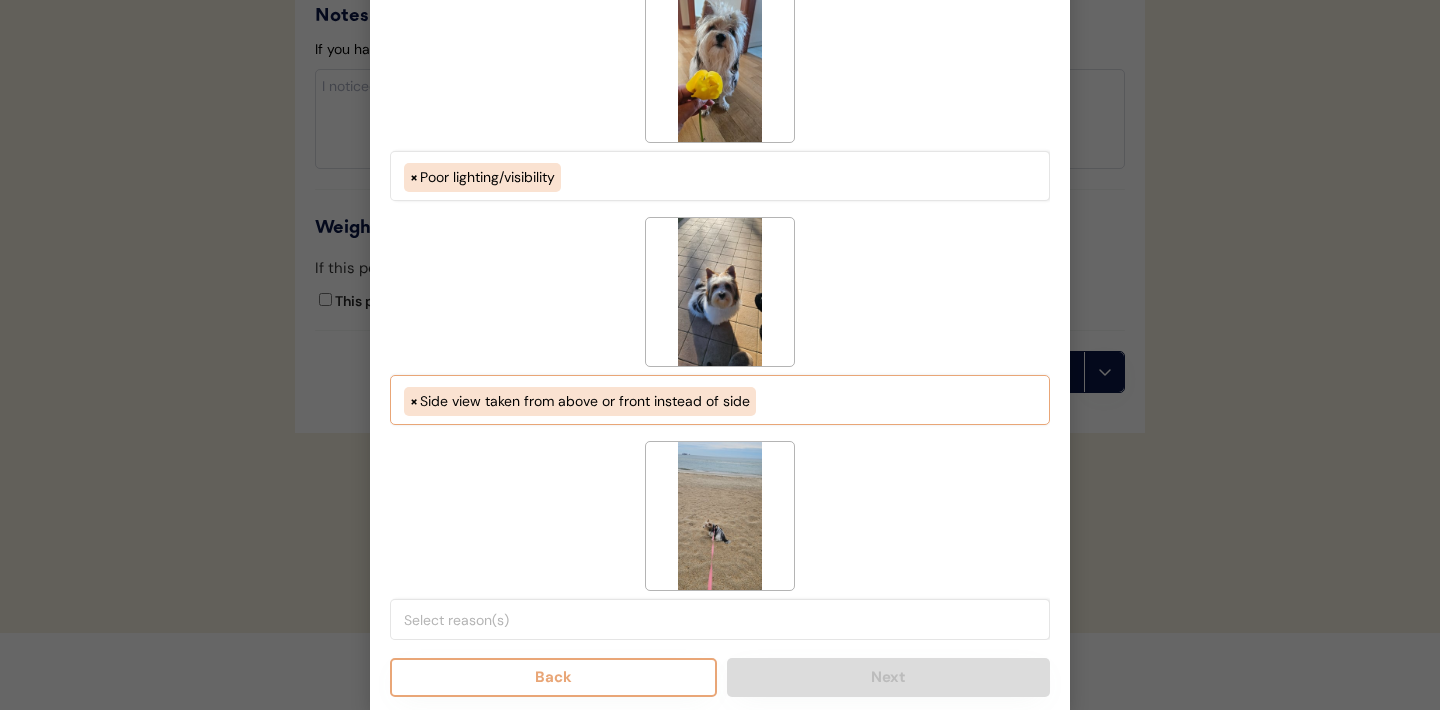 click at bounding box center [725, 620] 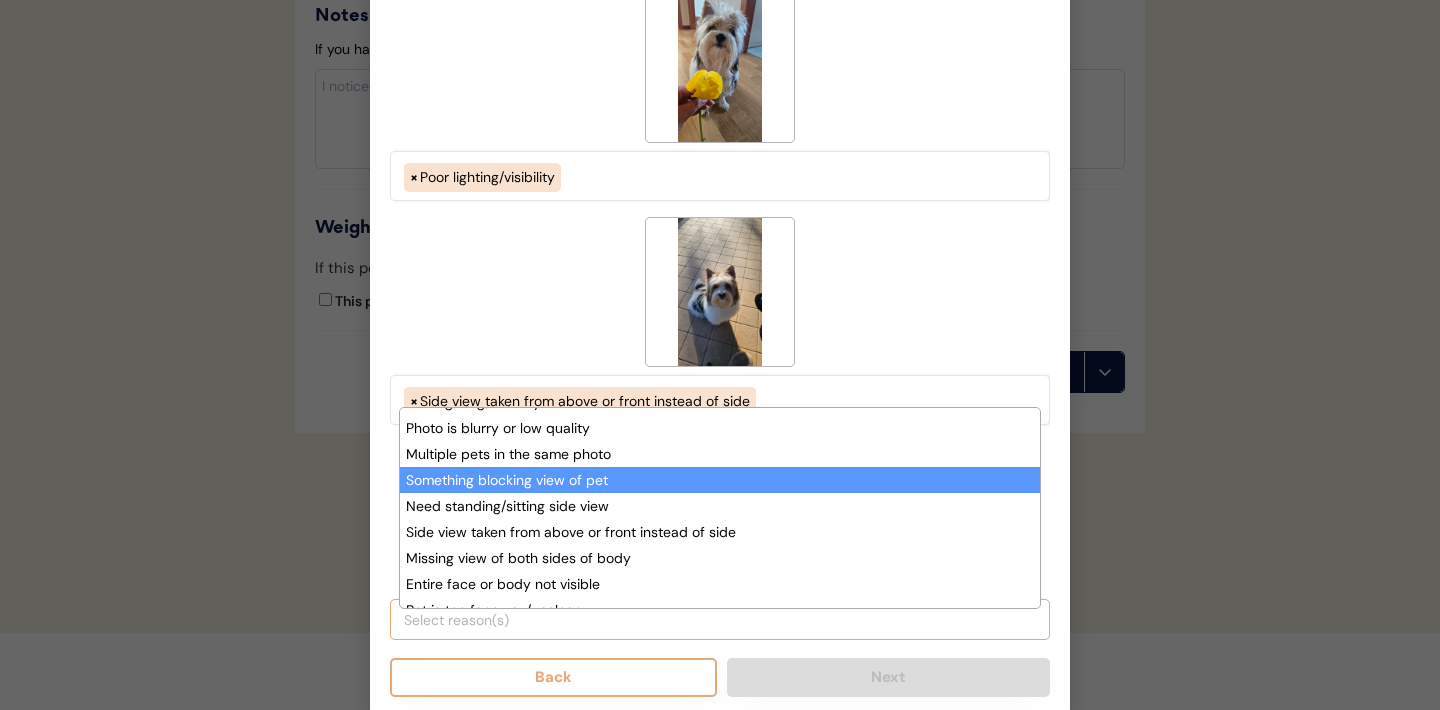scroll, scrollTop: 75, scrollLeft: 0, axis: vertical 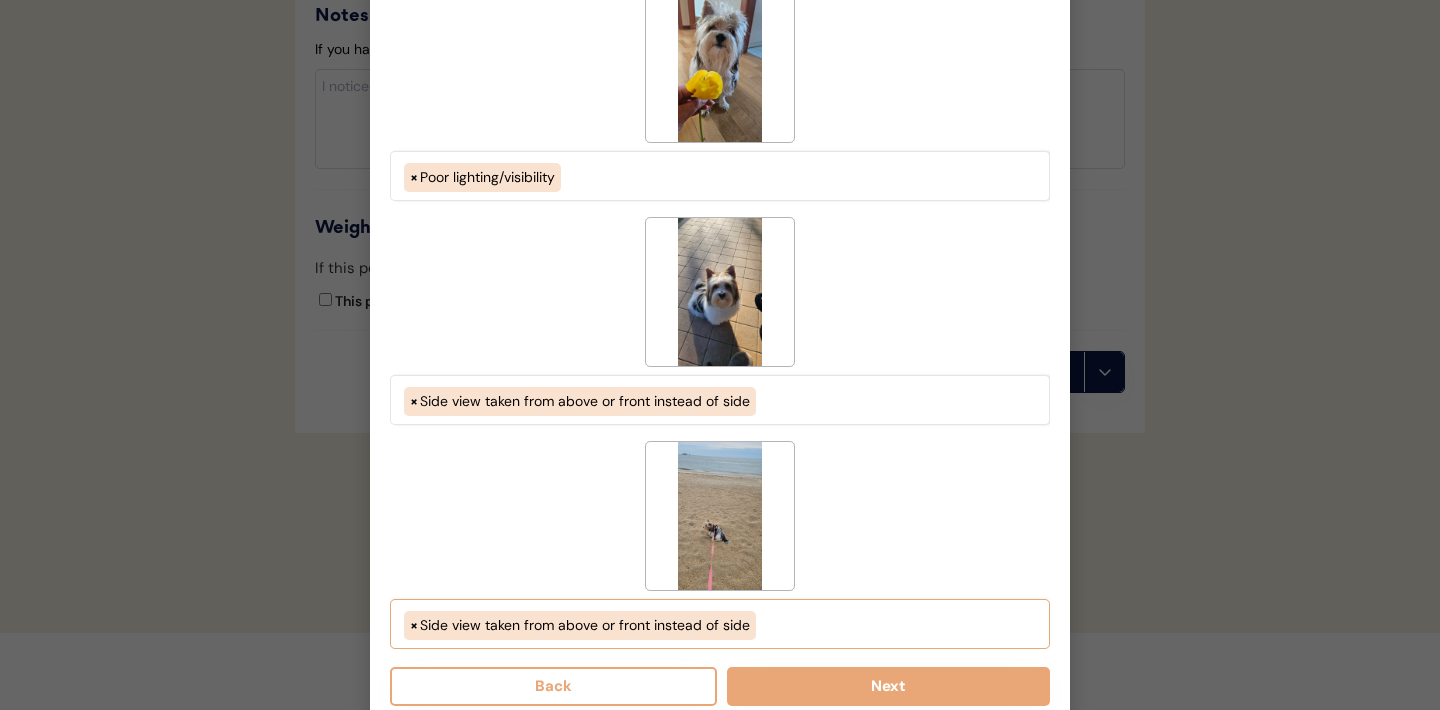 click on "× Side view taken from above or front instead of side" at bounding box center (720, 623) 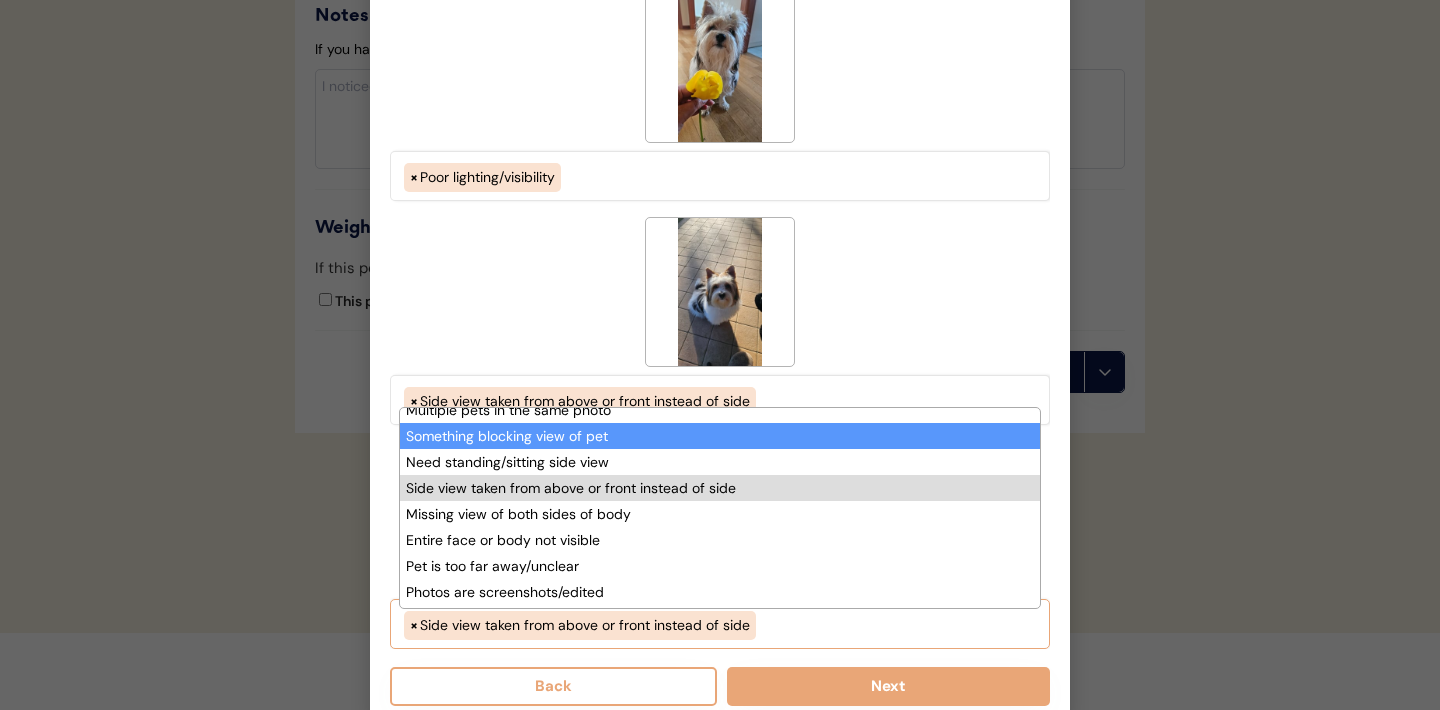 scroll, scrollTop: 116, scrollLeft: 0, axis: vertical 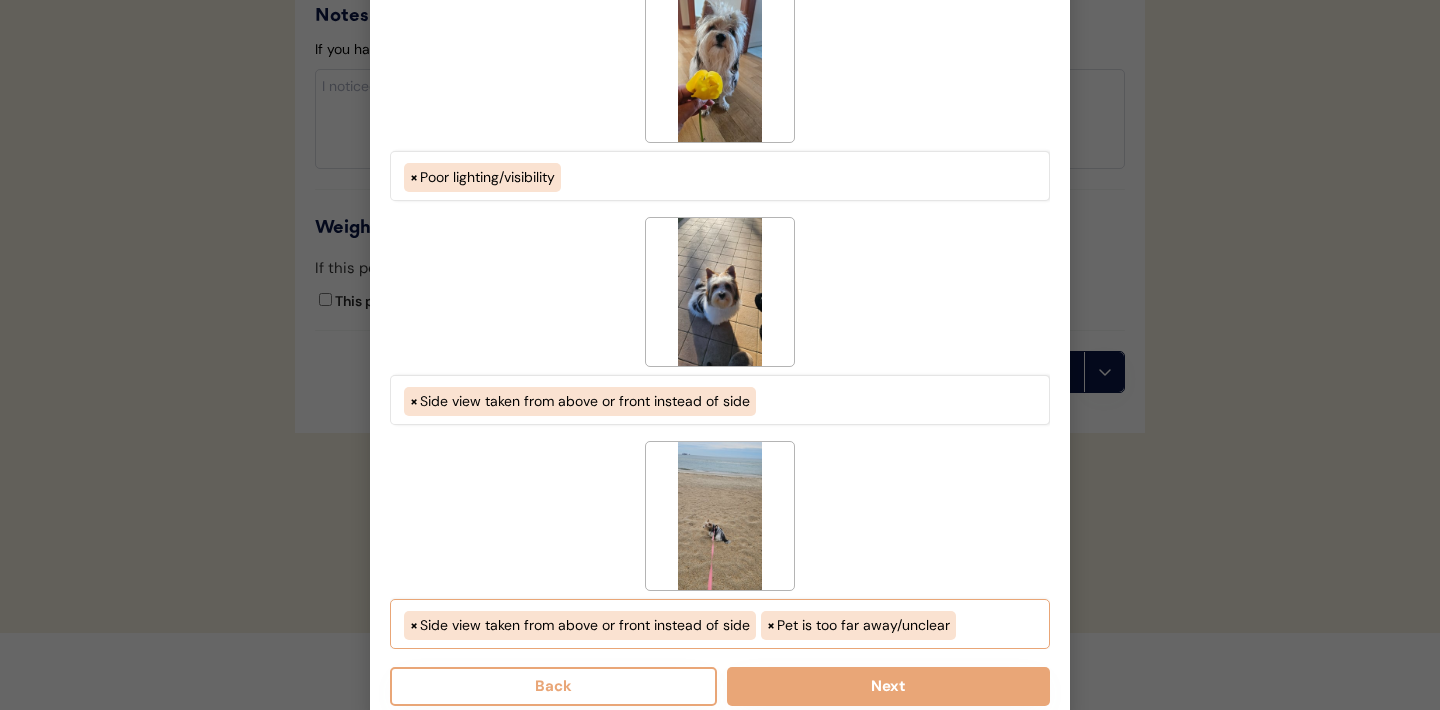 select on "side_view_taken_from_above_instead_of_side" 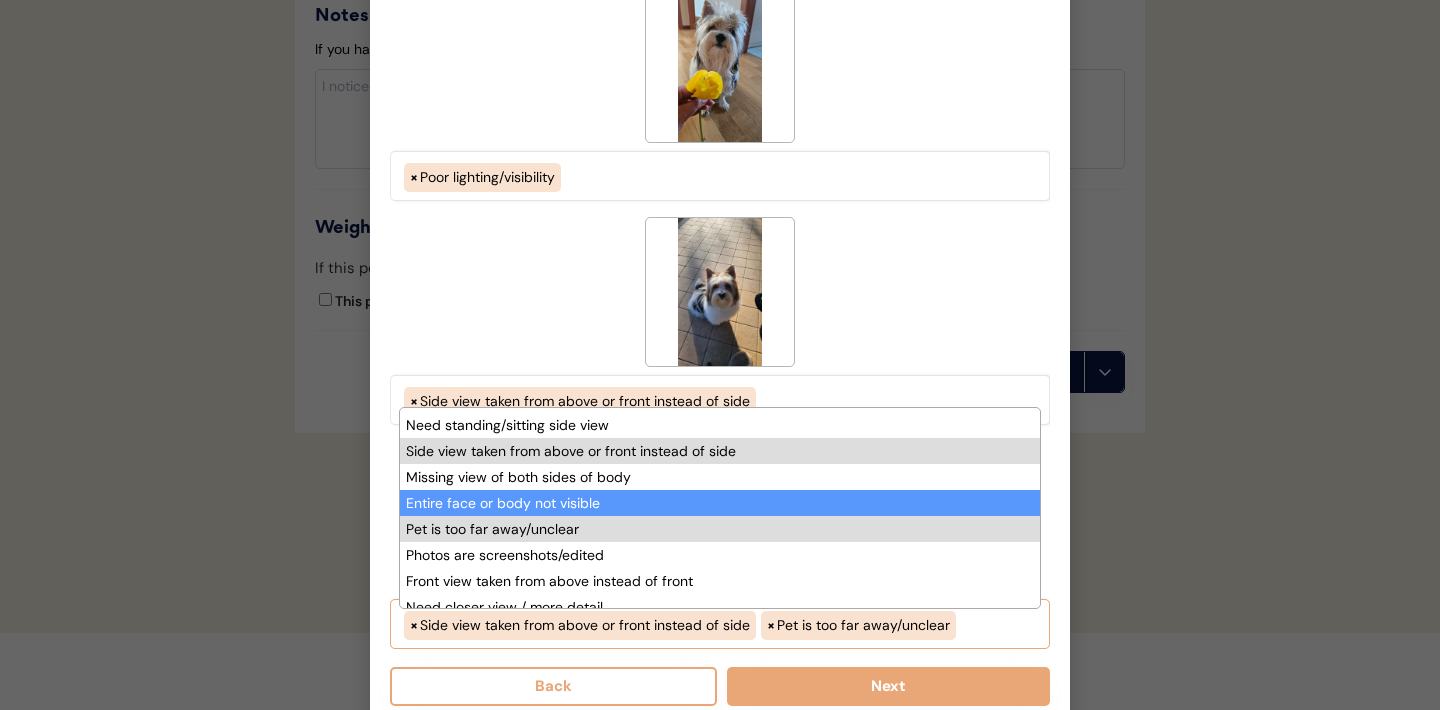 scroll, scrollTop: 164, scrollLeft: 0, axis: vertical 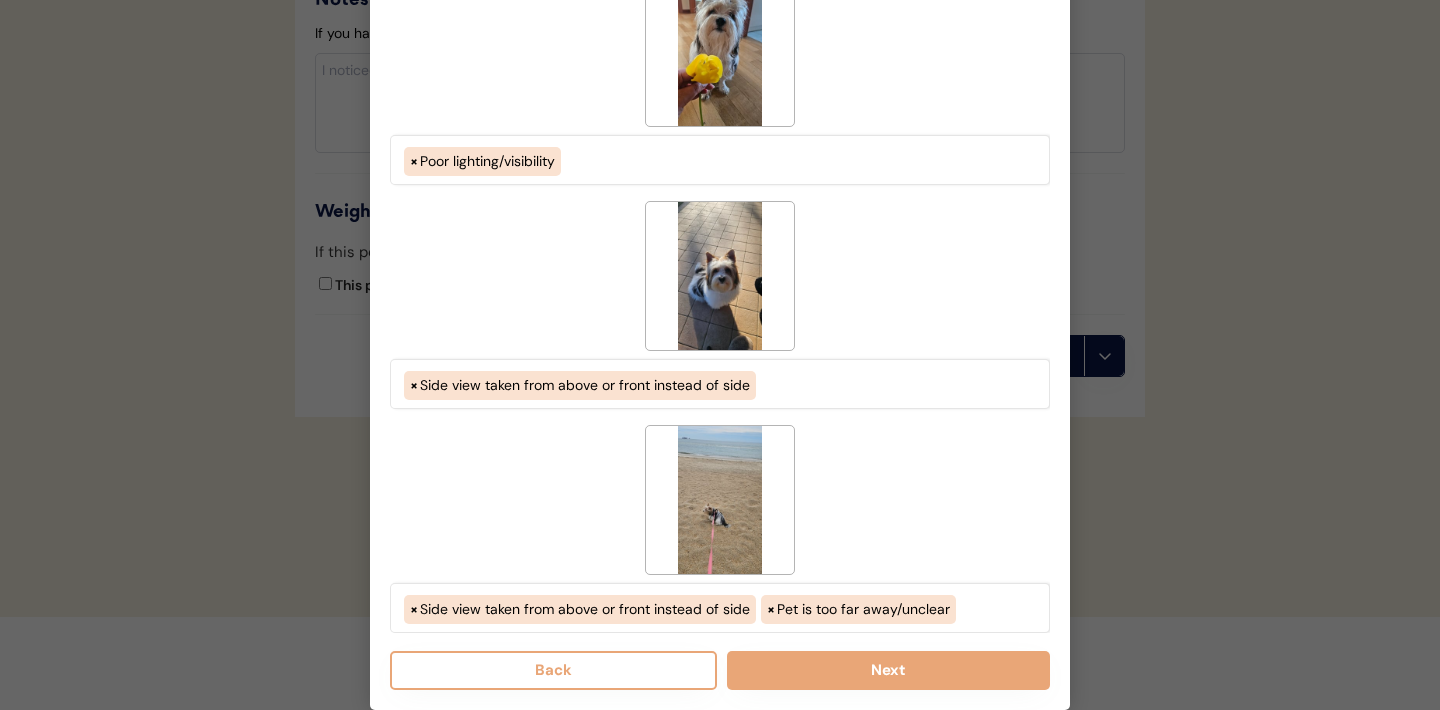 click on "< --- Select Reasons --- > Both sides of face are not visible Poor lighting/visibility Photo is blurry or low quality Multiple pets in the same photo Something blocking view of pet Need standing/sitting side view Side view taken from above or front instead of side Missing view of both sides of body Entire face or body not visible Pet is too far away/unclear Photos are screenshots/edited Front view taken from above instead of front Need closer view / more detail × Side view taken from above or front instead of side" at bounding box center (720, 305) 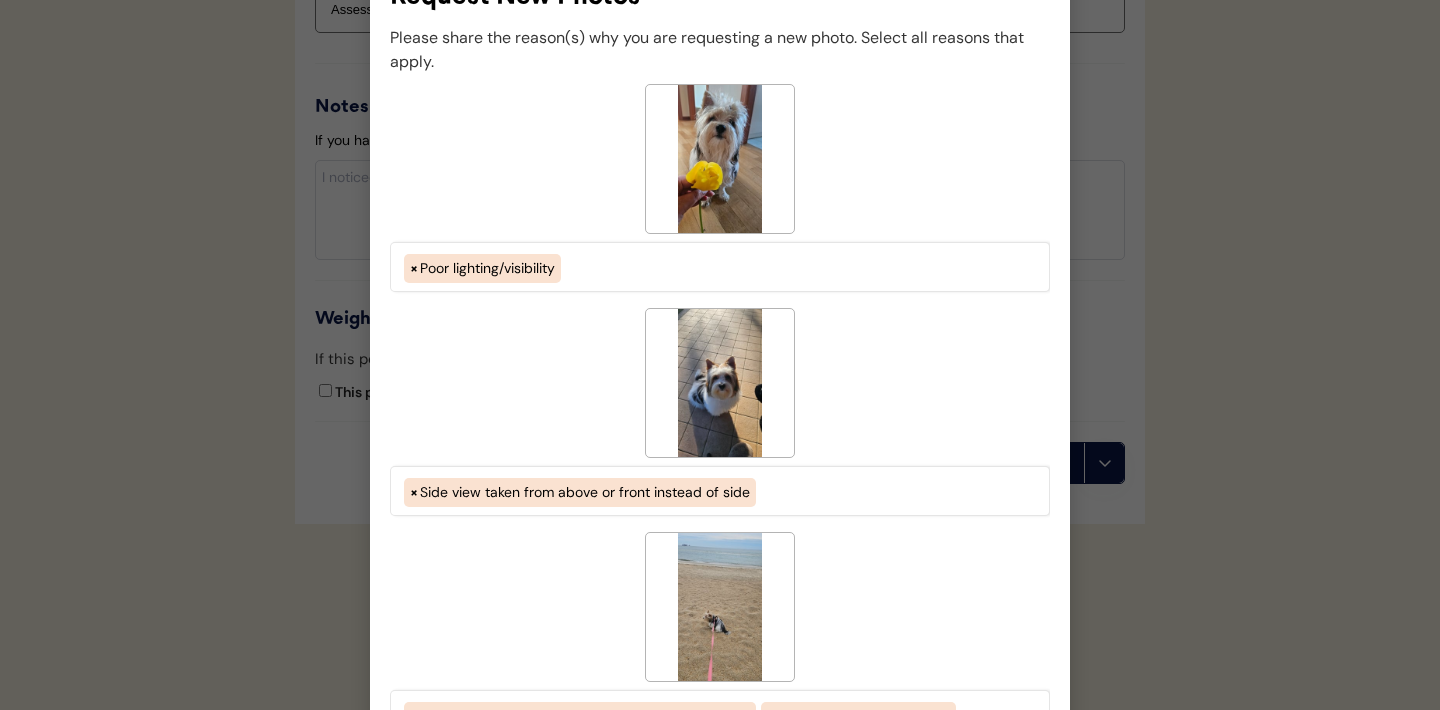 scroll, scrollTop: 2230, scrollLeft: 0, axis: vertical 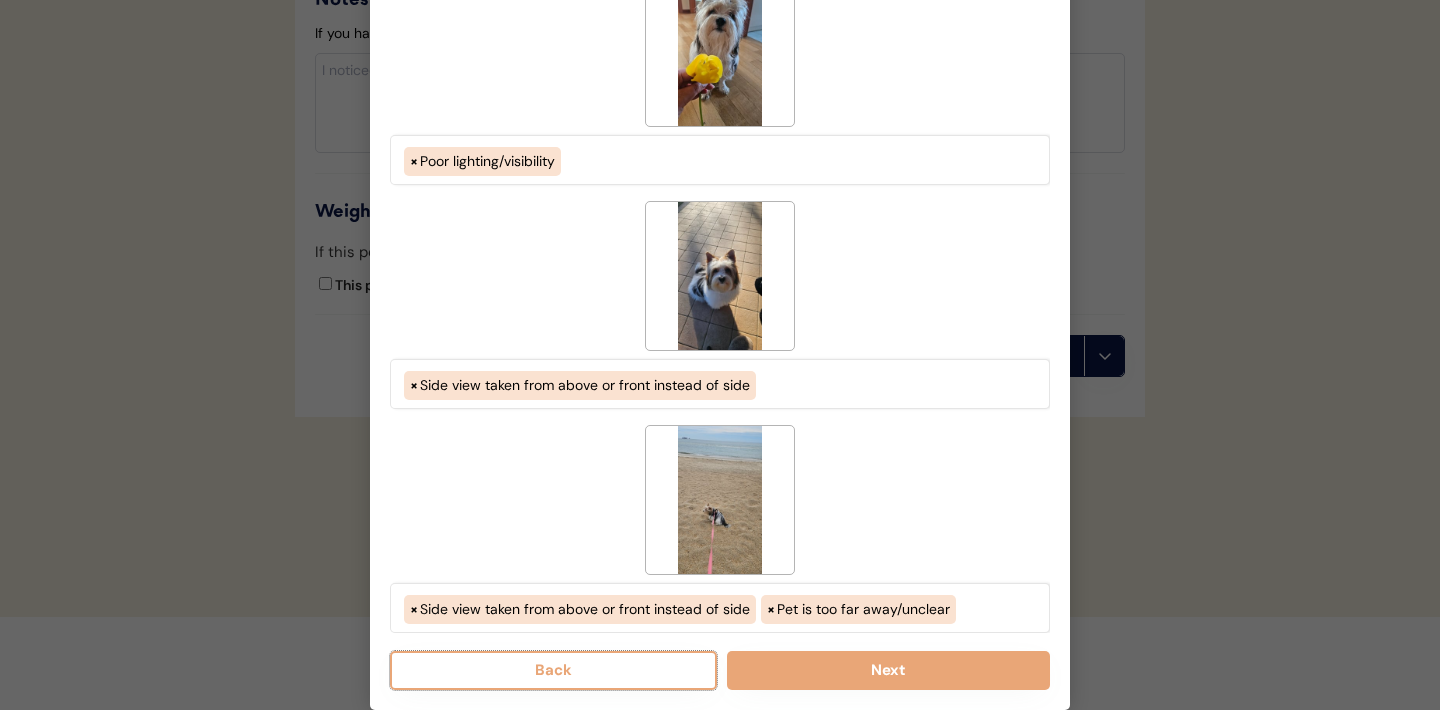 click on "Back" at bounding box center [553, 670] 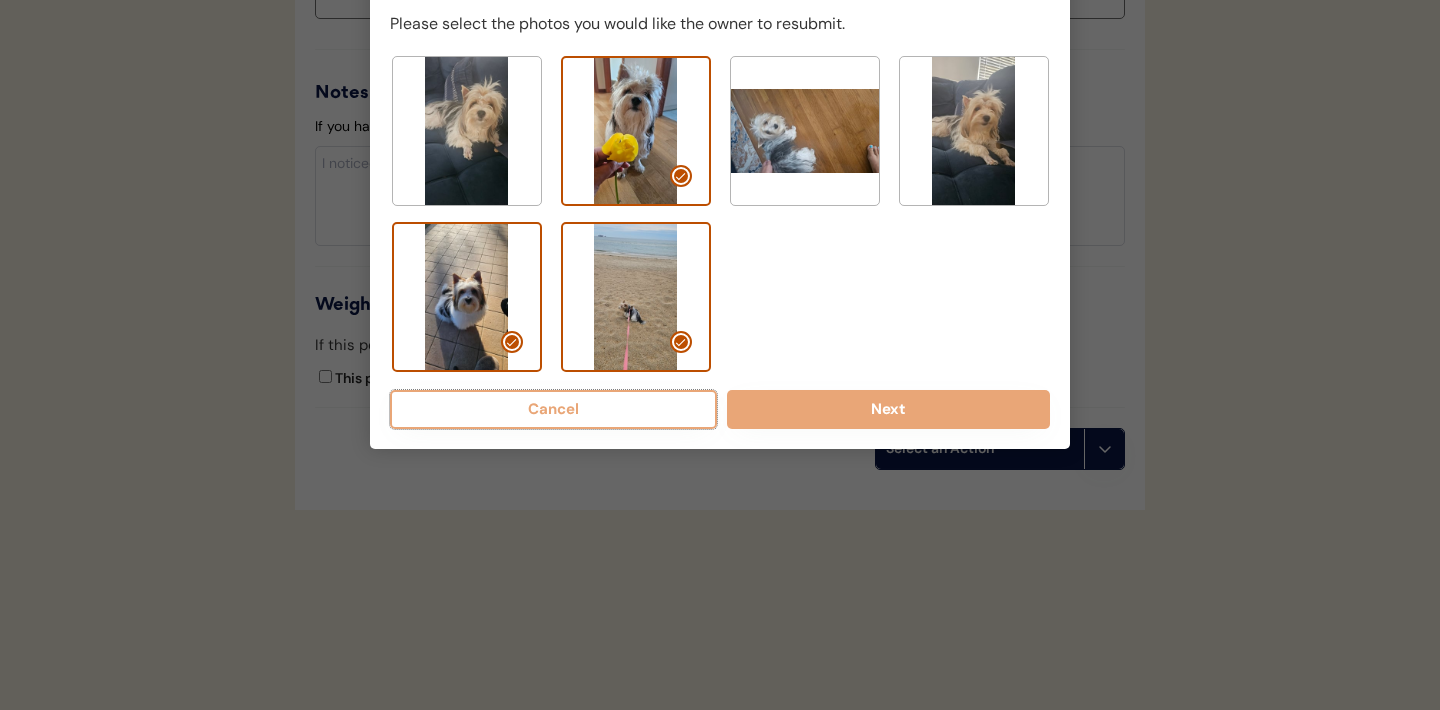 click on "Cancel" at bounding box center (553, 409) 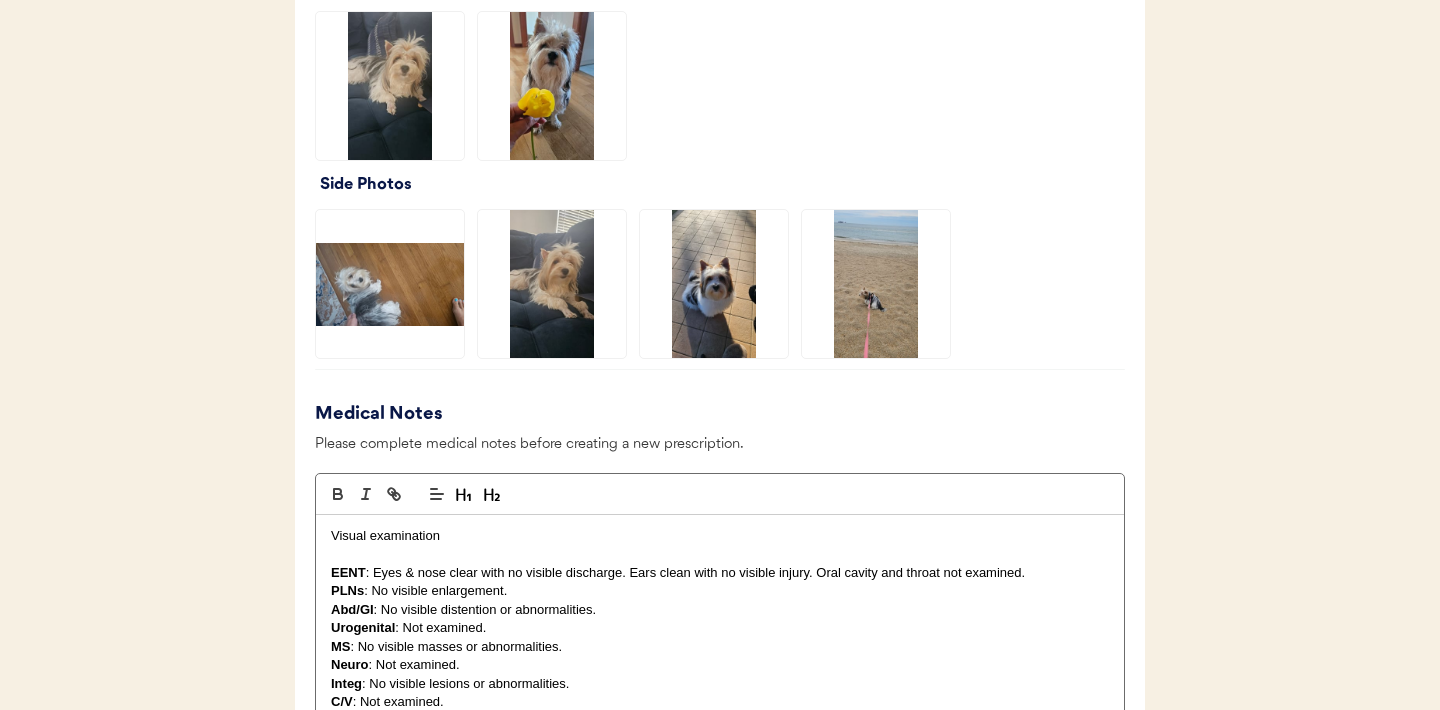 scroll, scrollTop: 1085, scrollLeft: 0, axis: vertical 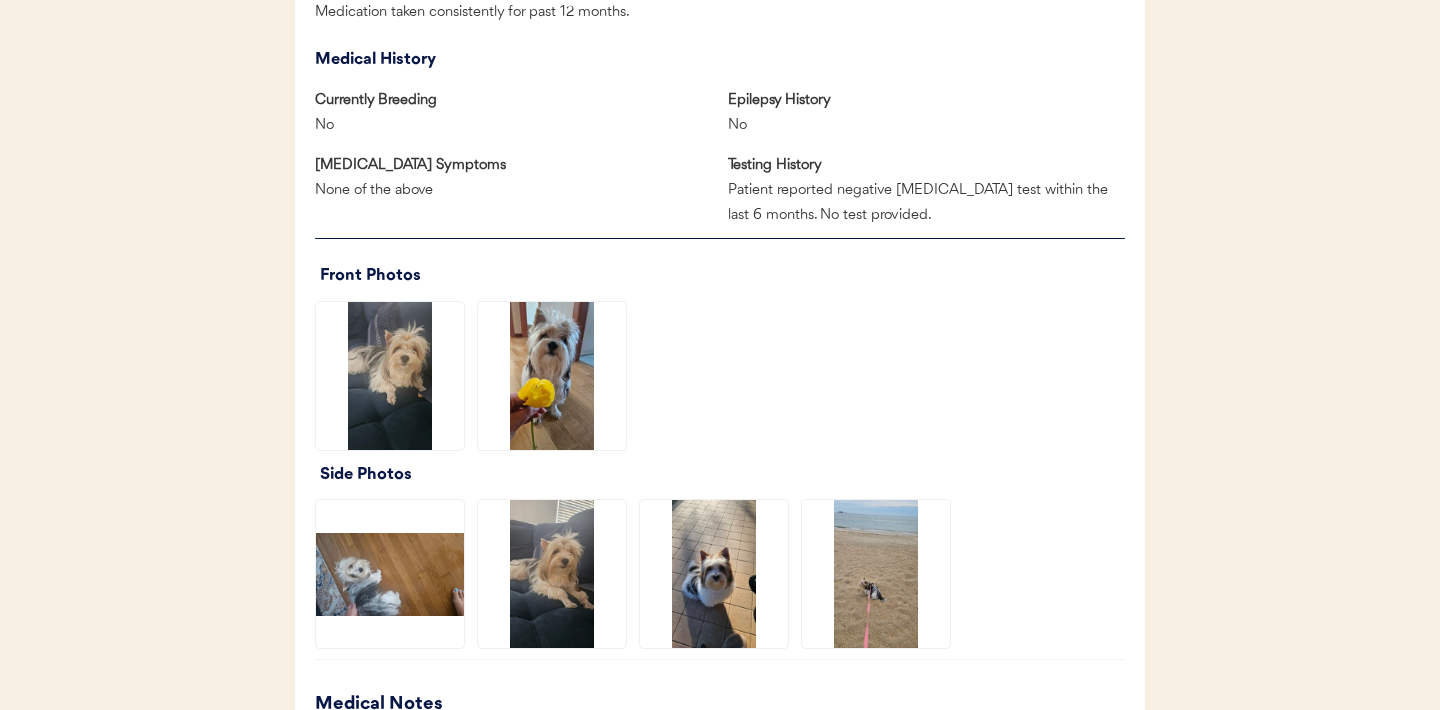 click 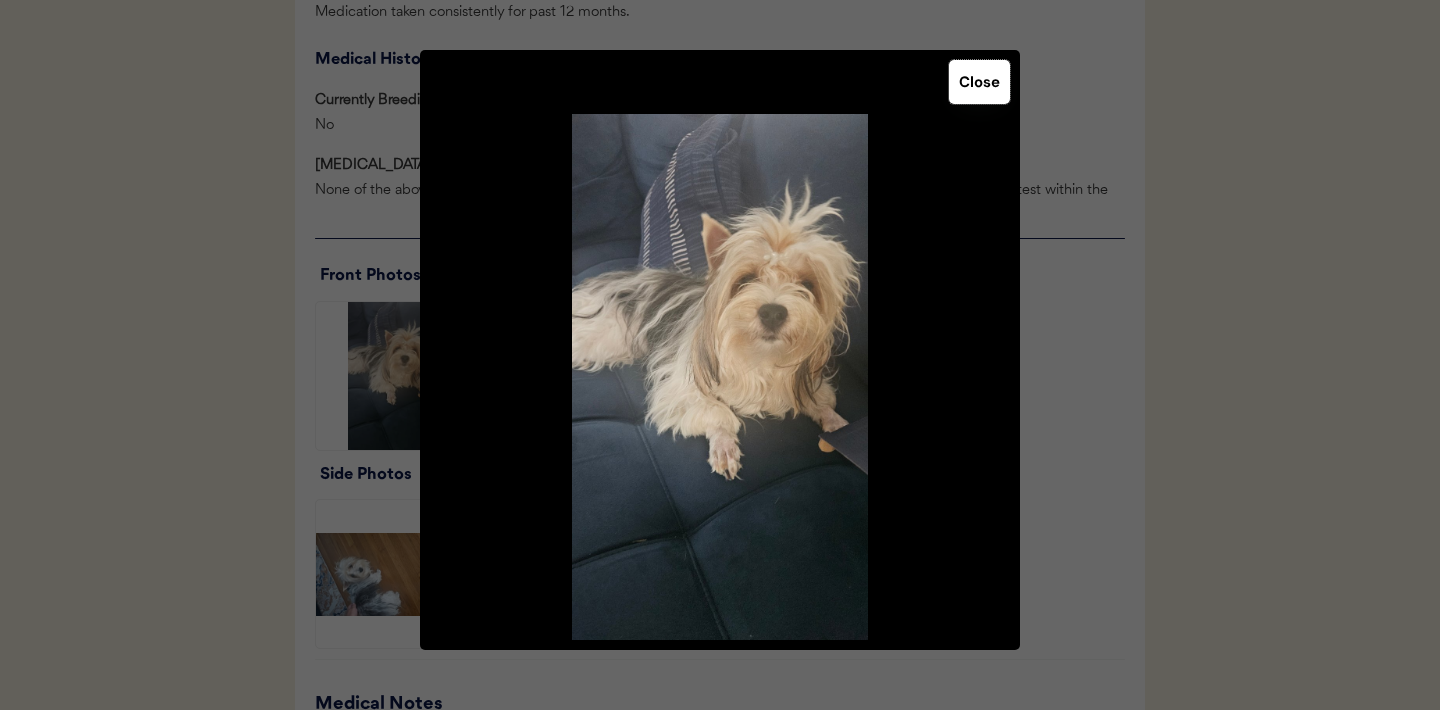 click on "Close" at bounding box center [979, 82] 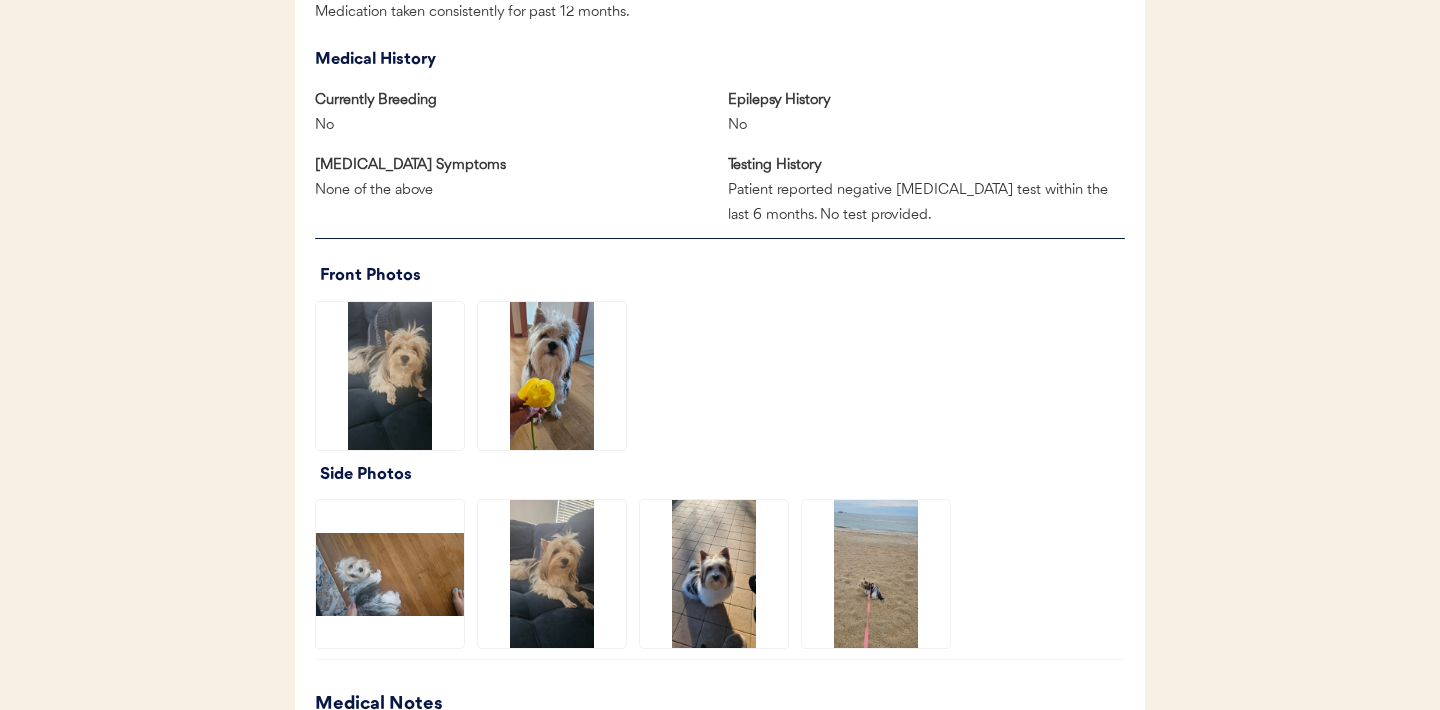 click 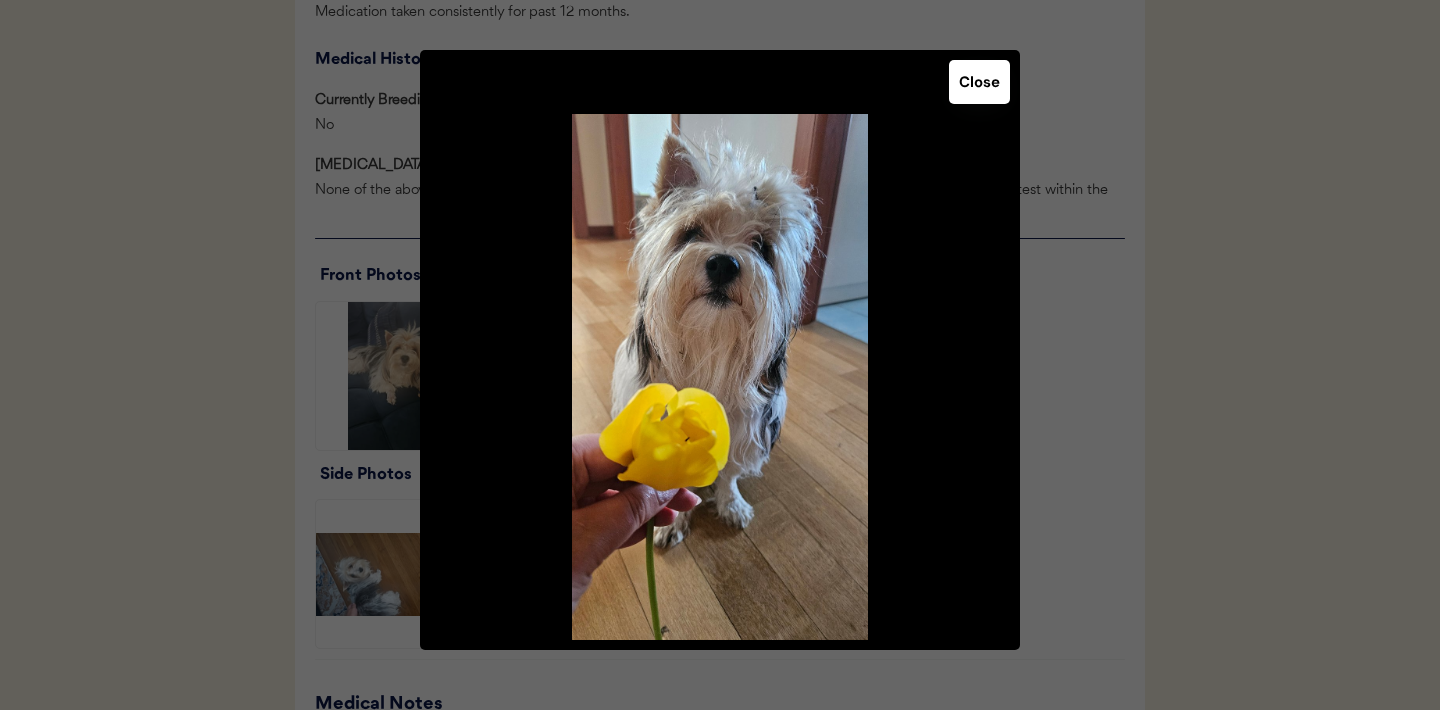 click on "Close" at bounding box center [979, 82] 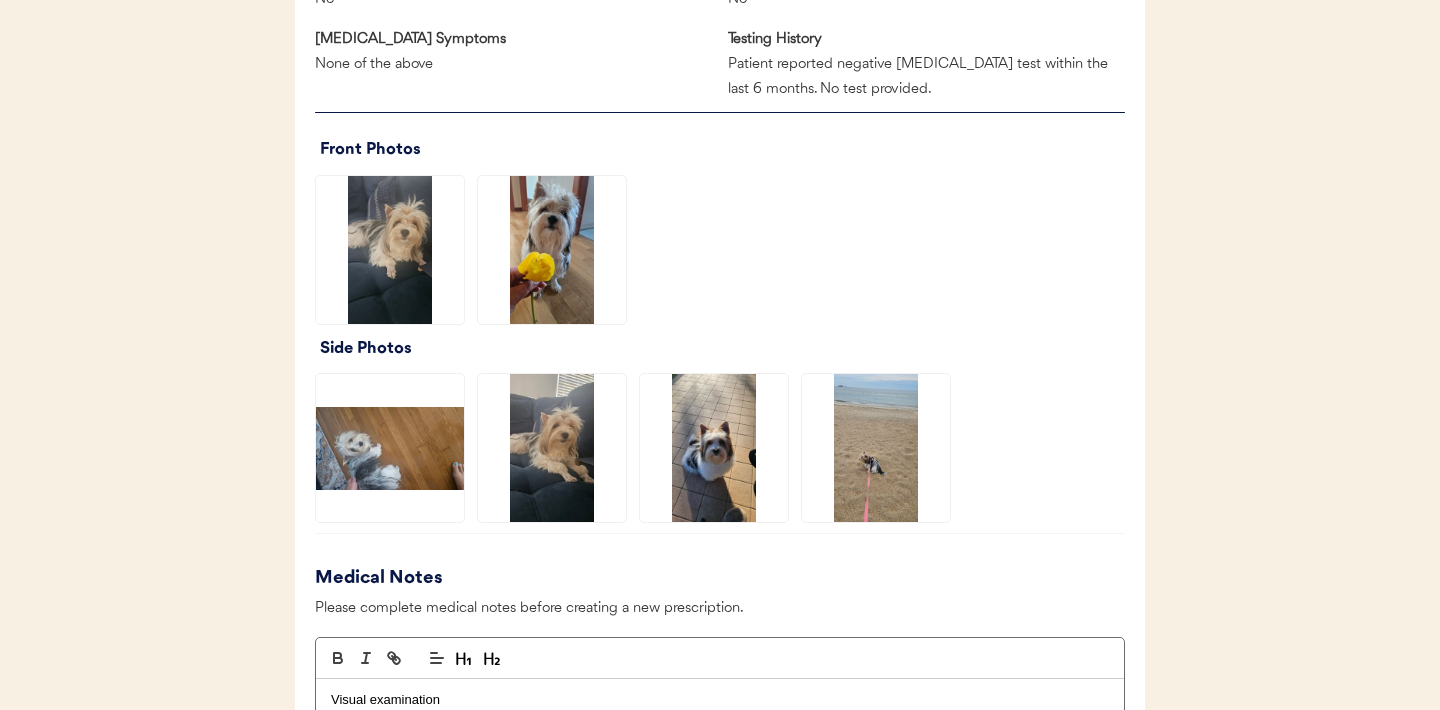 scroll, scrollTop: 1220, scrollLeft: 0, axis: vertical 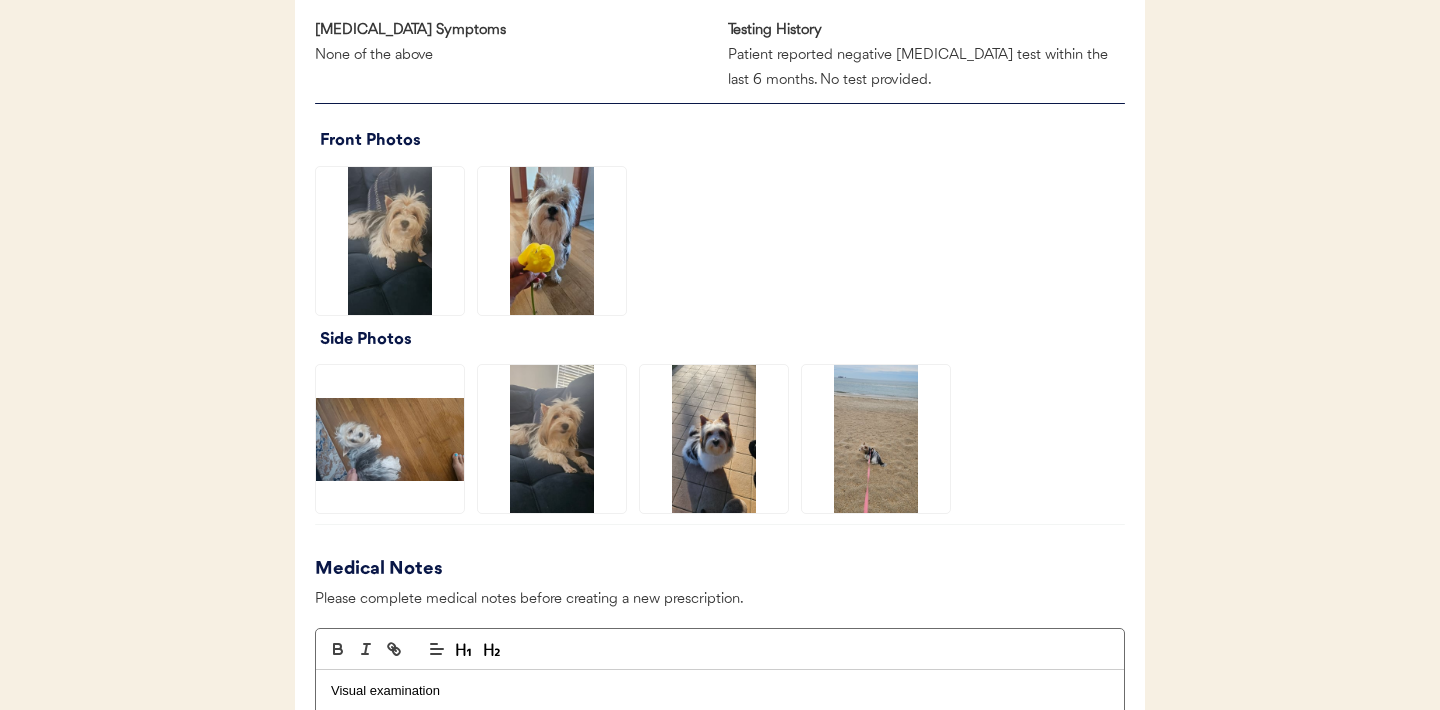 click 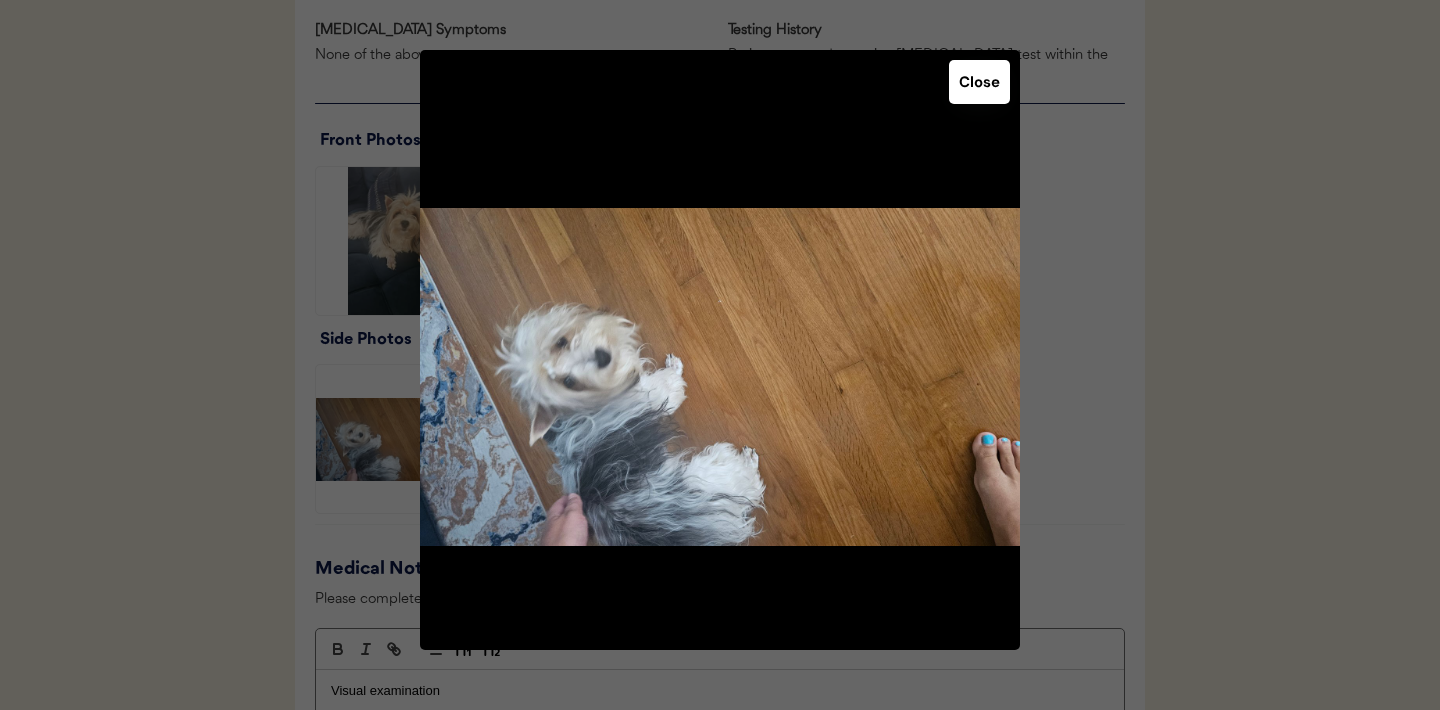 click on "Close" at bounding box center (979, 82) 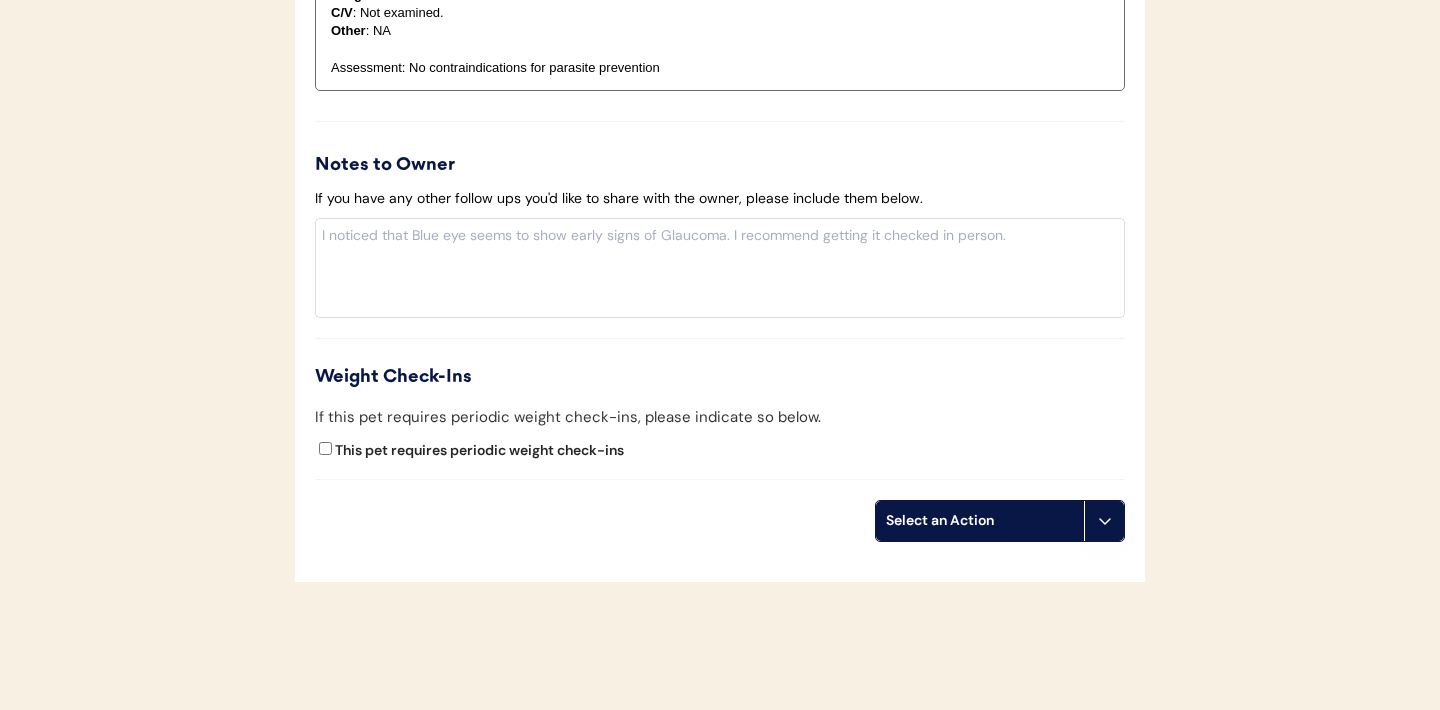 scroll, scrollTop: 2136, scrollLeft: 0, axis: vertical 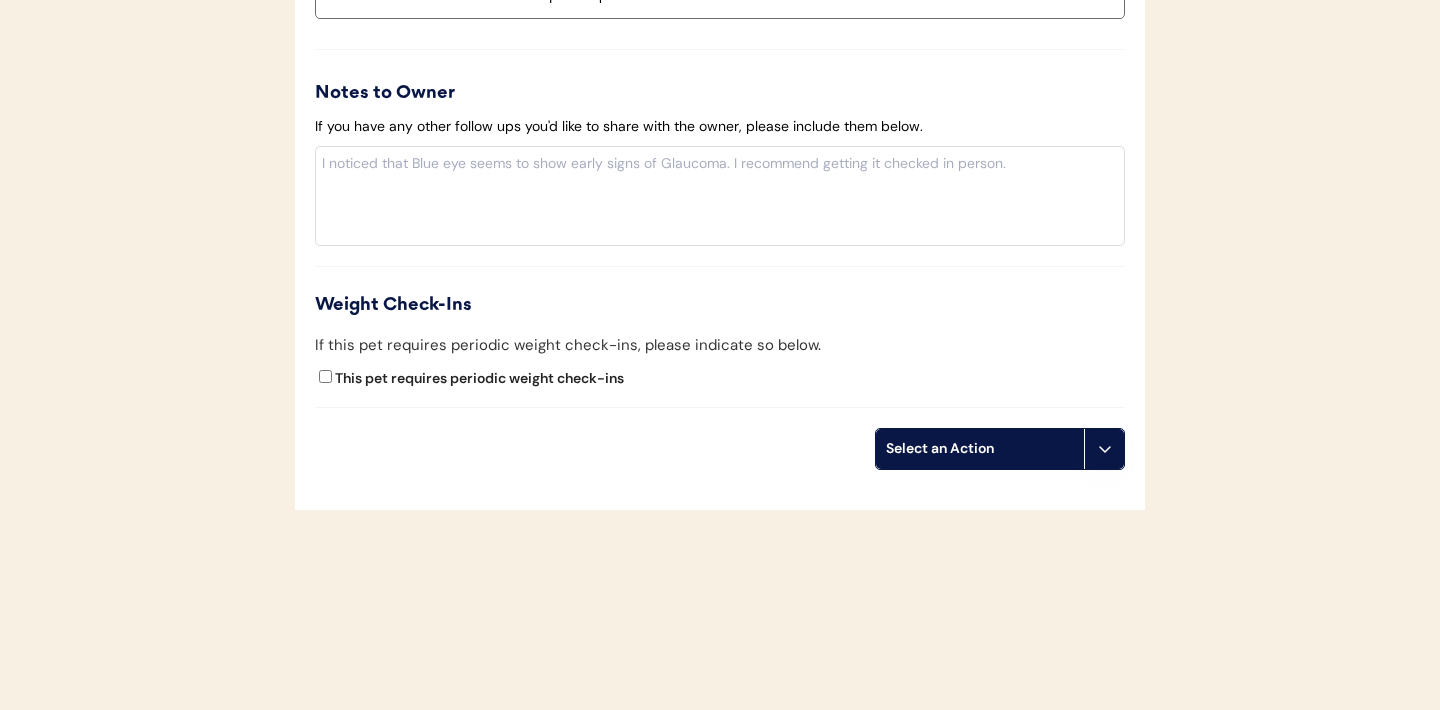 click 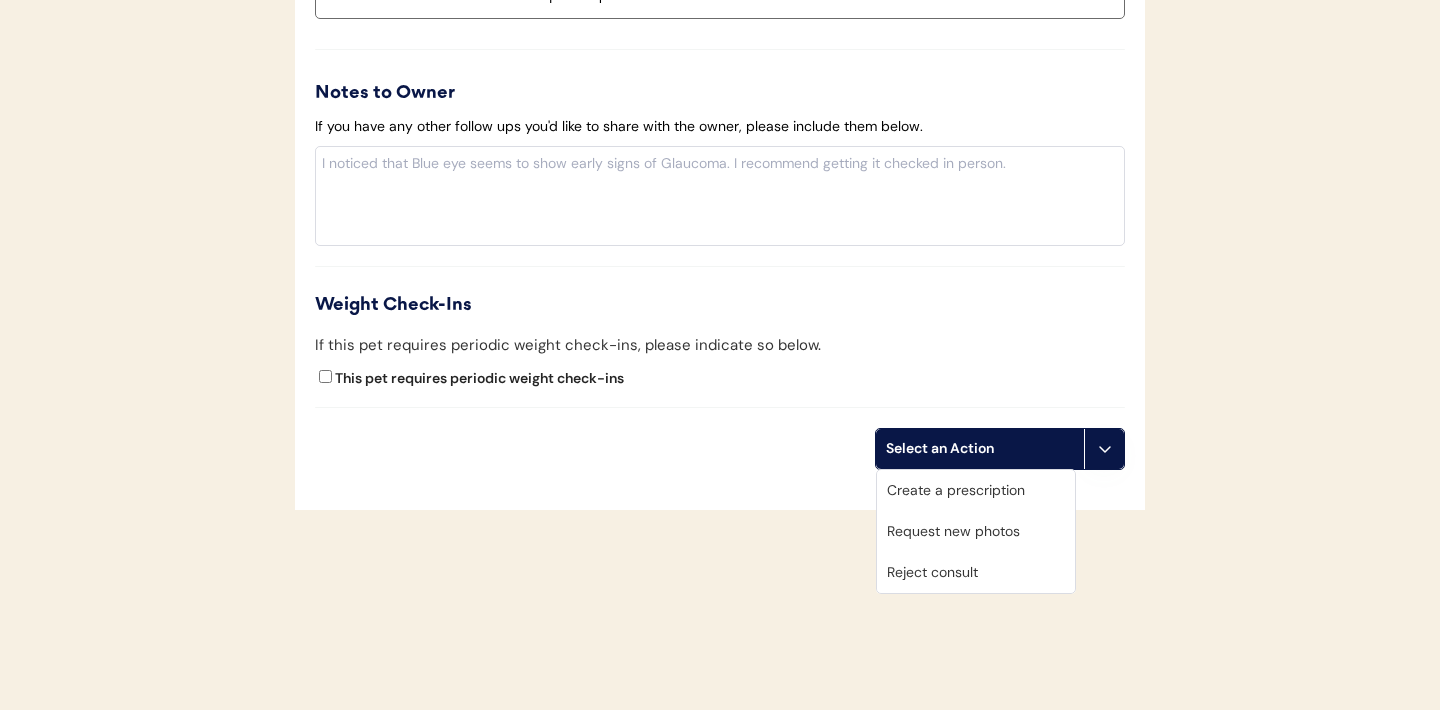 click on "Request new photos" at bounding box center (976, 531) 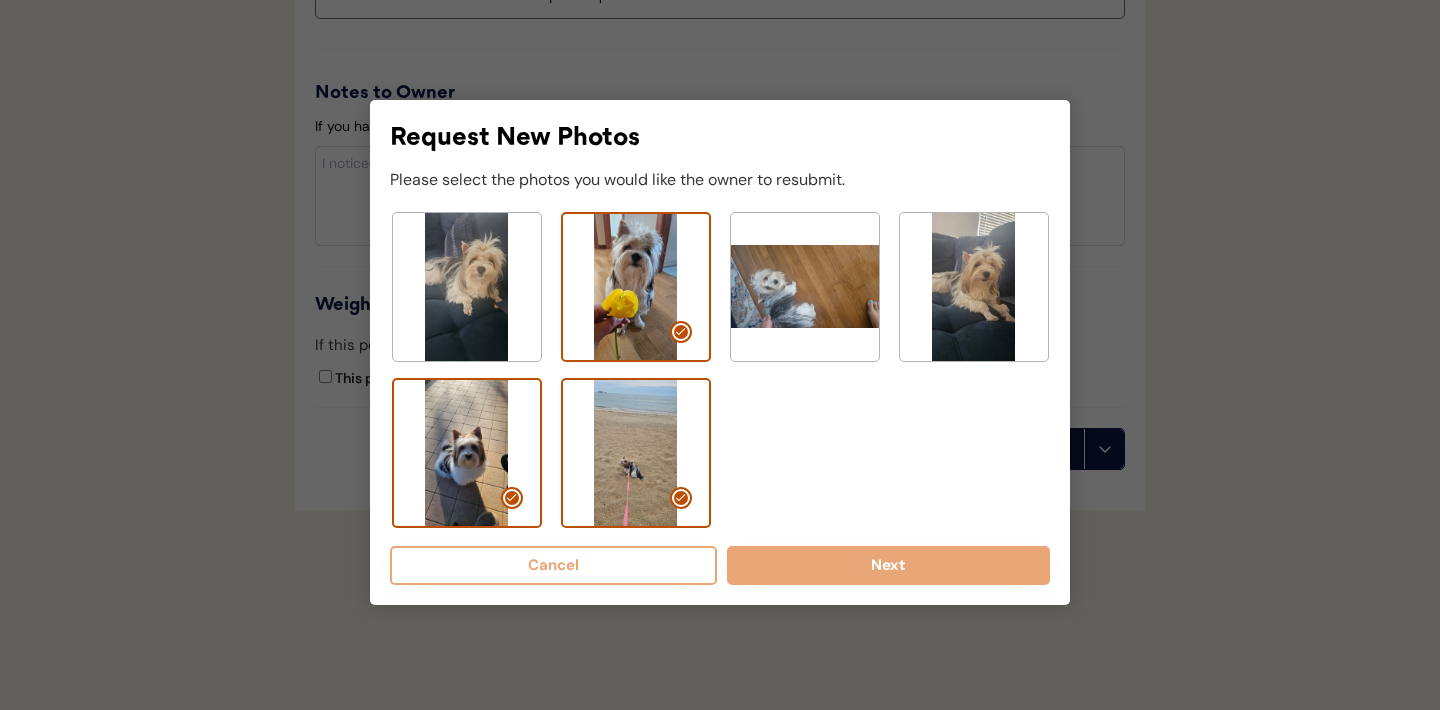 click at bounding box center (681, 332) 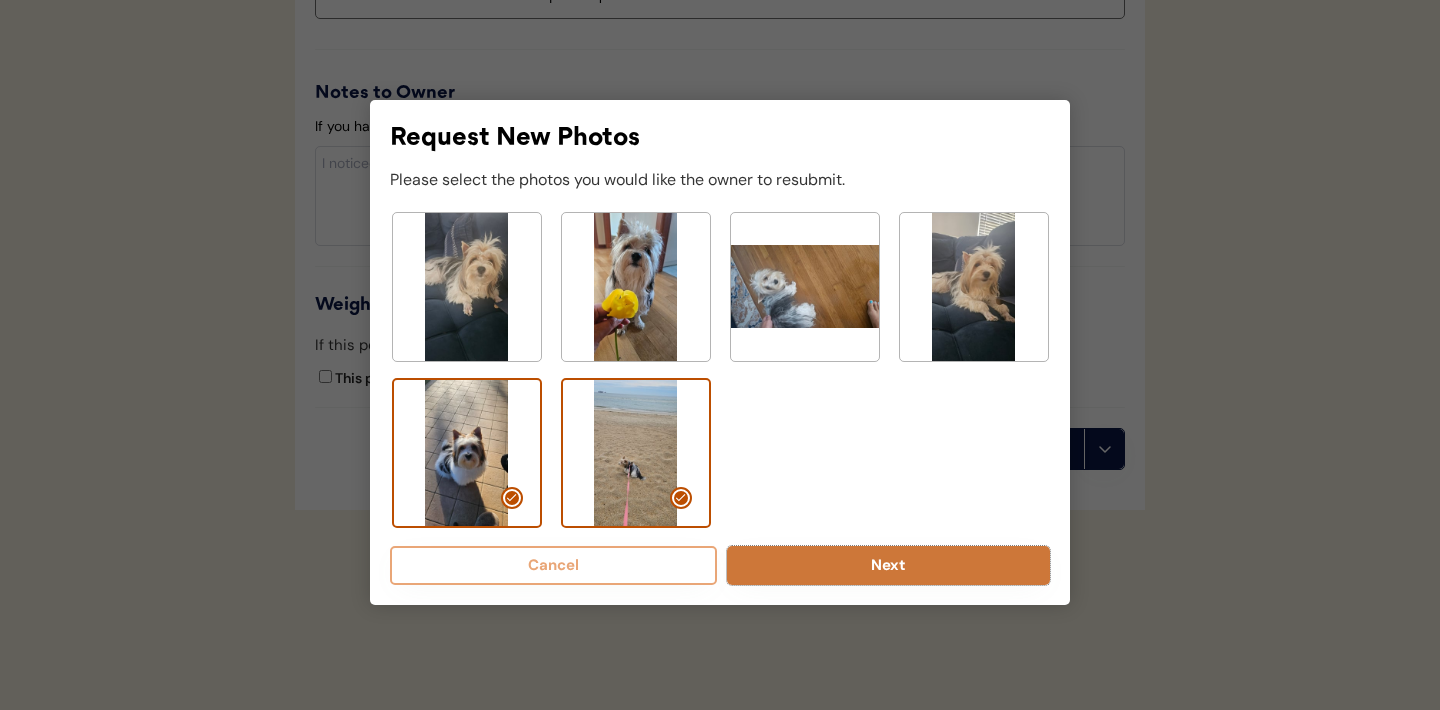 click on "Next" at bounding box center (888, 565) 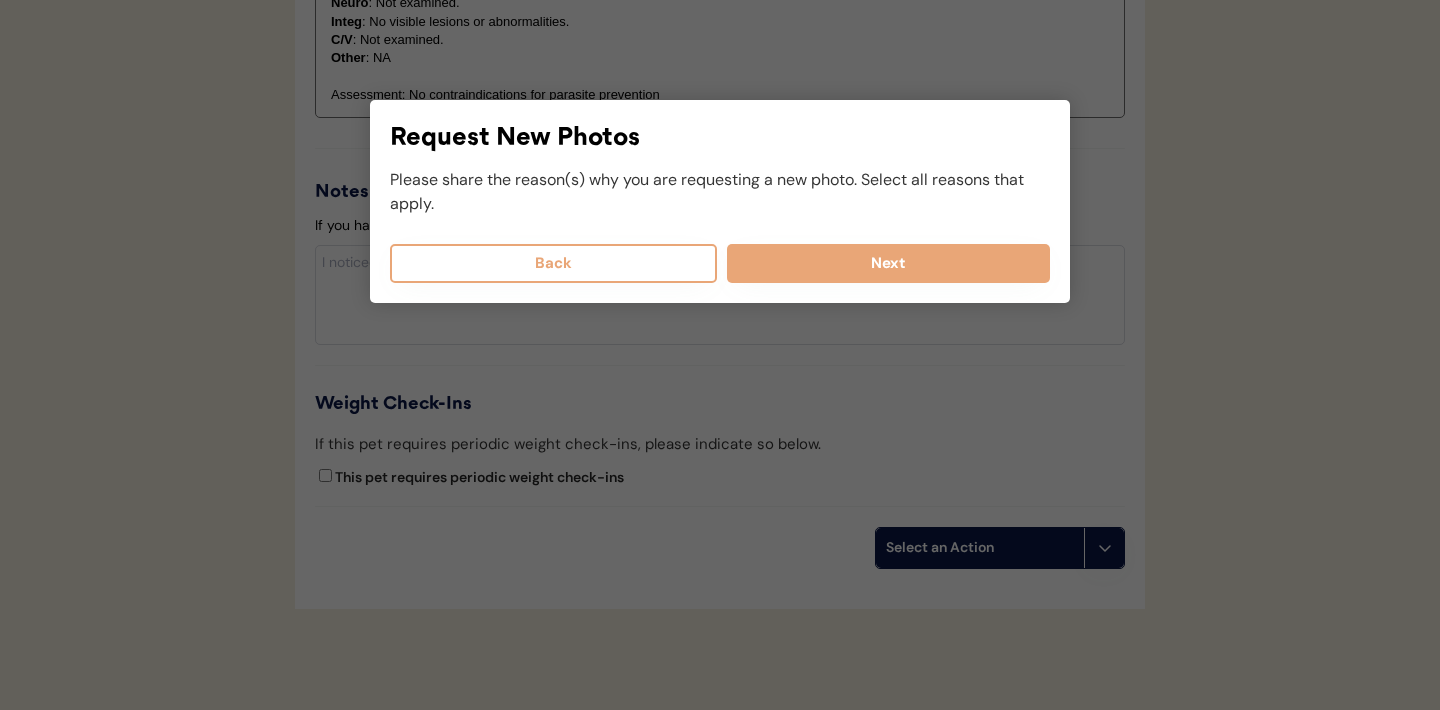 scroll, scrollTop: 2030, scrollLeft: 0, axis: vertical 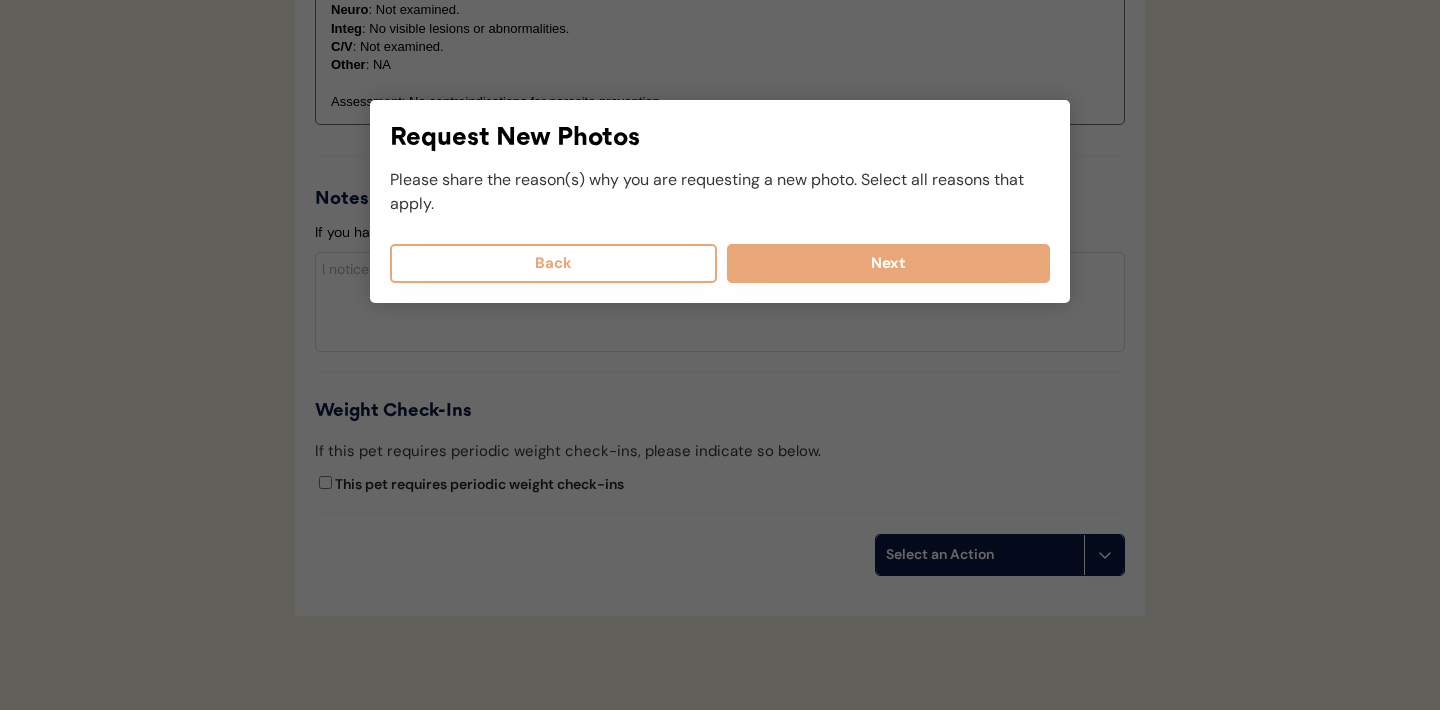 select 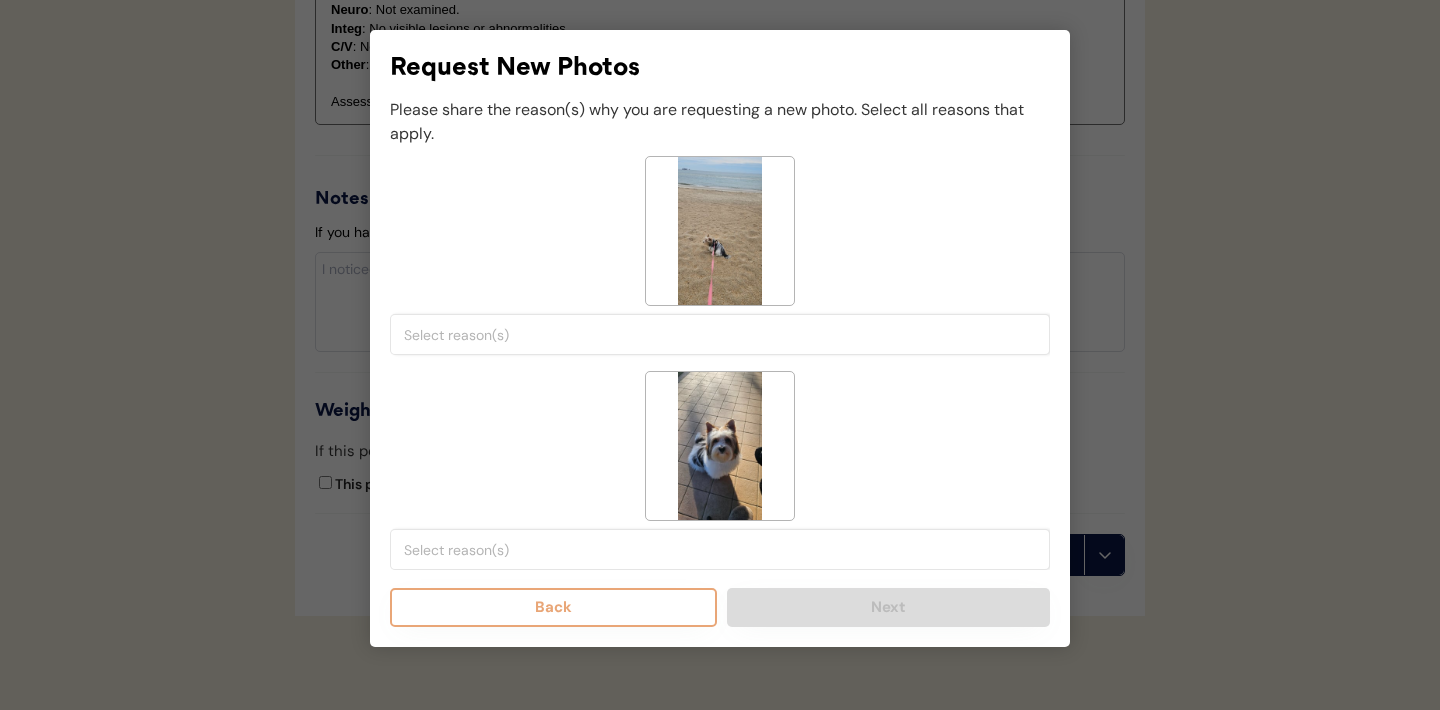 click at bounding box center (725, 335) 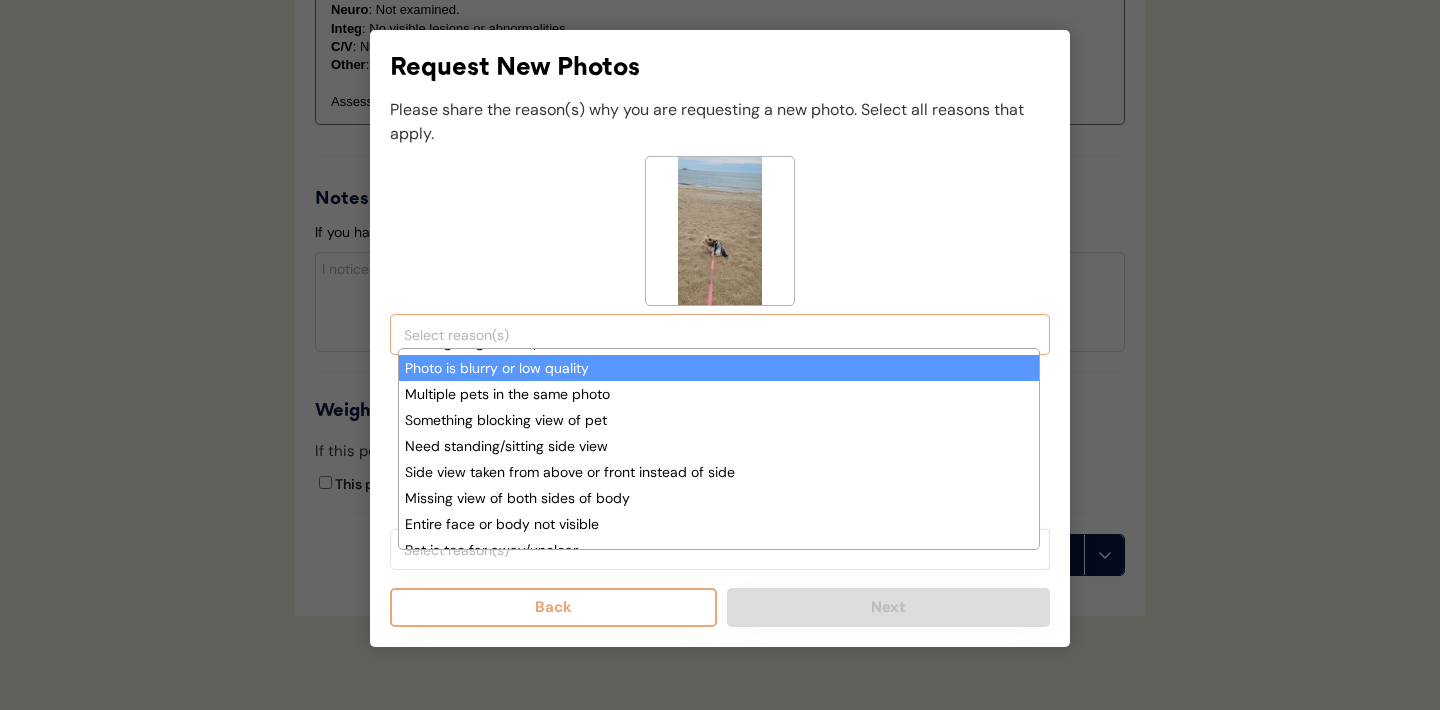 scroll, scrollTop: 164, scrollLeft: 0, axis: vertical 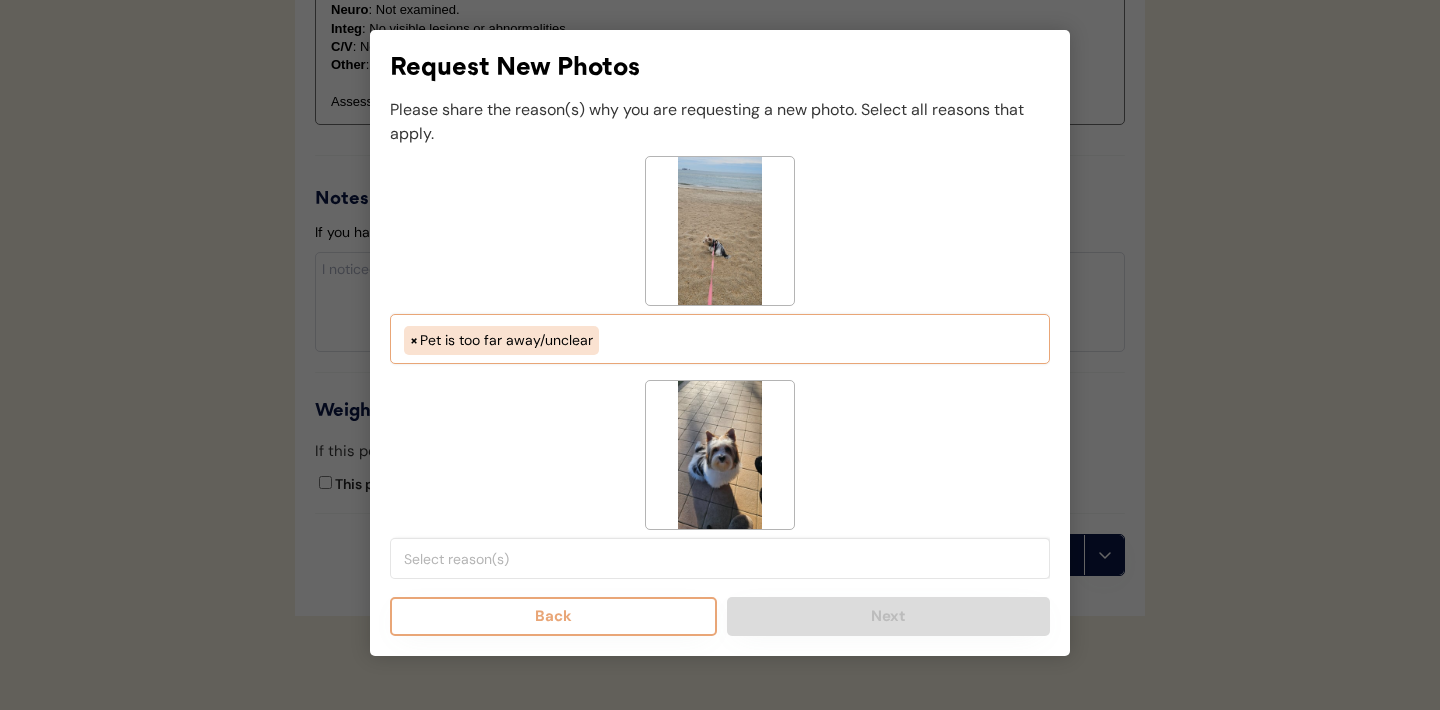 select on "picture_taken_from_above_instead_of_side" 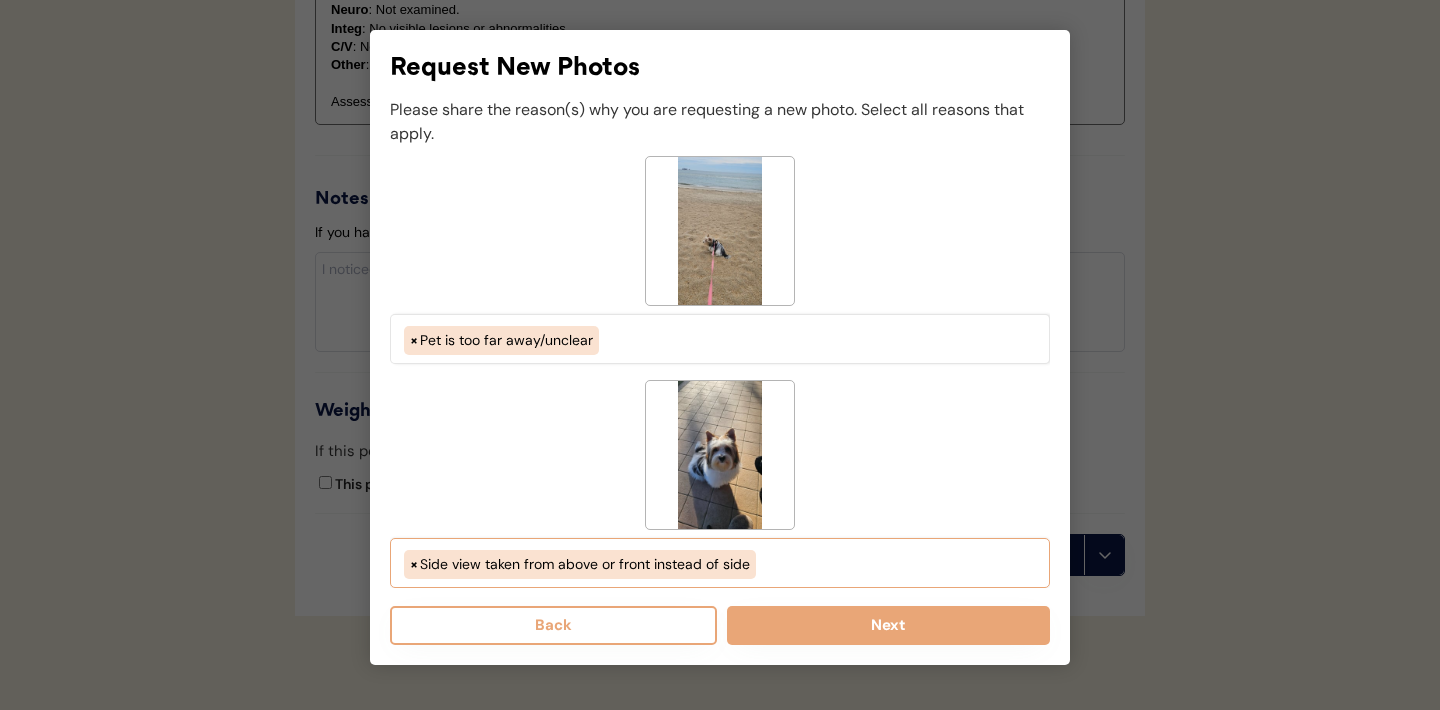select on "side_view_taken_from_above_instead_of_side" 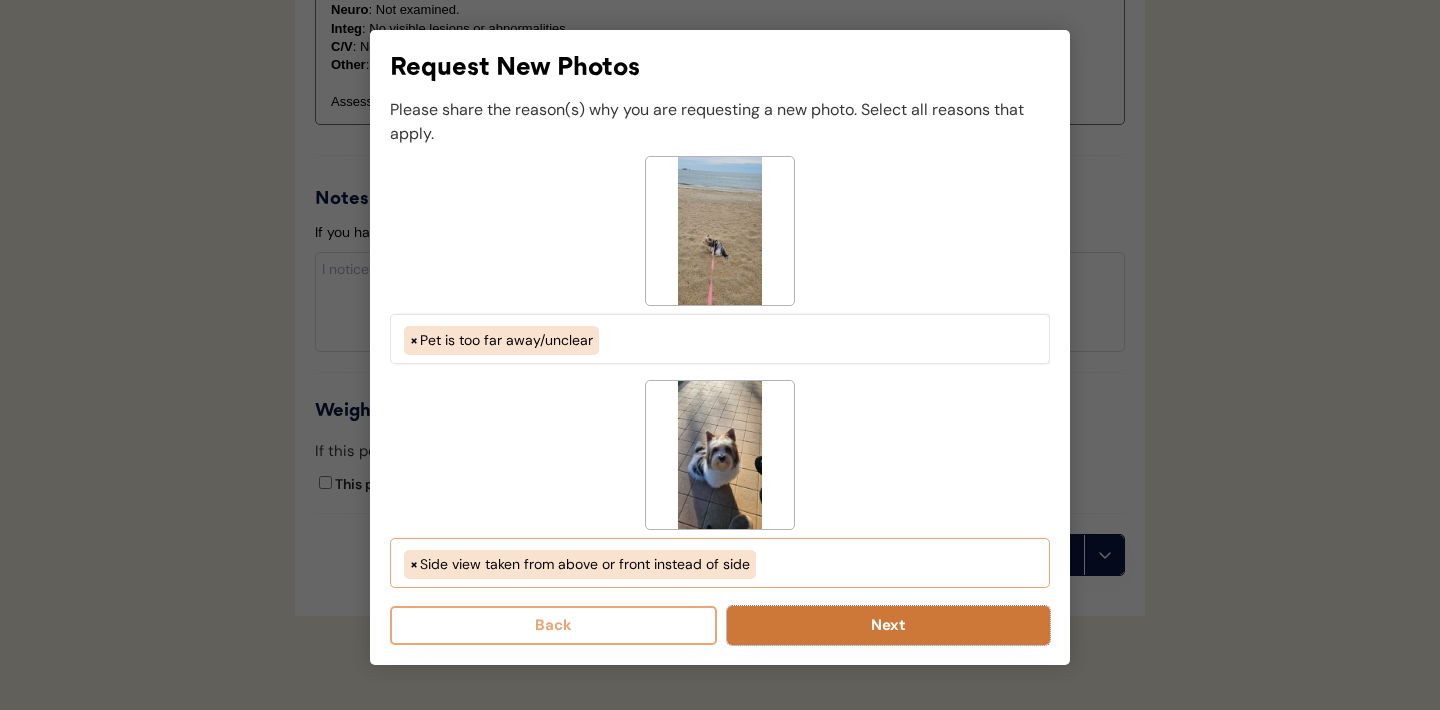 click on "Next" at bounding box center (888, 625) 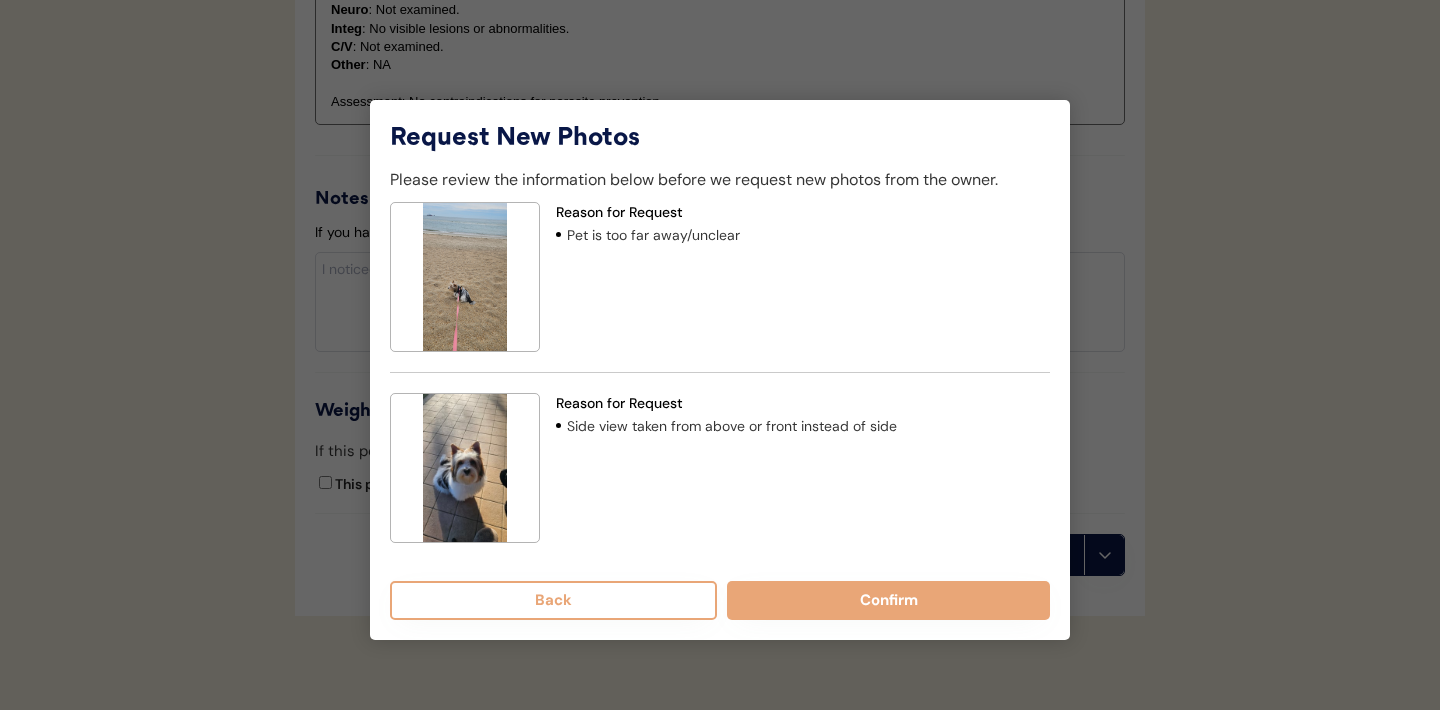 scroll, scrollTop: 1986, scrollLeft: 0, axis: vertical 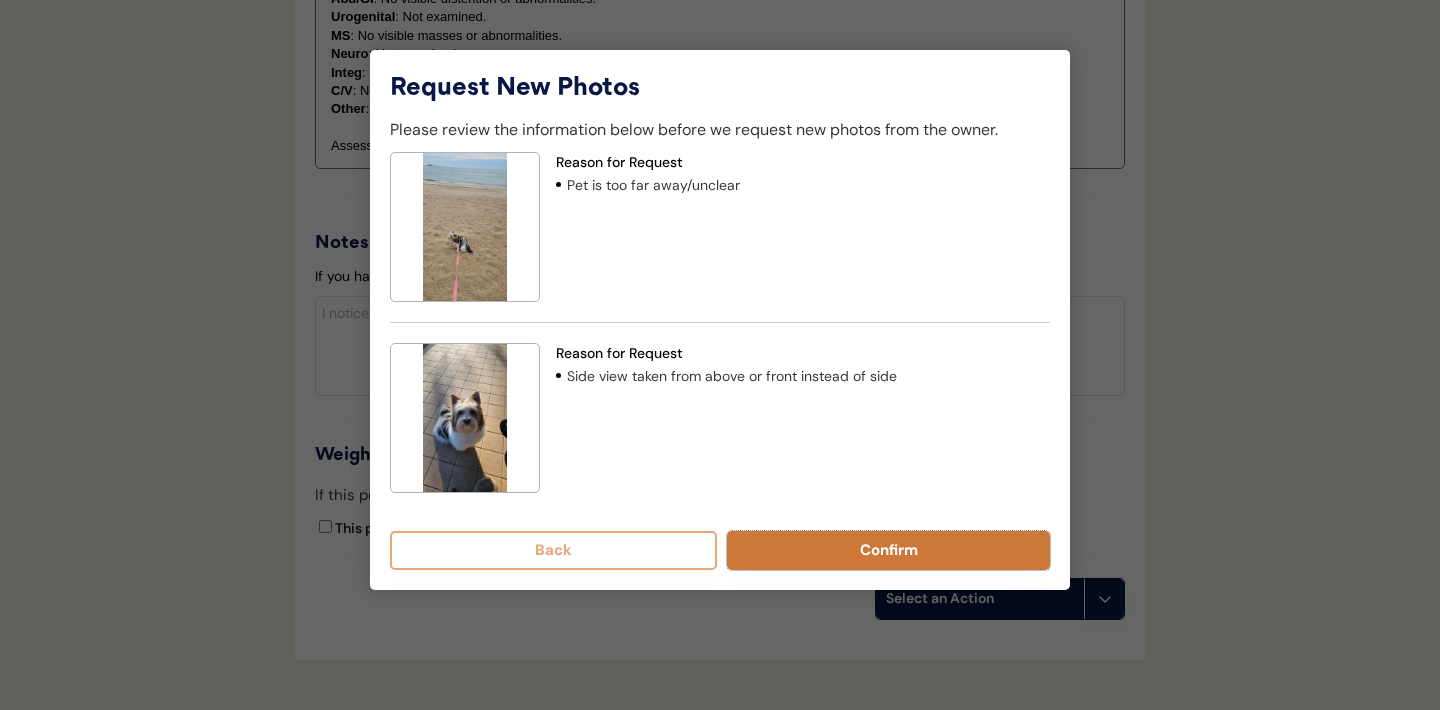 click on "Confirm" at bounding box center [888, 550] 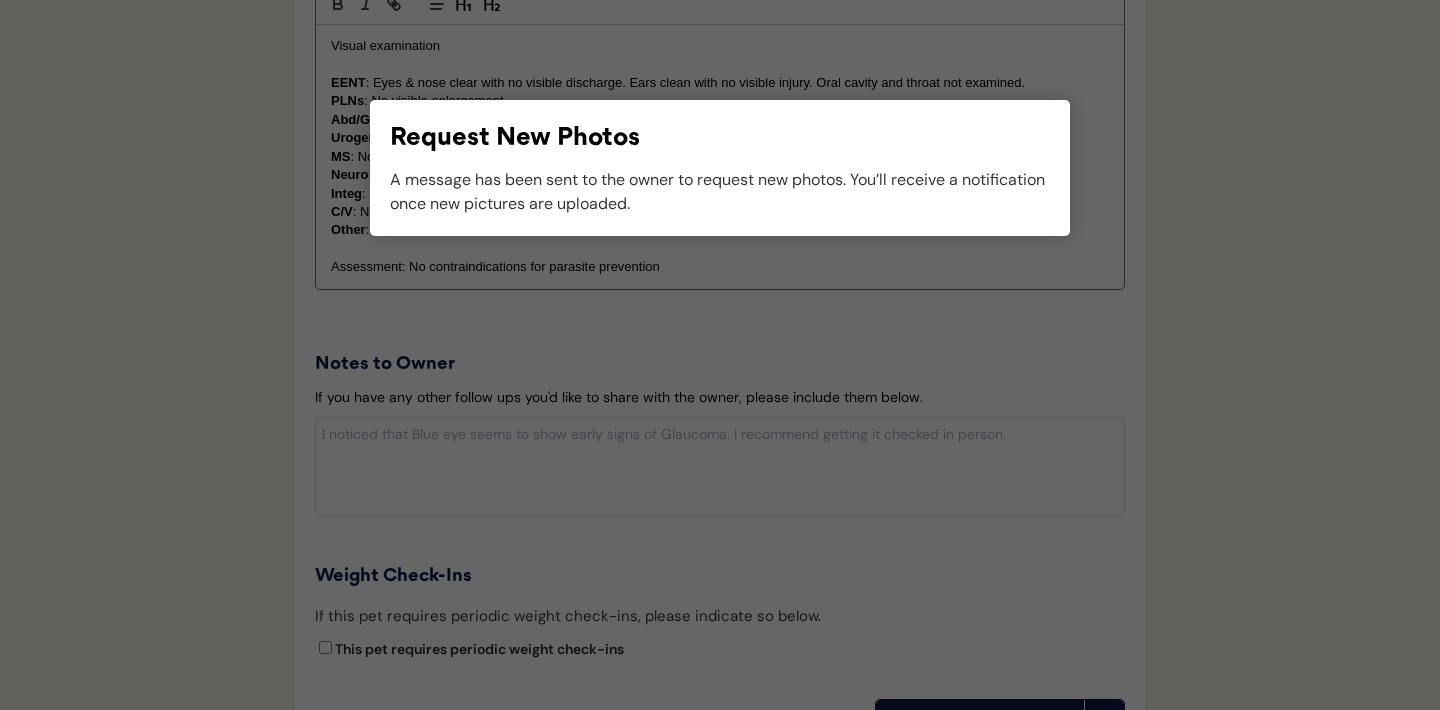 scroll, scrollTop: 1905, scrollLeft: 0, axis: vertical 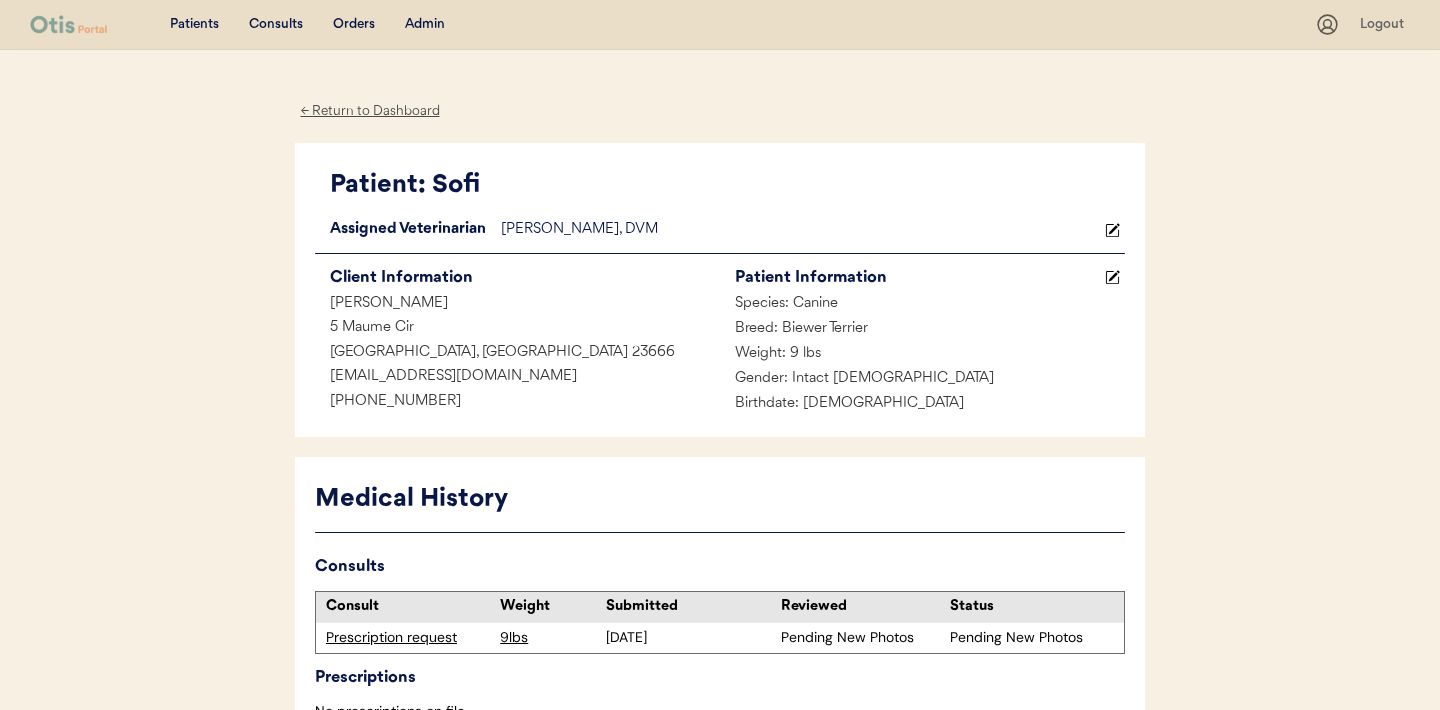 click on "Consults" at bounding box center [276, 25] 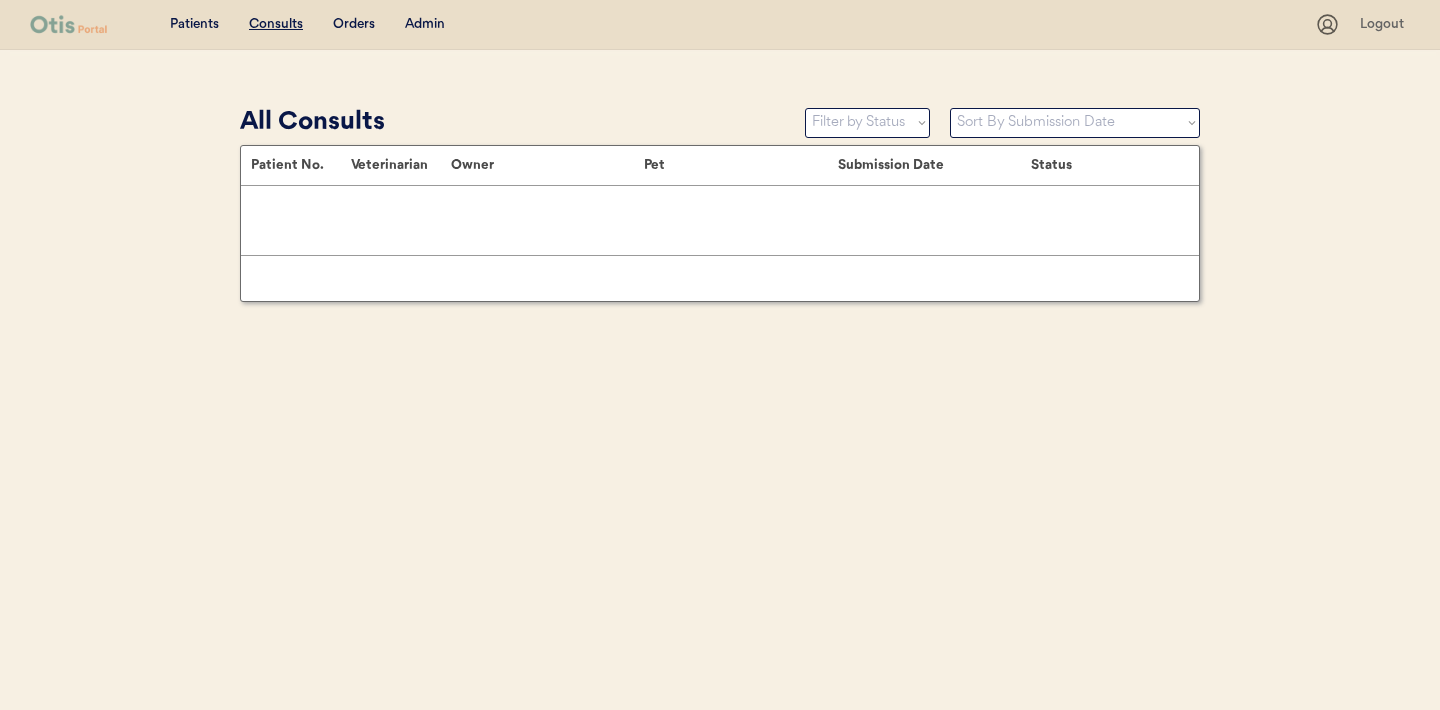 scroll, scrollTop: 0, scrollLeft: 0, axis: both 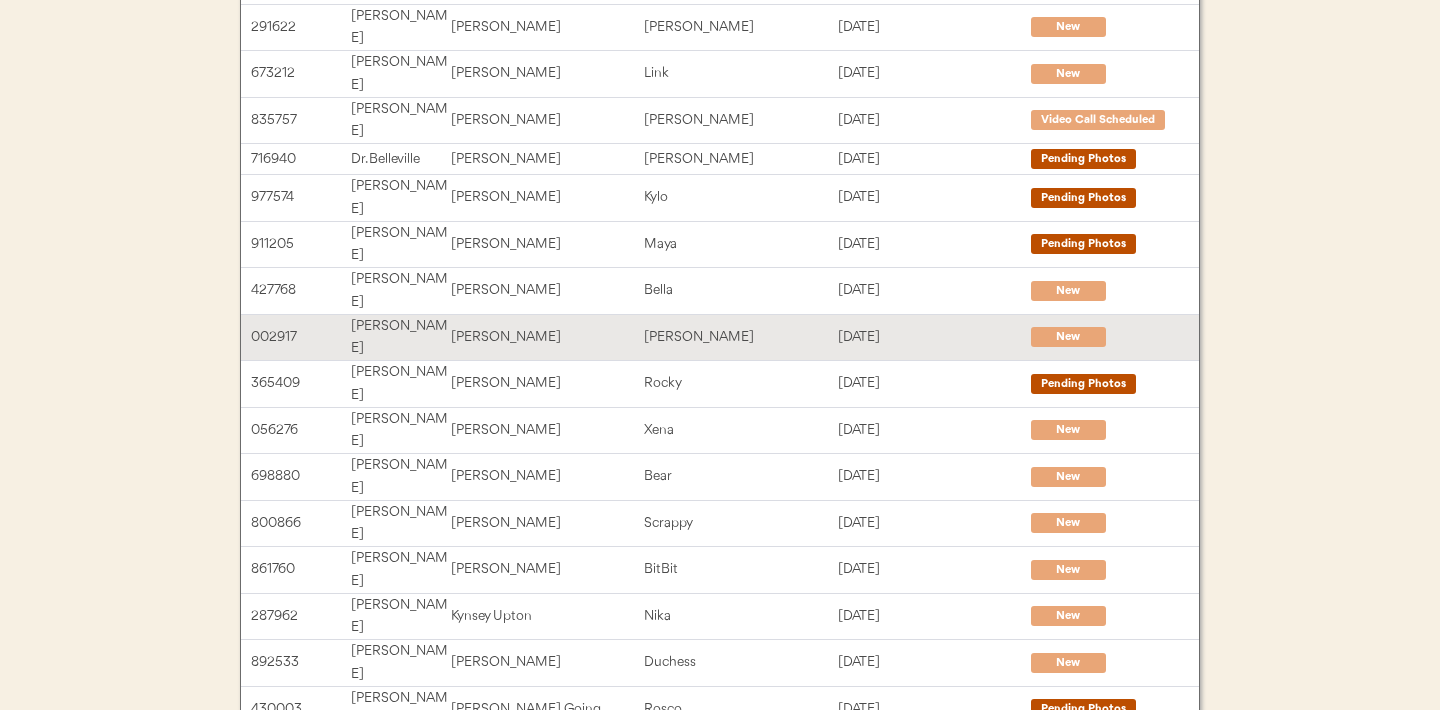 click on "[PERSON_NAME]" at bounding box center [547, 337] 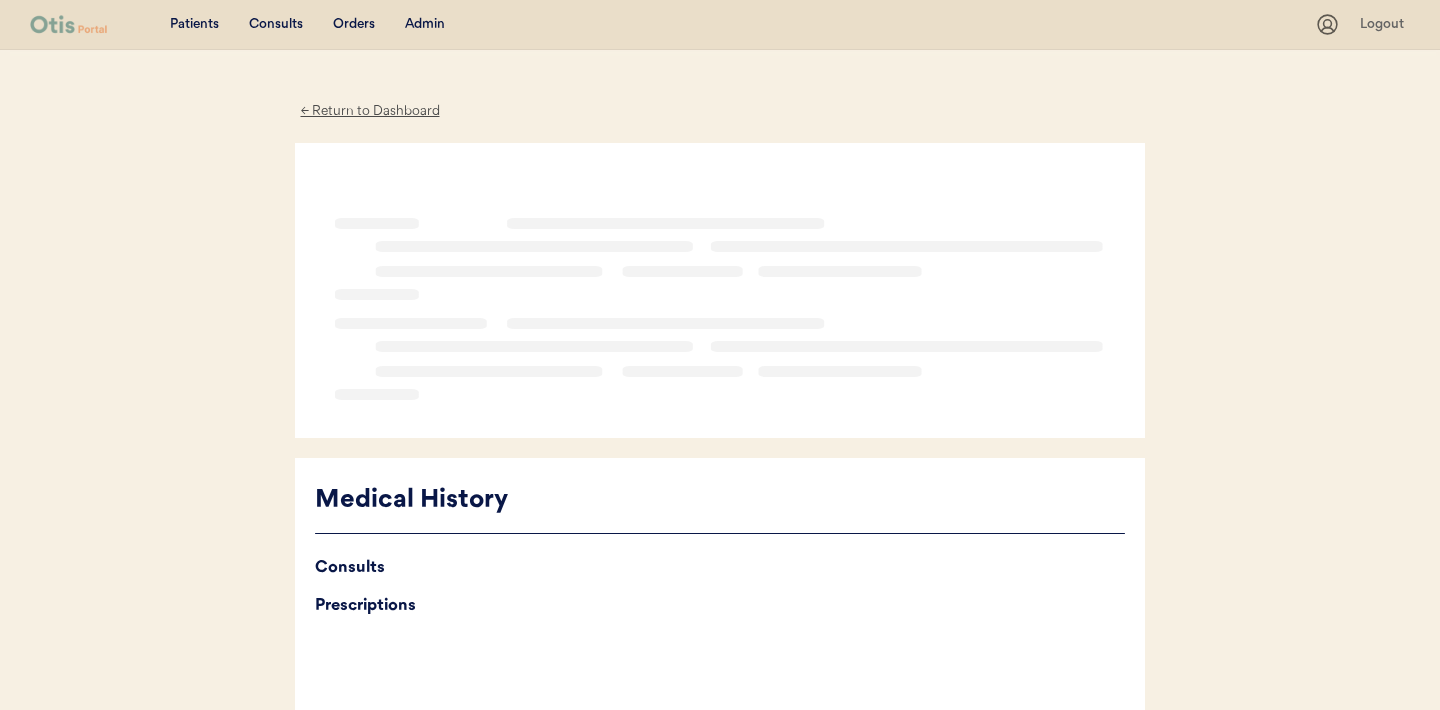 scroll, scrollTop: 0, scrollLeft: 0, axis: both 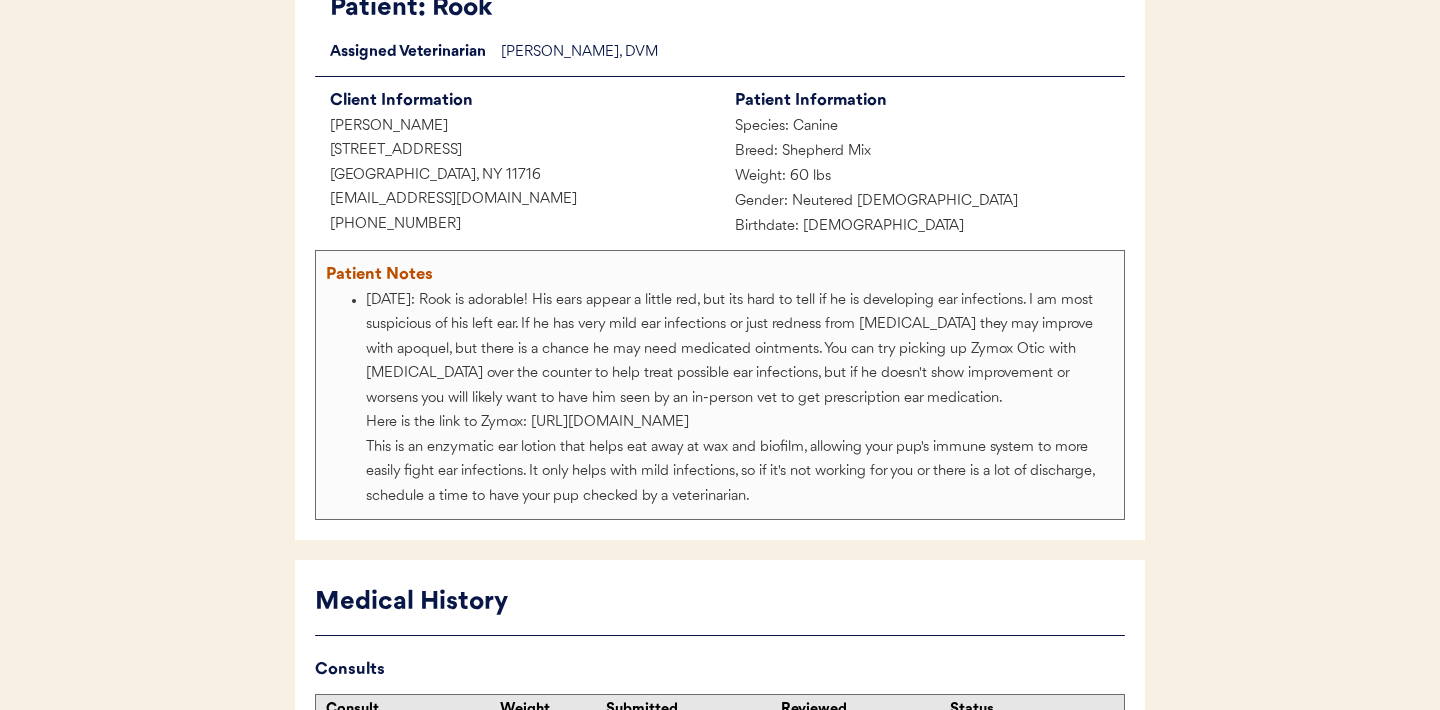 click on "[DATE]: Rook is adorable! His ears appear a little red, but its hard to tell if he is developing ear infections. I am most suspicious of his left ear. If he has very mild ear infections or just redness from [MEDICAL_DATA] they may improve with apoquel, but there is a chance he may need medicated ointments. You can try picking up Zymox Otic with [MEDICAL_DATA] over the counter to help treat possible ear infections, but if he doesn't show improvement or worsens you will likely want to have him seen by an in-person vet to get prescription ear medication.
Here is the link to Zymox: [URL][DOMAIN_NAME]
This is an enzymatic ear lotion that helps eat away at wax and biofilm, allowing your pup's immune system to more easily fight ear infections. It only helps with mild infections, so if it's not working for you or there is a lot of discharge, schedule a time to have your pup checked by a veterinarian." at bounding box center (742, 399) 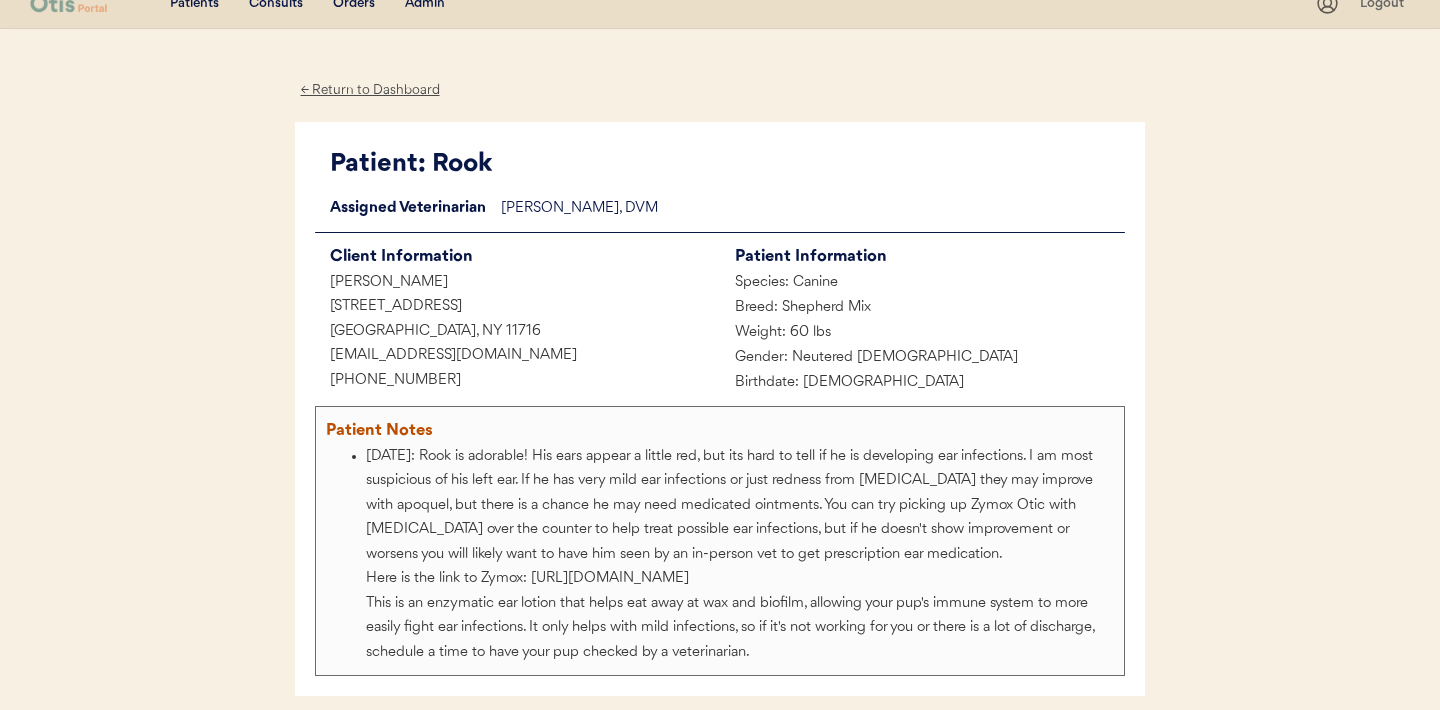 scroll, scrollTop: 29, scrollLeft: 0, axis: vertical 